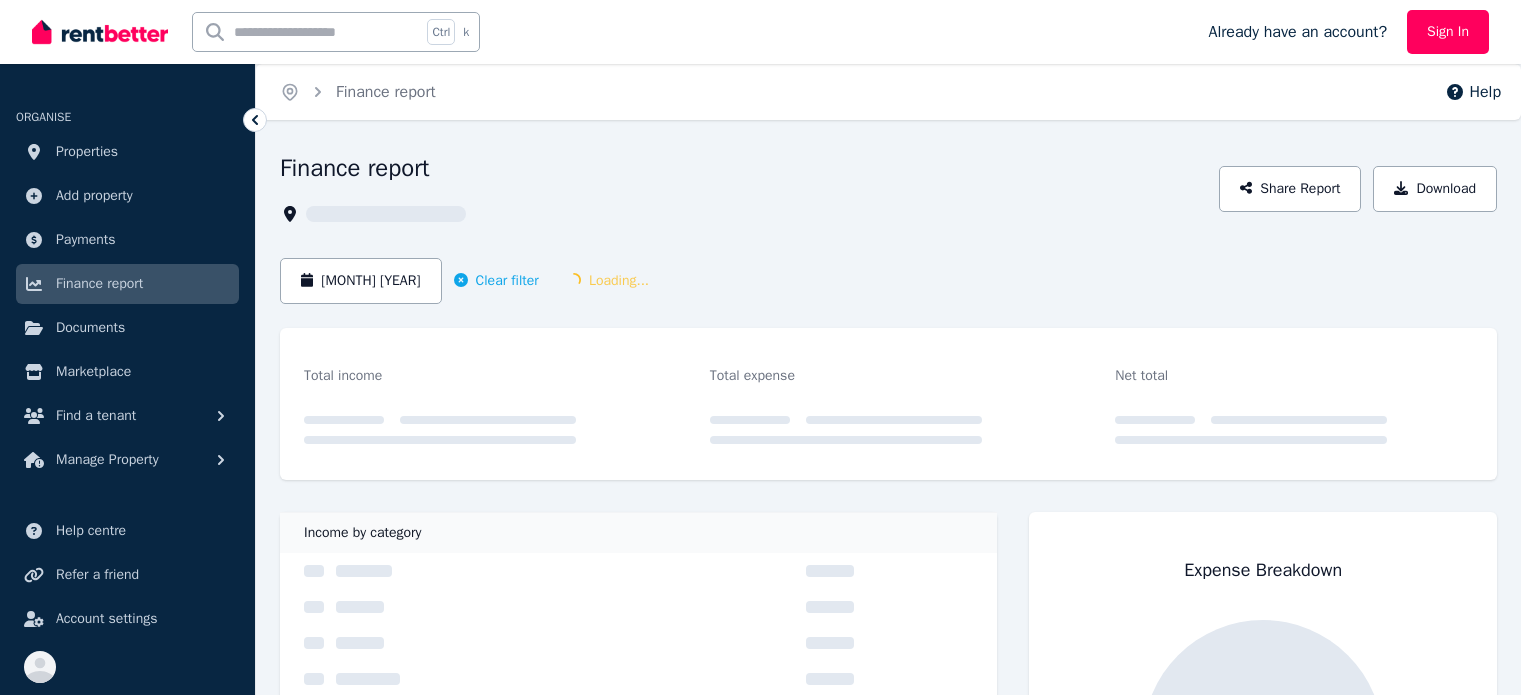 scroll, scrollTop: 0, scrollLeft: 0, axis: both 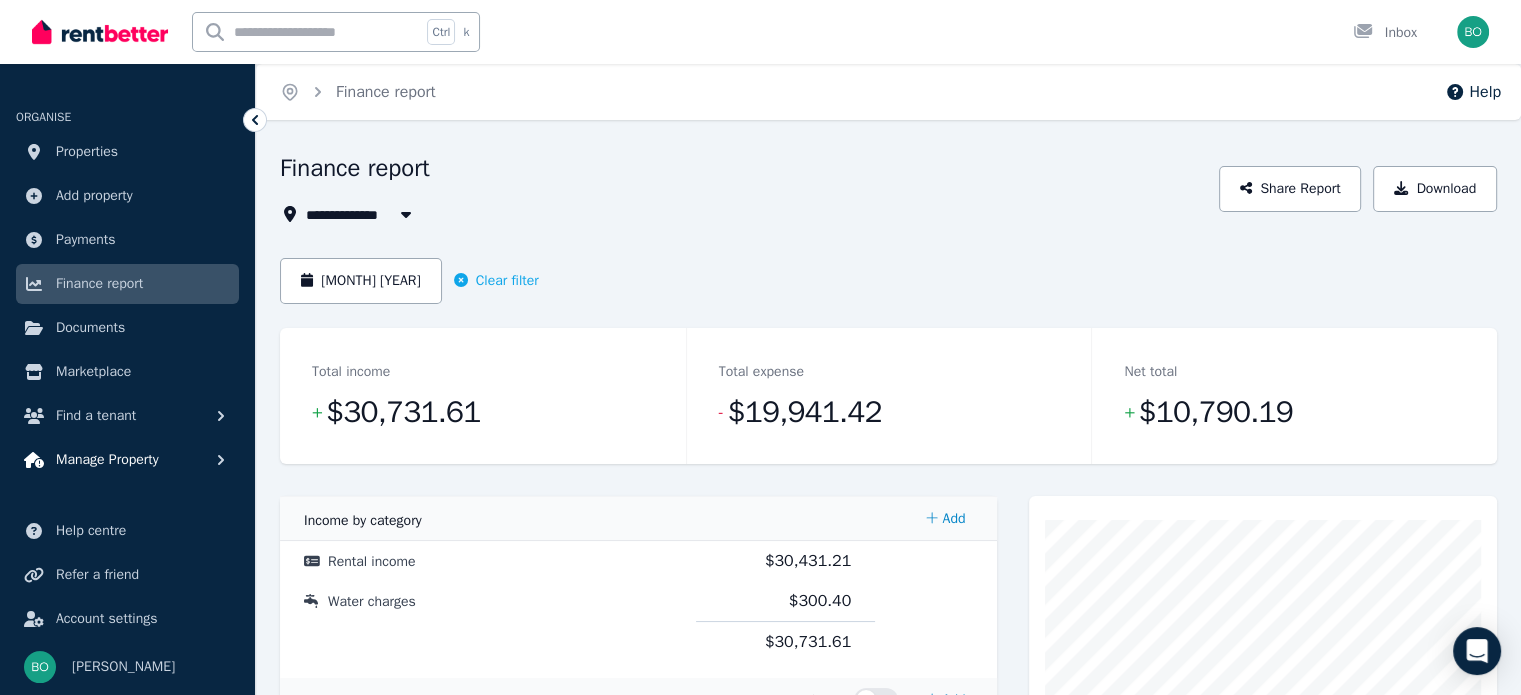 click on "Manage Property" at bounding box center [107, 460] 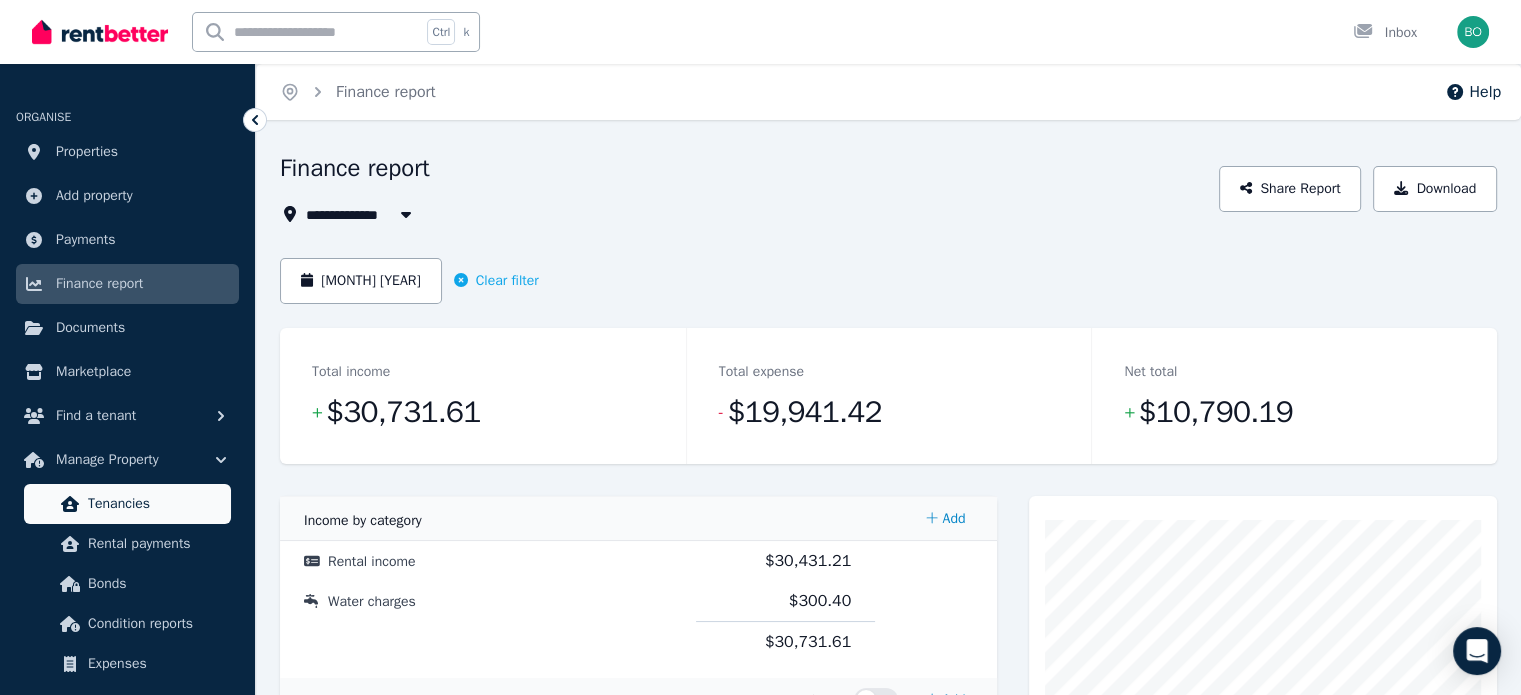 click on "Tenancies" at bounding box center [155, 504] 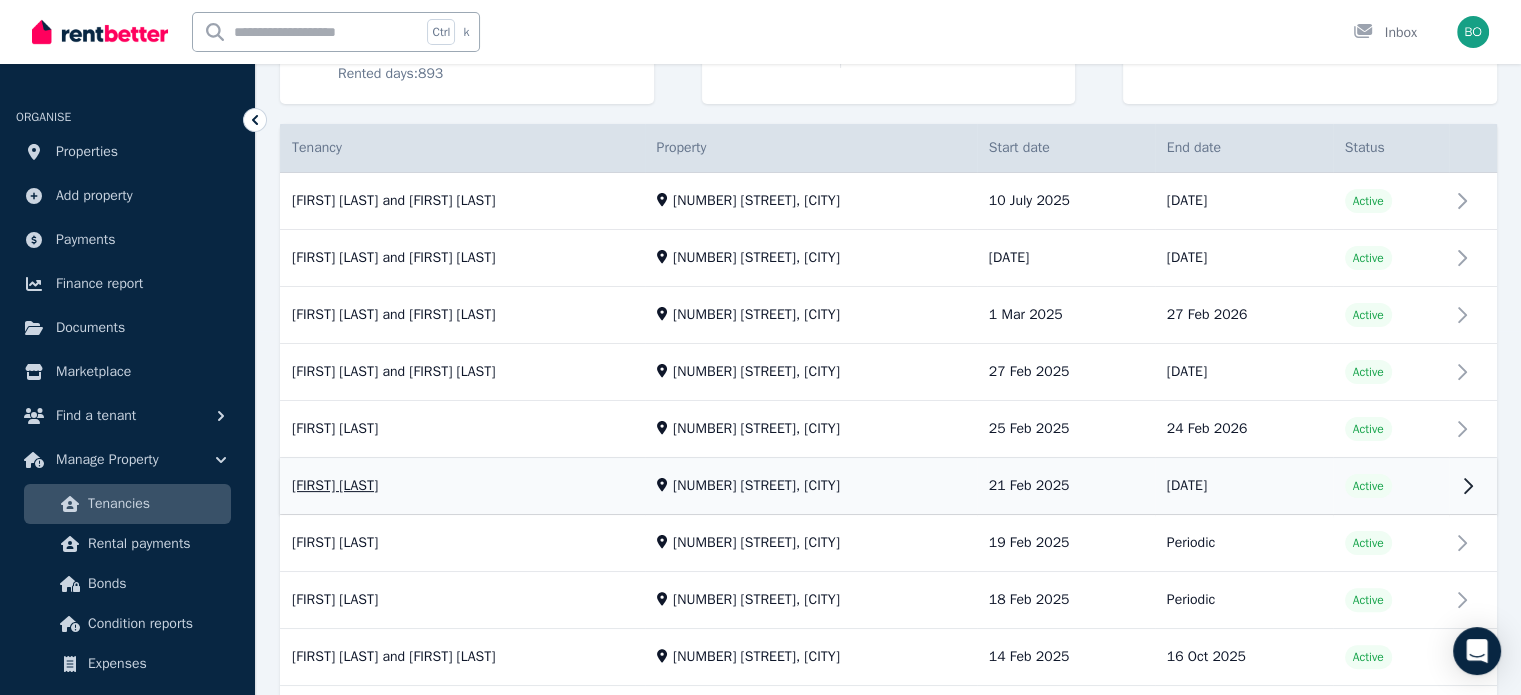 scroll, scrollTop: 400, scrollLeft: 0, axis: vertical 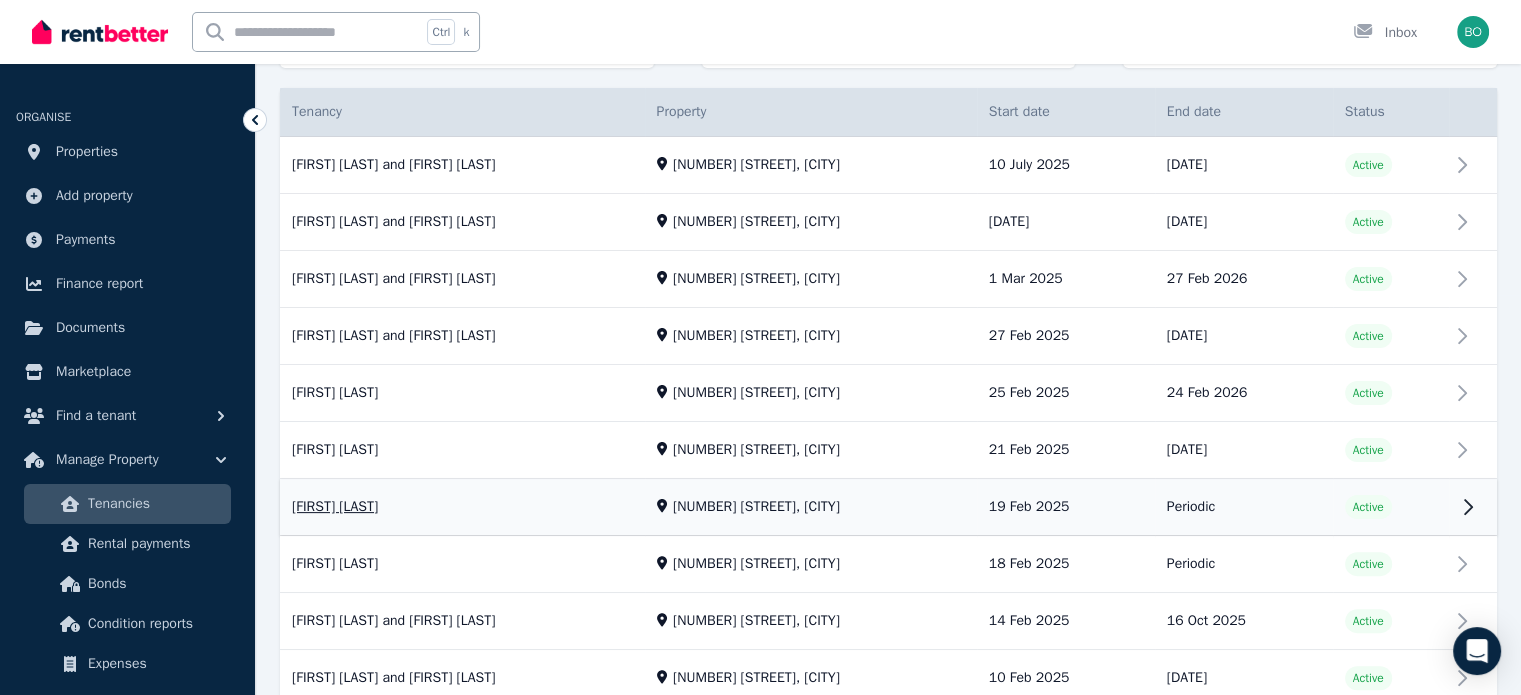 click on "View property details" at bounding box center [888, 508] 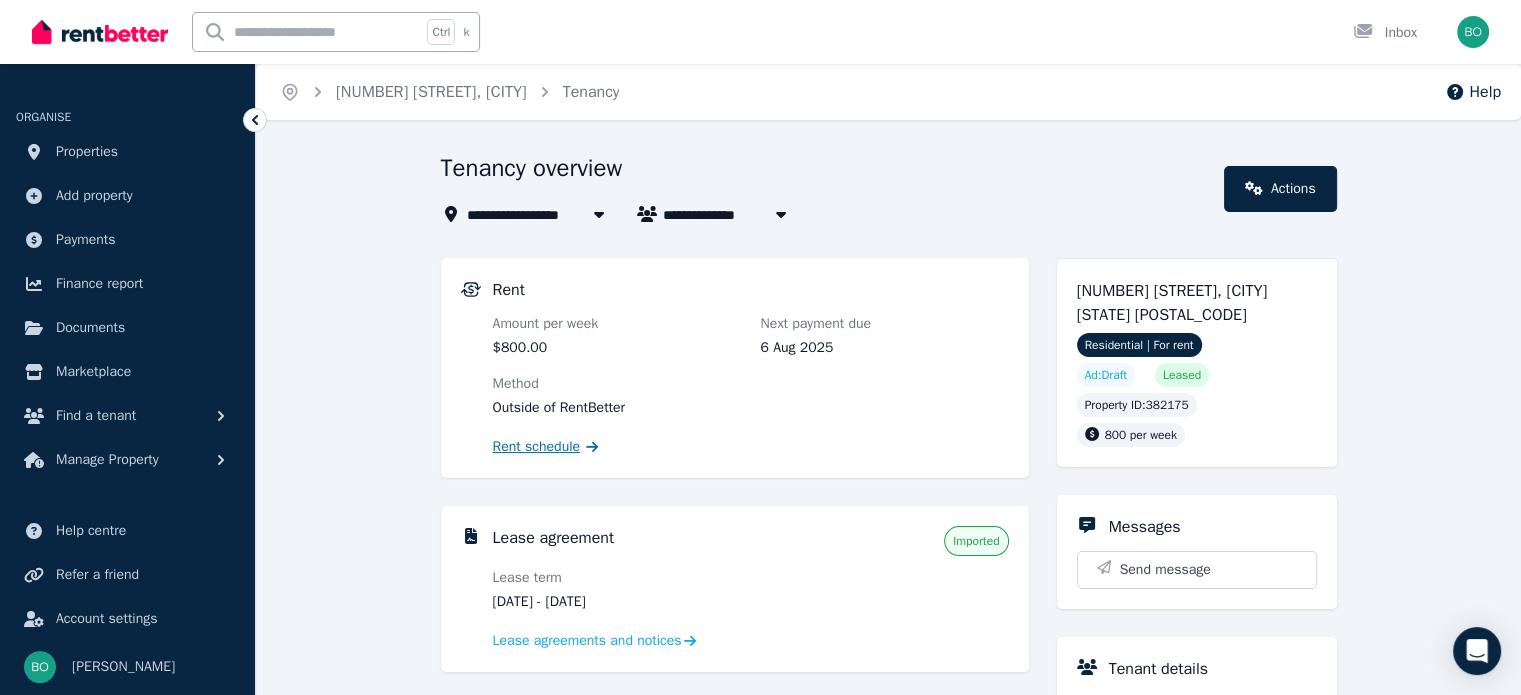 click on "Rent schedule" at bounding box center (537, 447) 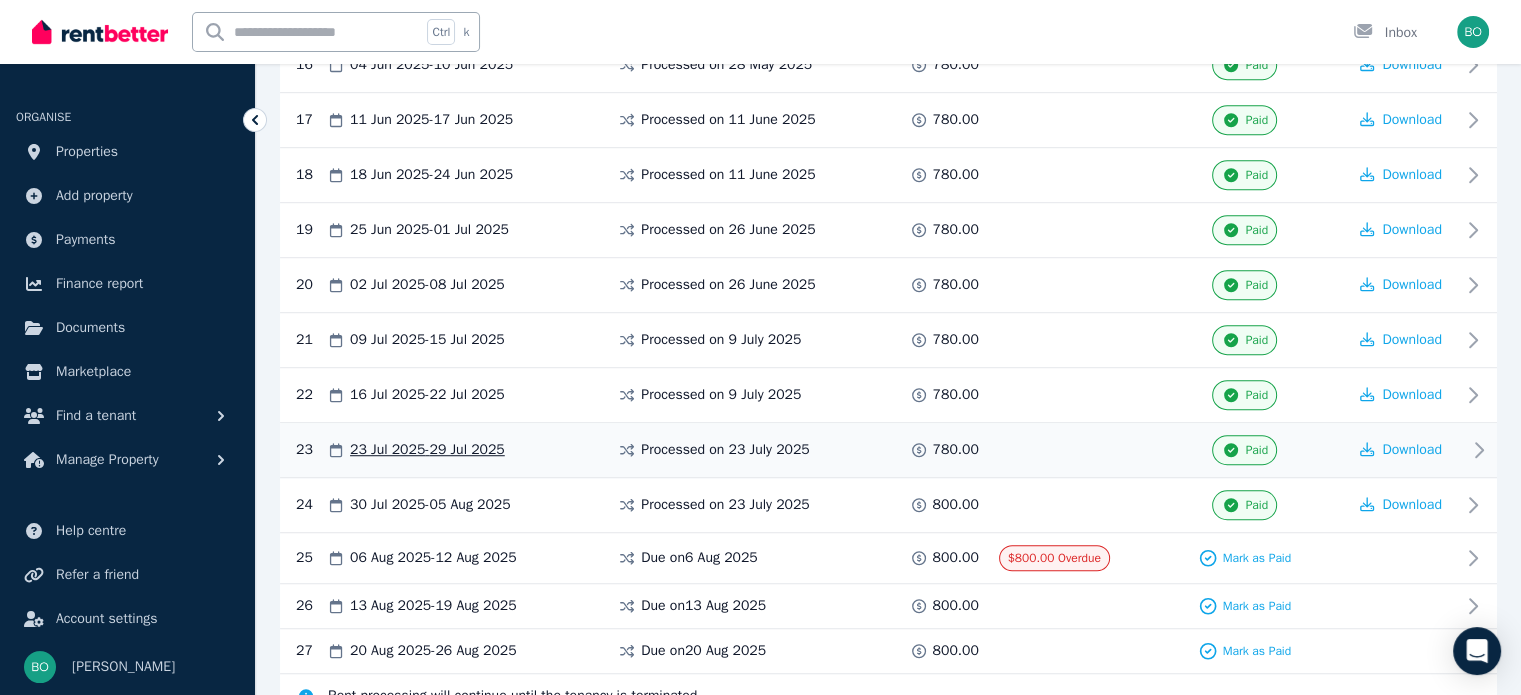 scroll, scrollTop: 1359, scrollLeft: 0, axis: vertical 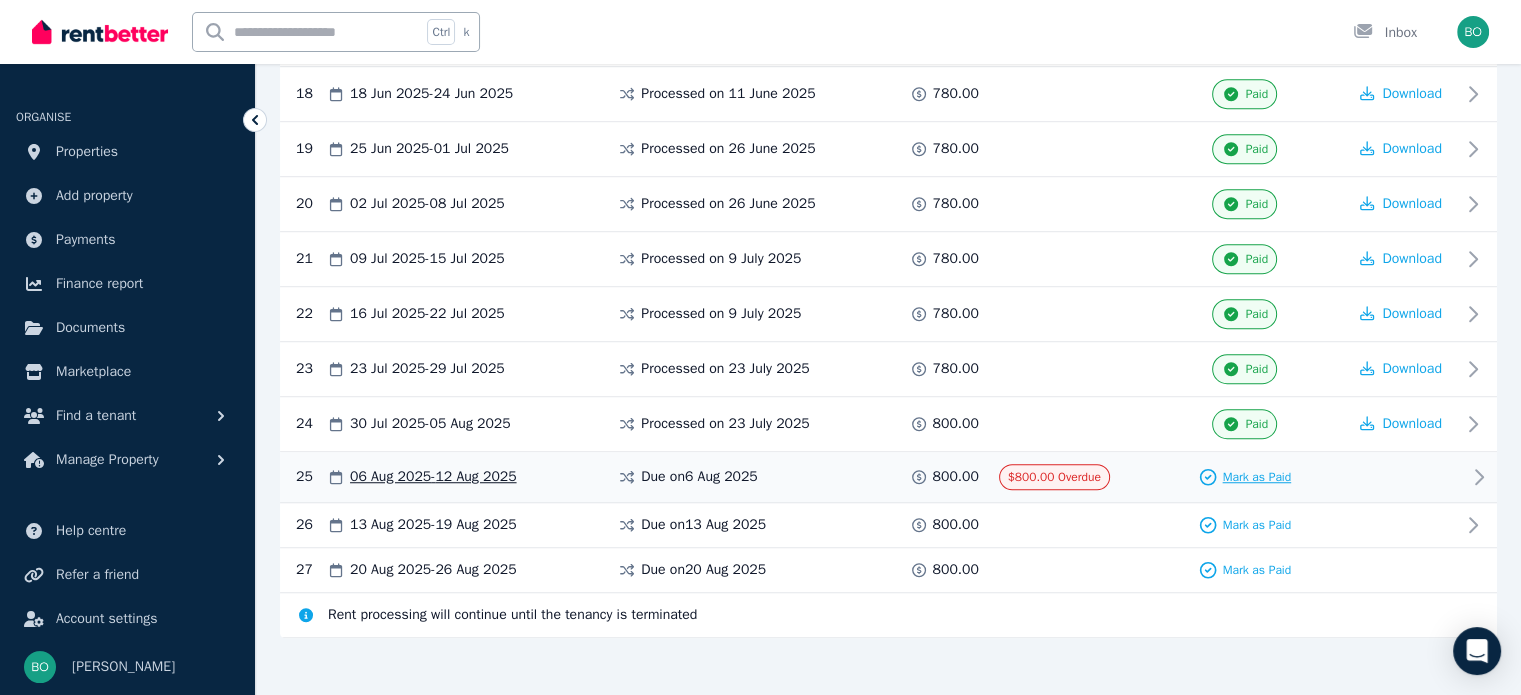 click on "Mark as Paid" at bounding box center (1256, 477) 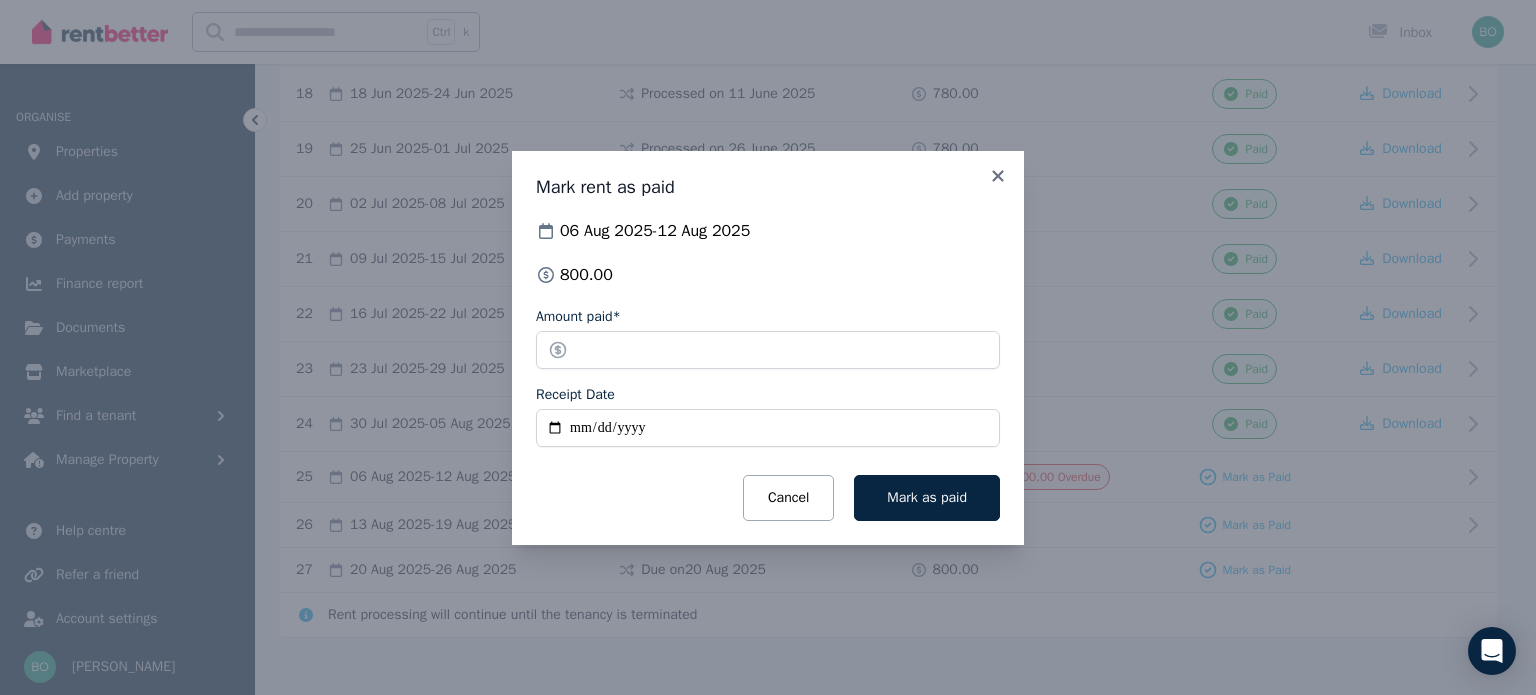 click on "Receipt Date" at bounding box center (768, 428) 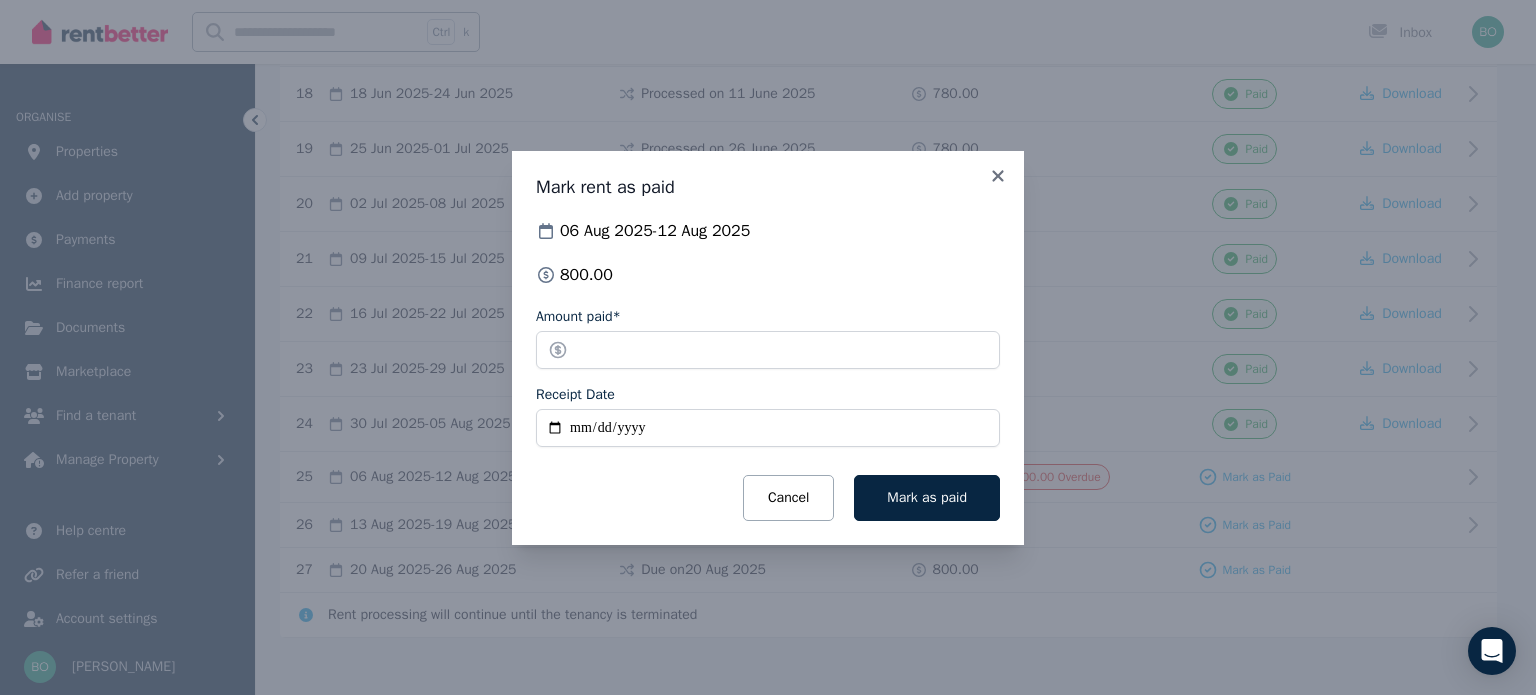 type on "**********" 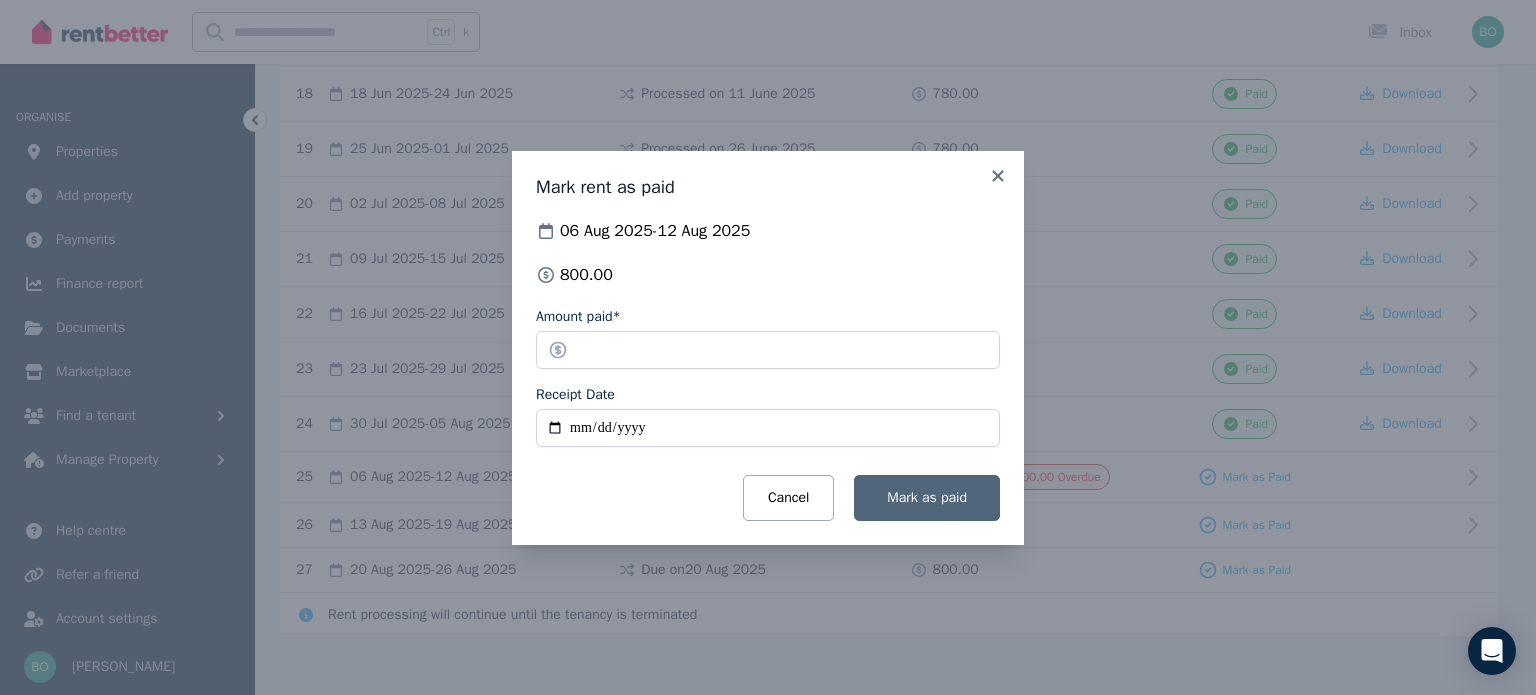click on "Mark as paid" at bounding box center [927, 497] 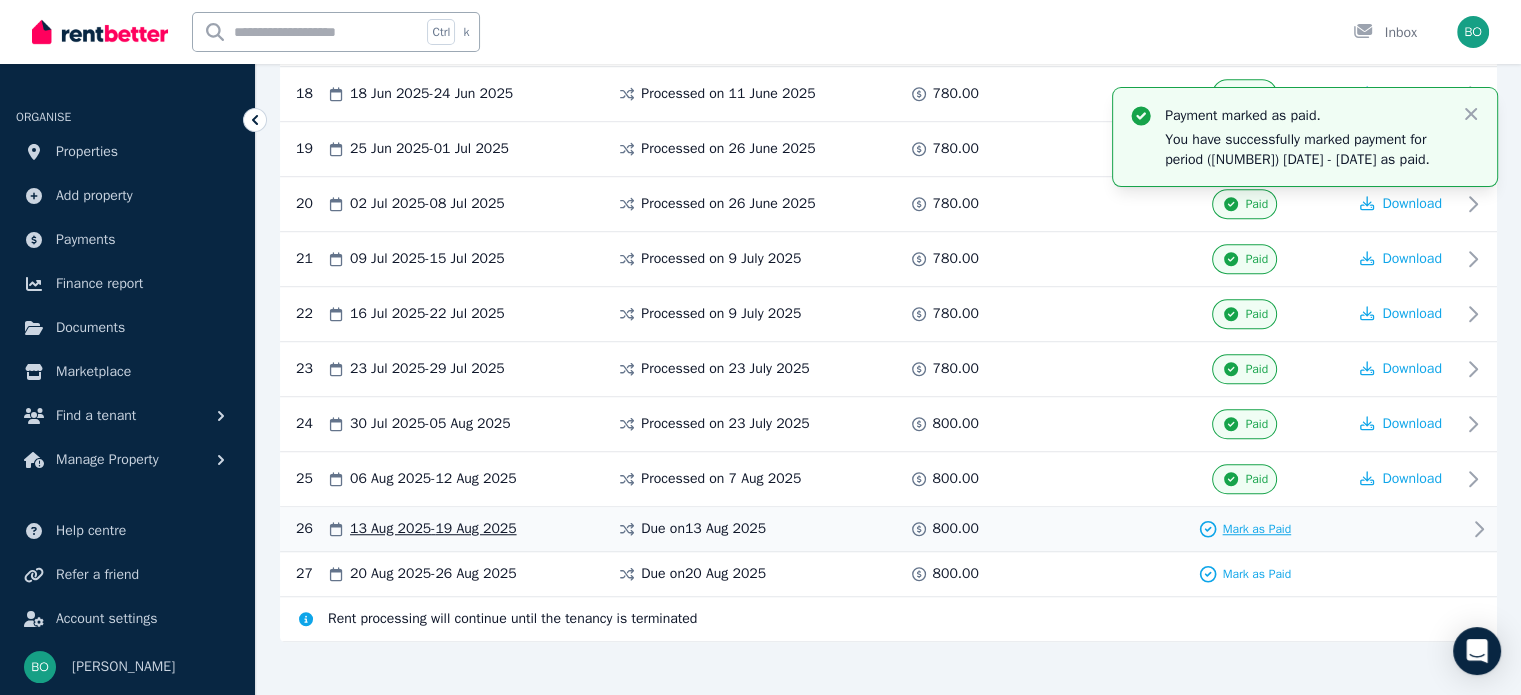 click on "Mark as Paid" at bounding box center (1256, 529) 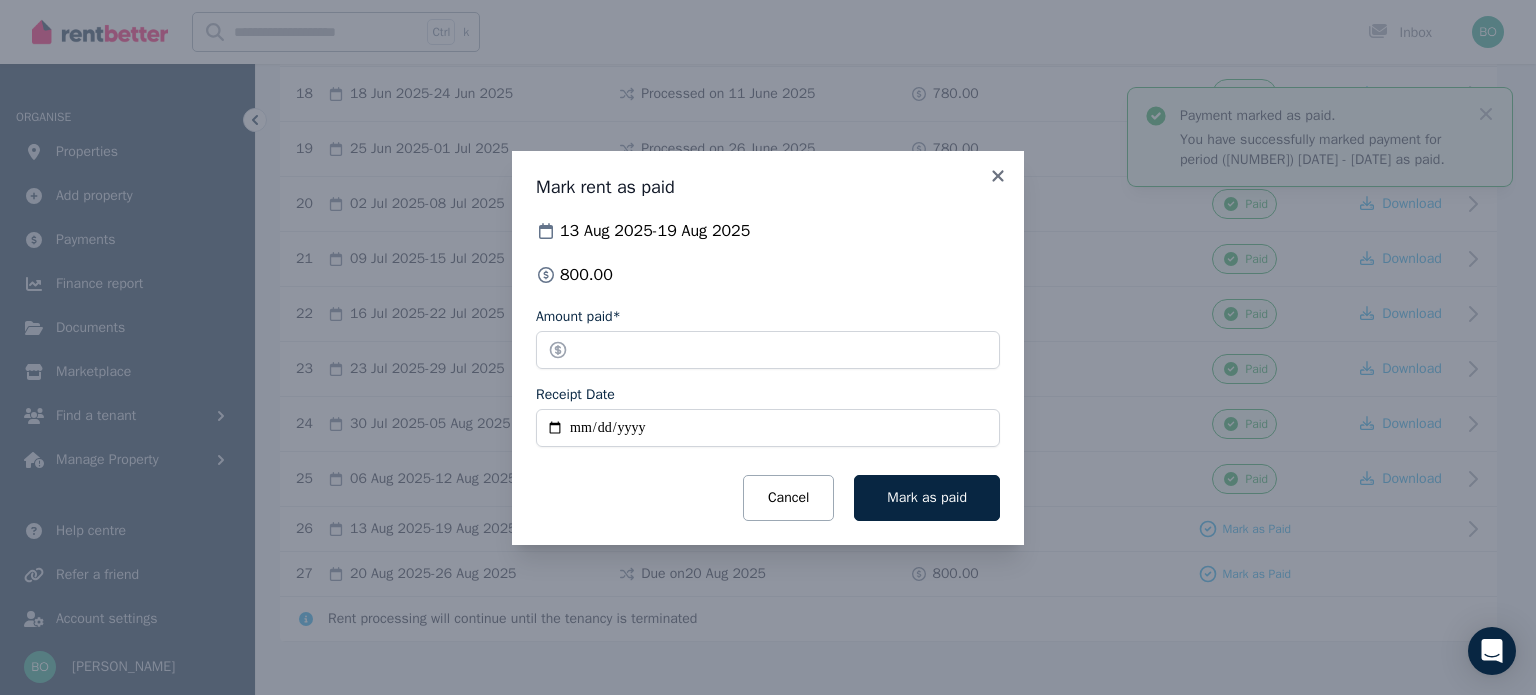 click on "Receipt Date" at bounding box center [768, 428] 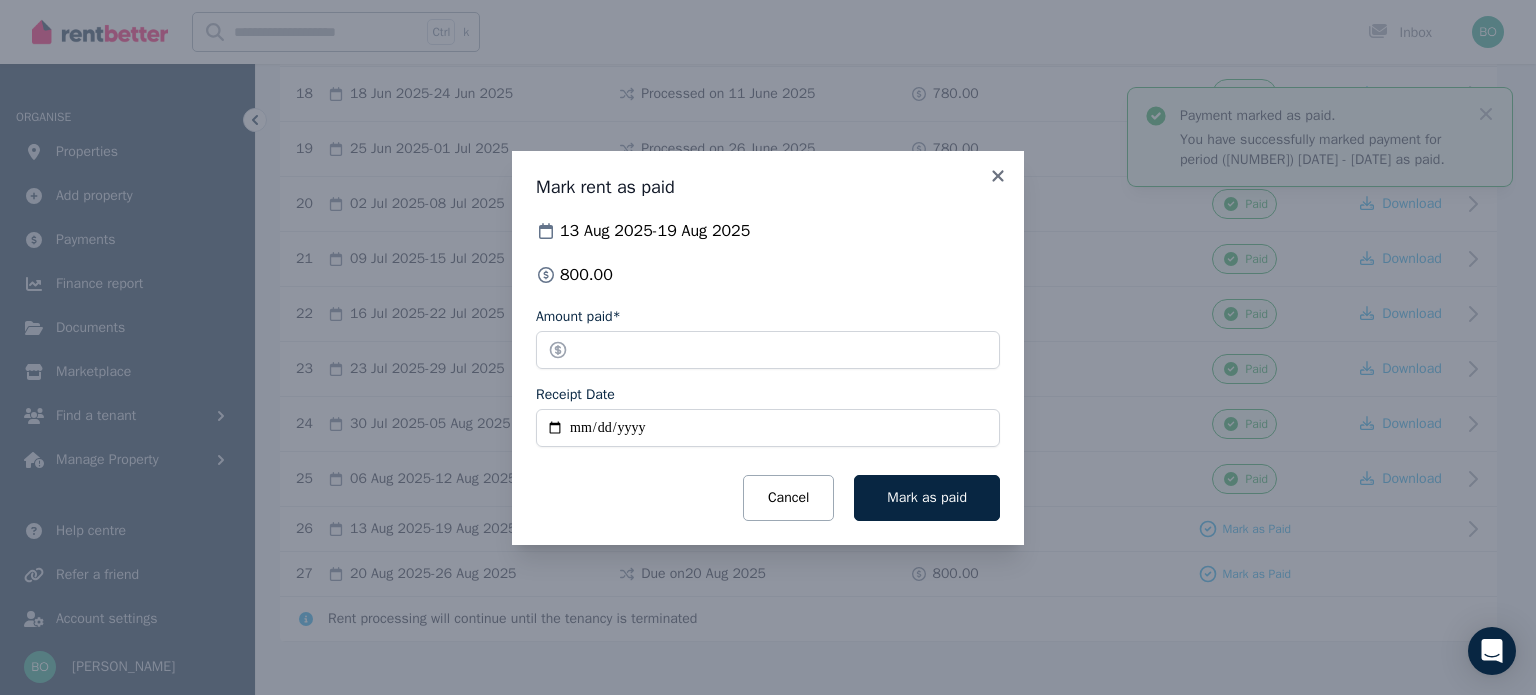 type on "**********" 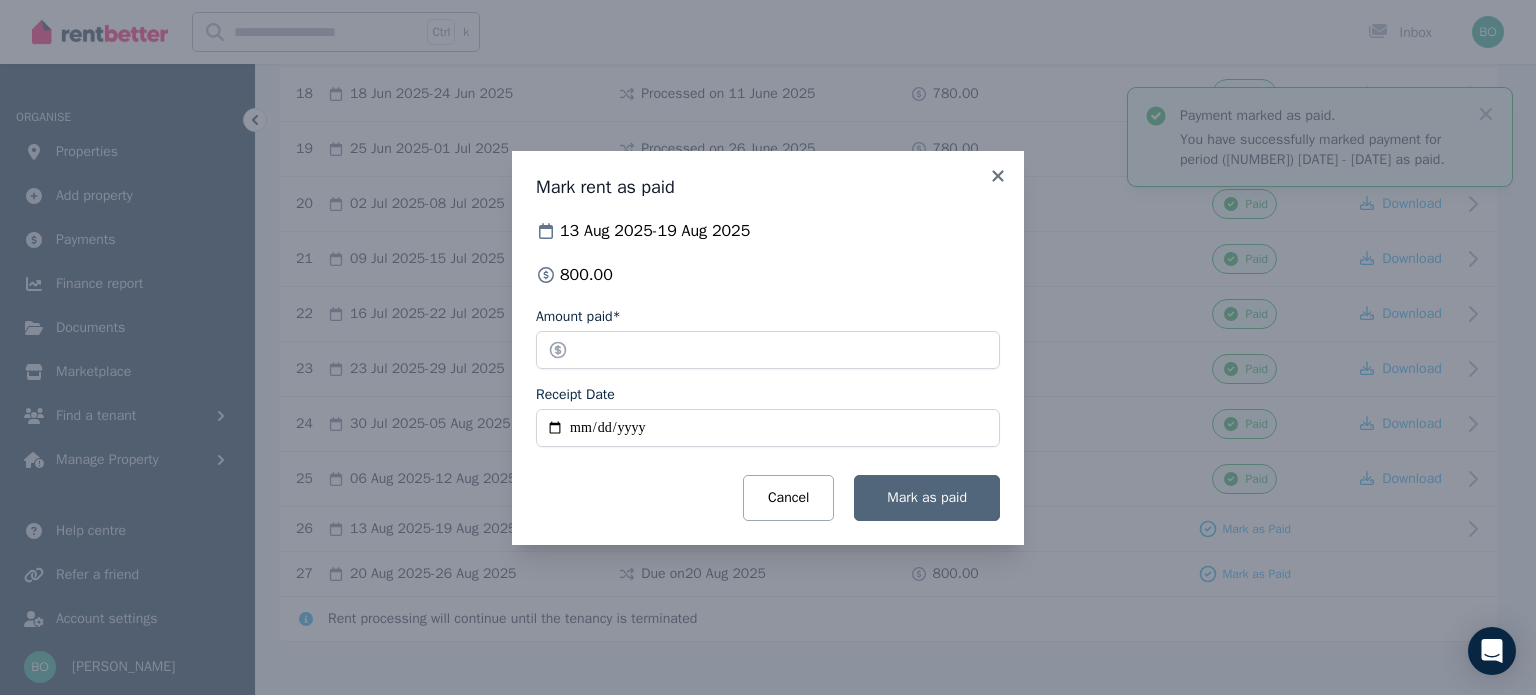 click on "Mark as paid" at bounding box center [927, 497] 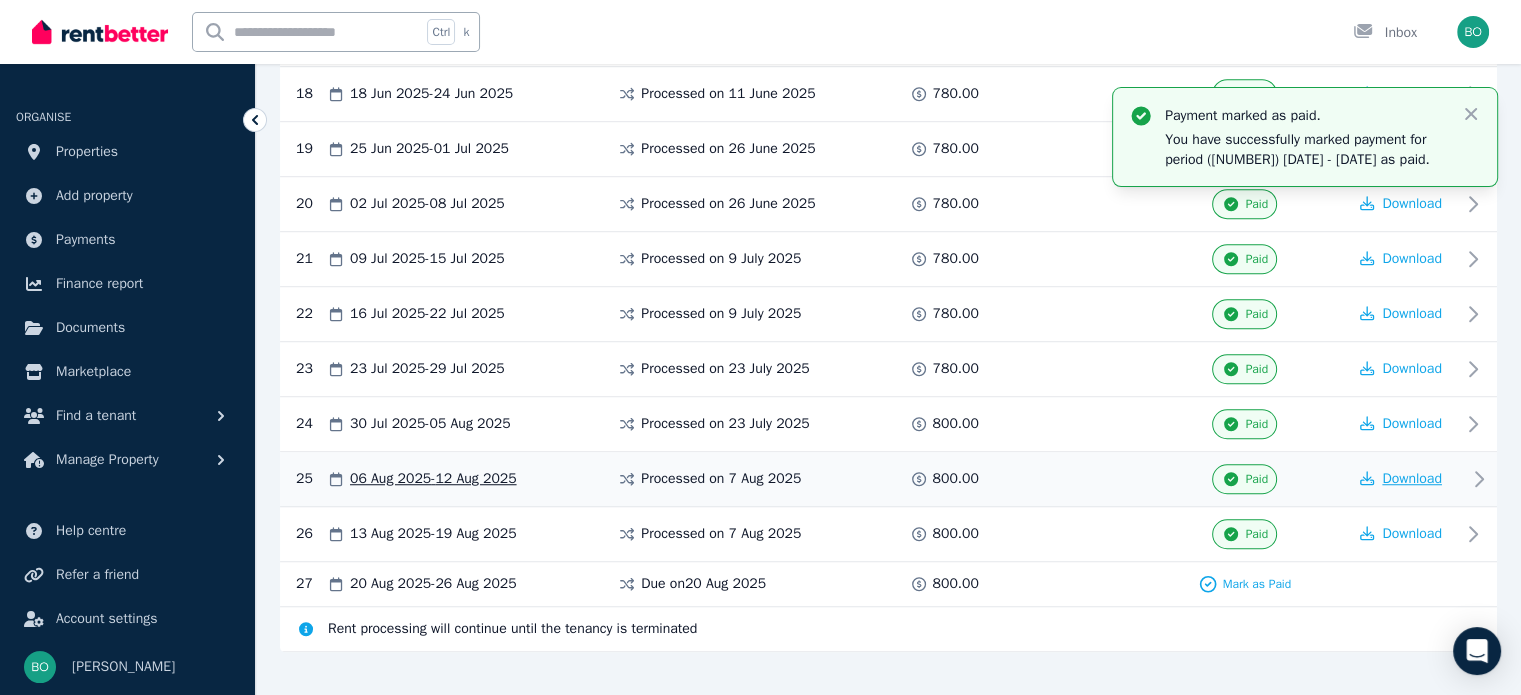 click on "Download" at bounding box center (1412, 478) 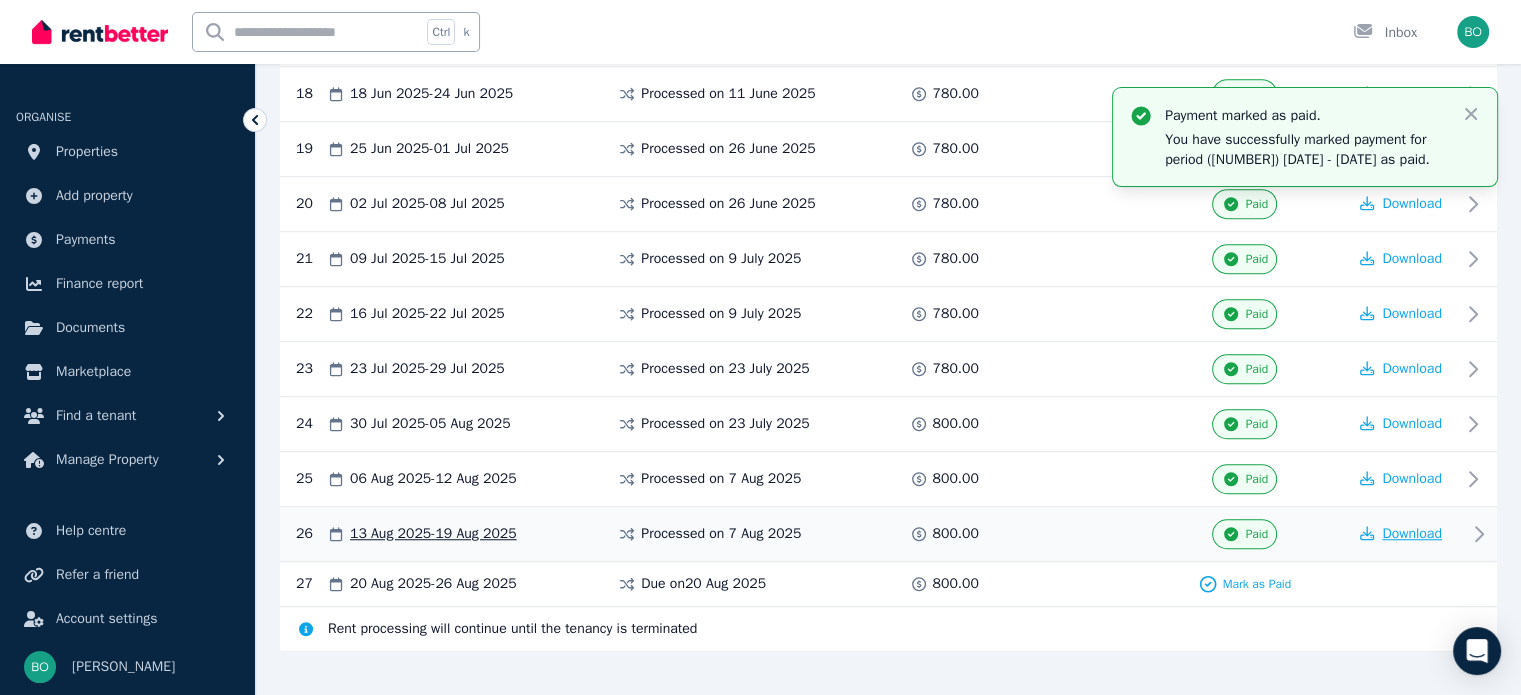 type 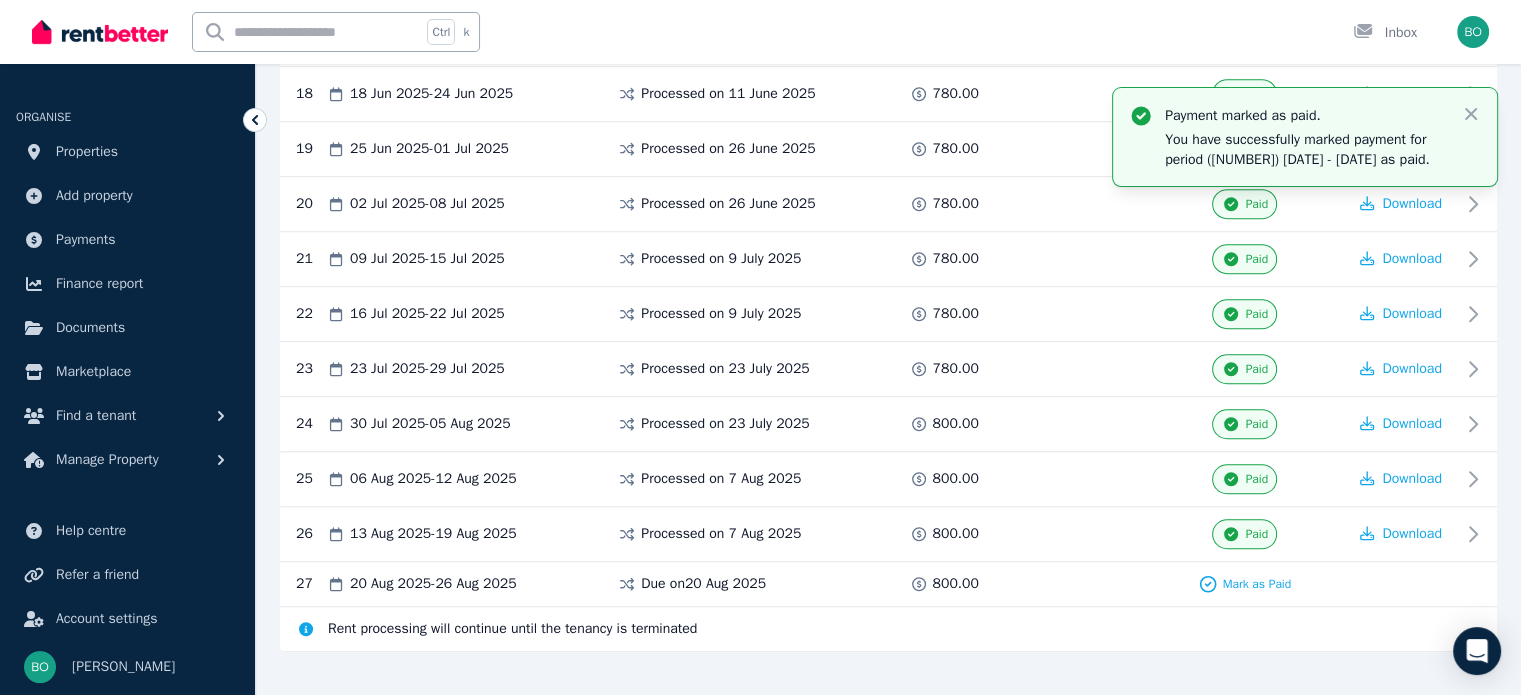 click on "Upcoming payment due [DATE] [CURRENCY][AMOUNT] [BRAND] account ending in [NUMBER] Change processing date Overdue amount [CURRENCY][AMOUNT] Tenant [FIRST] [LAST] Regular payments [NUMBER] [DATE]  -  [DATE] Processed on   [DATE] [AMOUNT] Paid Download  [NUMBER] [DATE]  -  [DATE] Processed on   [DATE] [AMOUNT] Paid Download  [NUMBER] [DATE]  -  [DATE] Processed on   [DATE] [AMOUNT] Paid Download  [NUMBER] [DATE]  -  [DATE] Processed on   [DATE] [AMOUNT] Paid Download  [NUMBER] [DATE]  -  [DATE] Processed on   [DATE] [AMOUNT] Paid Download  [NUMBER] [DATE]  -  [DATE] Processed on   [DATE] [AMOUNT] Paid Download  [NUMBER] [DATE]  -  [DATE] Processed on   [DATE] [AMOUNT] Paid Download  [NUMBER] [DATE]  -  [DATE] Processed on   [DATE] [AMOUNT] Paid Download  [NUMBER] [DATE]  -  [DATE] Processed on   [DATE] [AMOUNT] Paid Download  [NUMBER]  -" at bounding box center [888, -205] 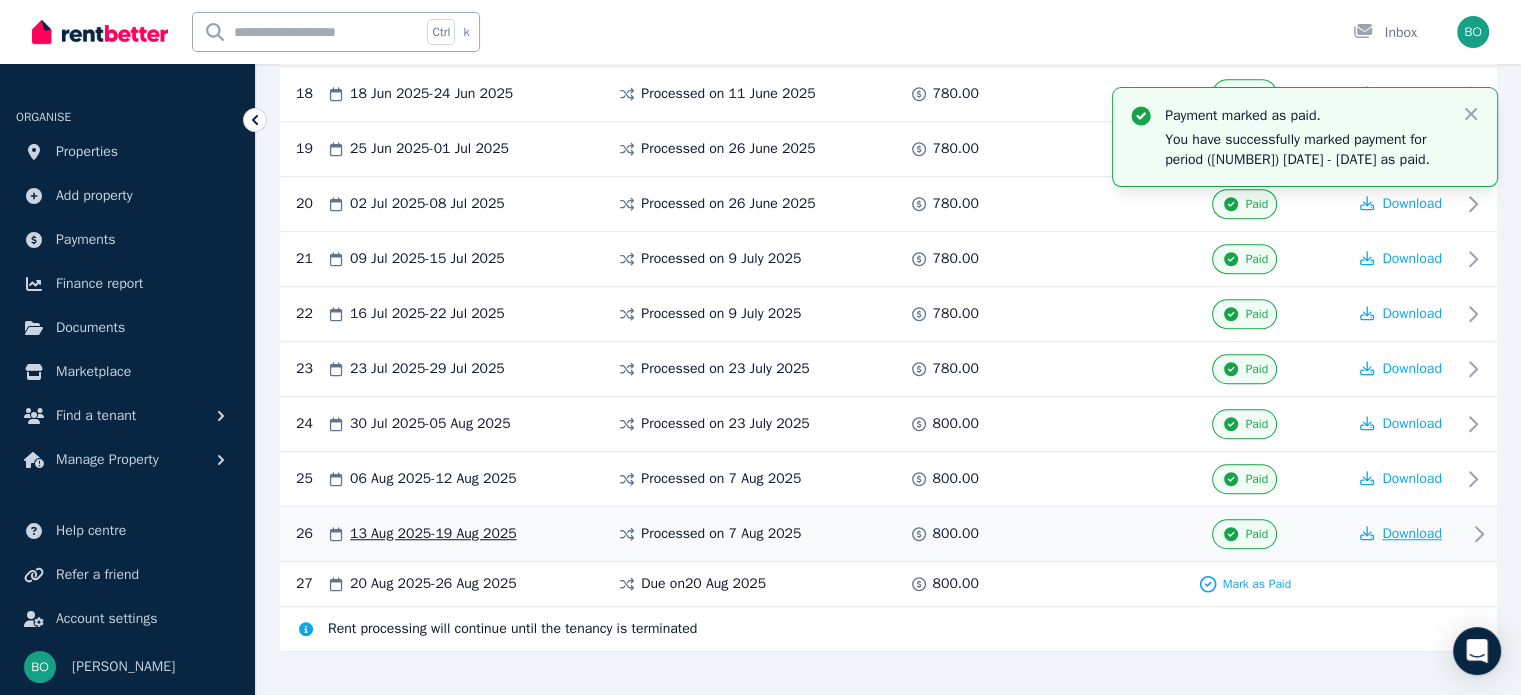 click on "Download" at bounding box center (1401, 534) 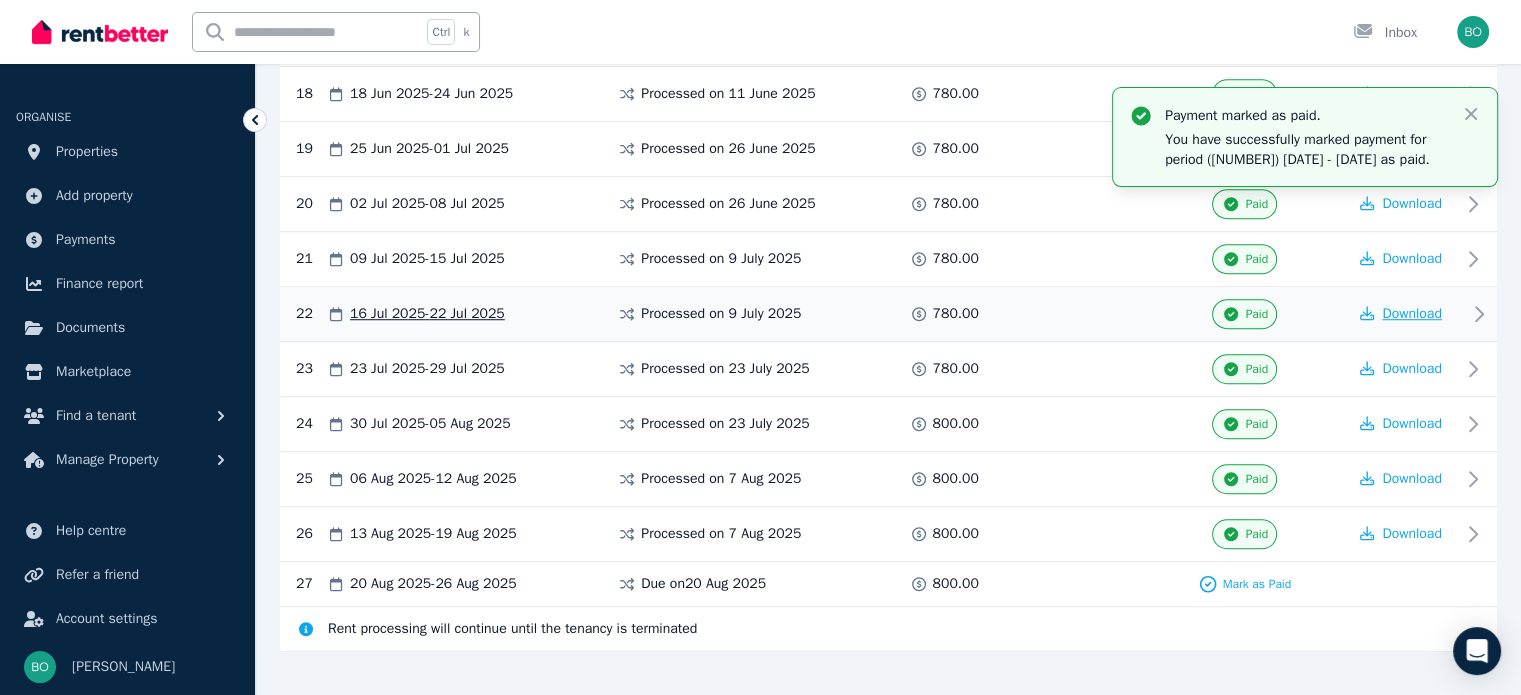 type 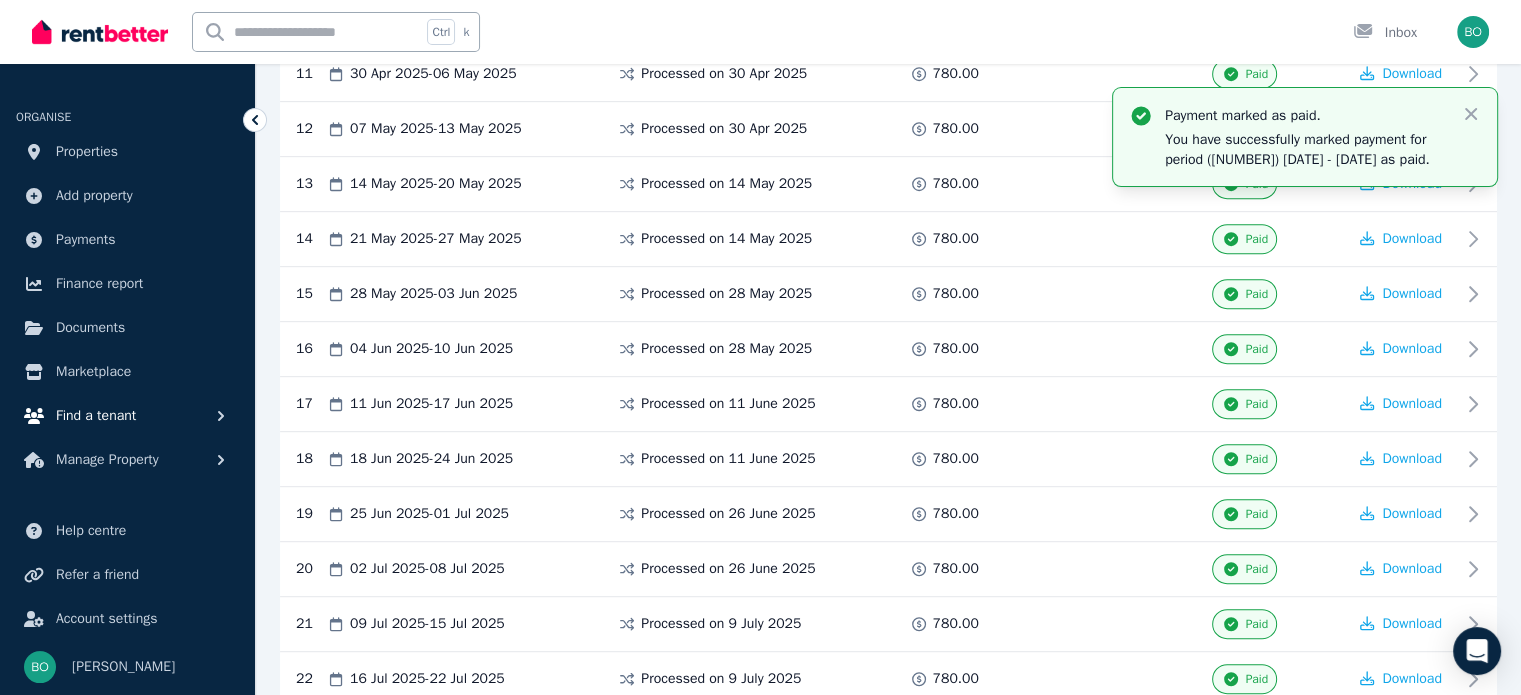 scroll, scrollTop: 959, scrollLeft: 0, axis: vertical 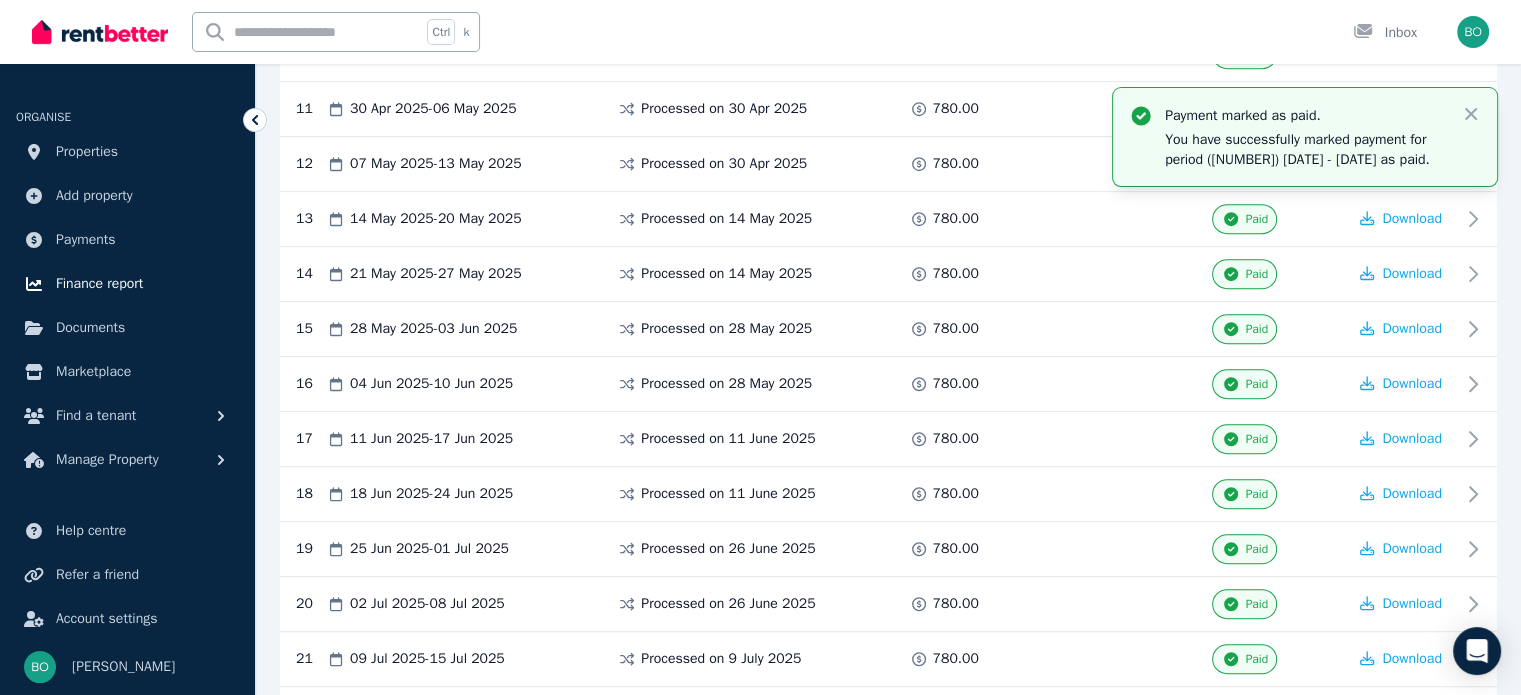click on "Finance report" at bounding box center (99, 284) 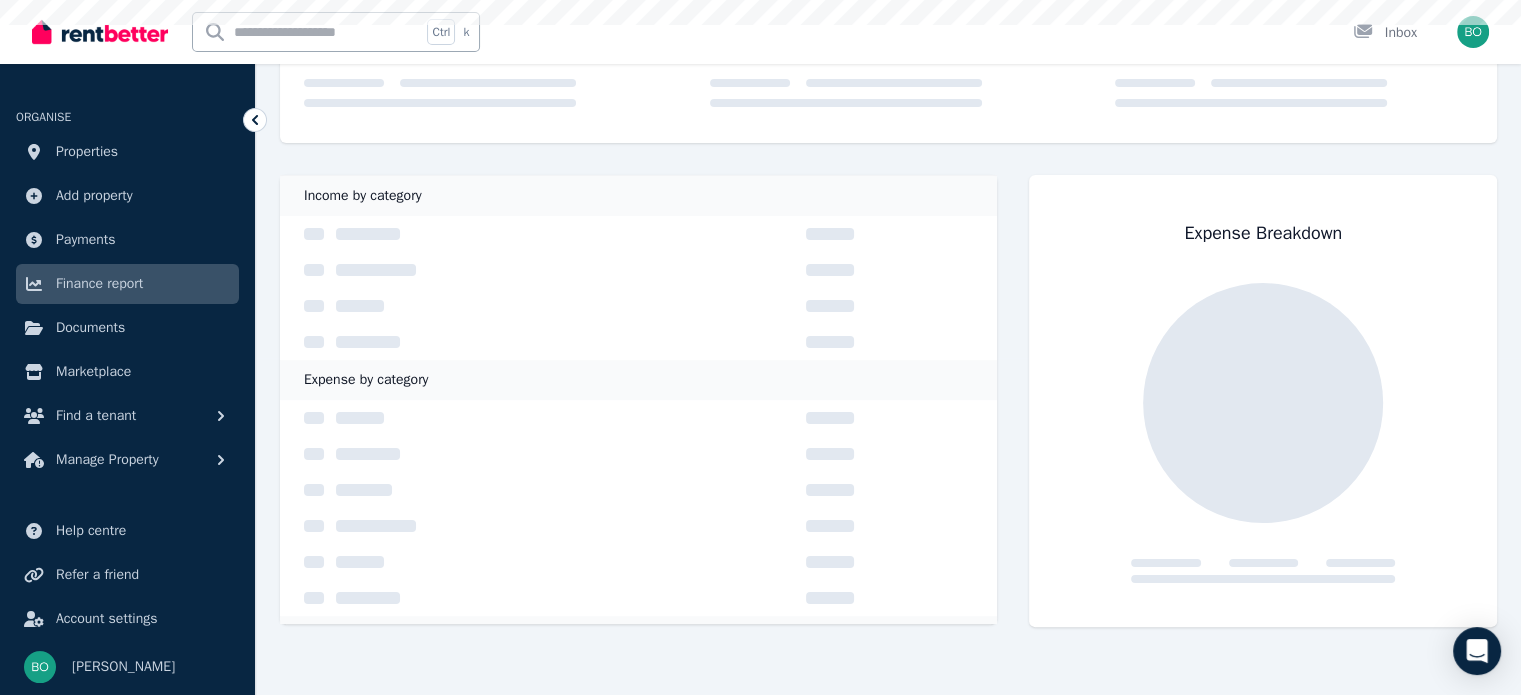 scroll, scrollTop: 0, scrollLeft: 0, axis: both 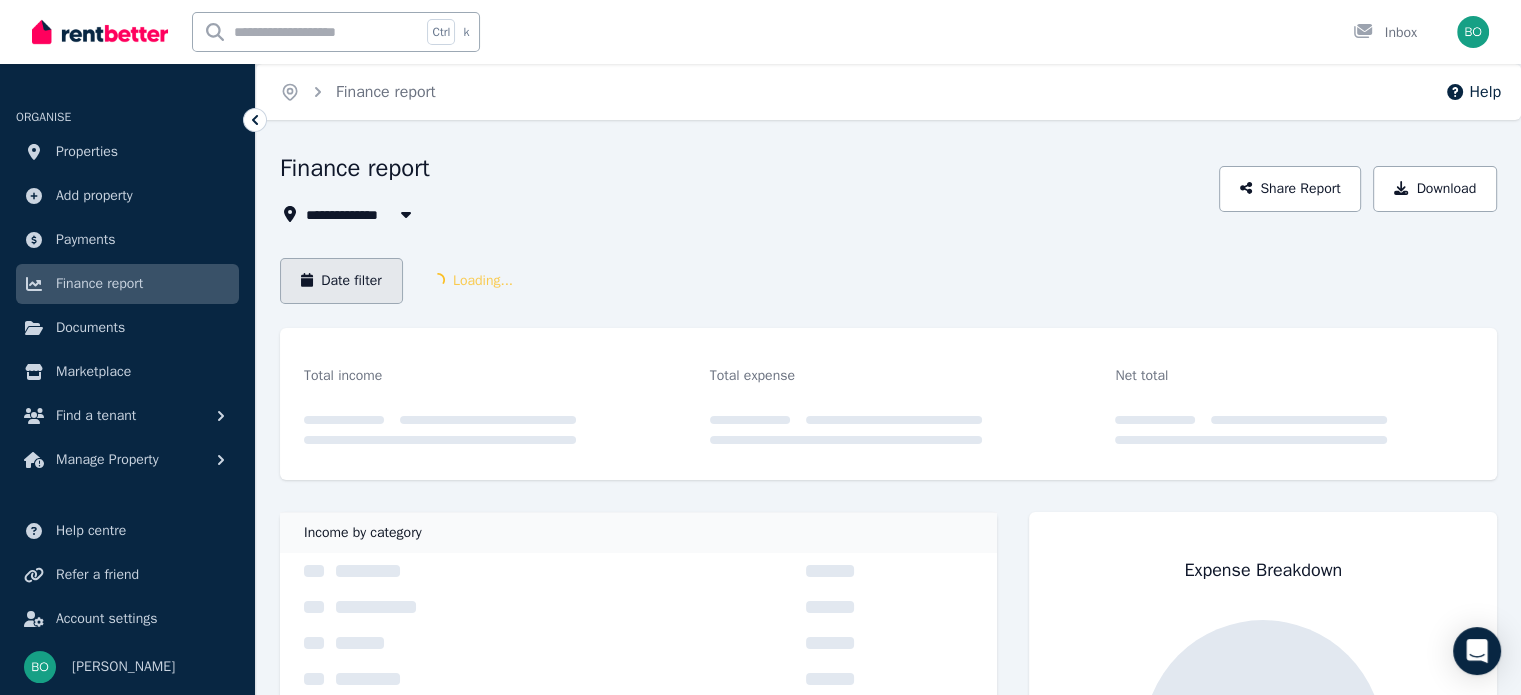 click on "Date filter" at bounding box center [341, 281] 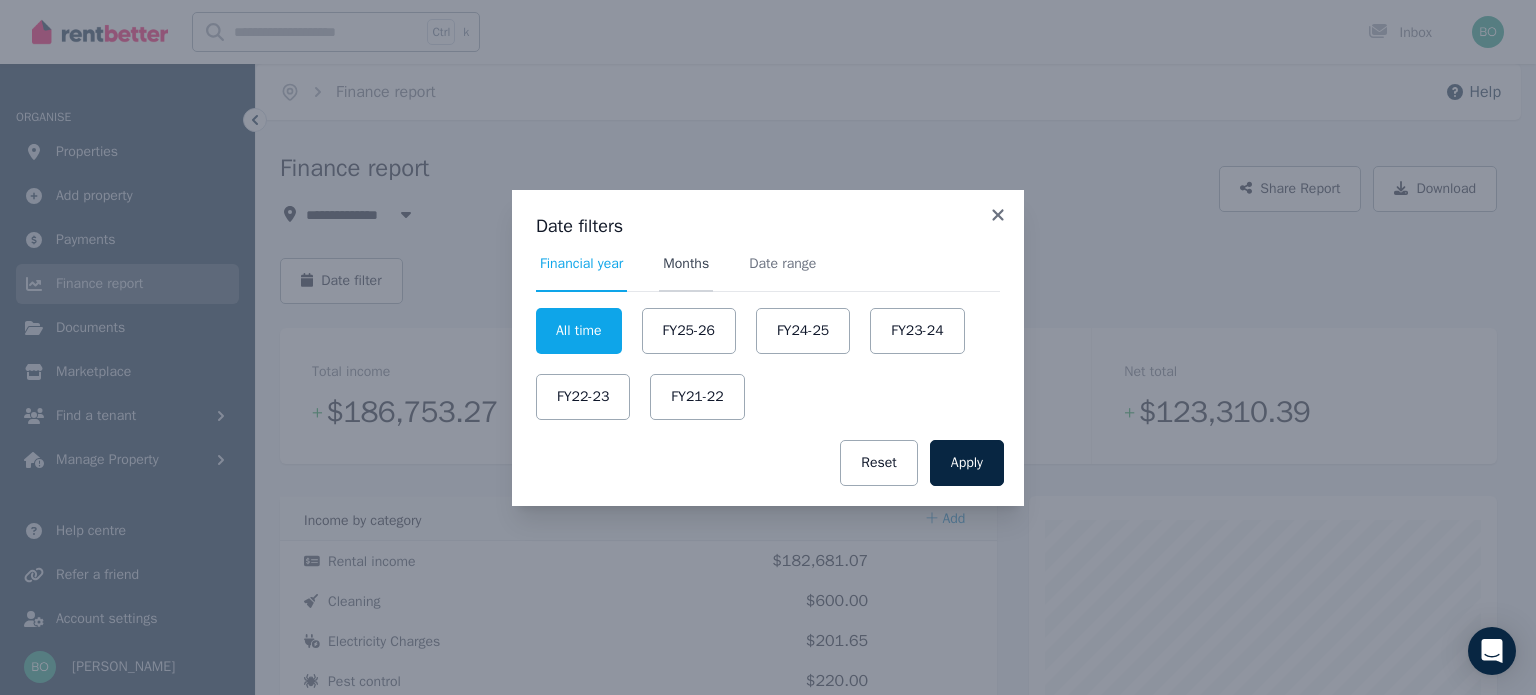 click on "Months" at bounding box center [686, 264] 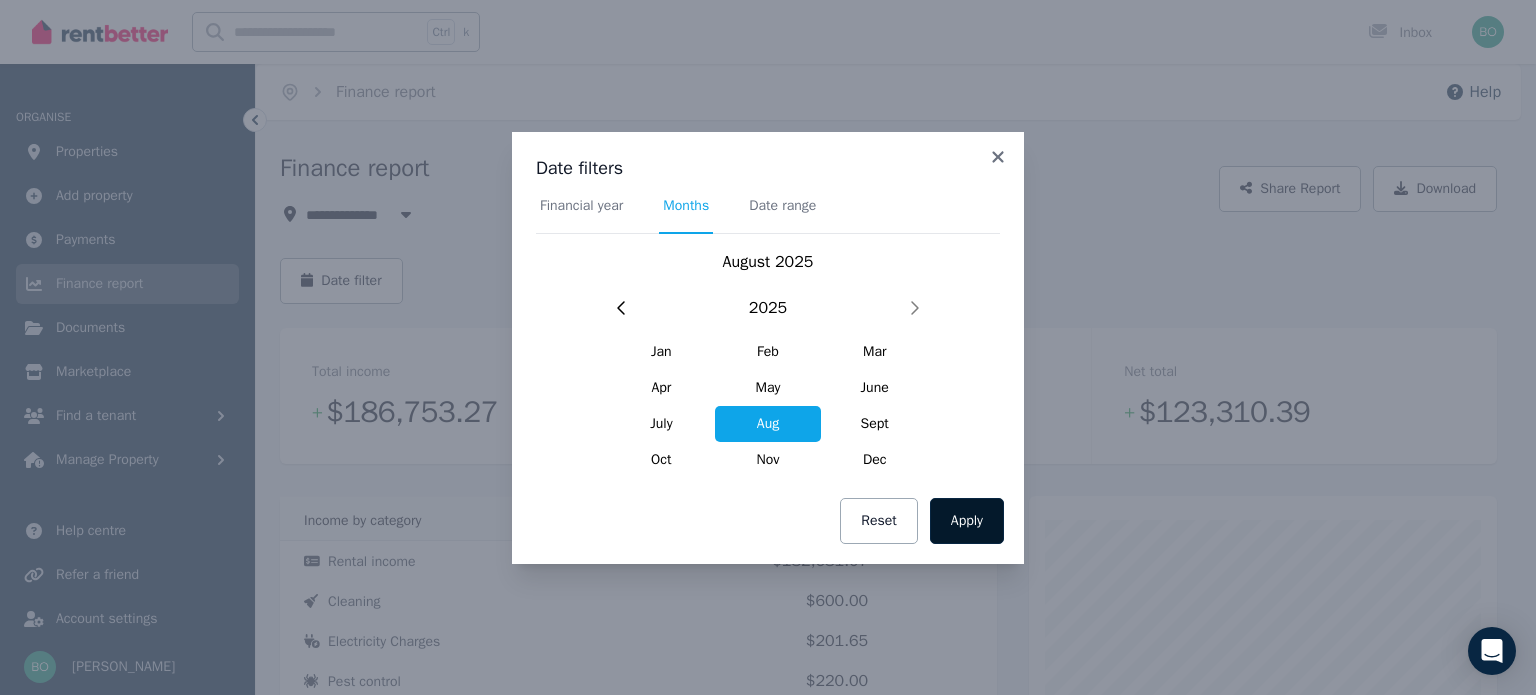 click on "Apply" at bounding box center (967, 521) 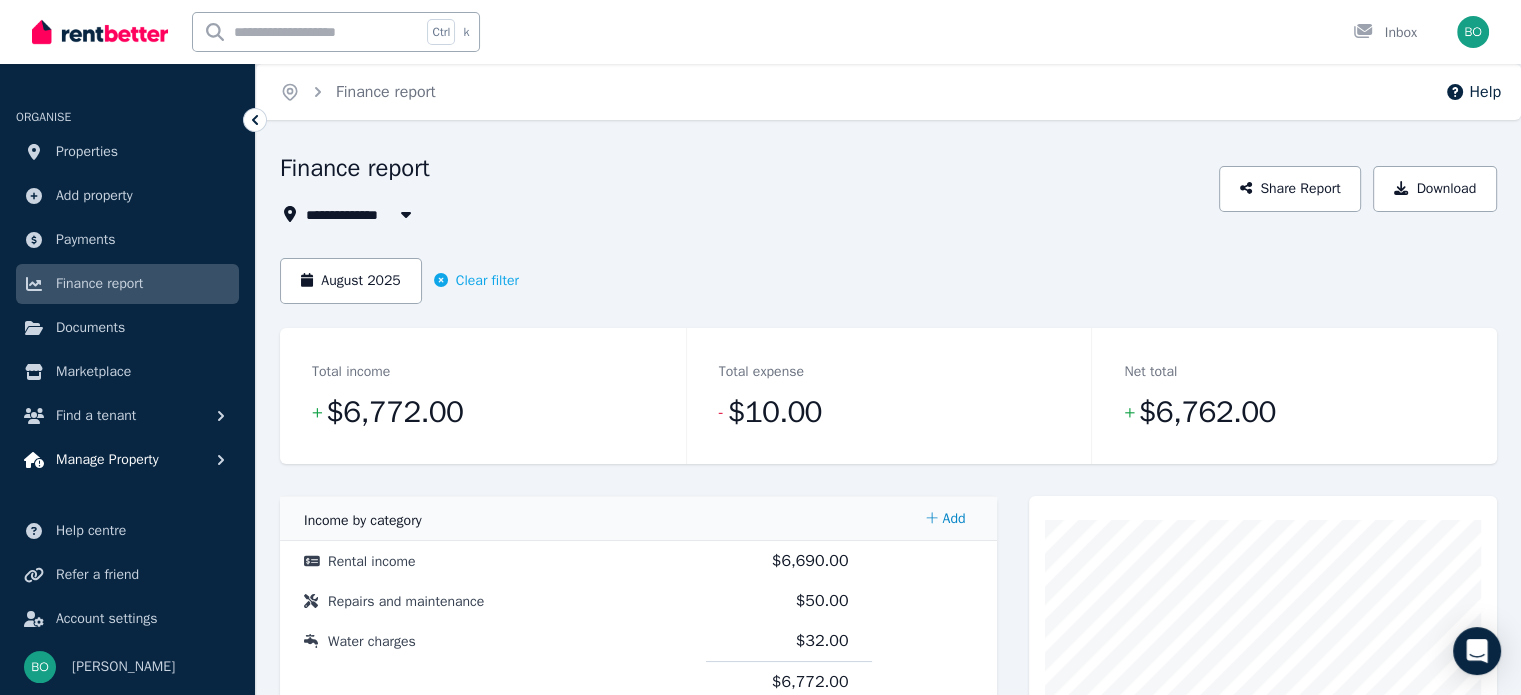 click on "Manage Property" at bounding box center [107, 460] 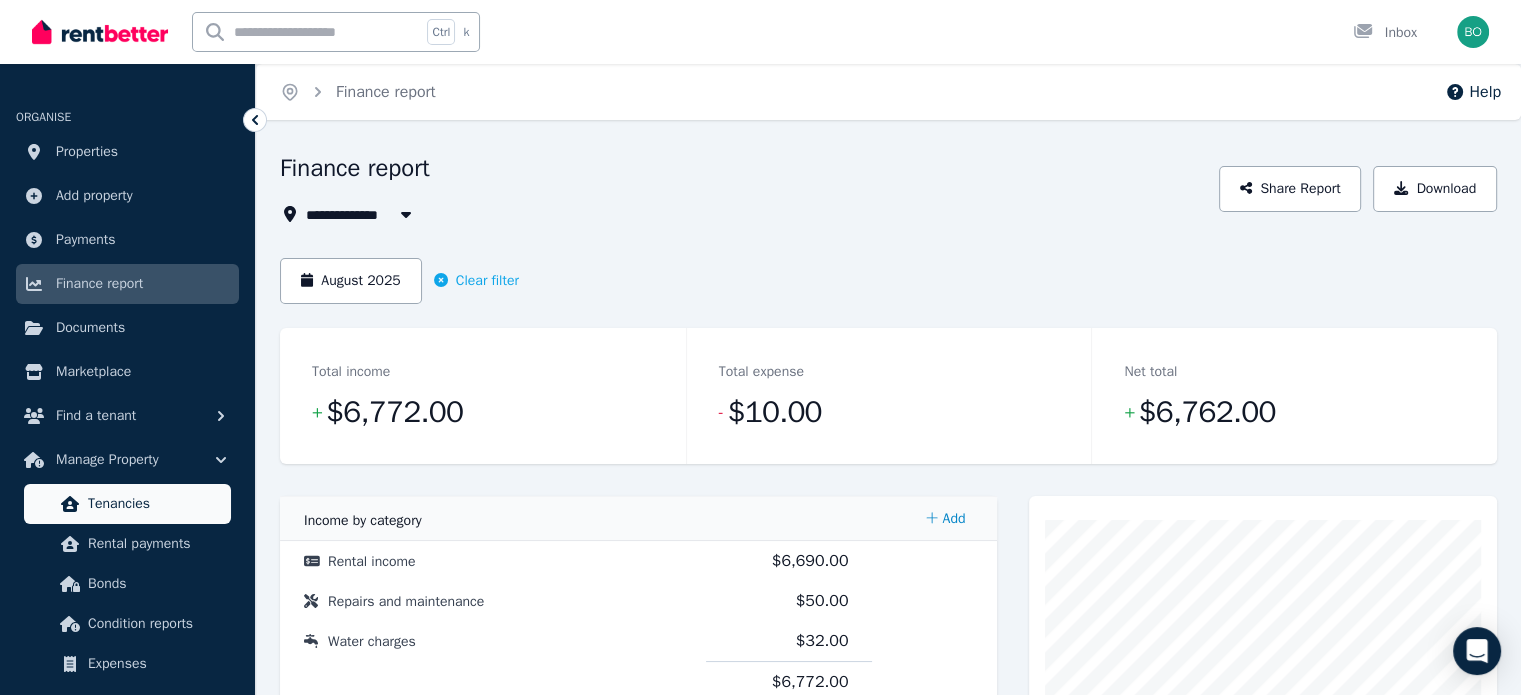 click on "Tenancies" at bounding box center [155, 504] 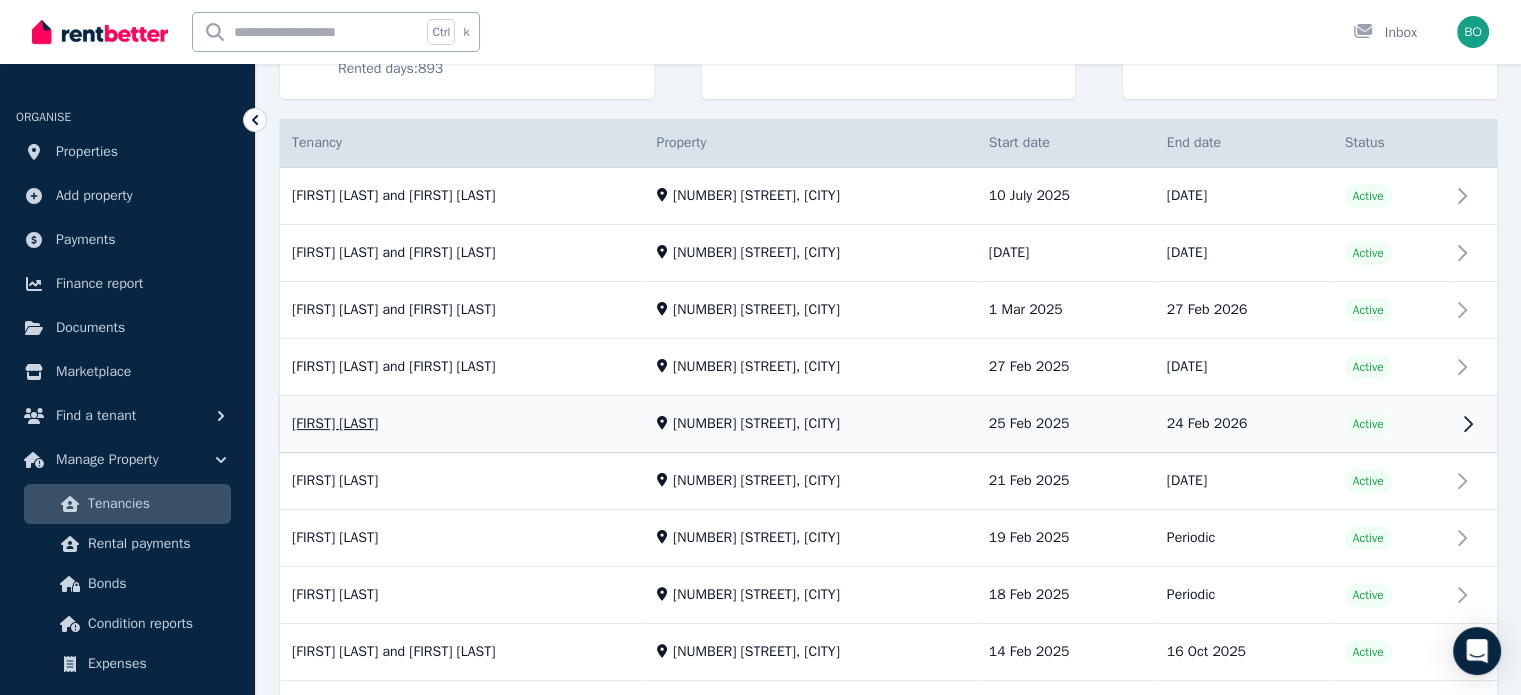 scroll, scrollTop: 400, scrollLeft: 0, axis: vertical 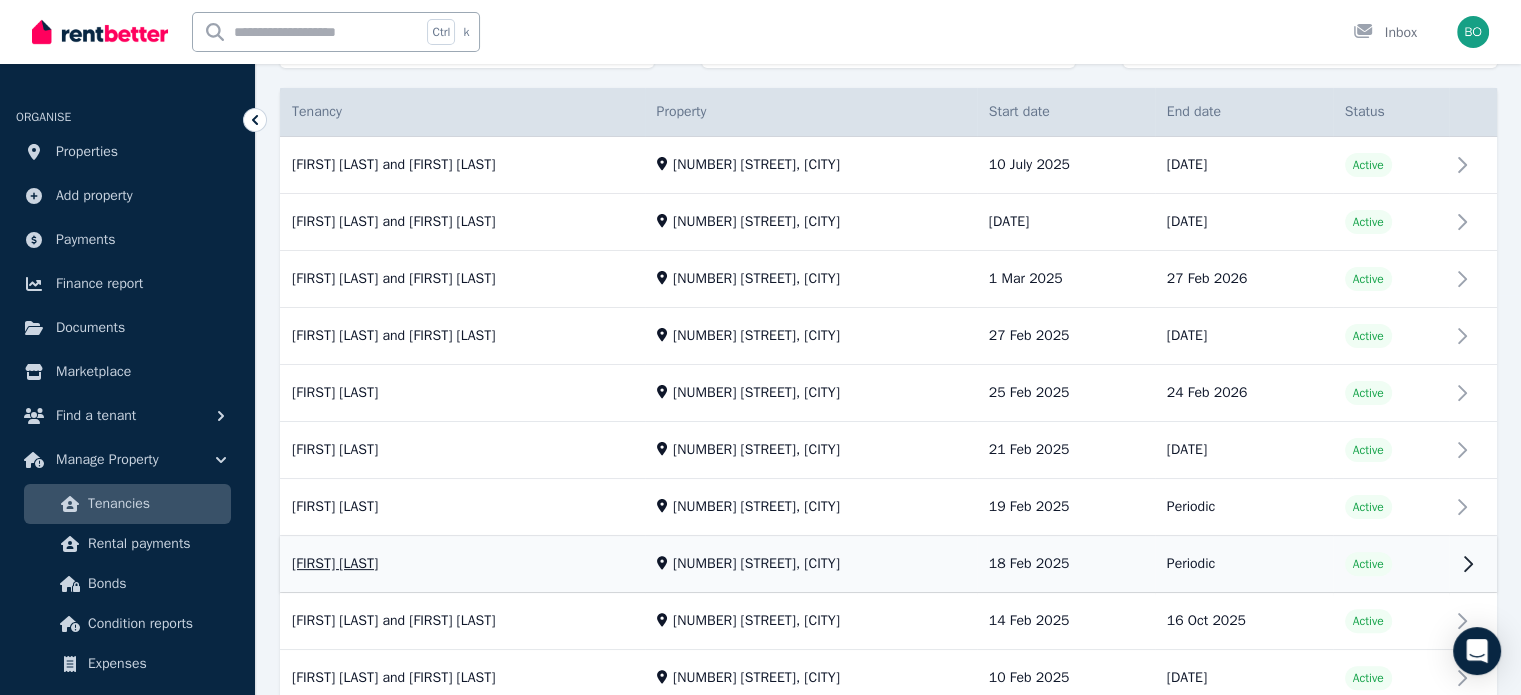 click on "View property details" at bounding box center (888, 565) 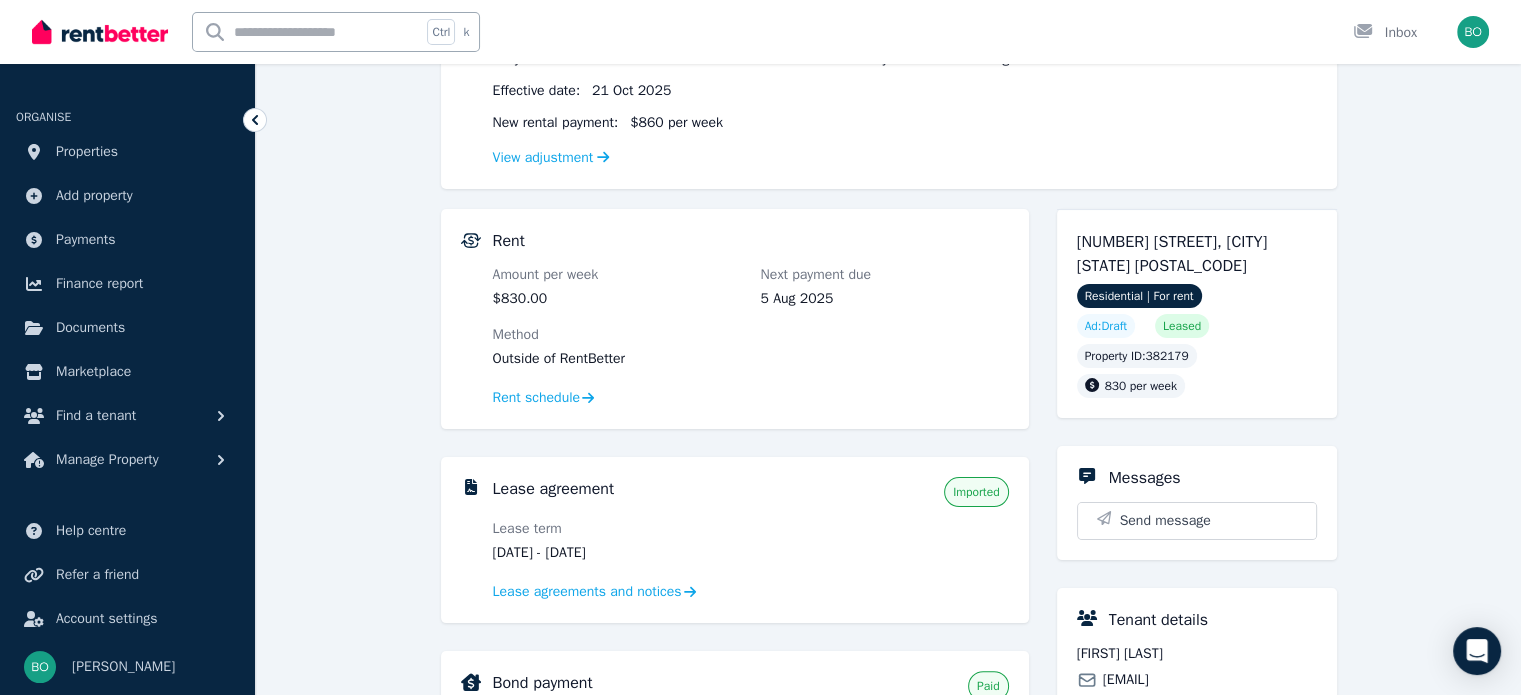 scroll, scrollTop: 288, scrollLeft: 0, axis: vertical 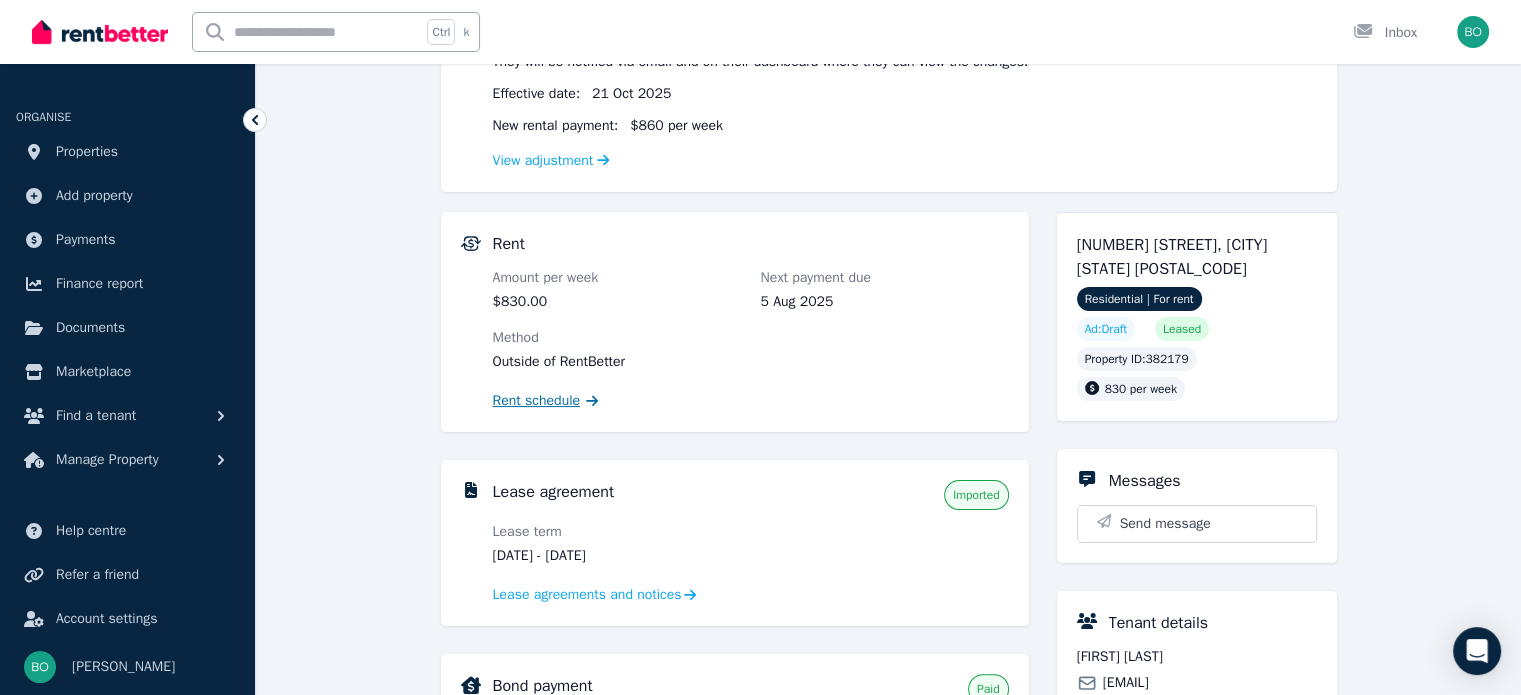 click on "Rent schedule" at bounding box center [537, 401] 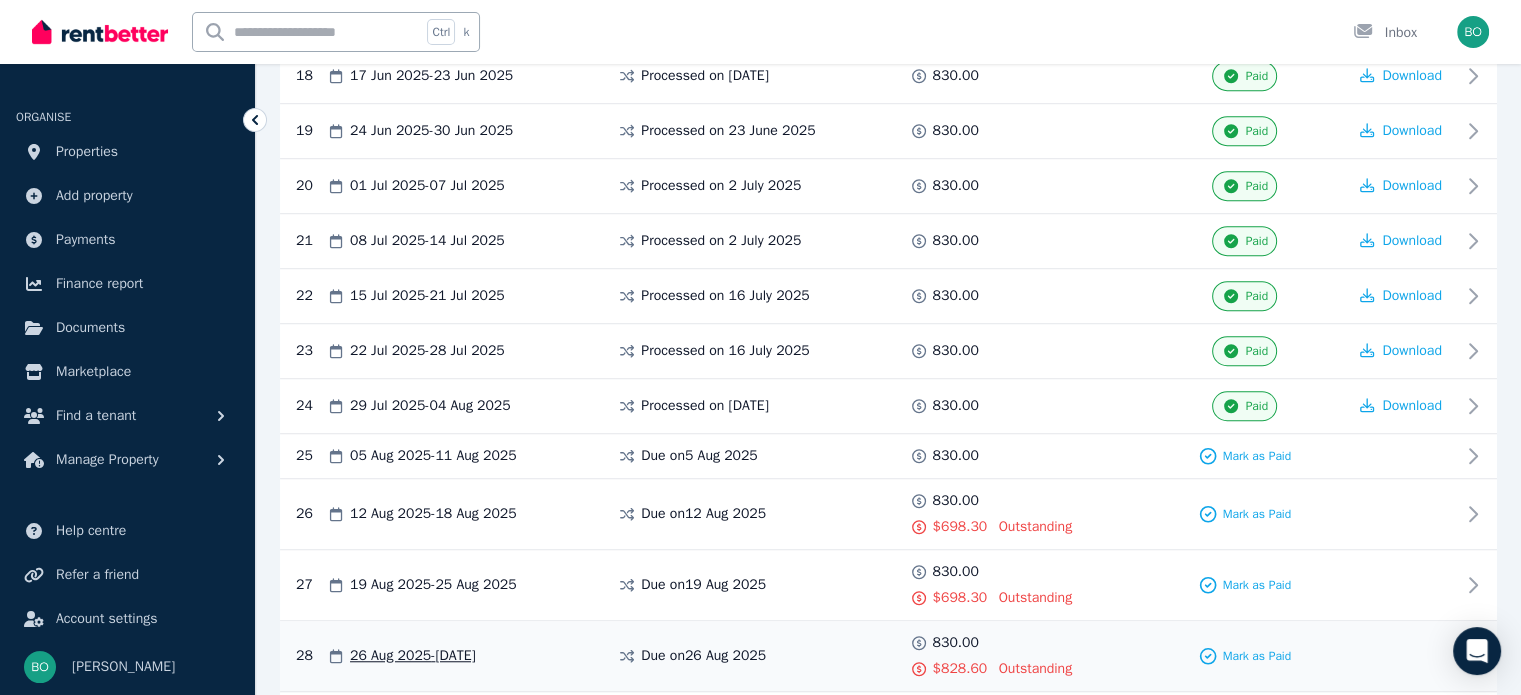 scroll, scrollTop: 1320, scrollLeft: 0, axis: vertical 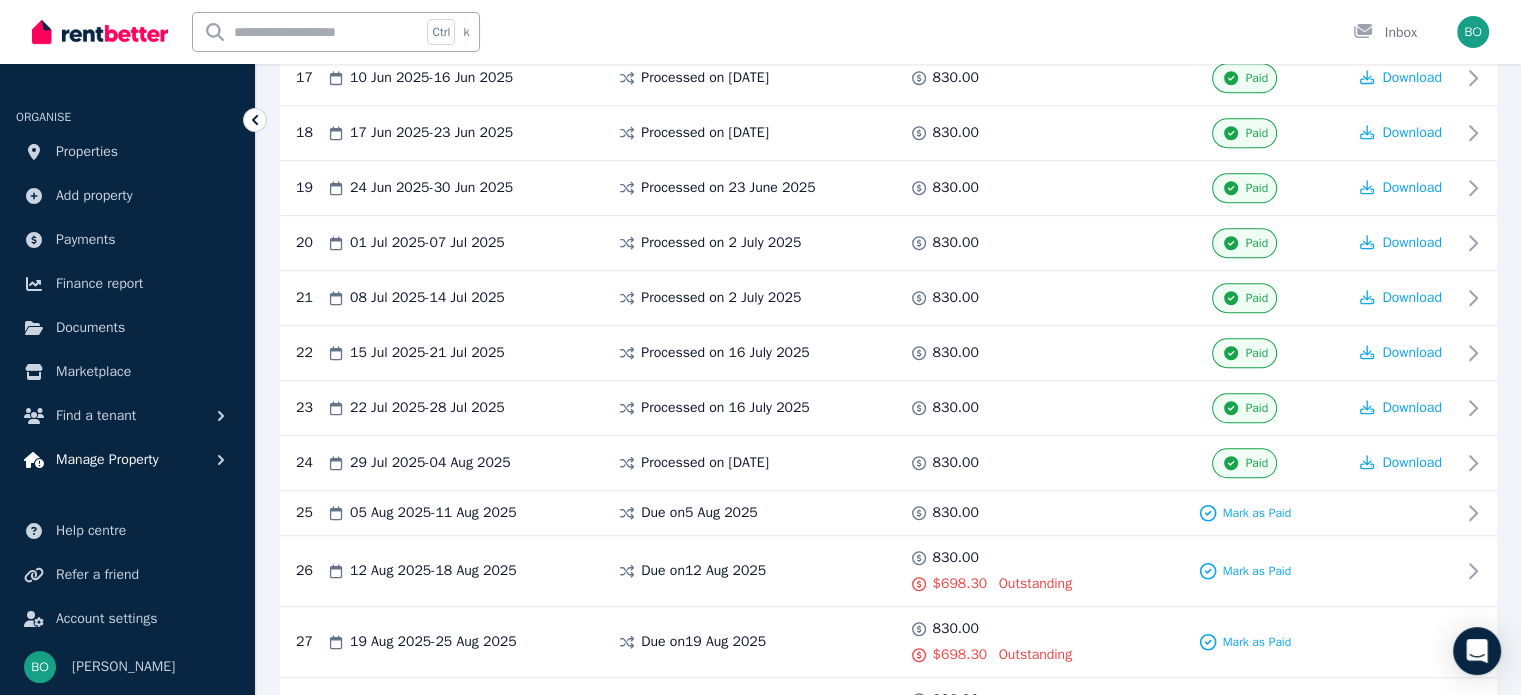 click on "Manage Property" at bounding box center (107, 460) 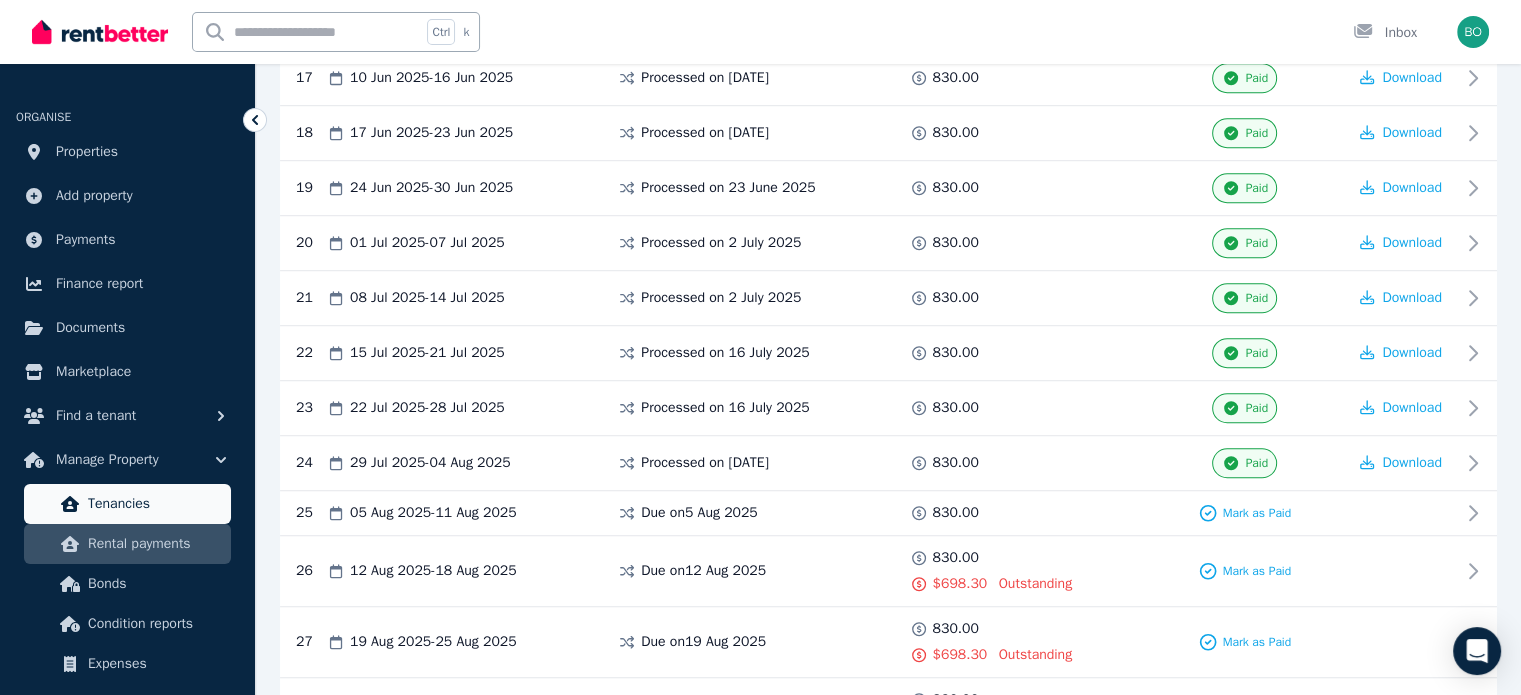 click on "Tenancies" at bounding box center [155, 504] 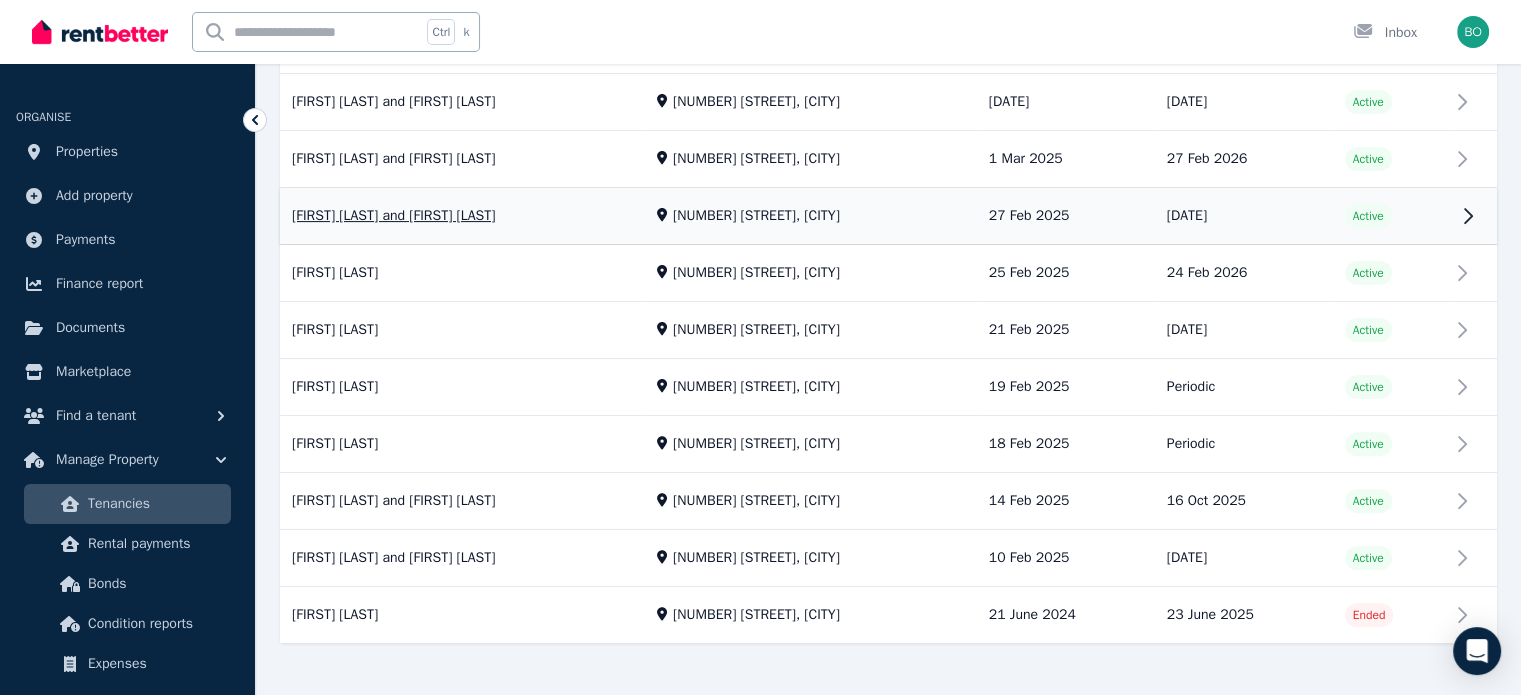scroll, scrollTop: 537, scrollLeft: 0, axis: vertical 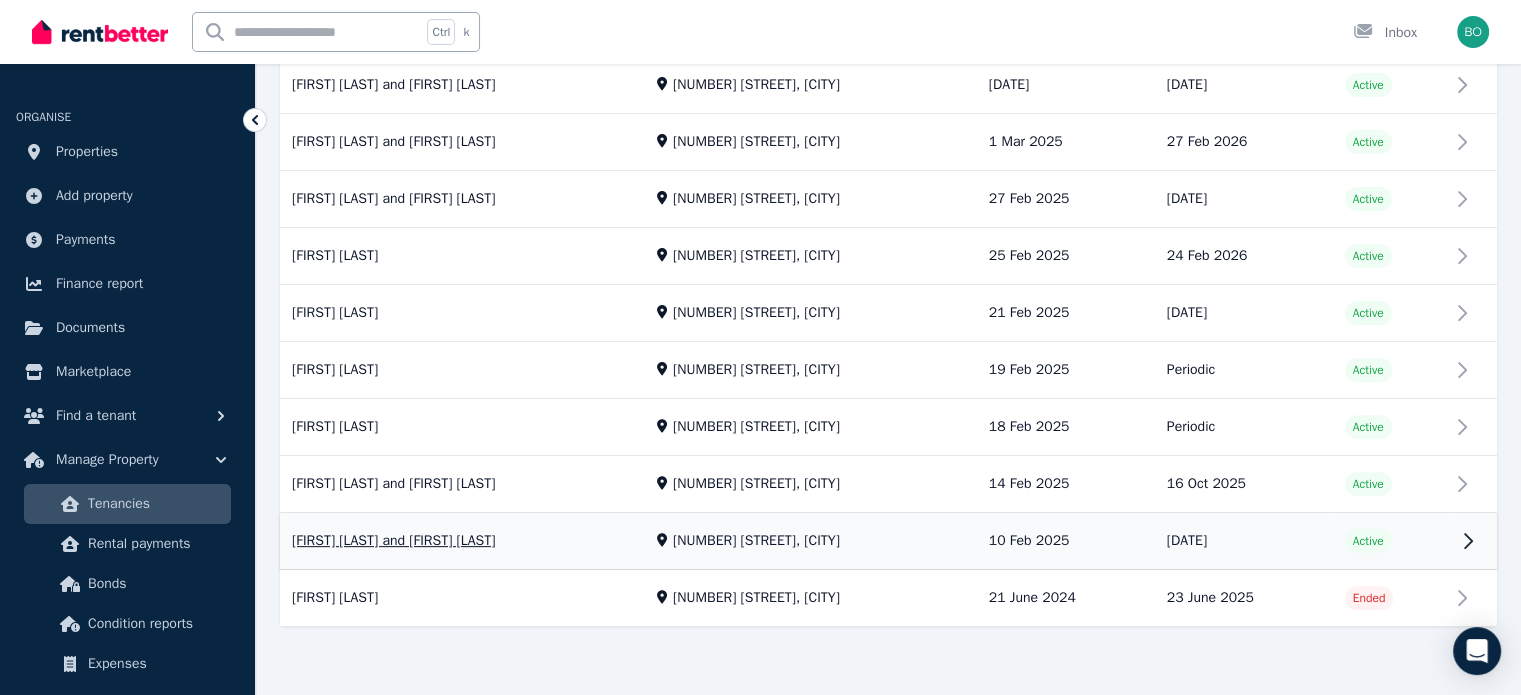 click on "View property details" at bounding box center [888, 542] 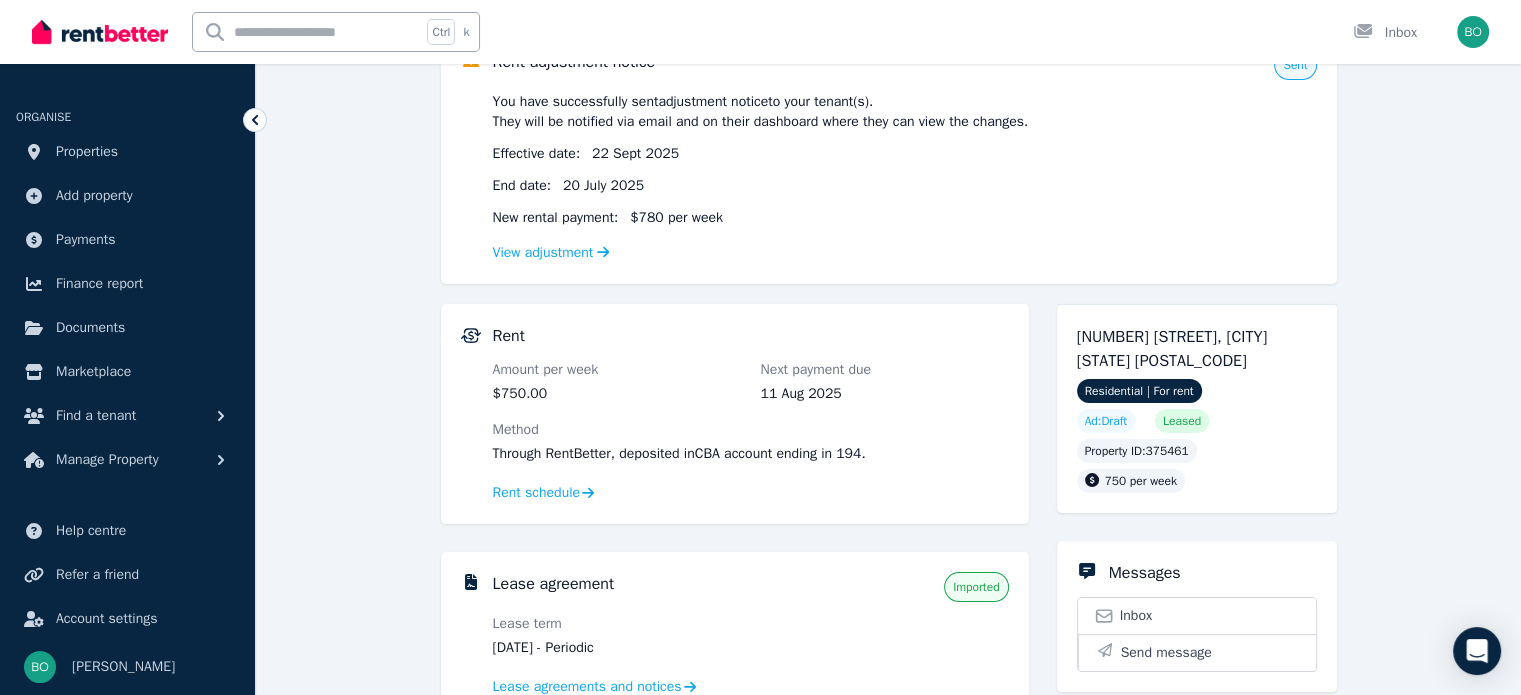 scroll, scrollTop: 200, scrollLeft: 0, axis: vertical 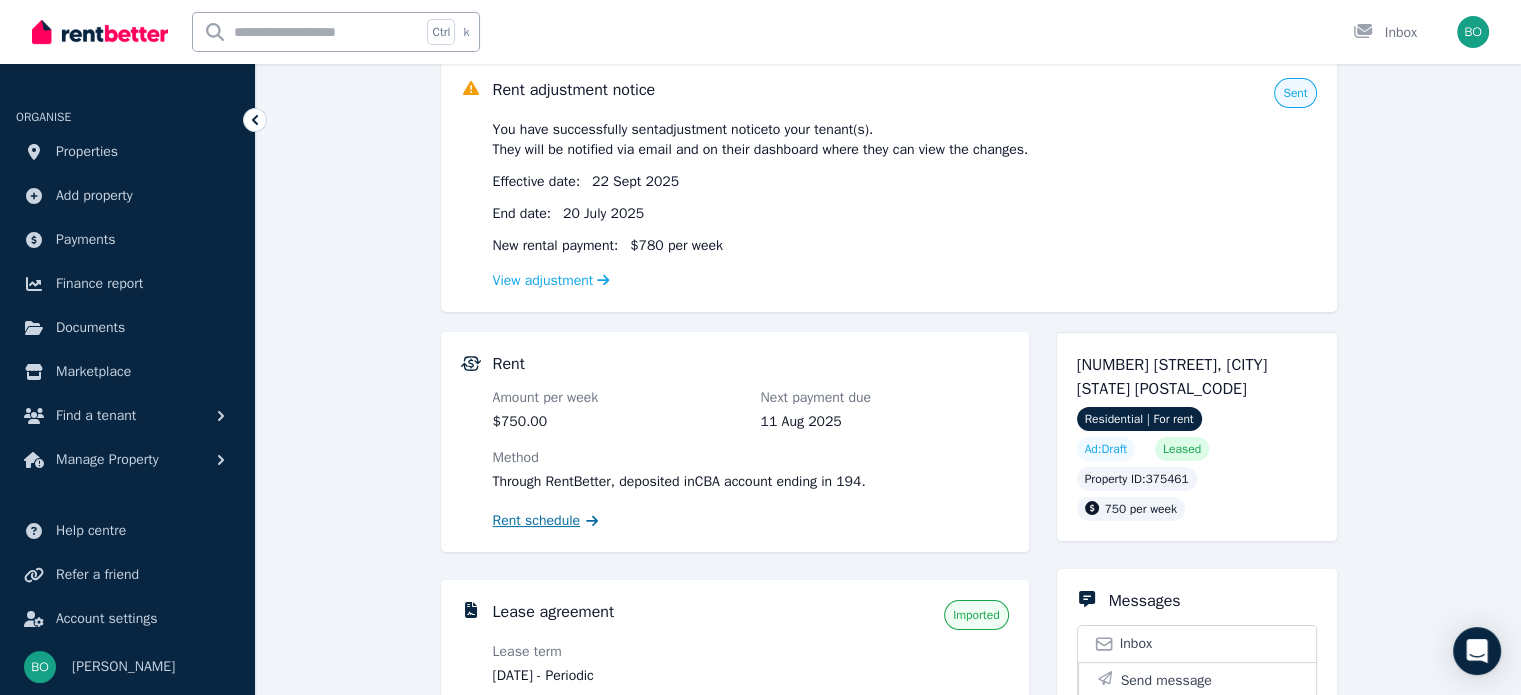 click on "Rent schedule" at bounding box center (537, 521) 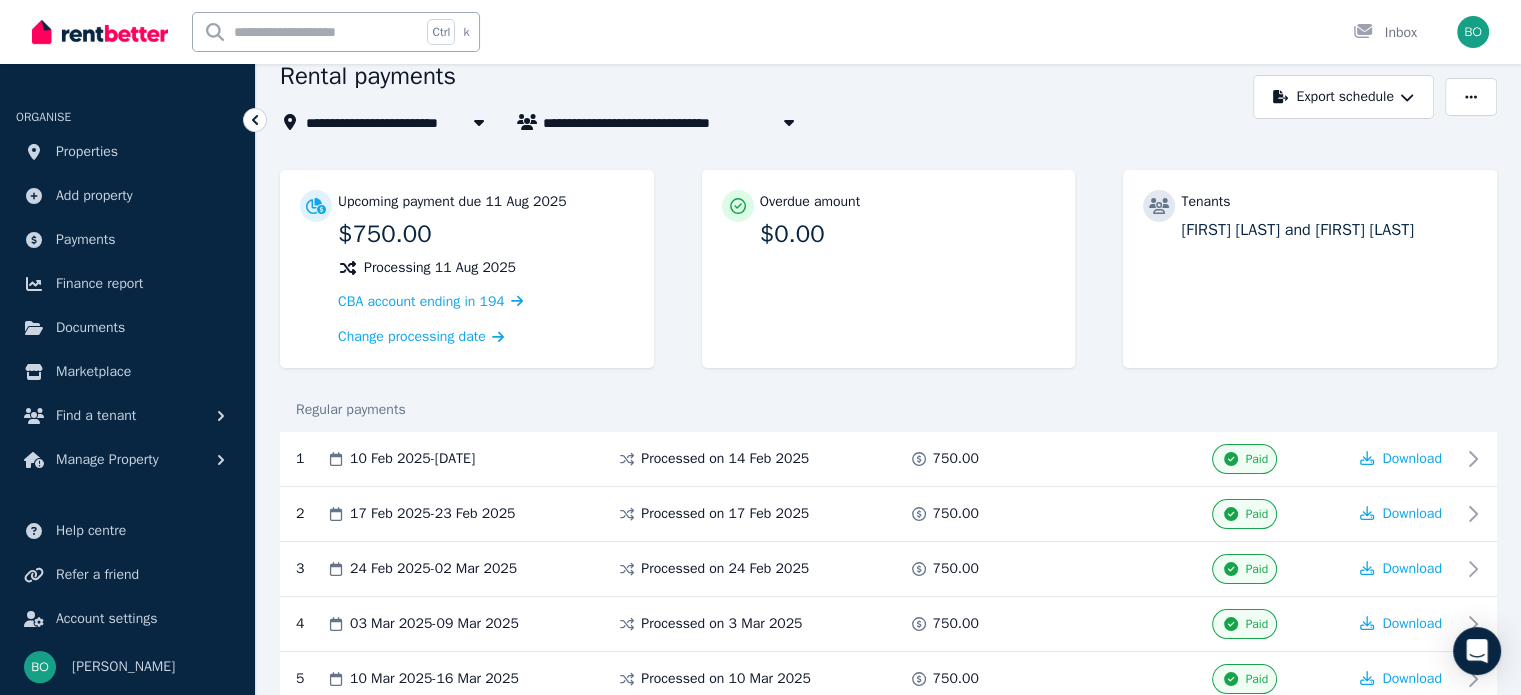 scroll, scrollTop: 0, scrollLeft: 0, axis: both 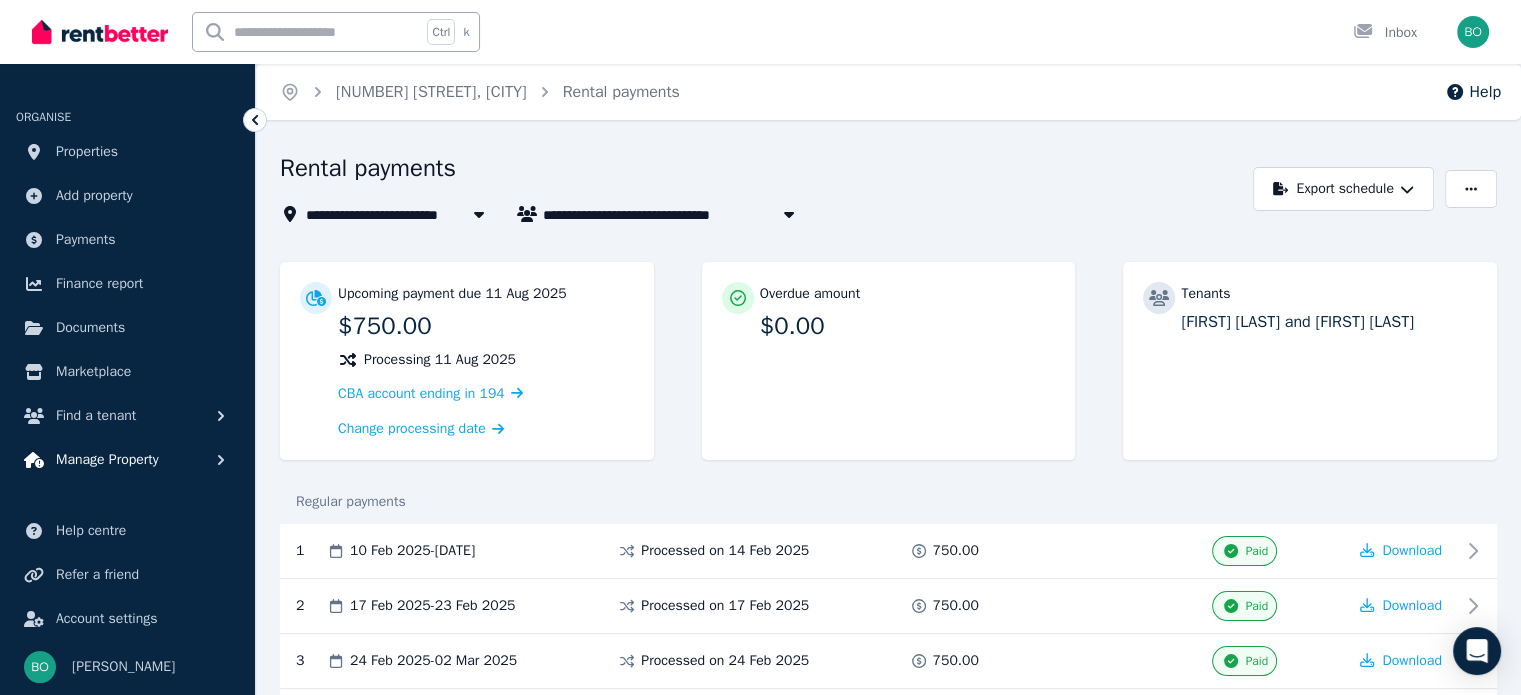 click on "Manage Property" at bounding box center (107, 460) 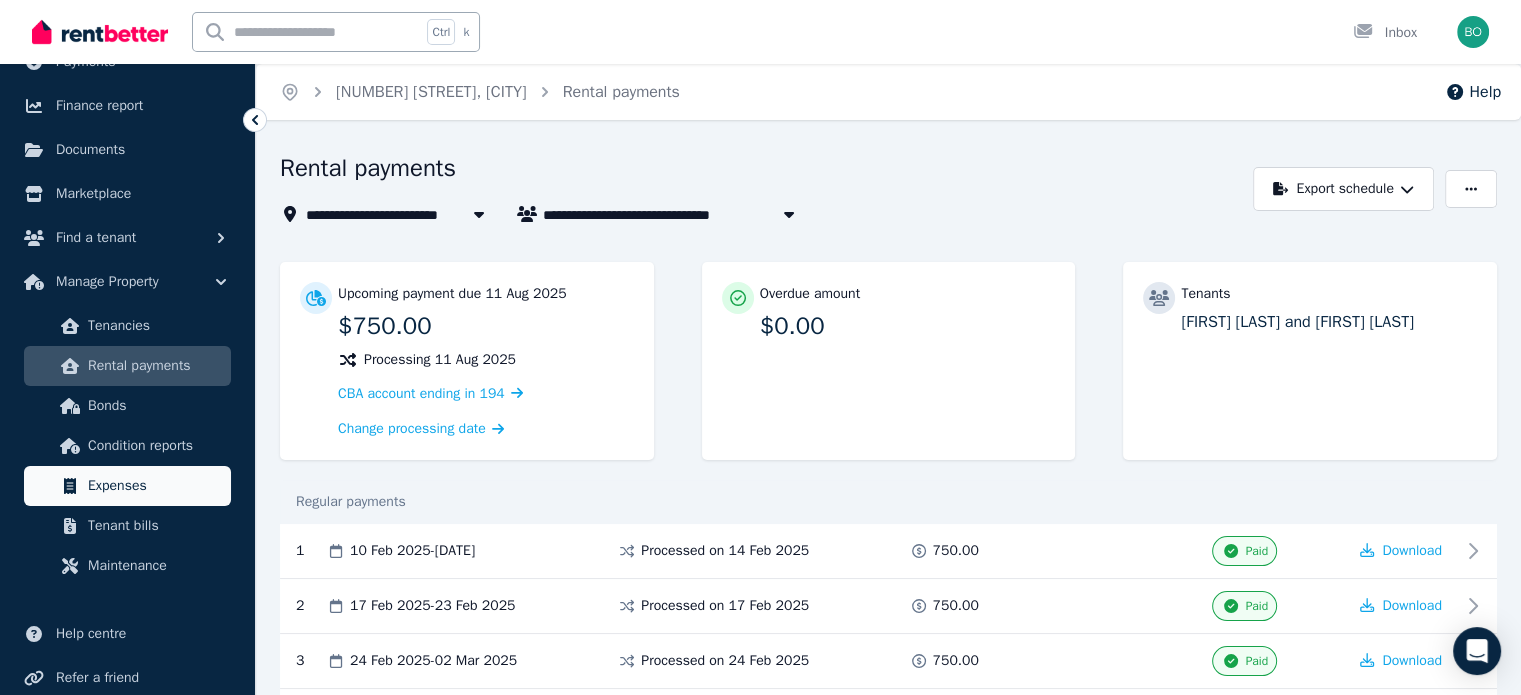 scroll, scrollTop: 200, scrollLeft: 0, axis: vertical 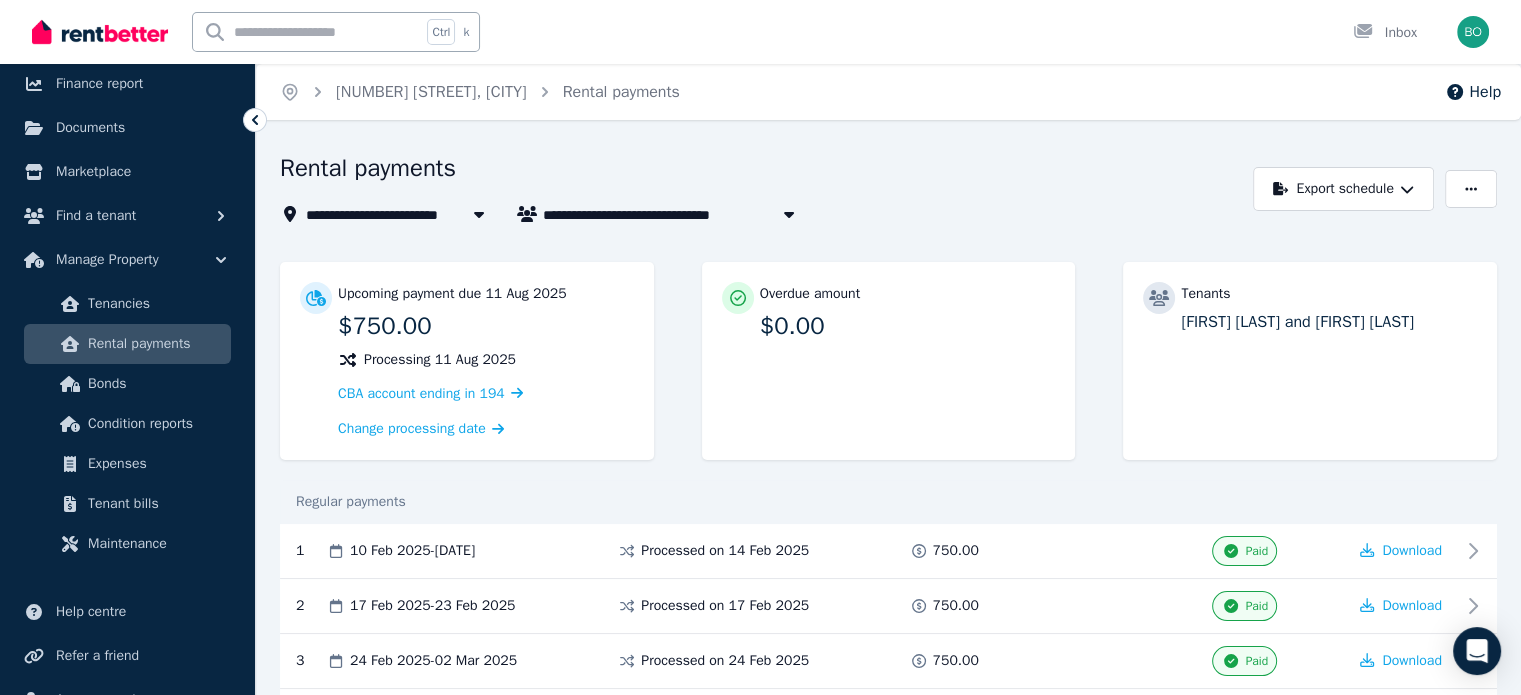 click on "Rental payments" at bounding box center [155, 344] 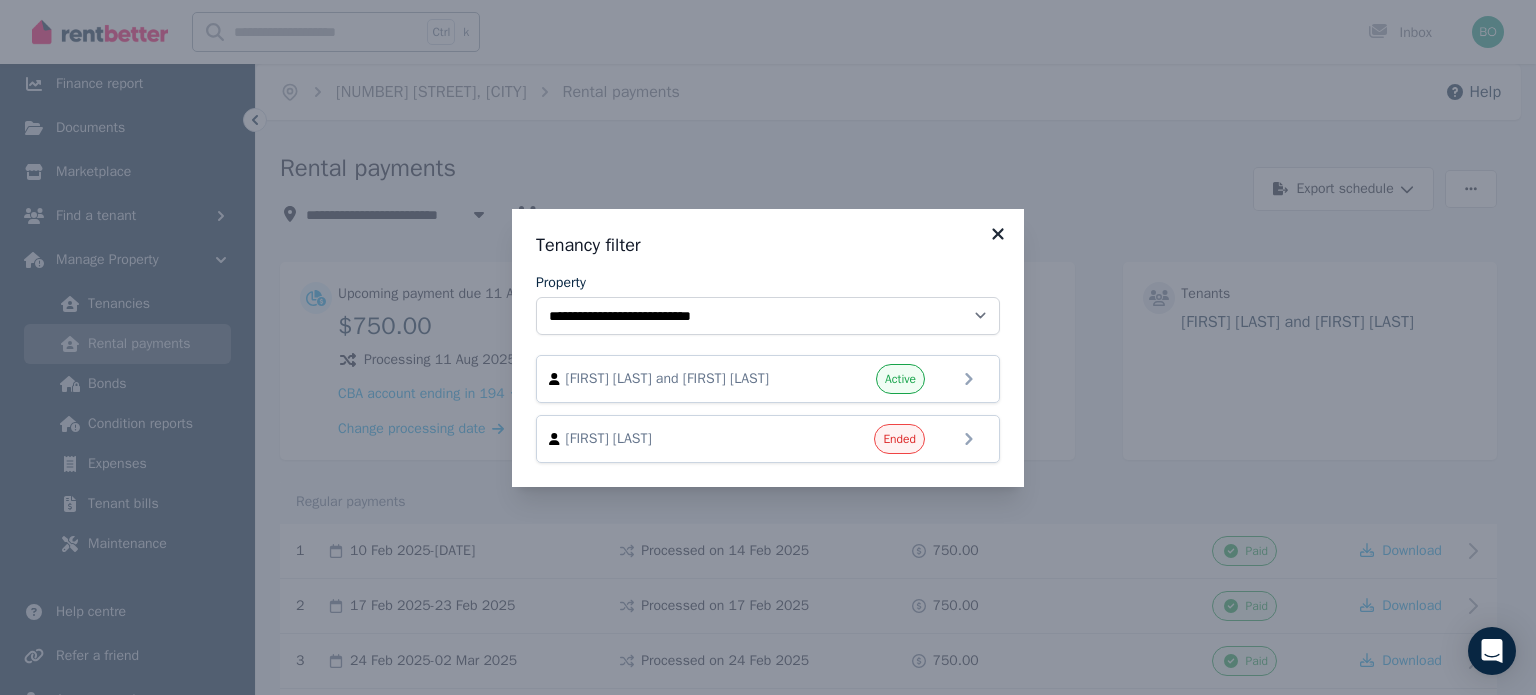 click 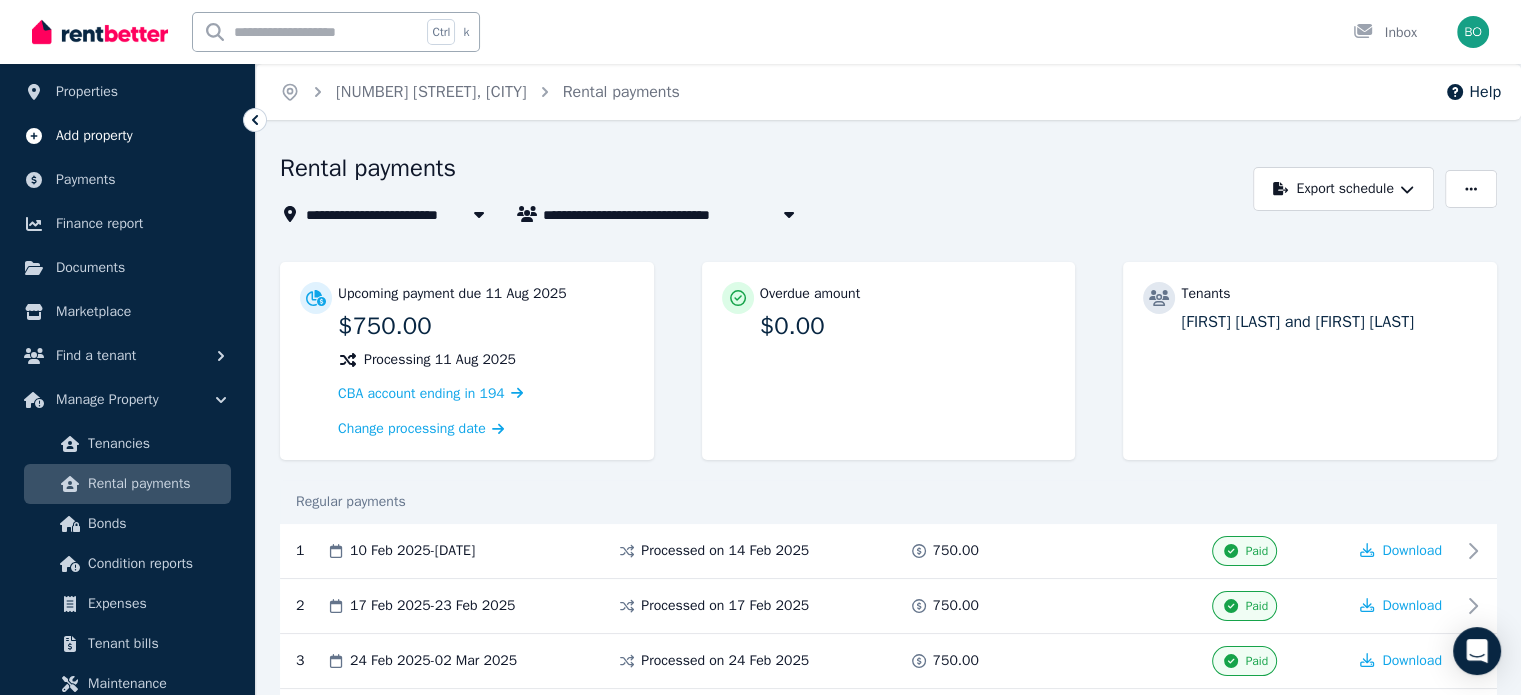 scroll, scrollTop: 0, scrollLeft: 0, axis: both 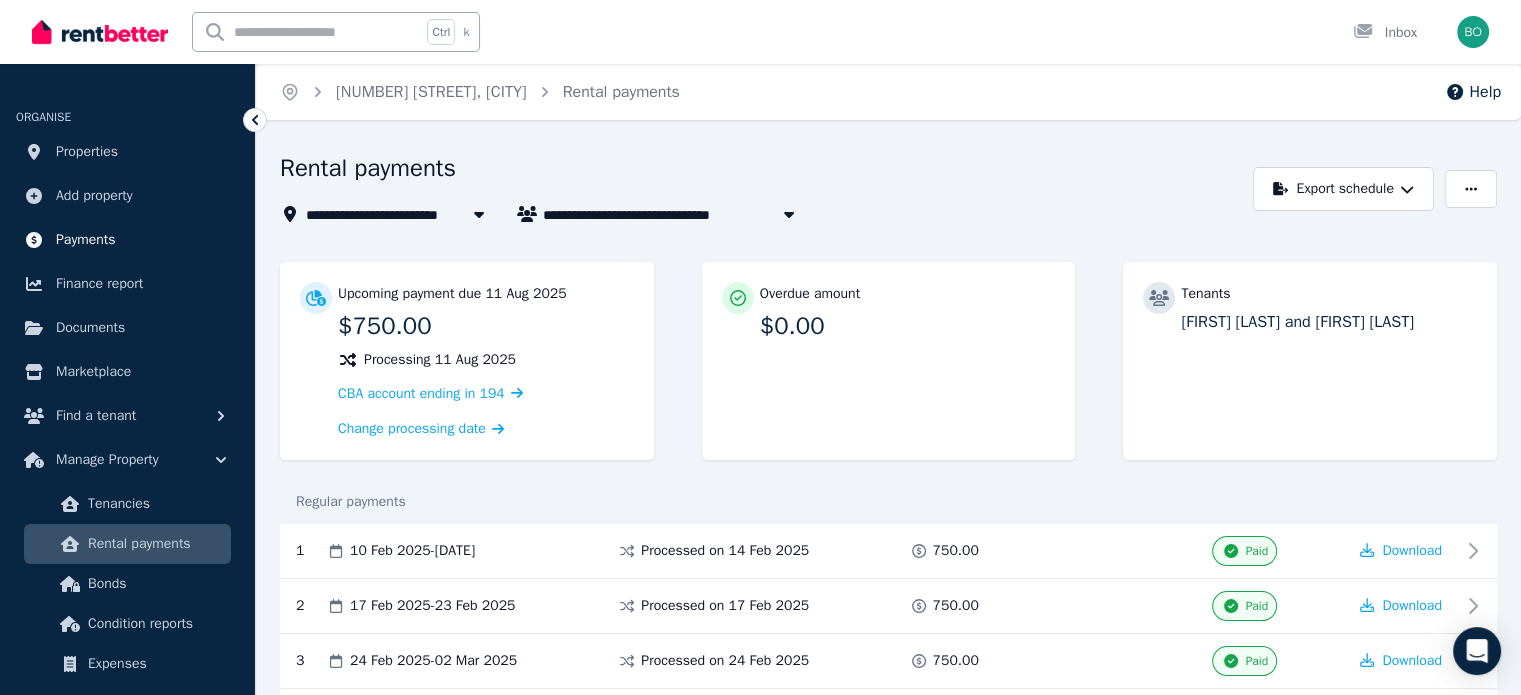 click on "Payments" at bounding box center (127, 240) 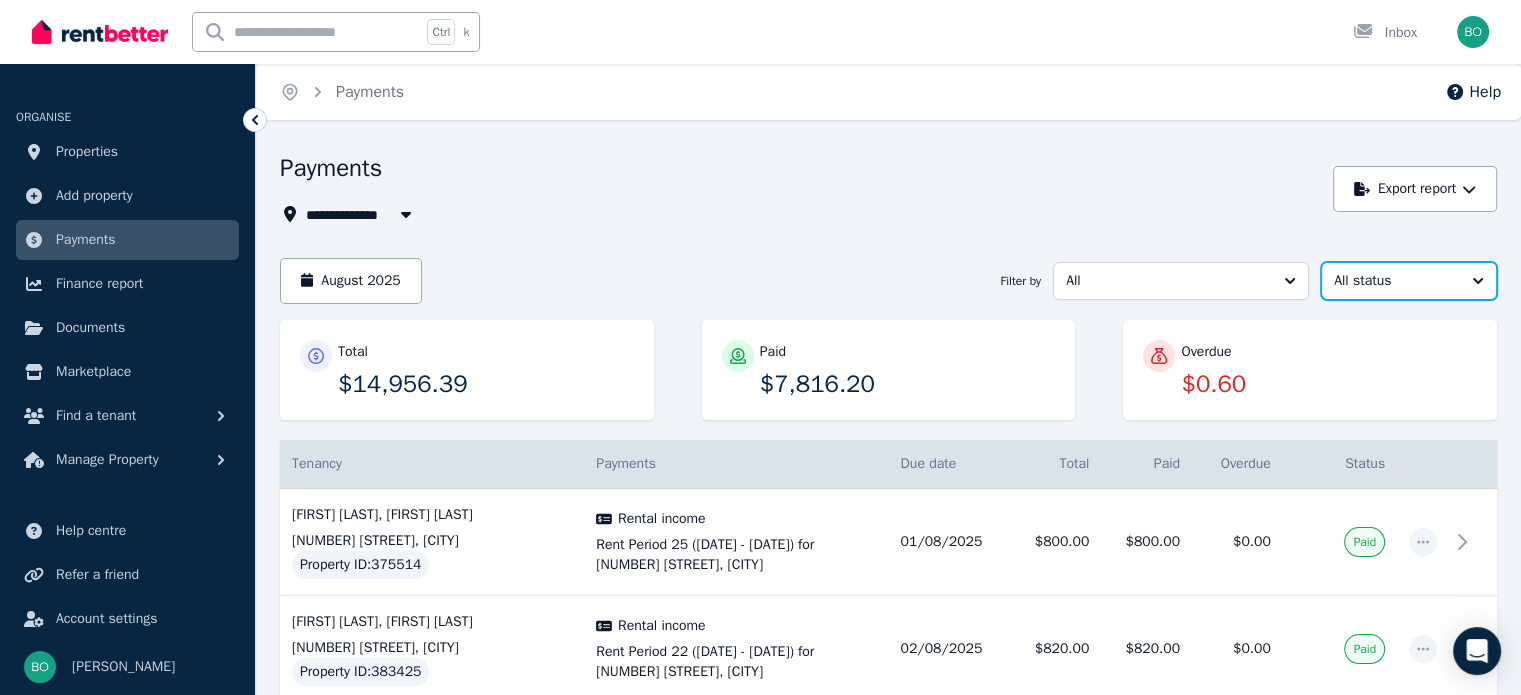 click on "All status" at bounding box center [1409, 281] 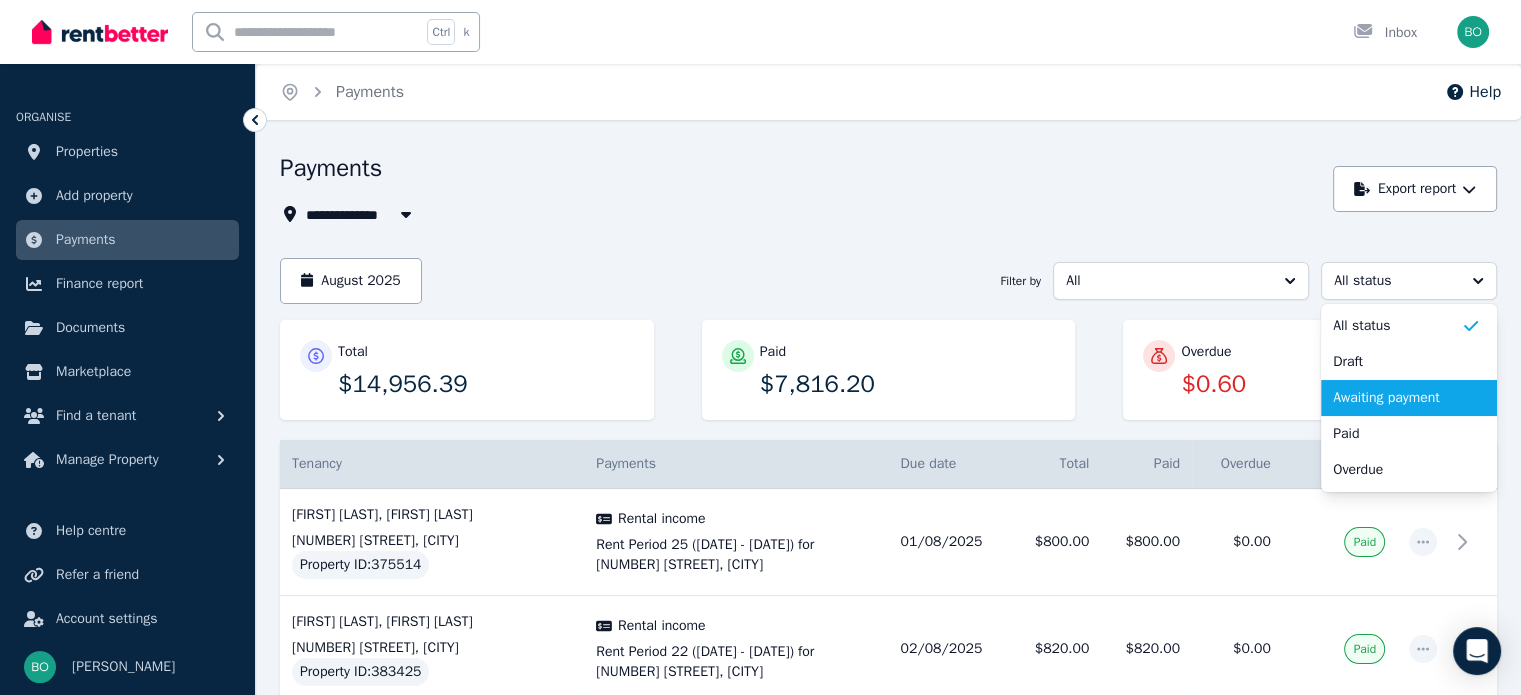 click on "Awaiting payment" at bounding box center [1397, 398] 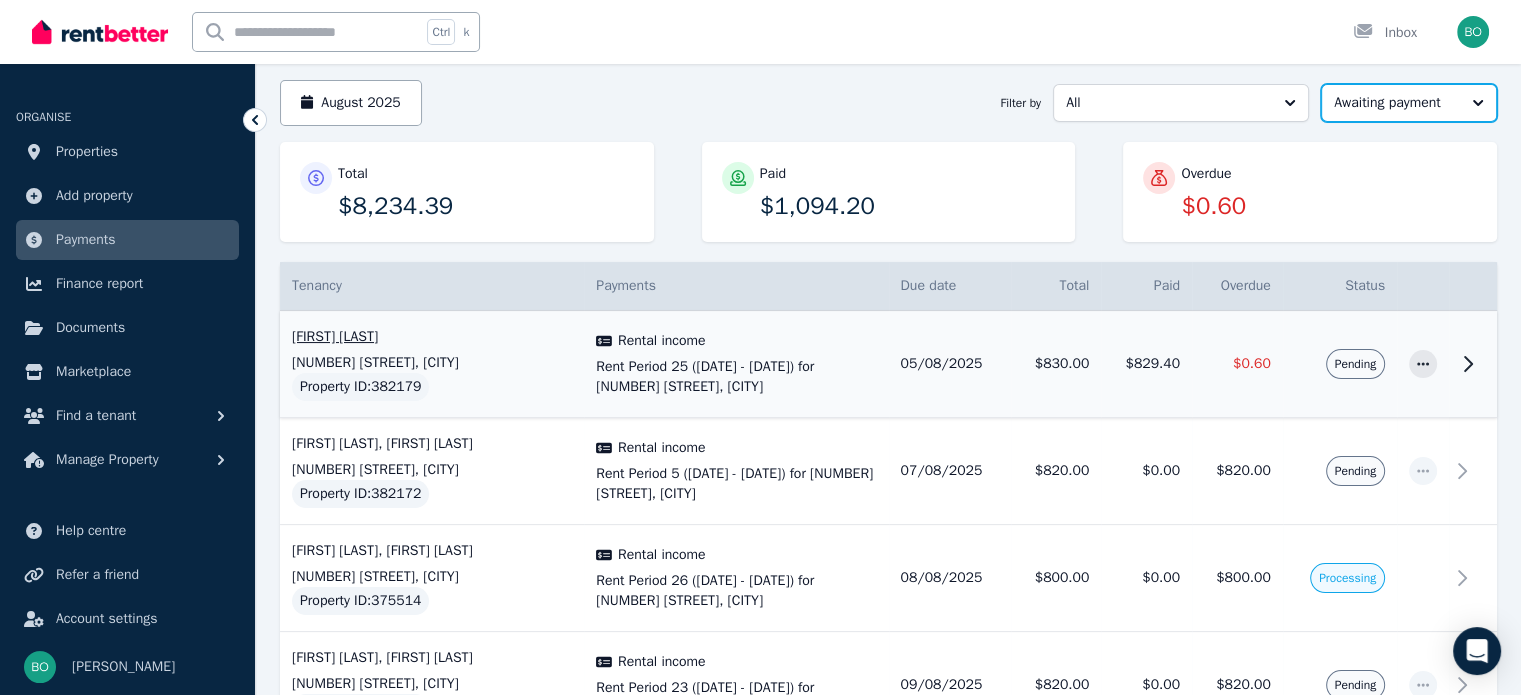 scroll, scrollTop: 200, scrollLeft: 0, axis: vertical 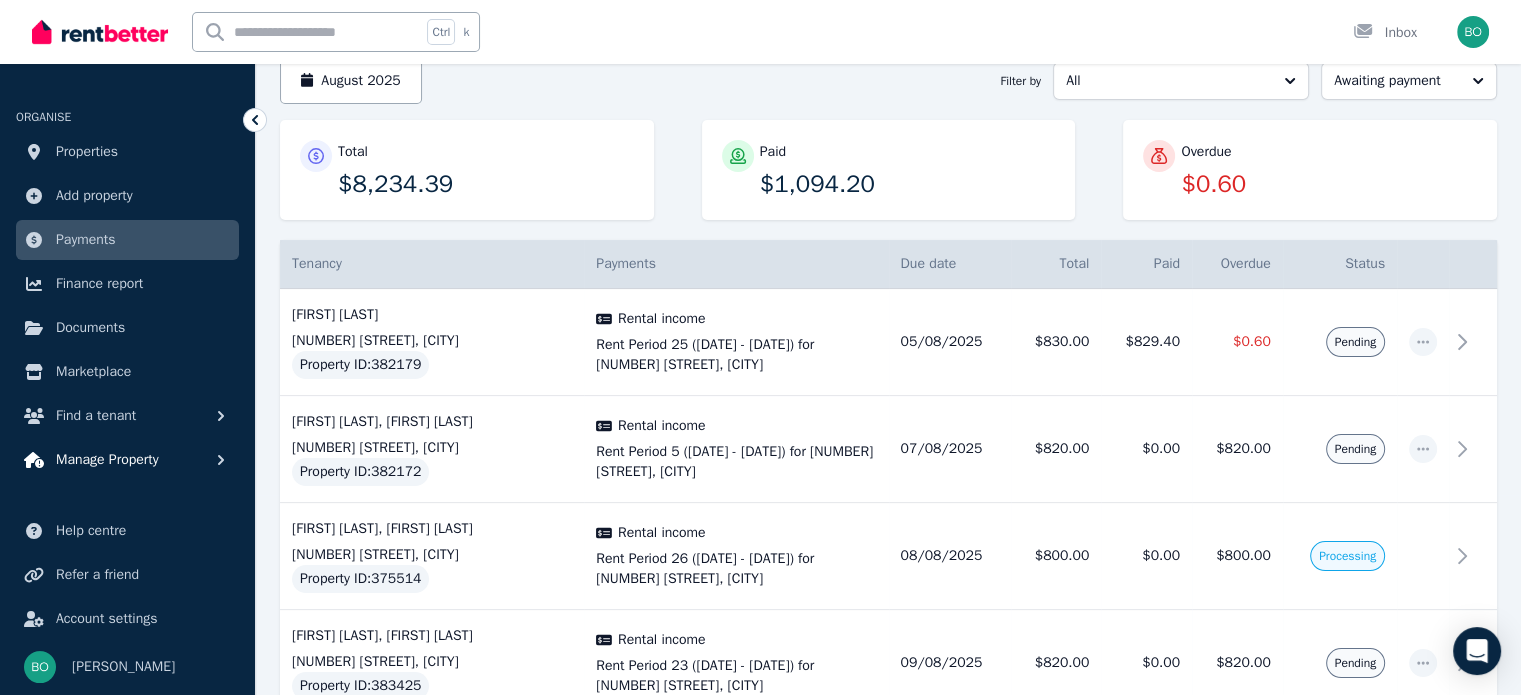 click on "Manage Property" at bounding box center (107, 460) 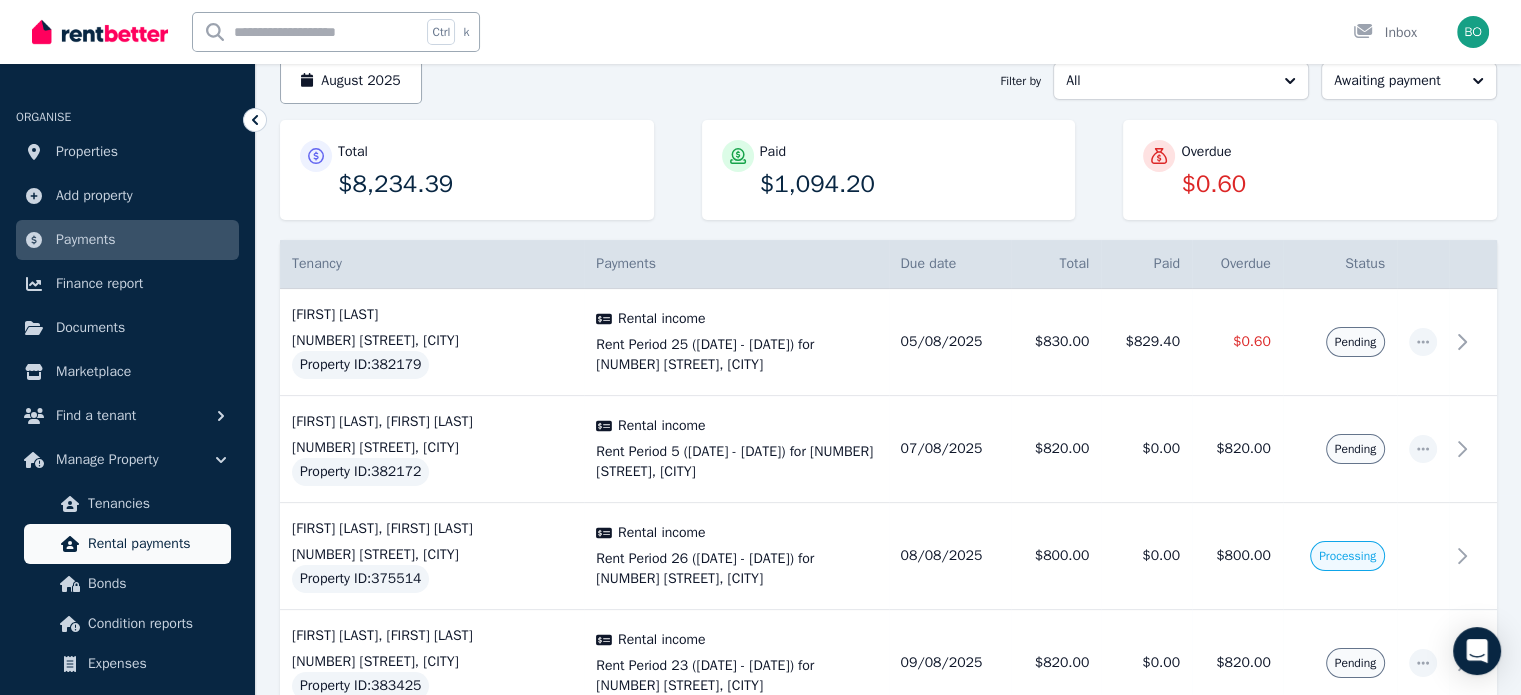 click on "Rental payments" at bounding box center [155, 544] 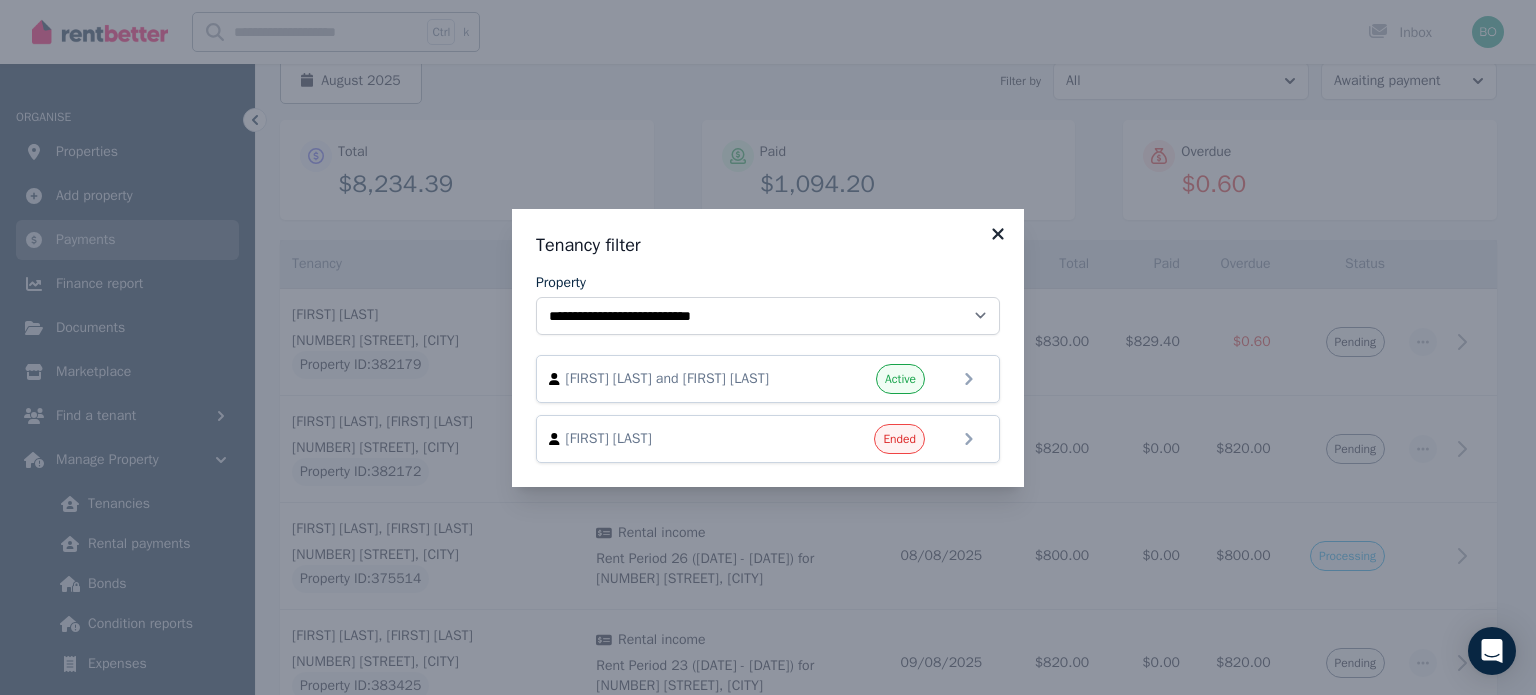 click 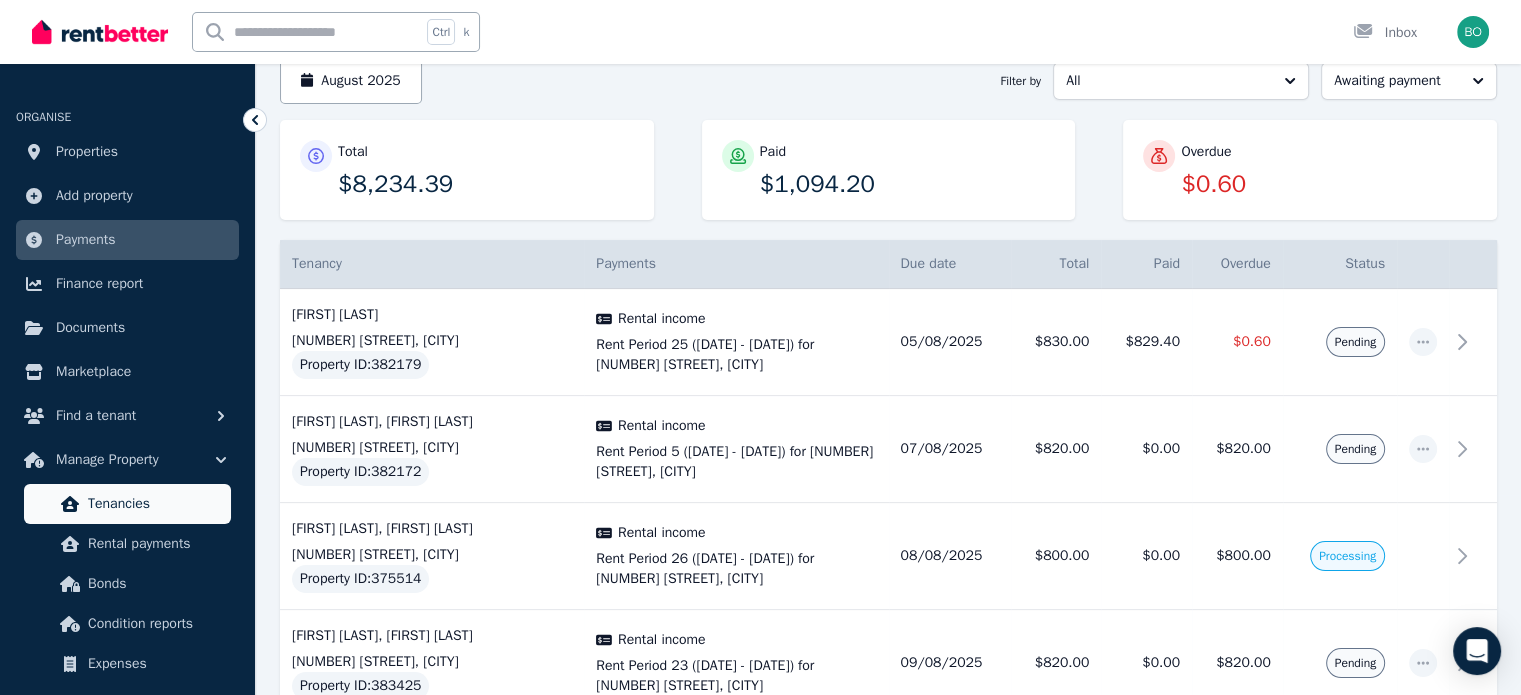 click on "Tenancies" at bounding box center (155, 504) 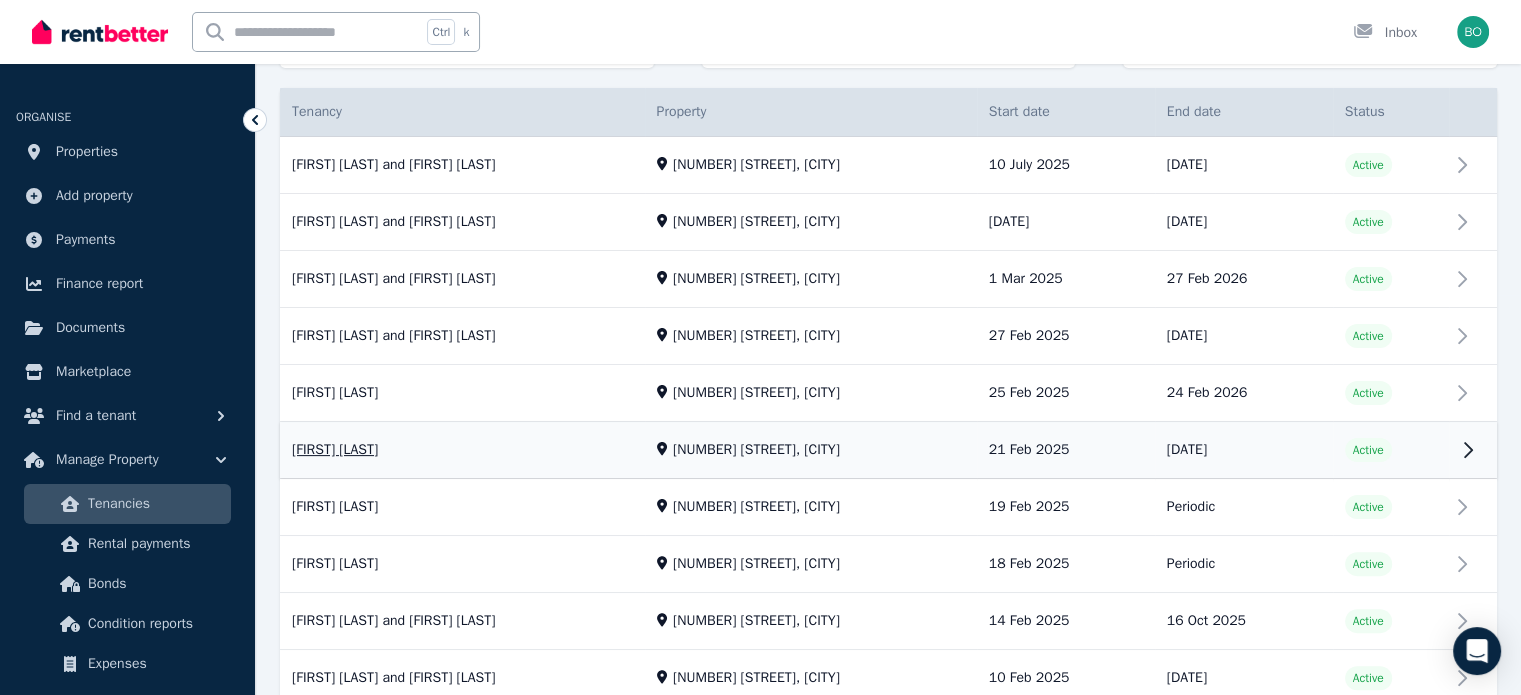 scroll, scrollTop: 500, scrollLeft: 0, axis: vertical 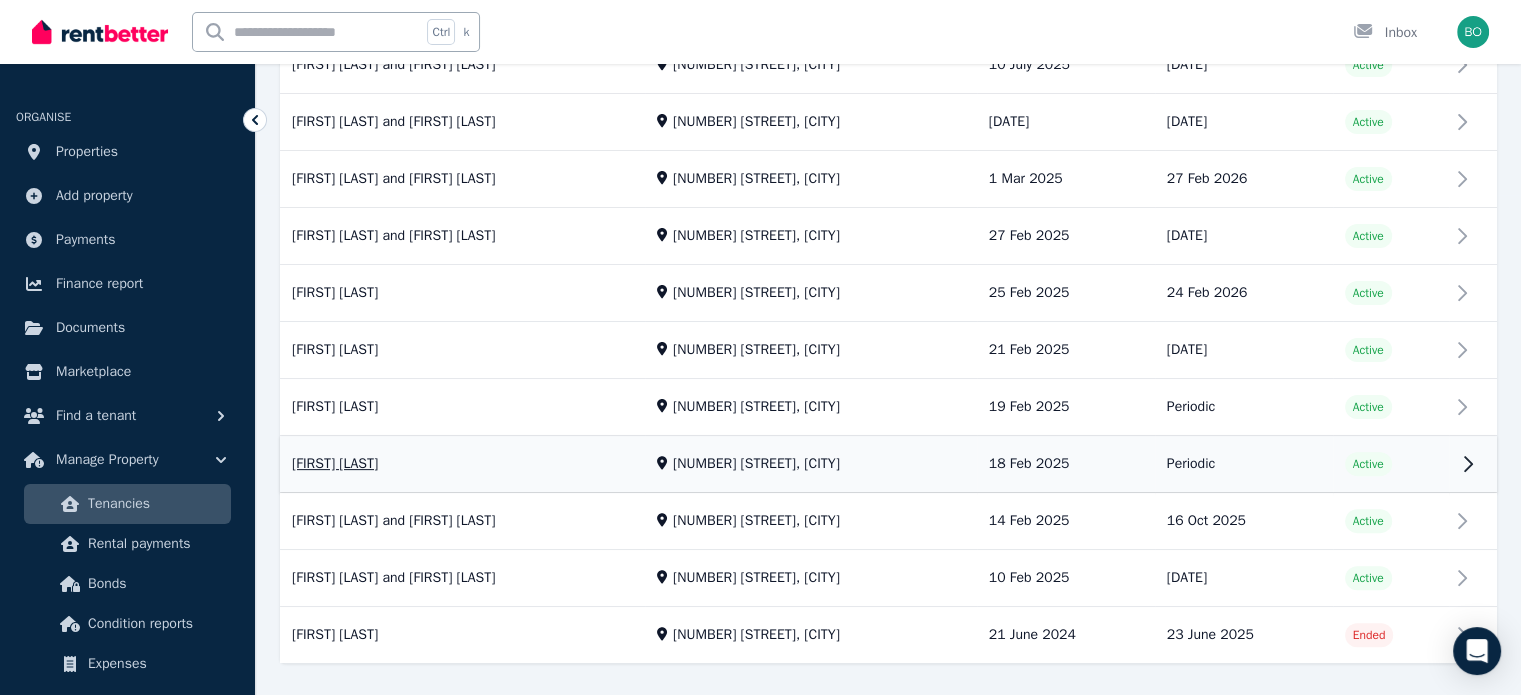 click on "View property details" at bounding box center (888, 465) 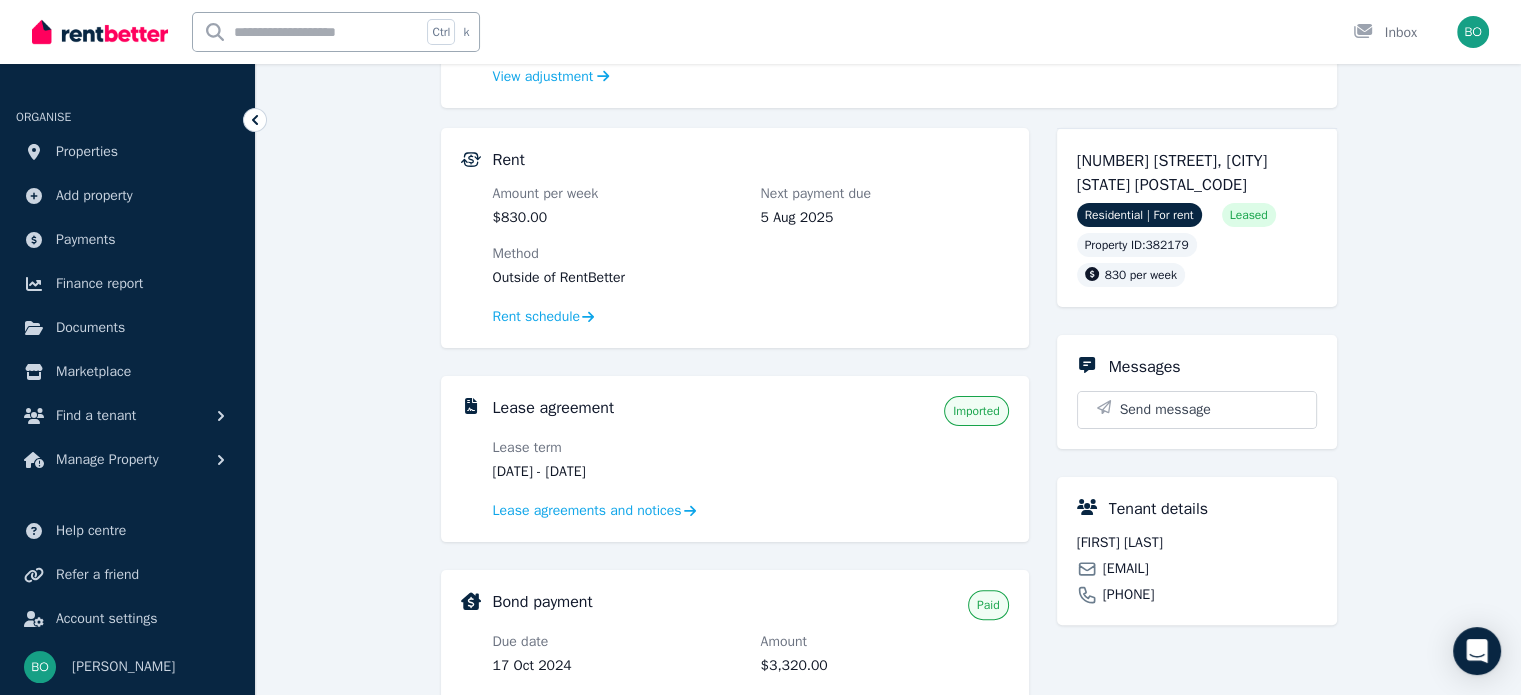 scroll, scrollTop: 400, scrollLeft: 0, axis: vertical 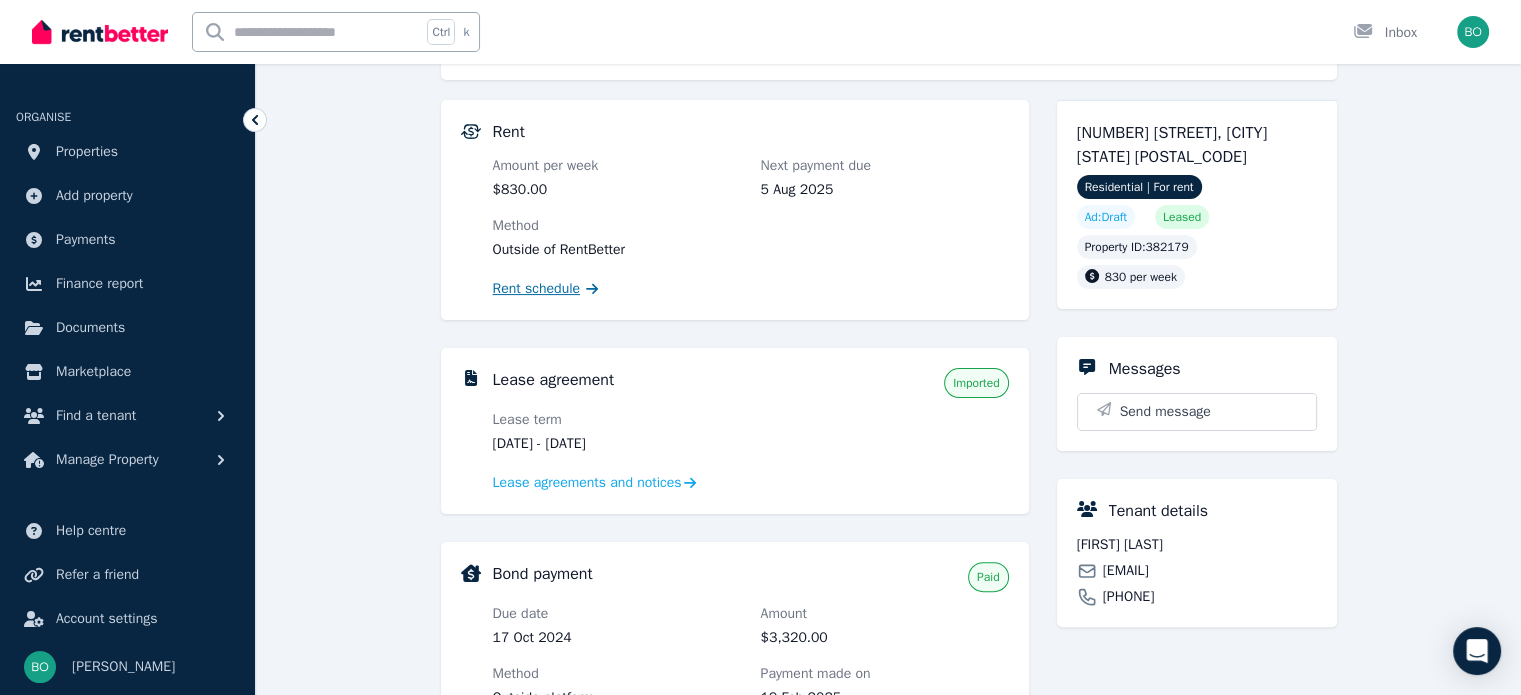 click on "Rent schedule" at bounding box center [537, 289] 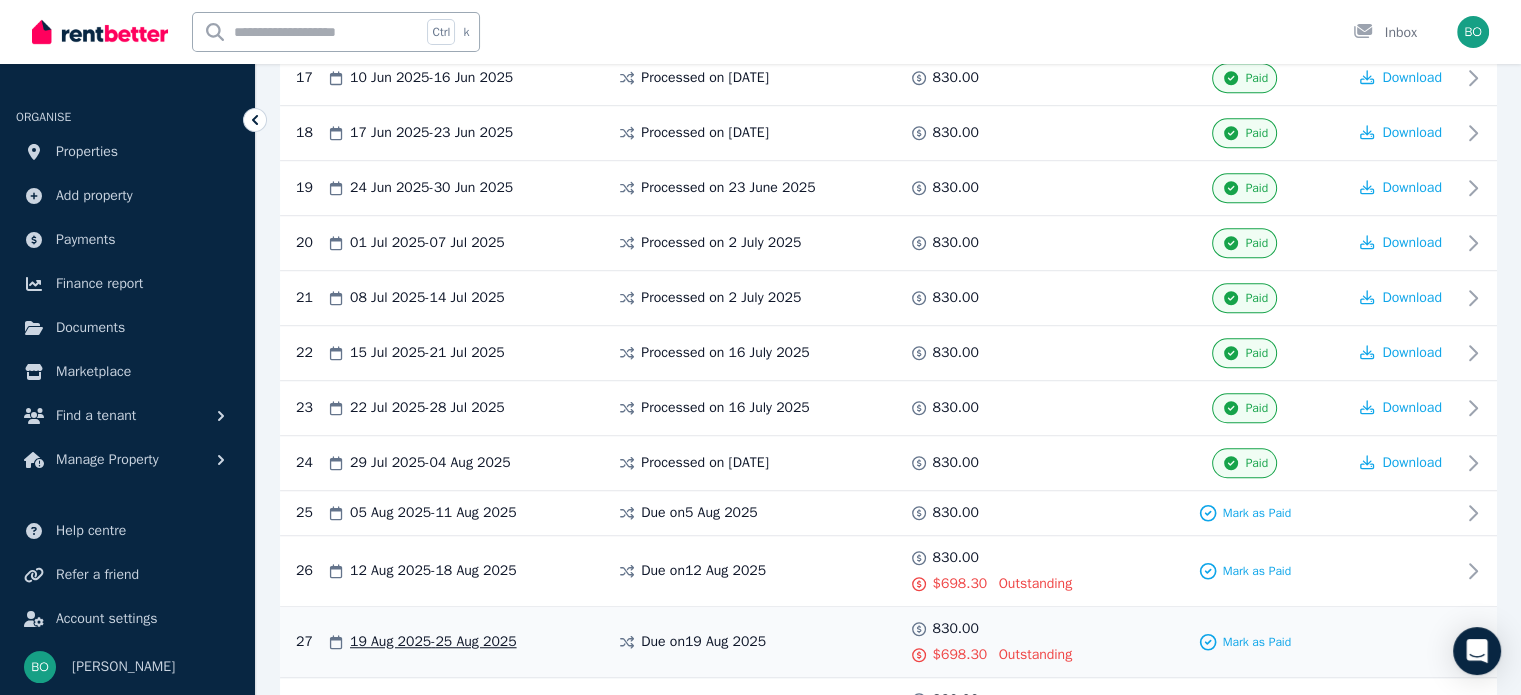 scroll, scrollTop: 1420, scrollLeft: 0, axis: vertical 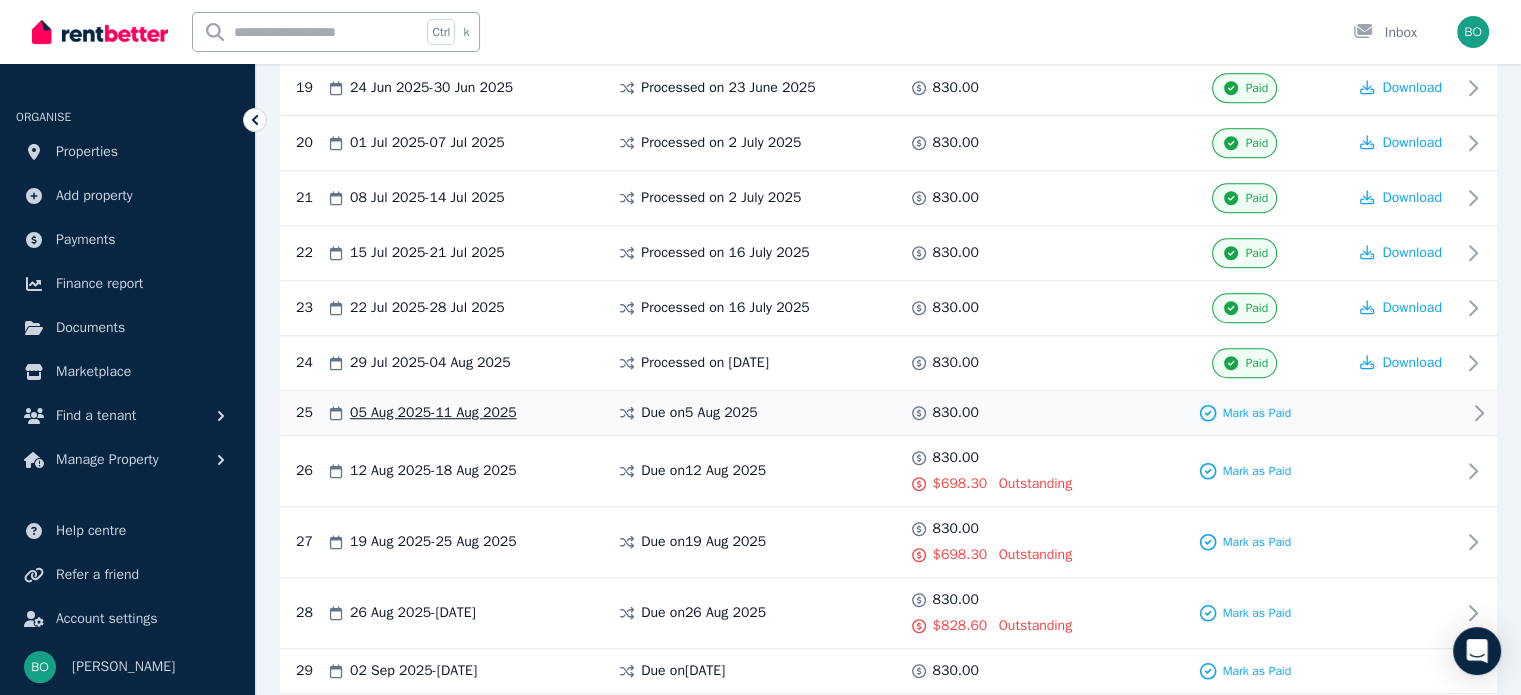 click 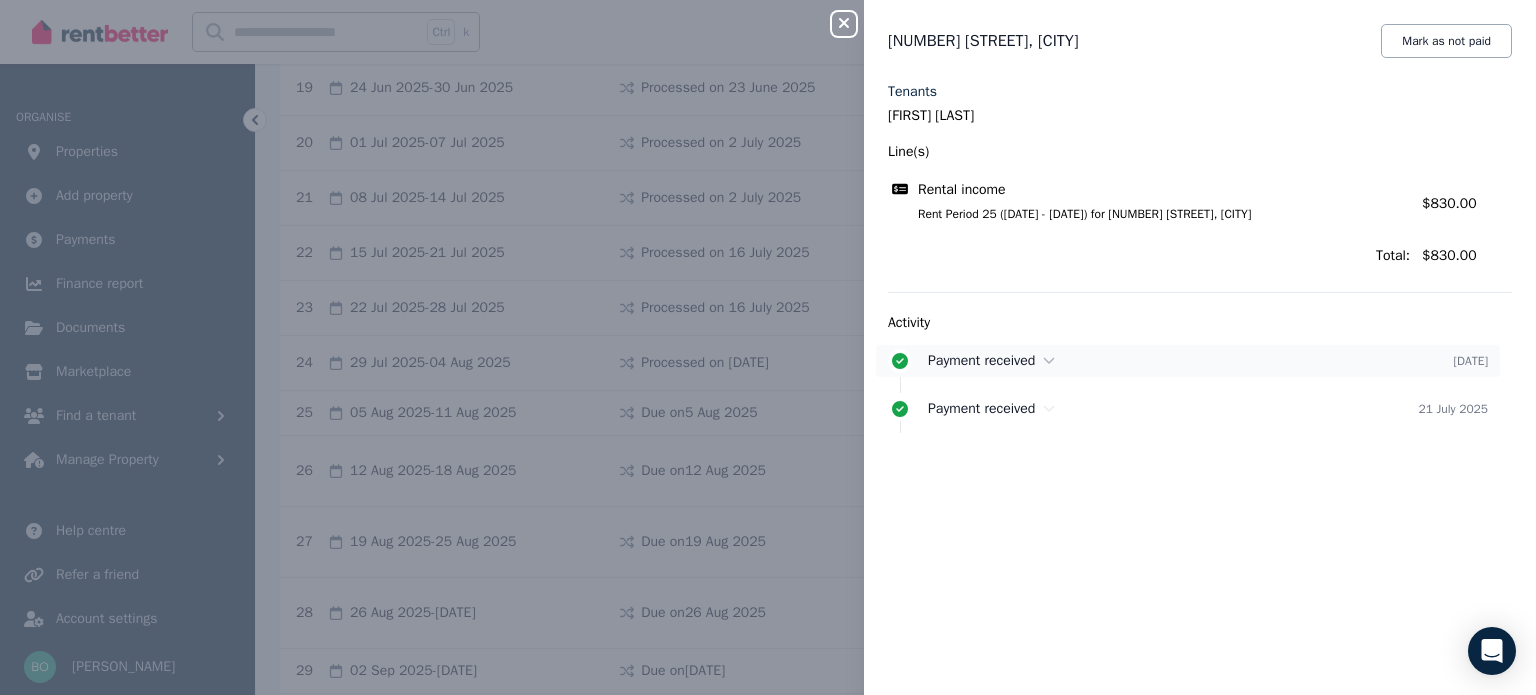 click on "Payment received" at bounding box center [981, 360] 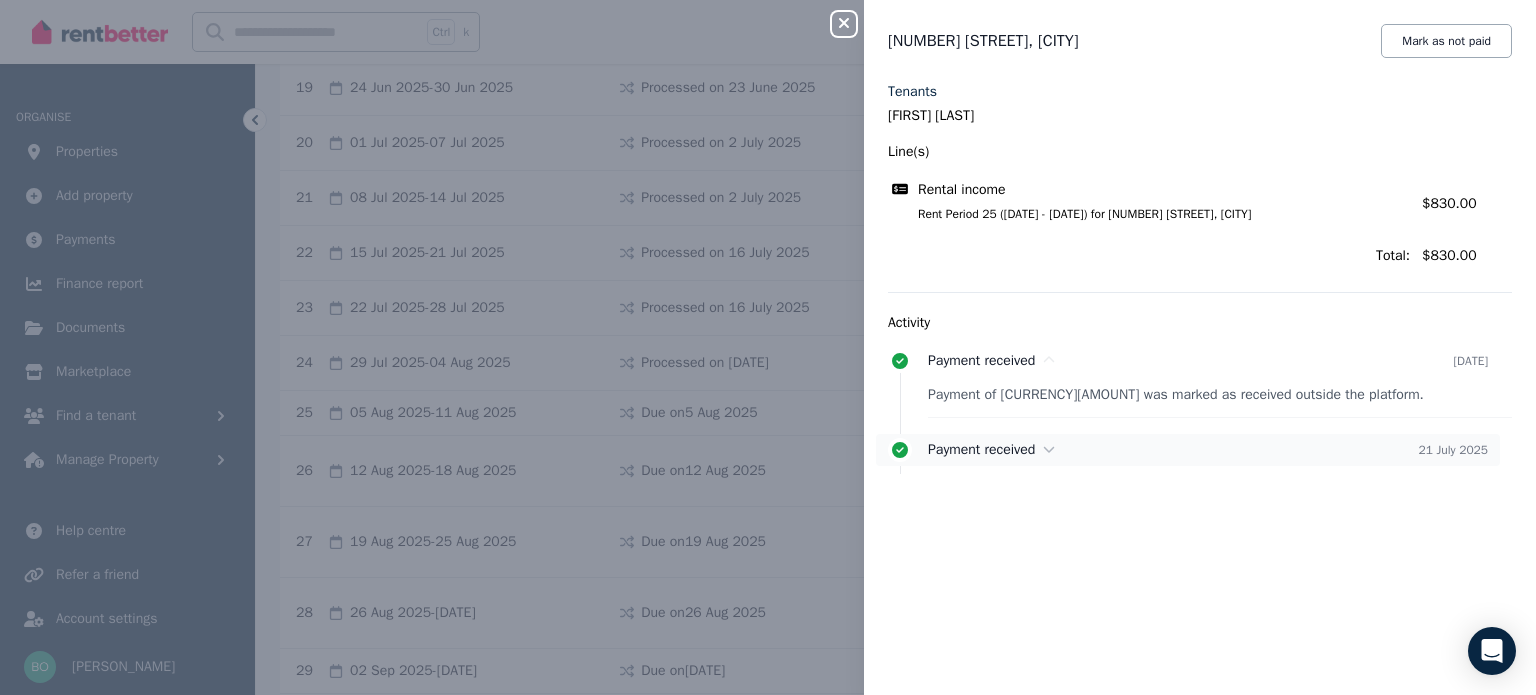 click on "Payment received" at bounding box center [981, 449] 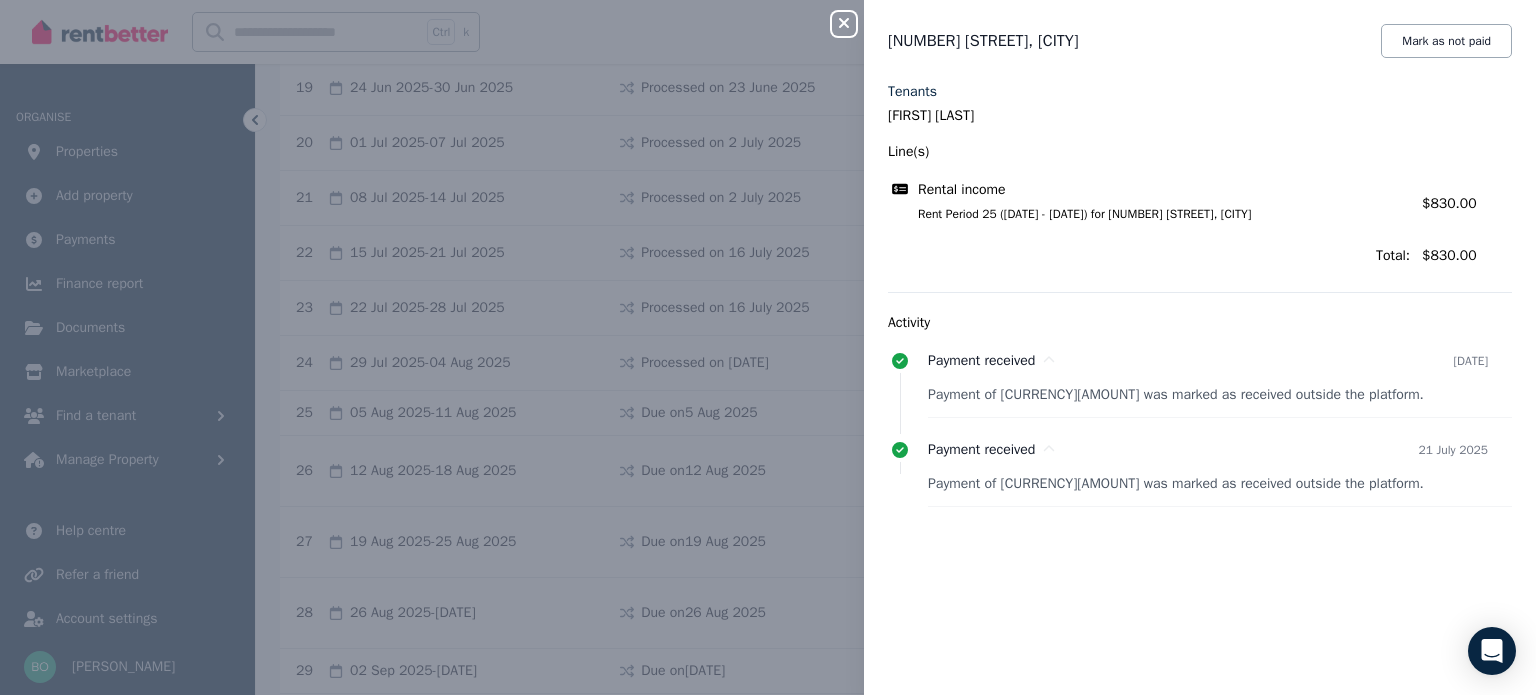 click 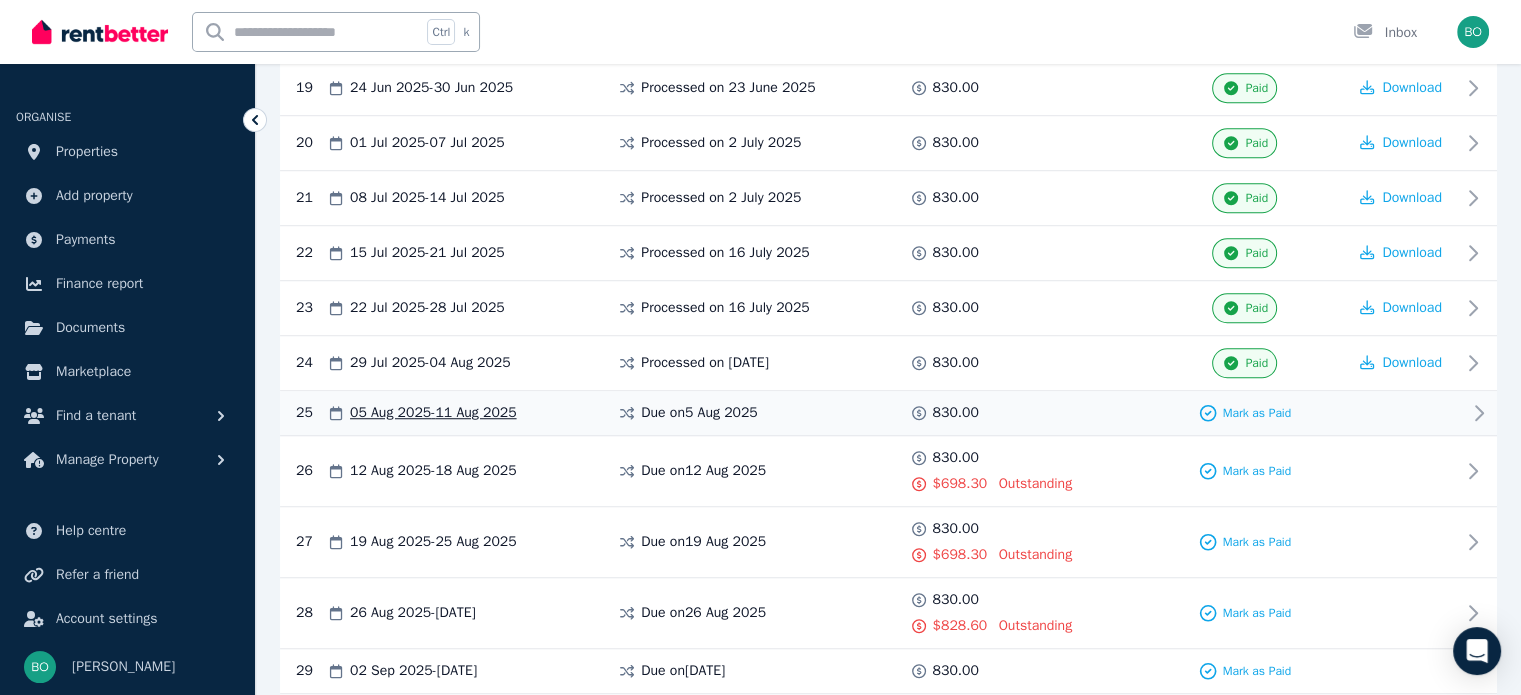 click 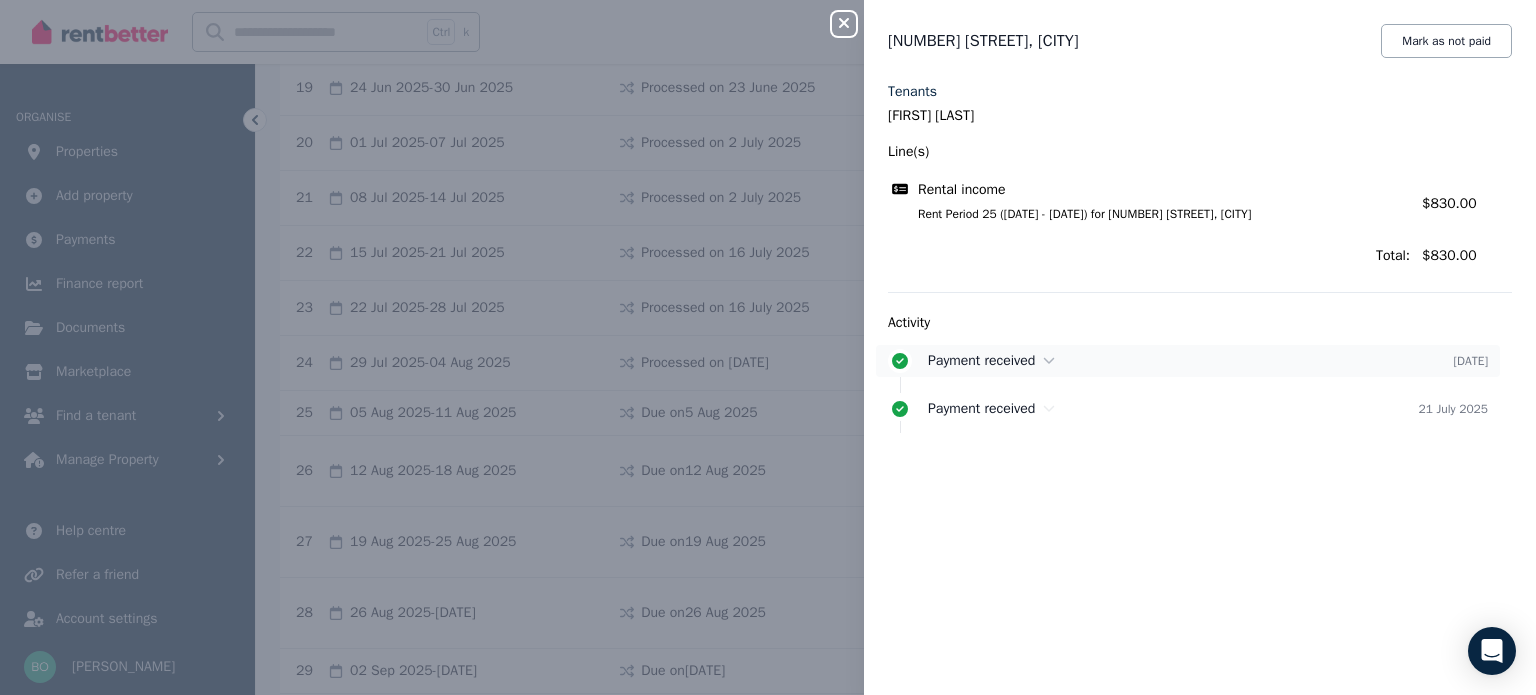 click on "Payment received" at bounding box center [981, 360] 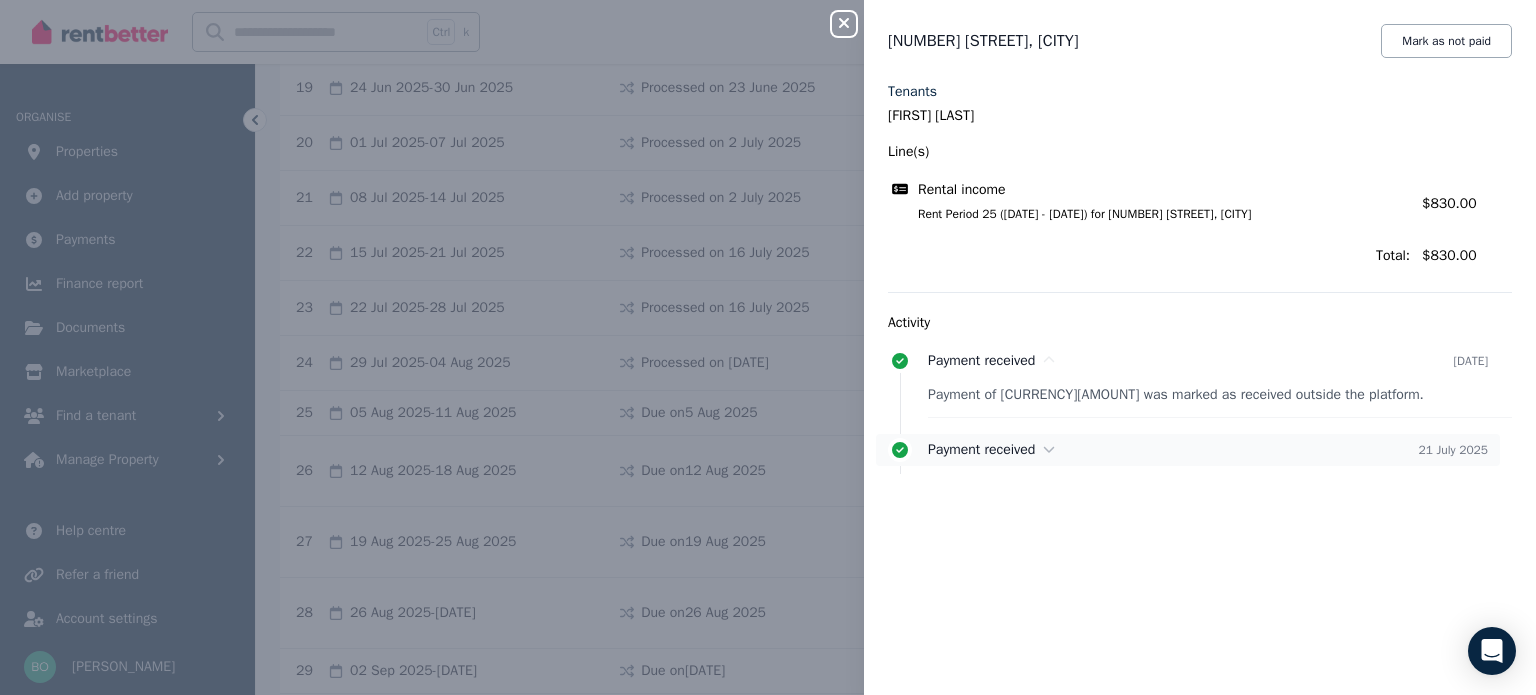 click on "Payment received" at bounding box center (981, 449) 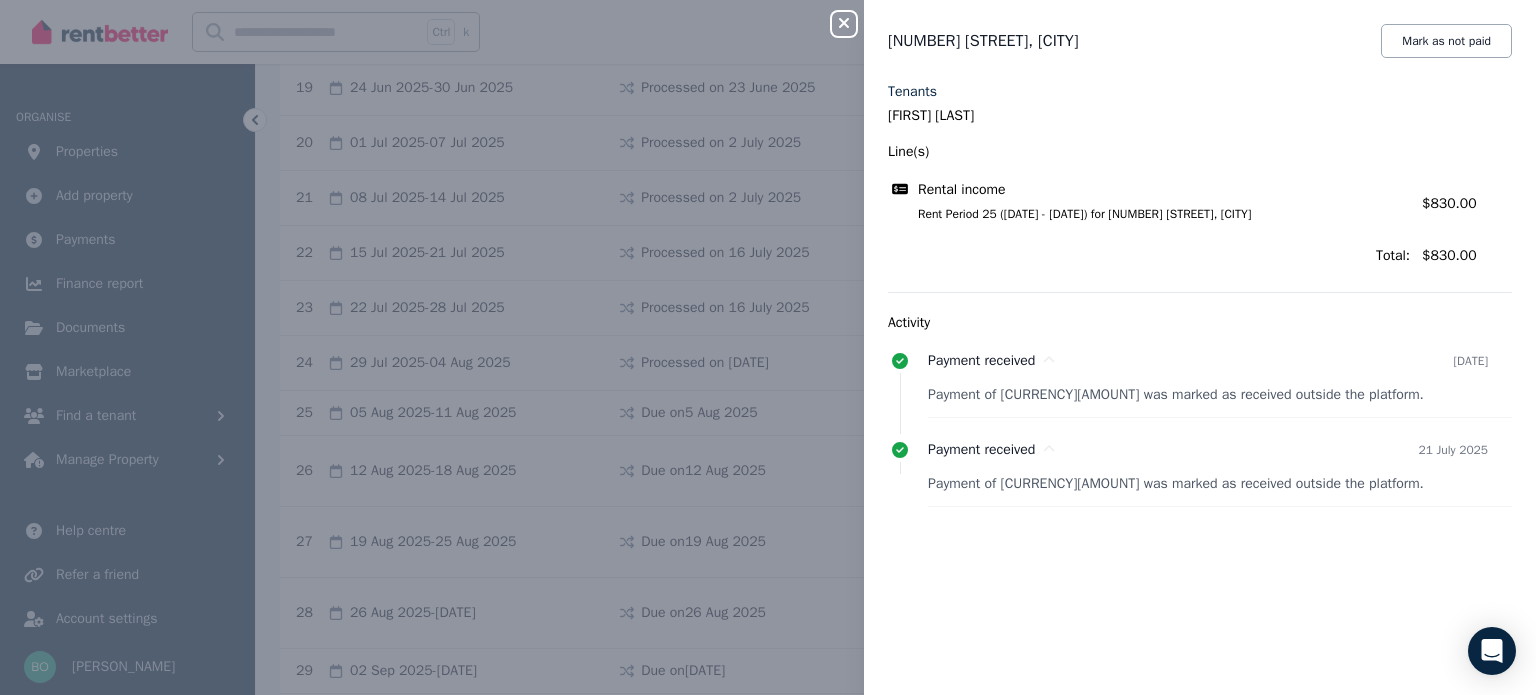 click 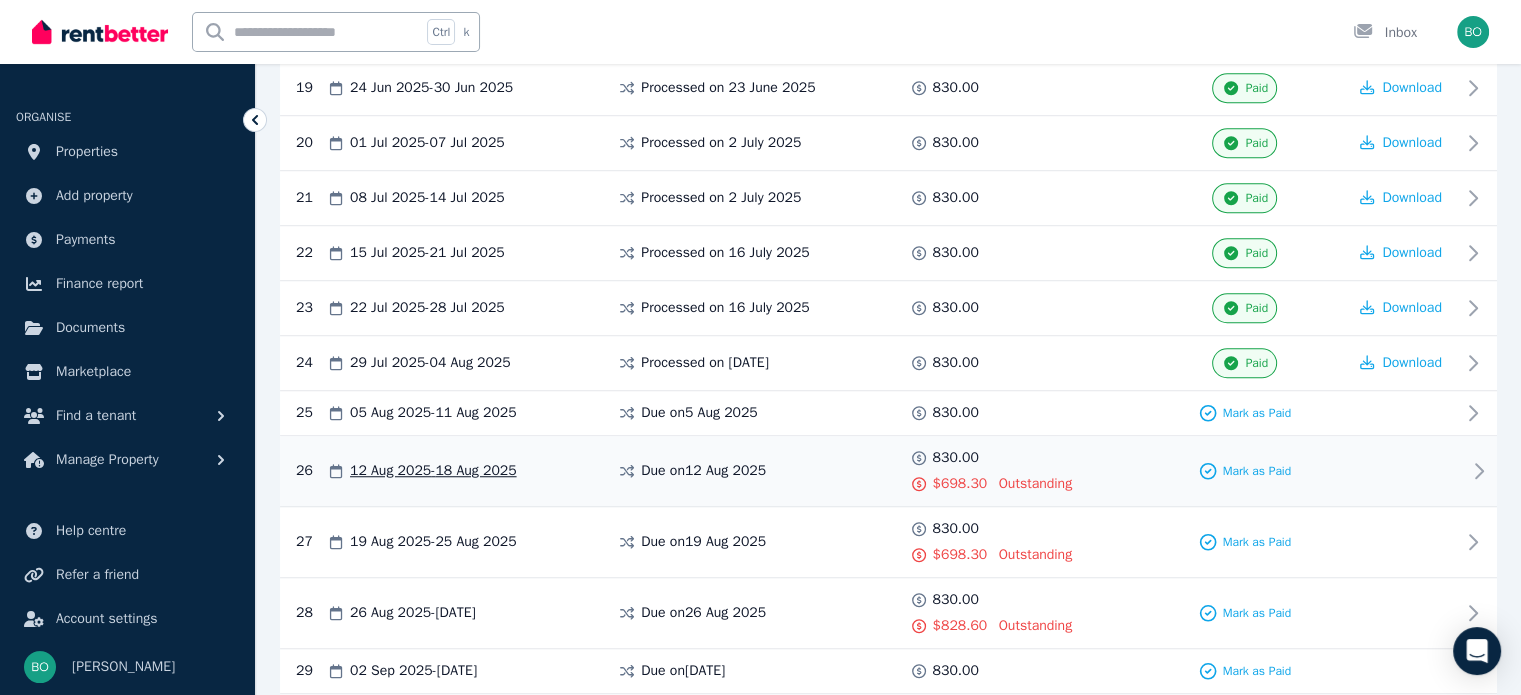 click 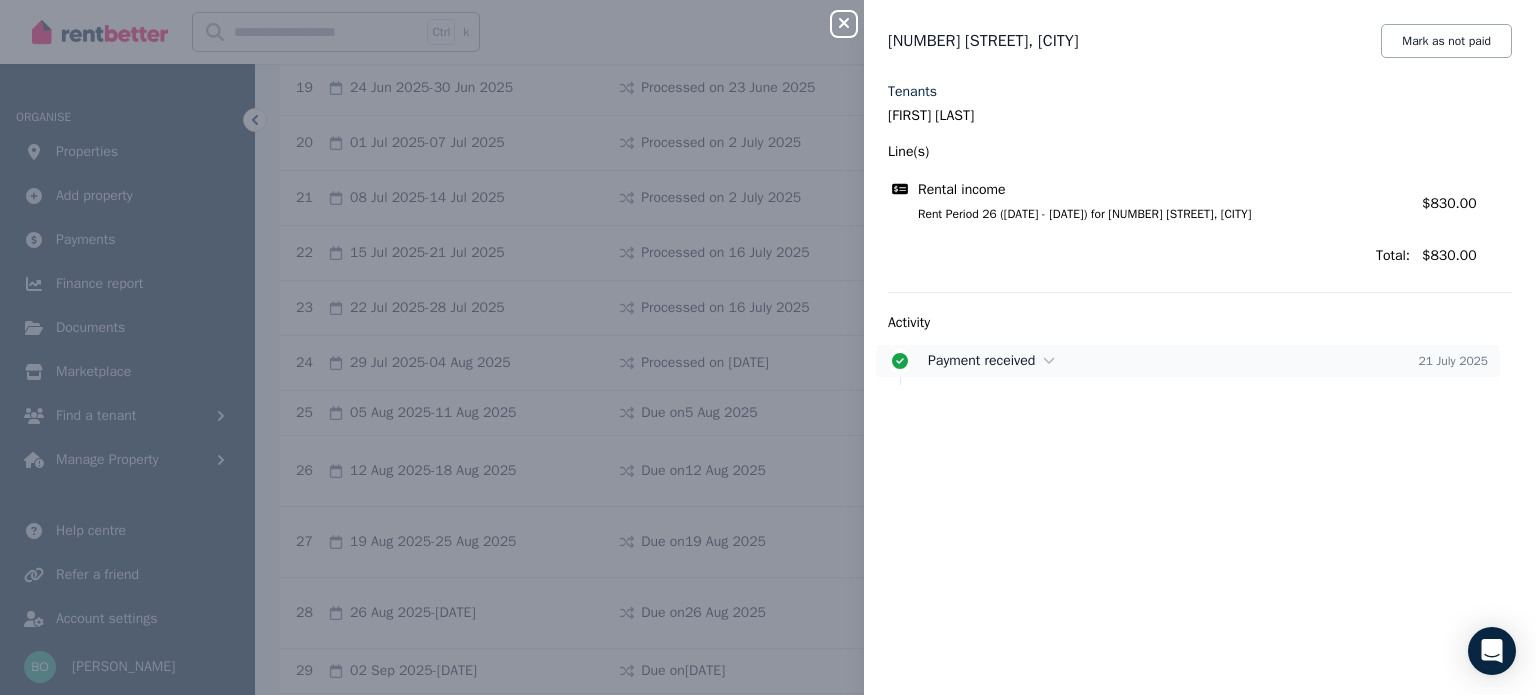 click 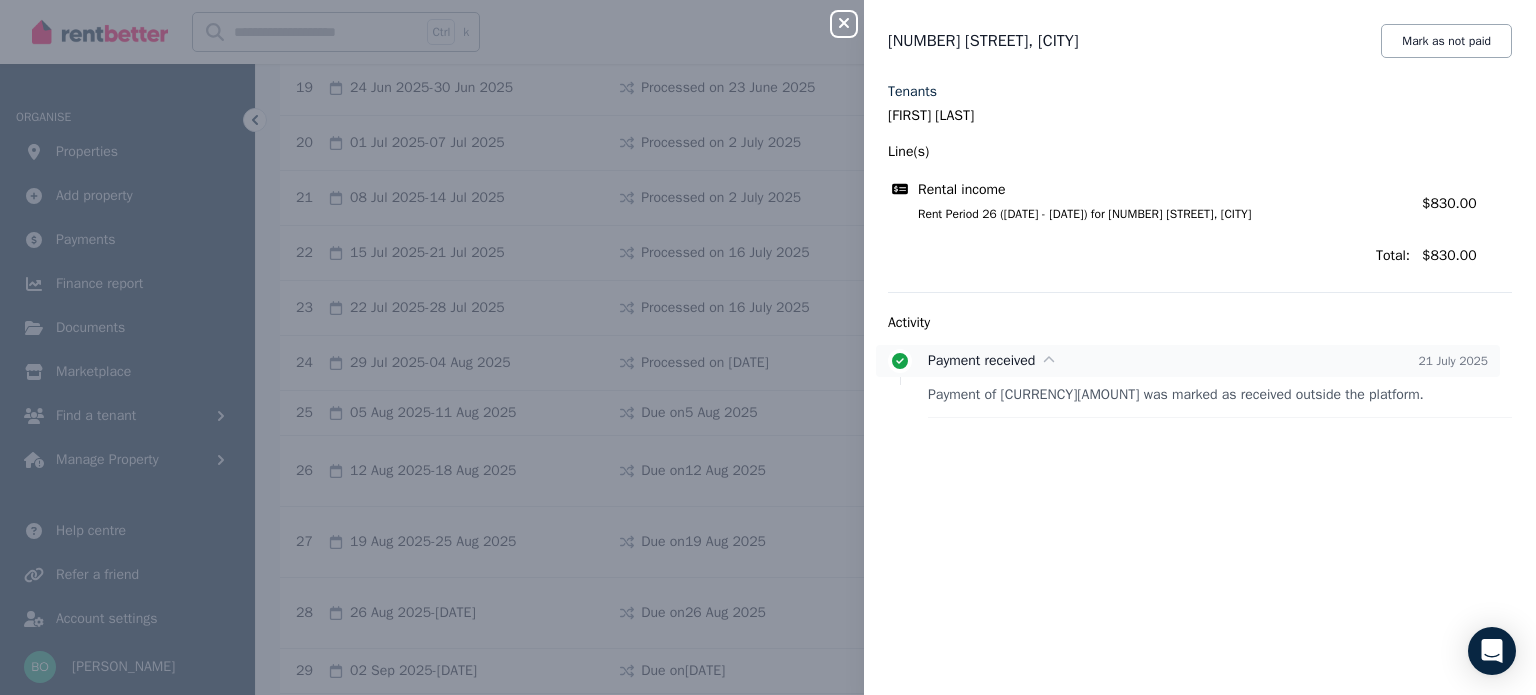 click 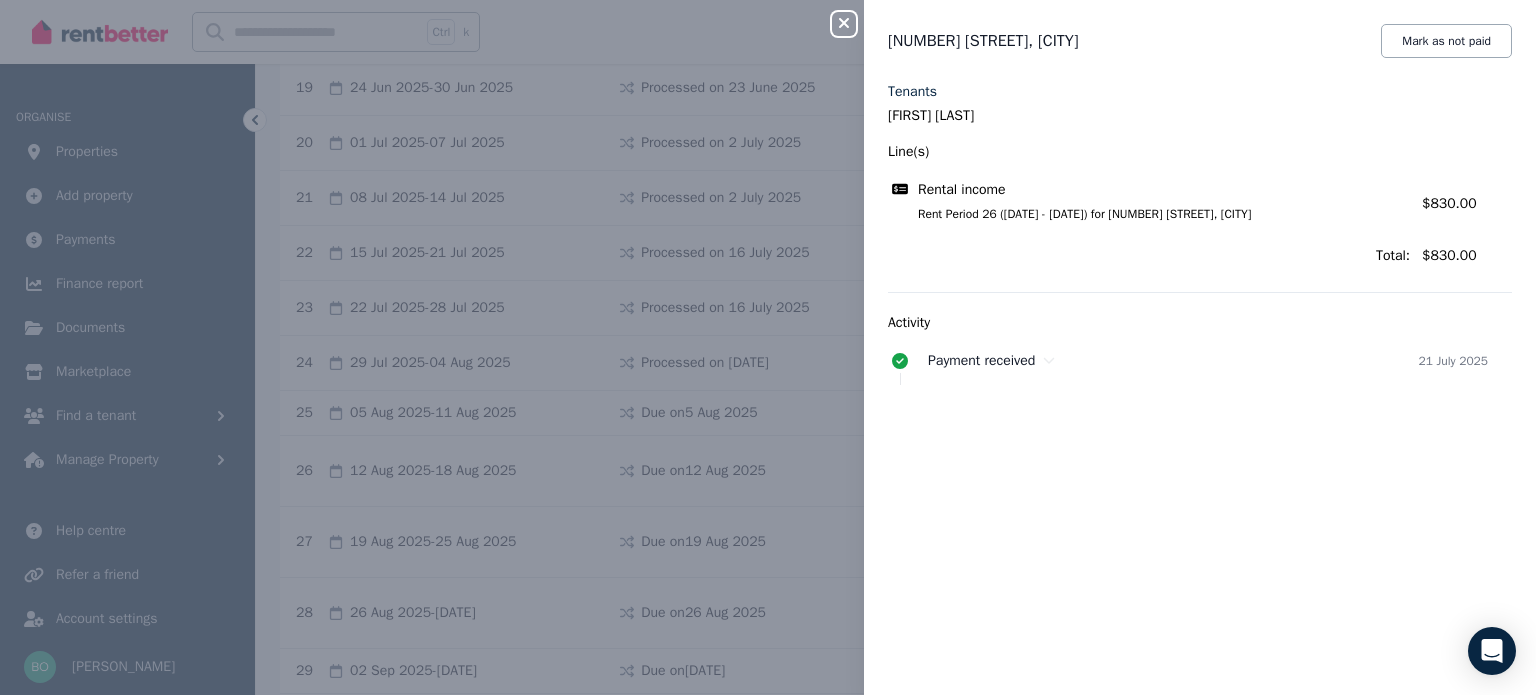 click 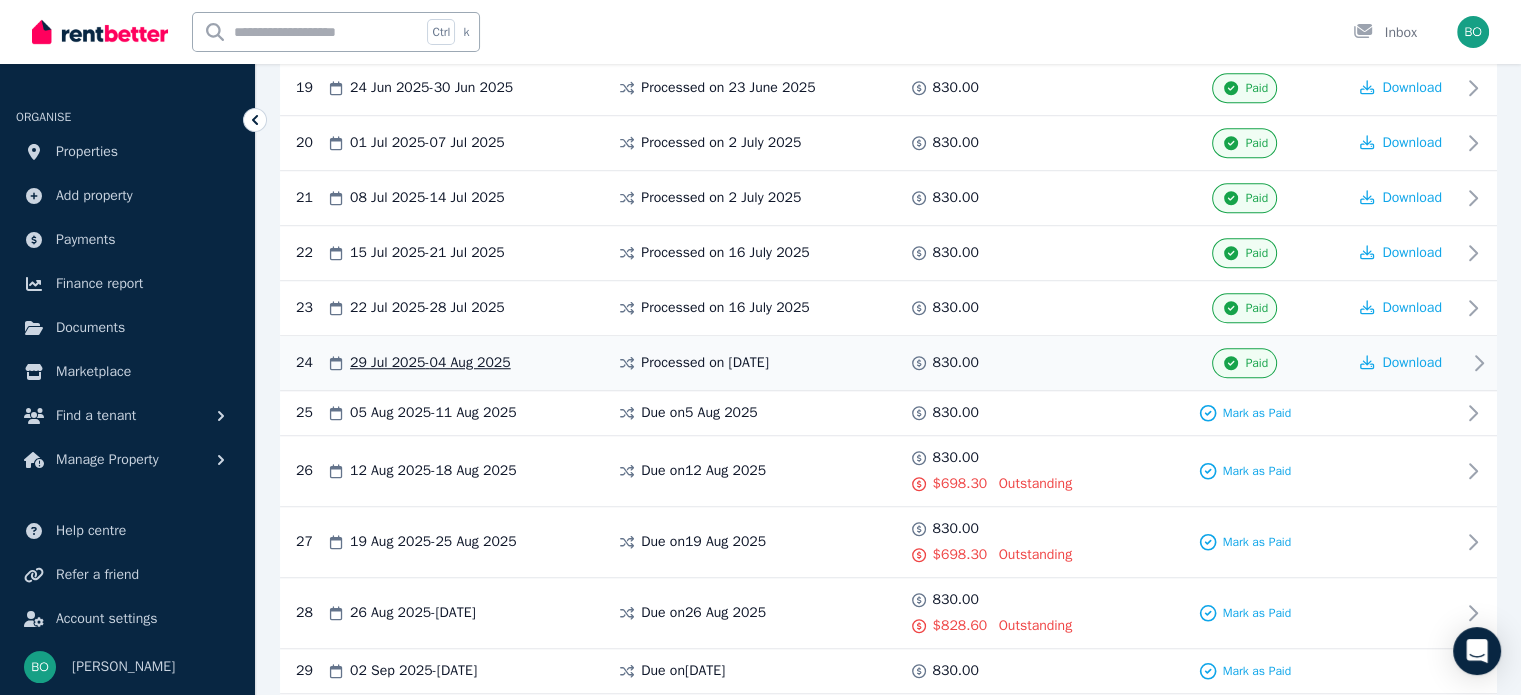 click 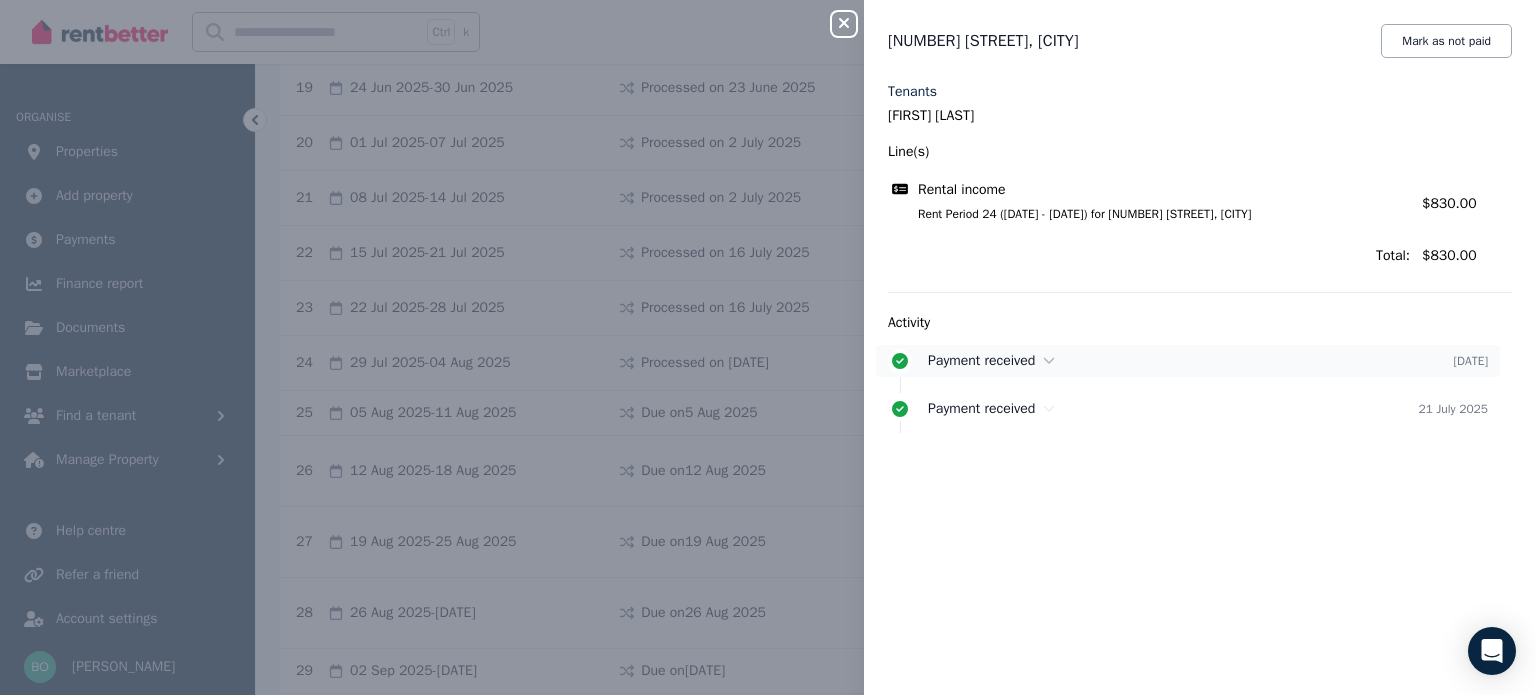 click on "Payment received" at bounding box center (981, 360) 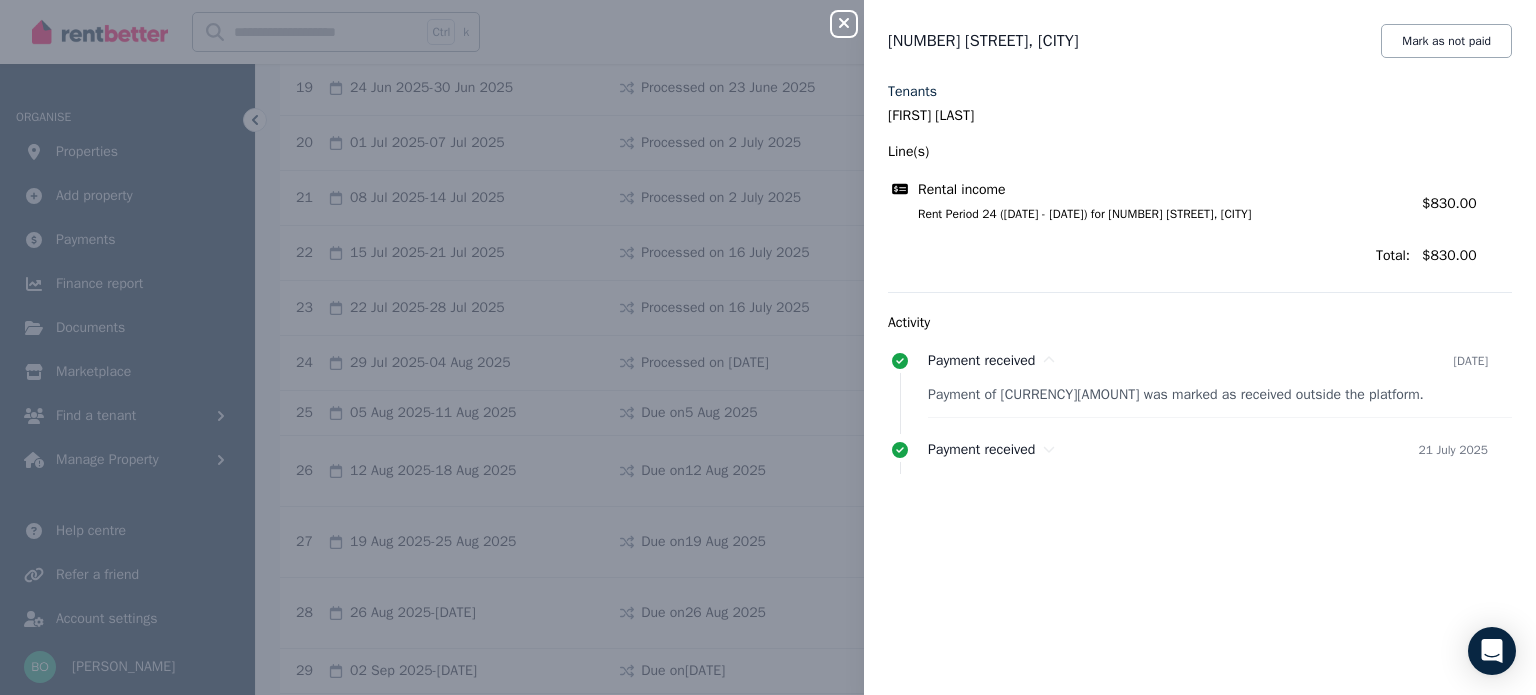 click 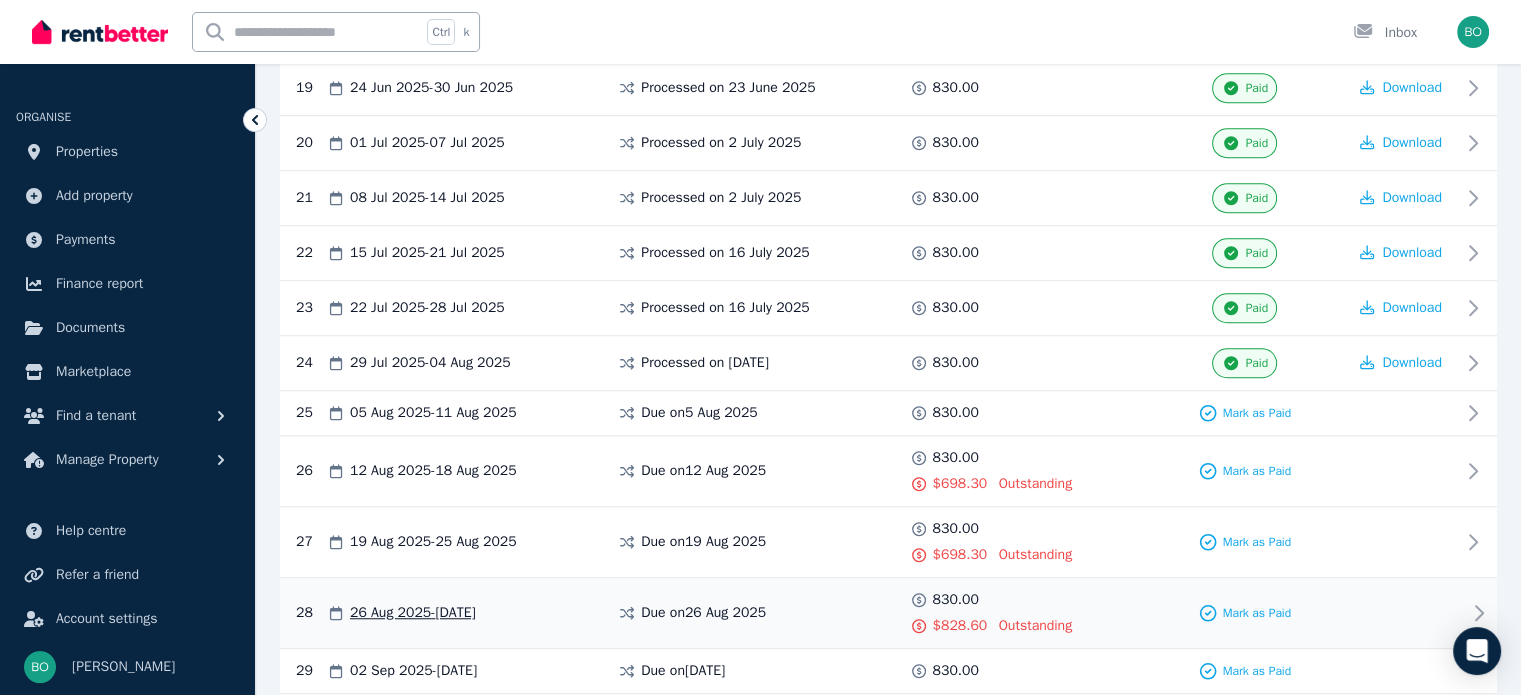click 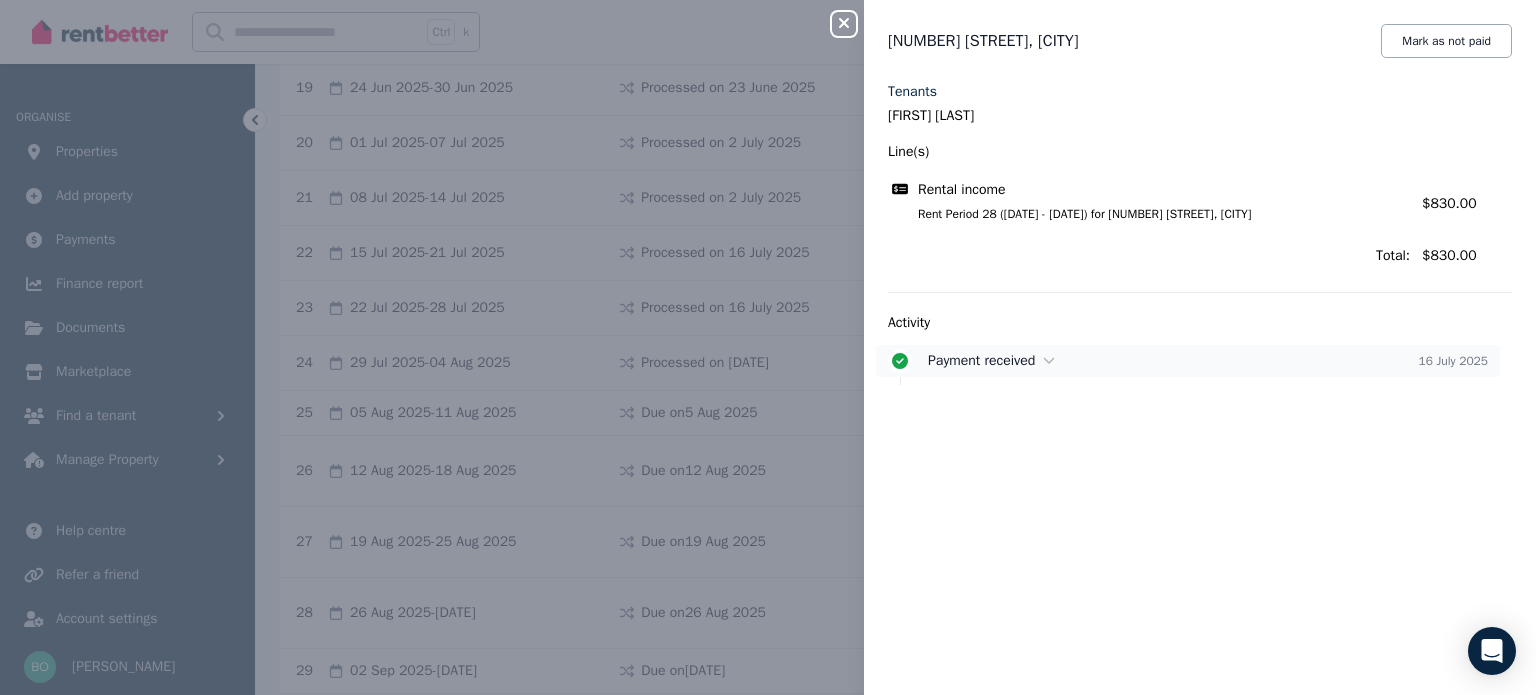click 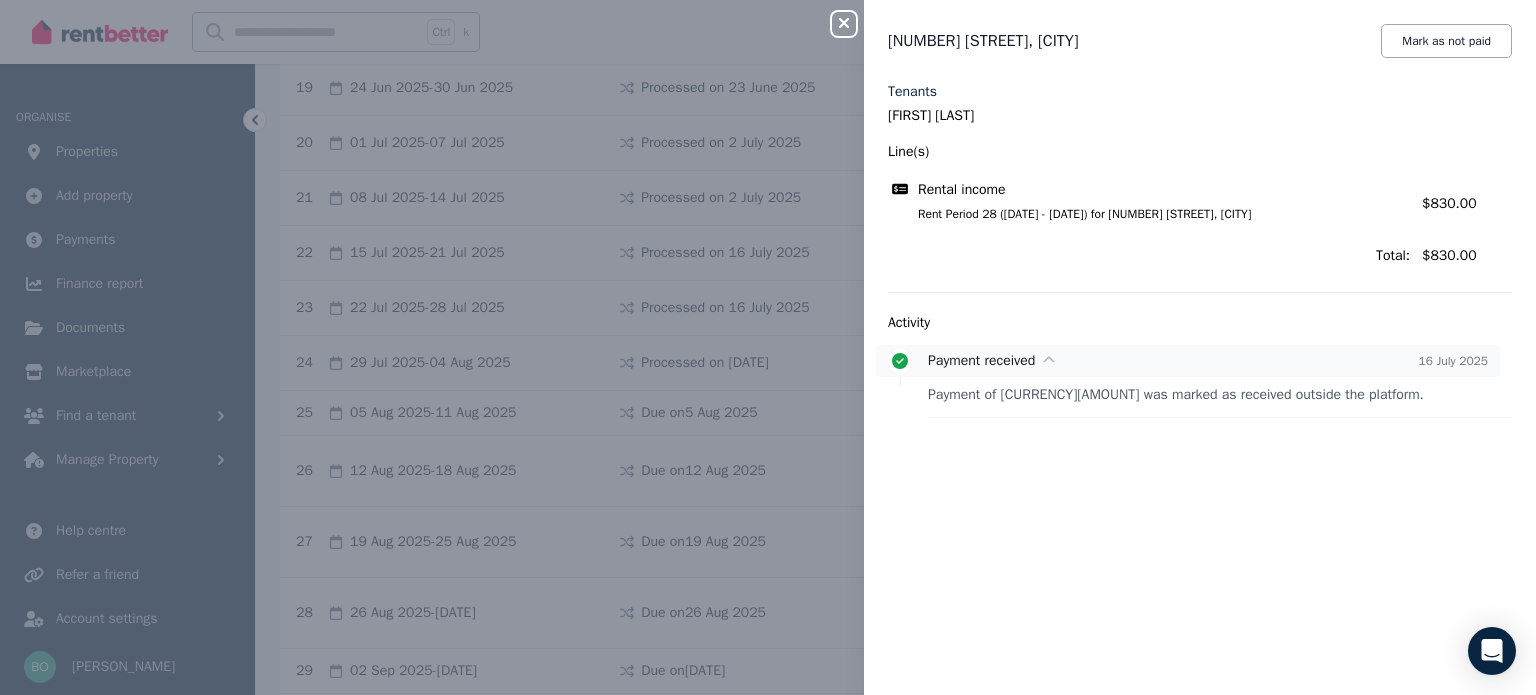 click 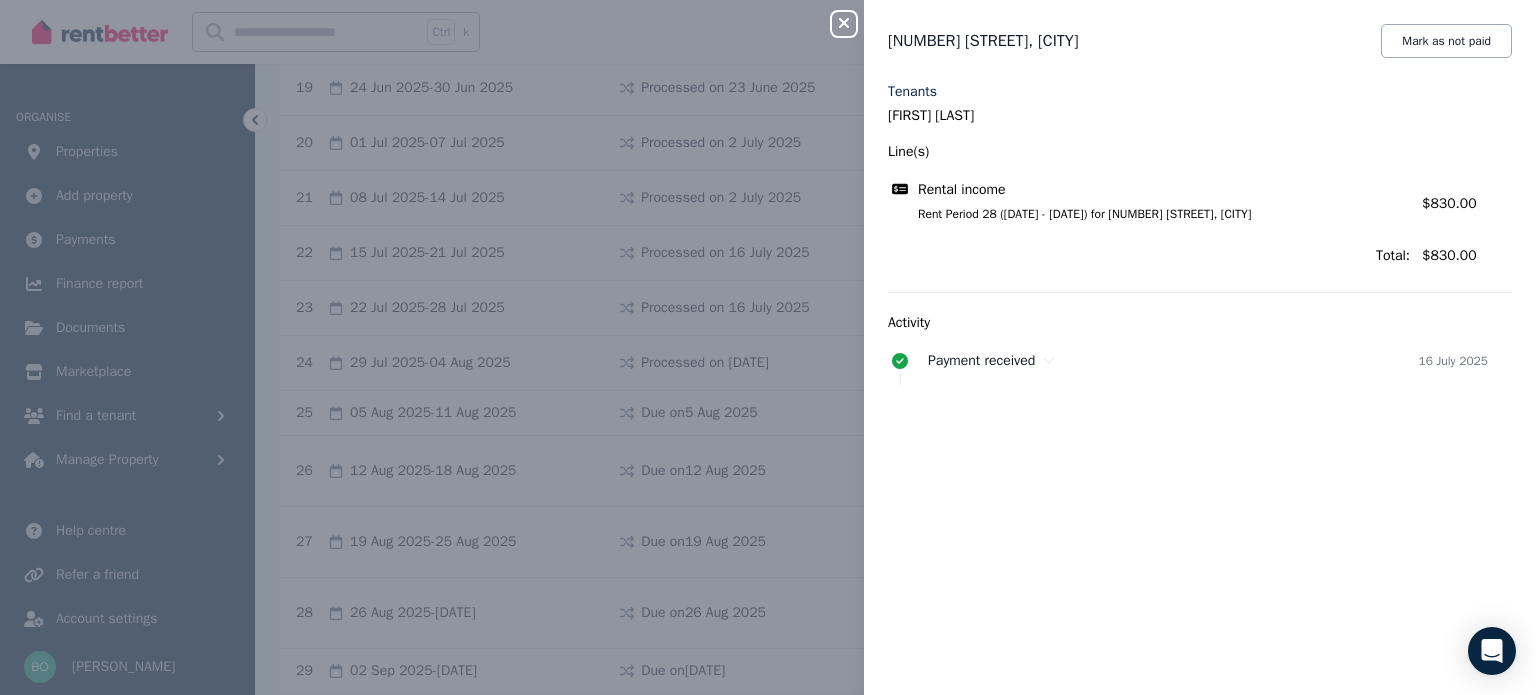 click 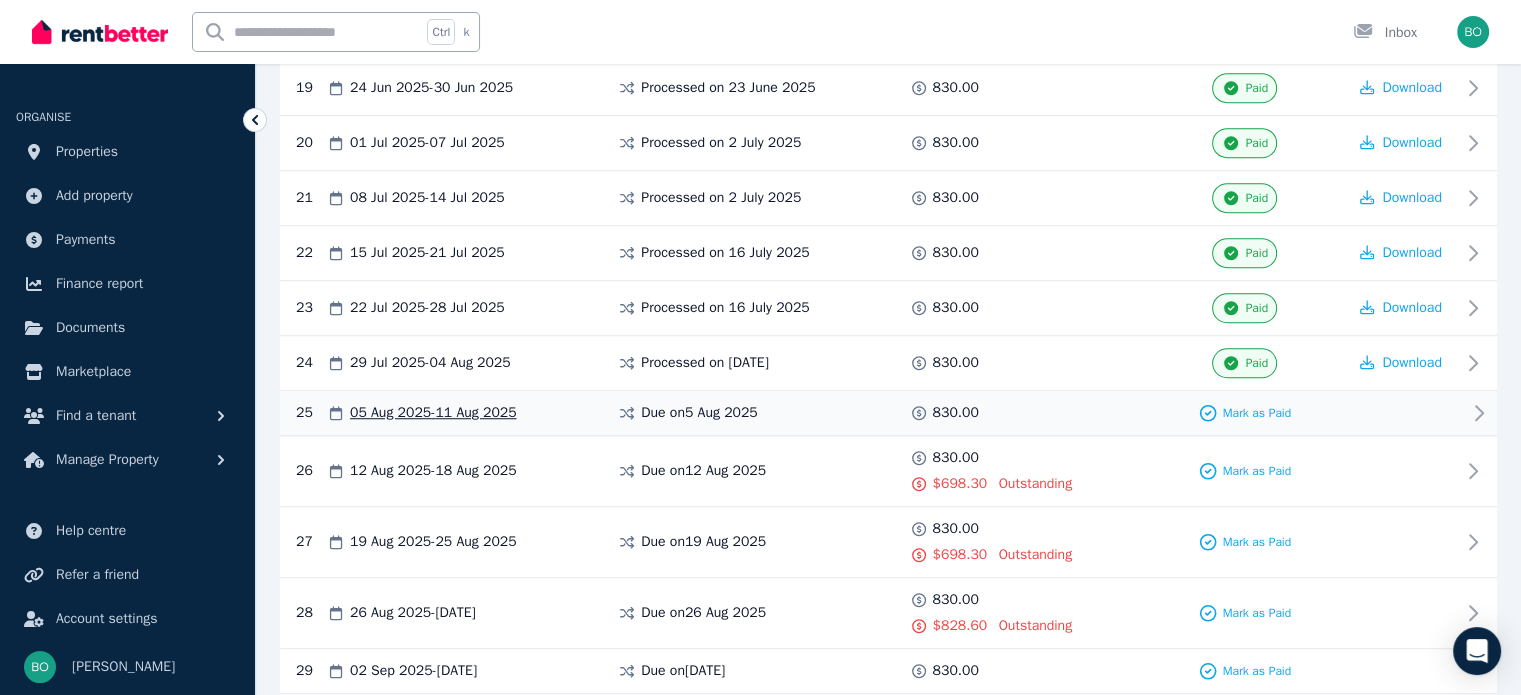 click 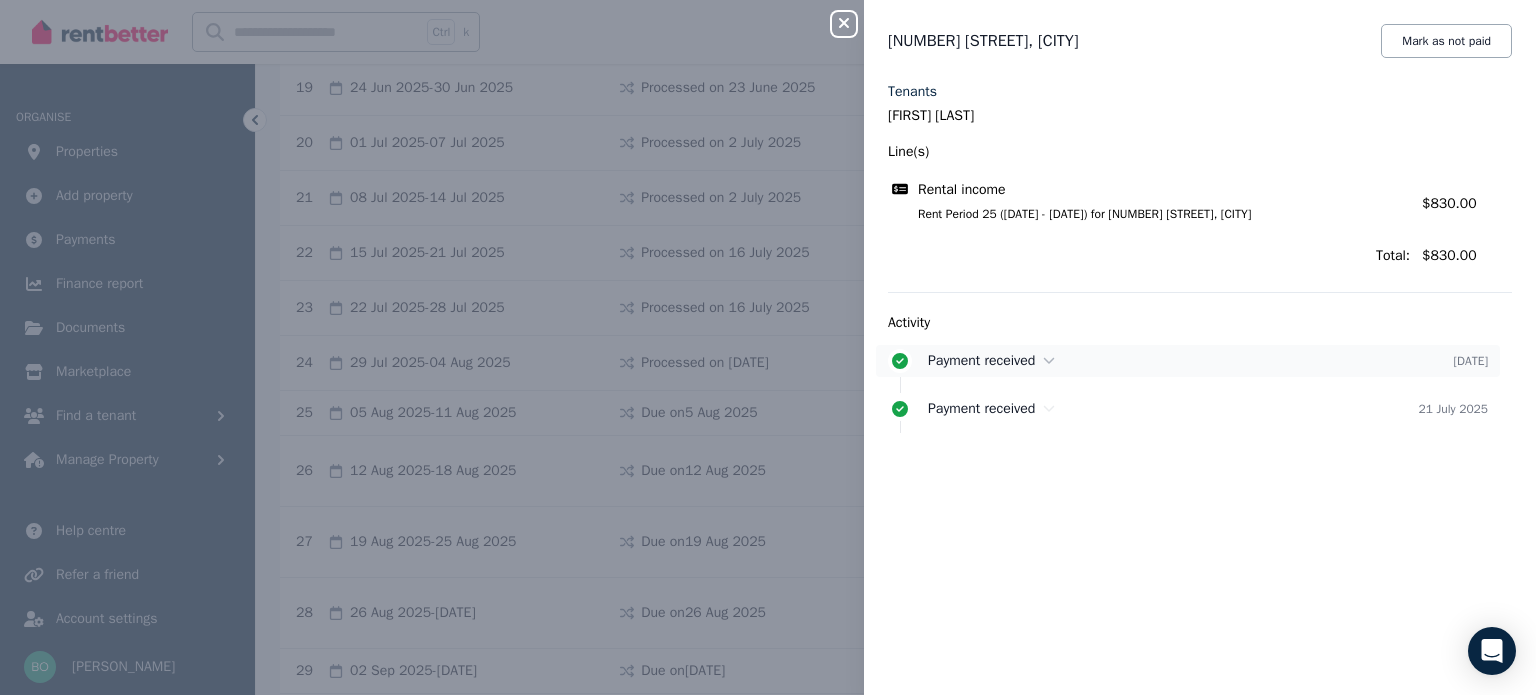 click 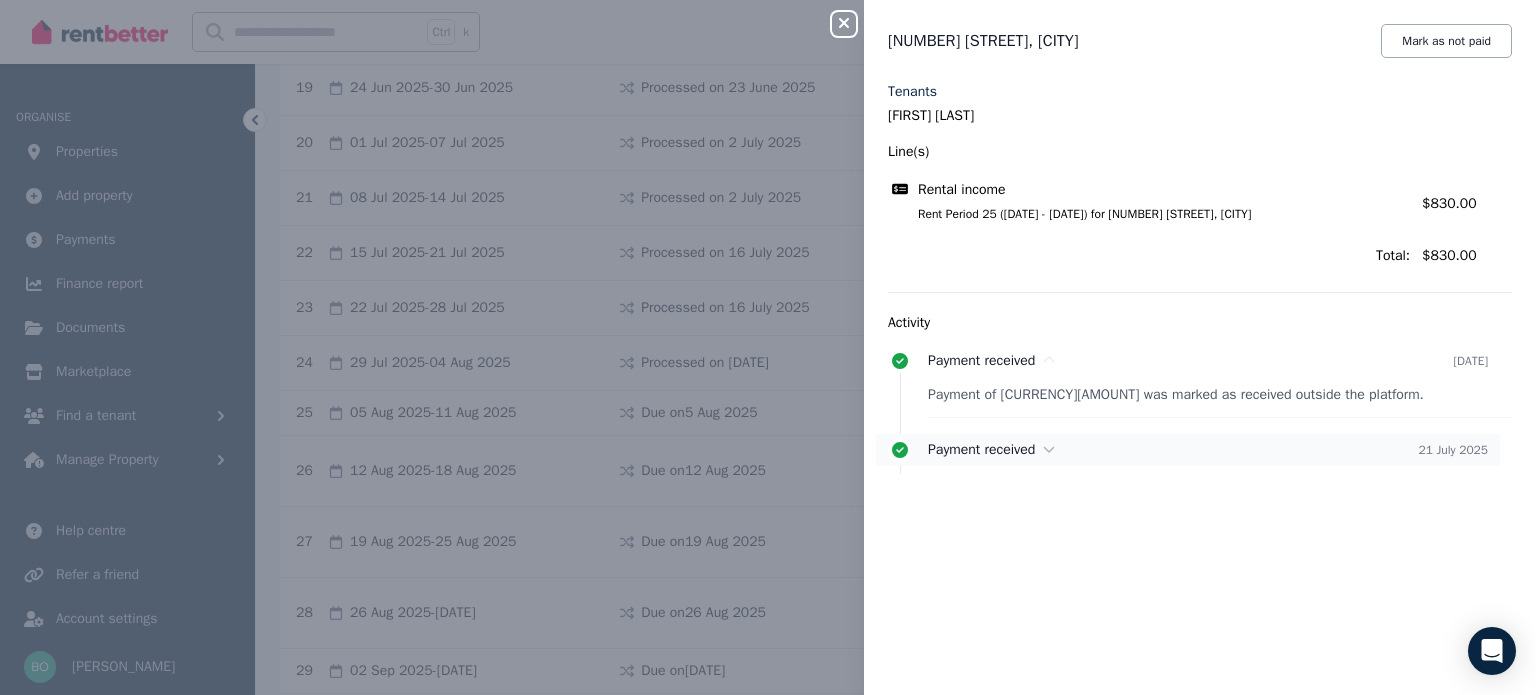 click on "Payment received" at bounding box center (1173, 450) 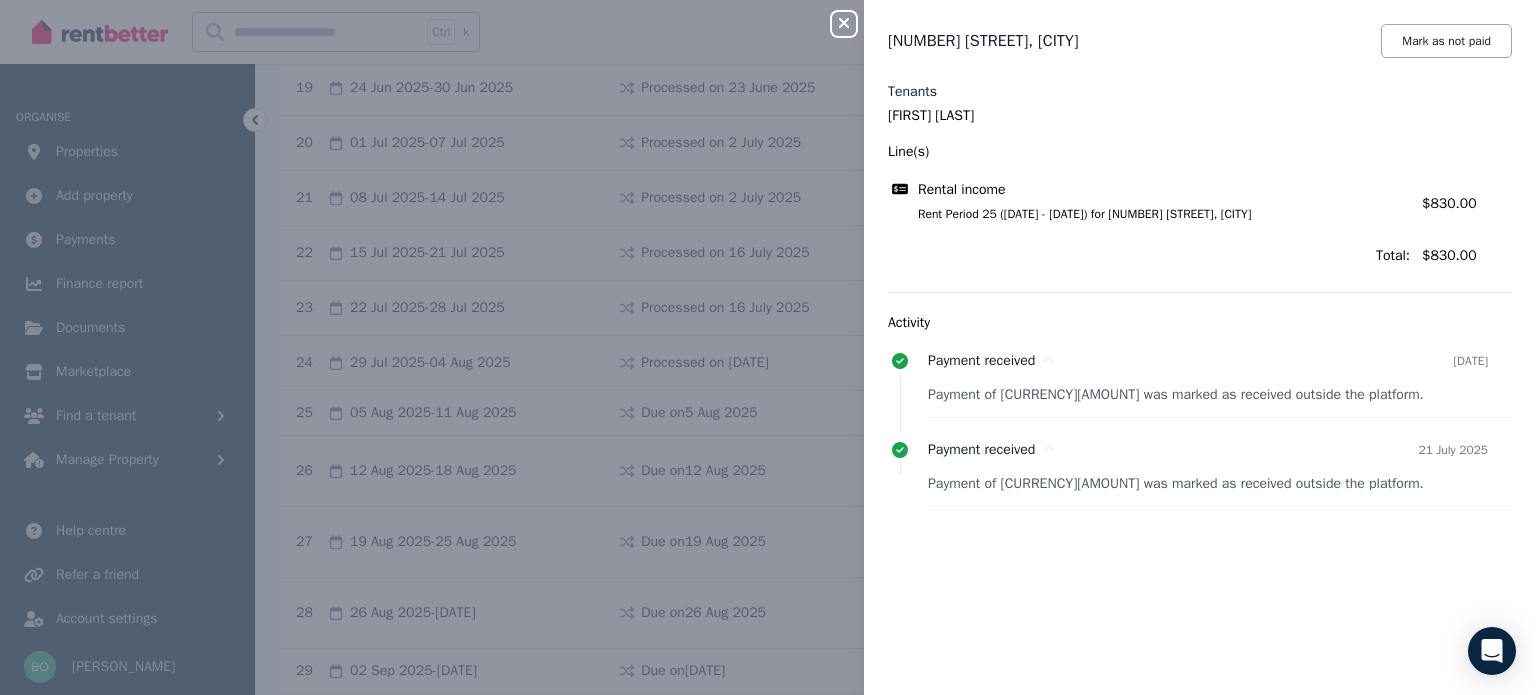 click 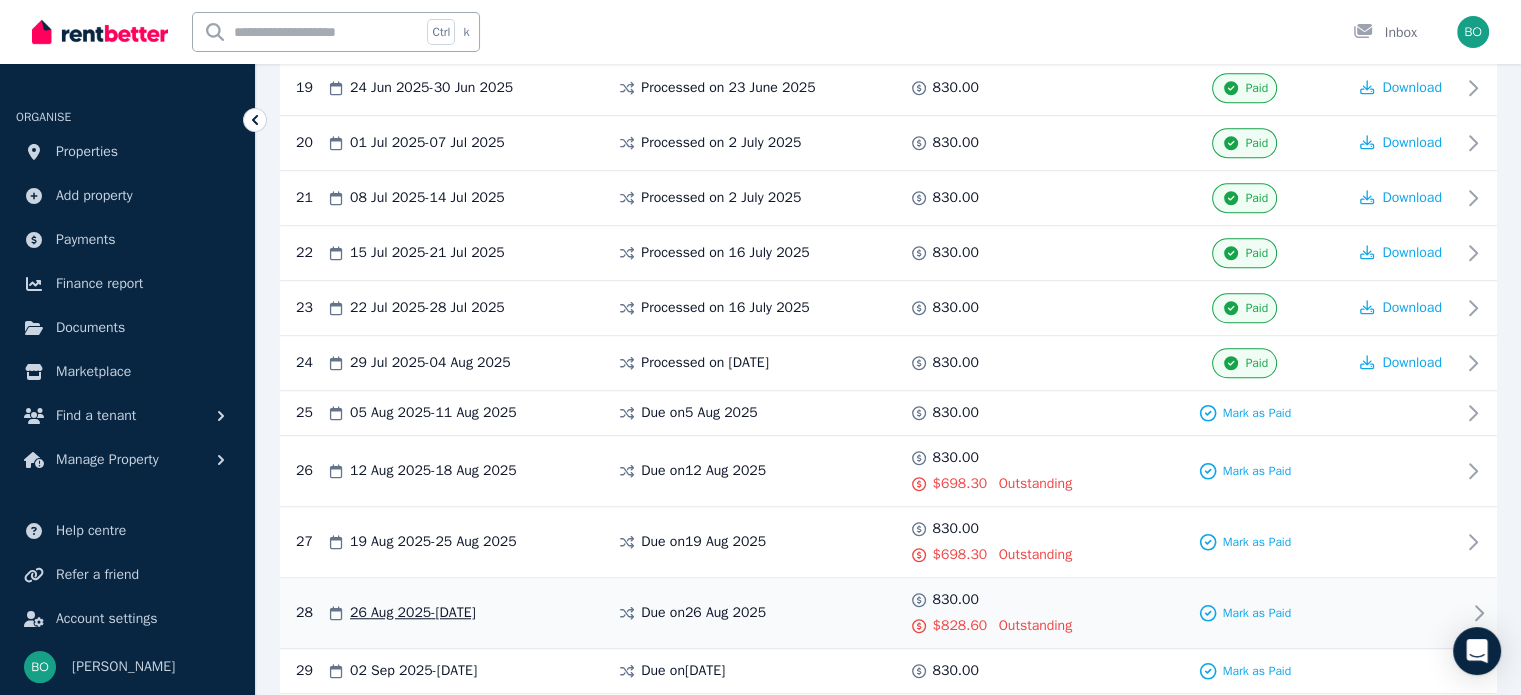 click 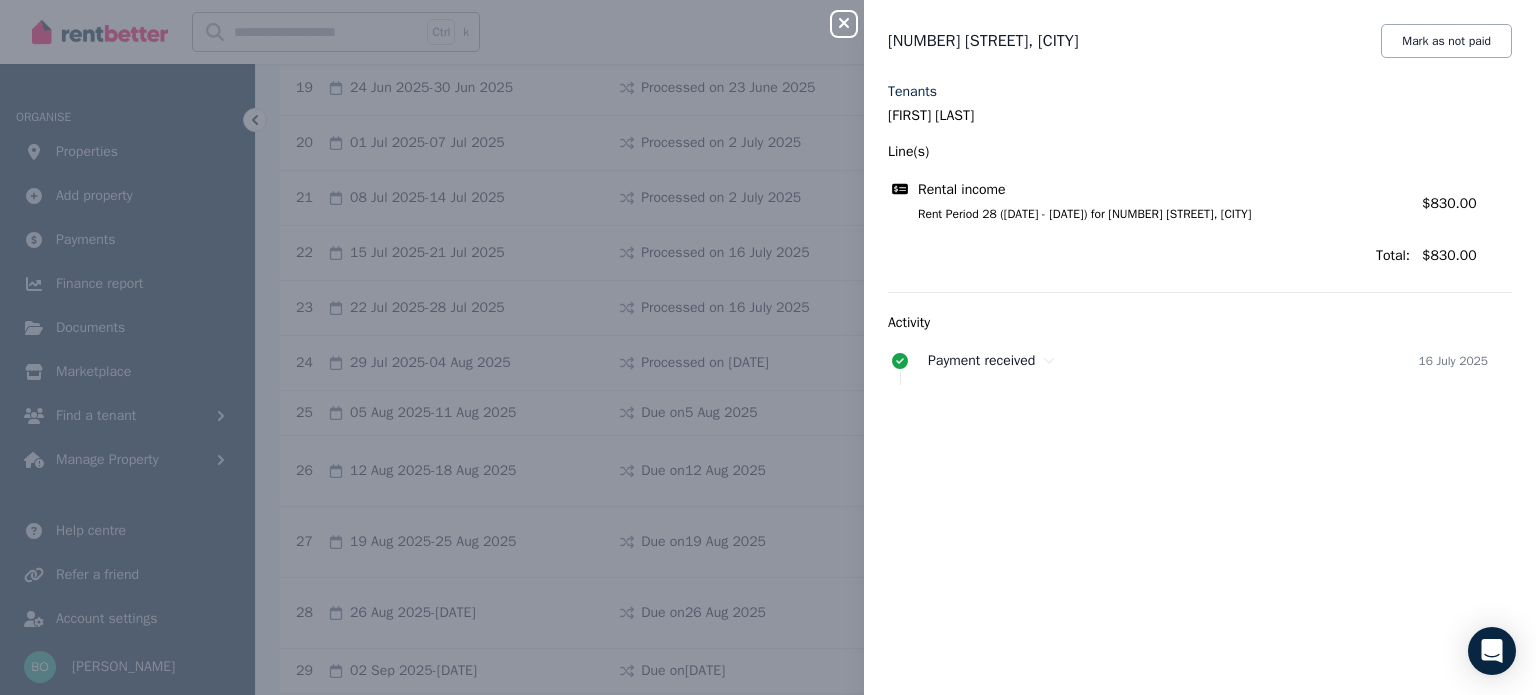 click 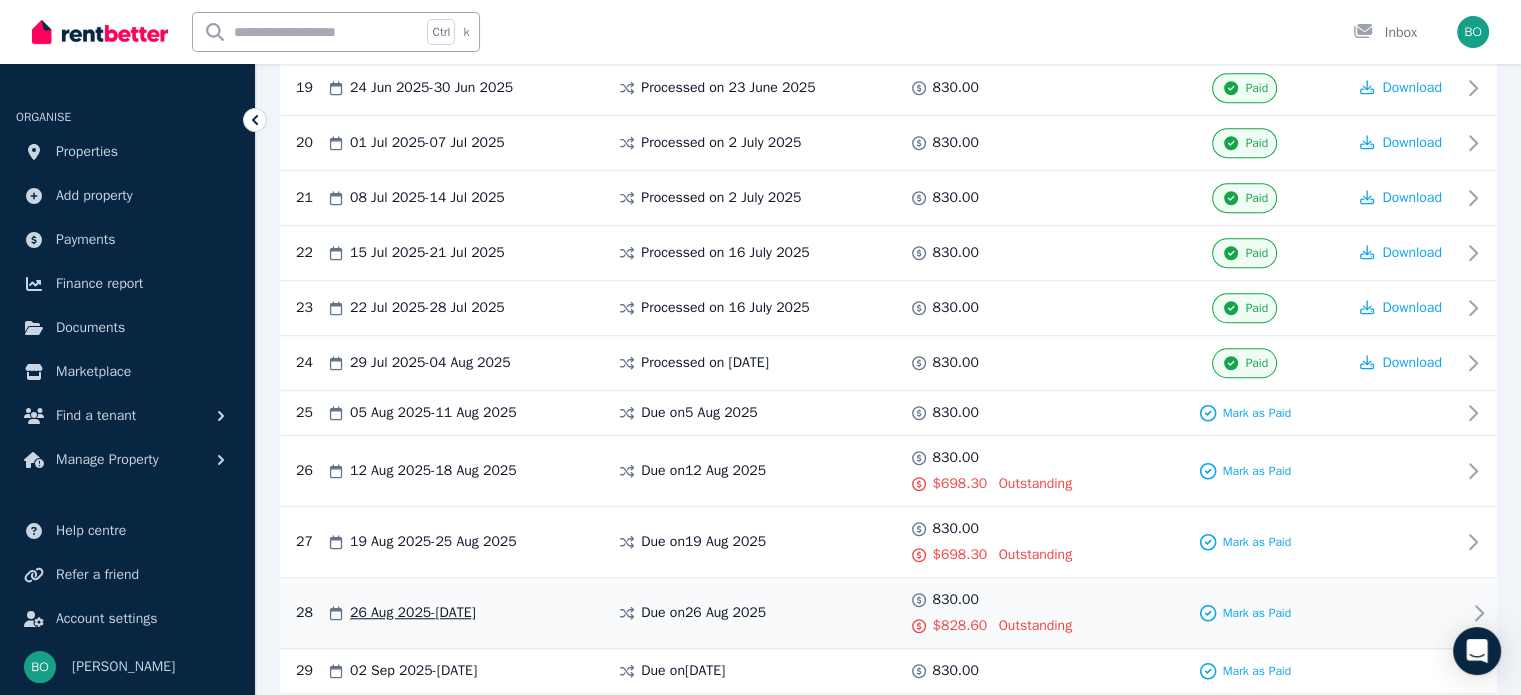 click 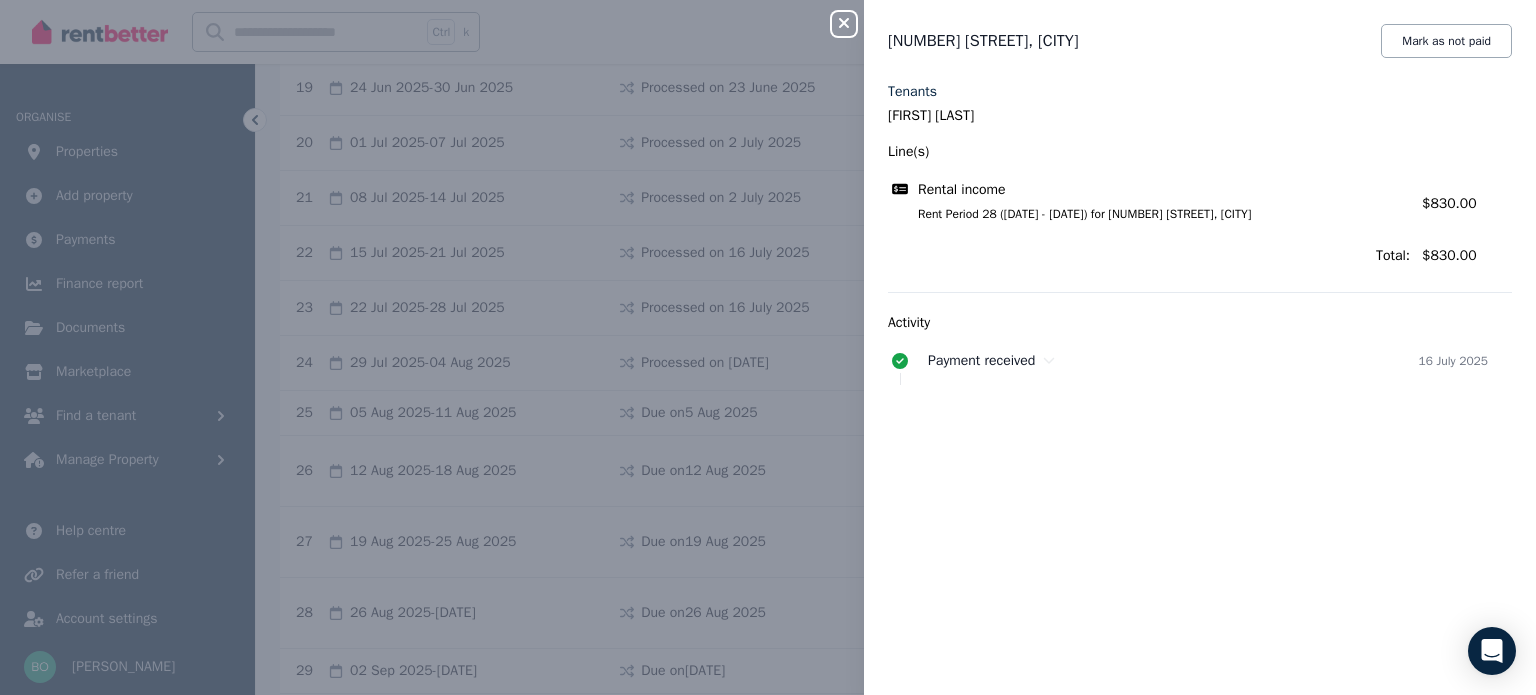 click 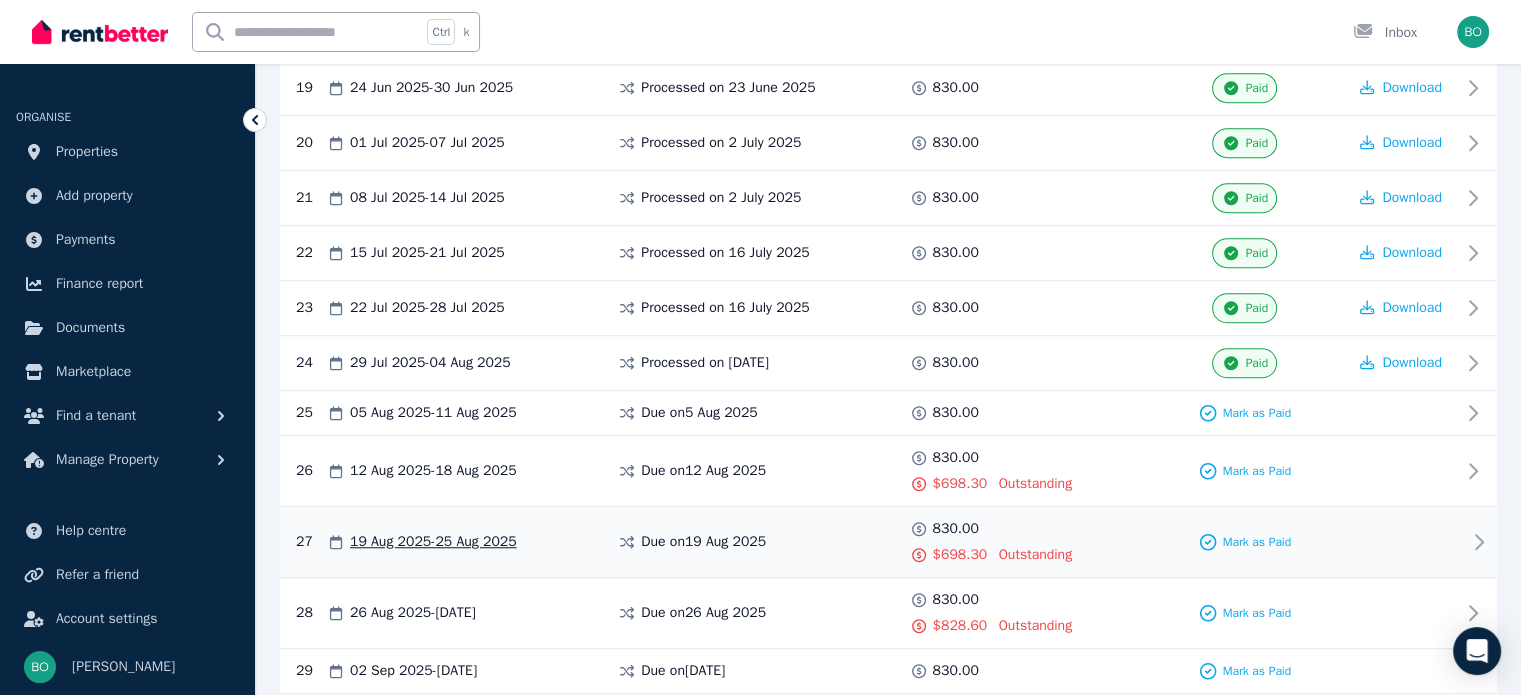click 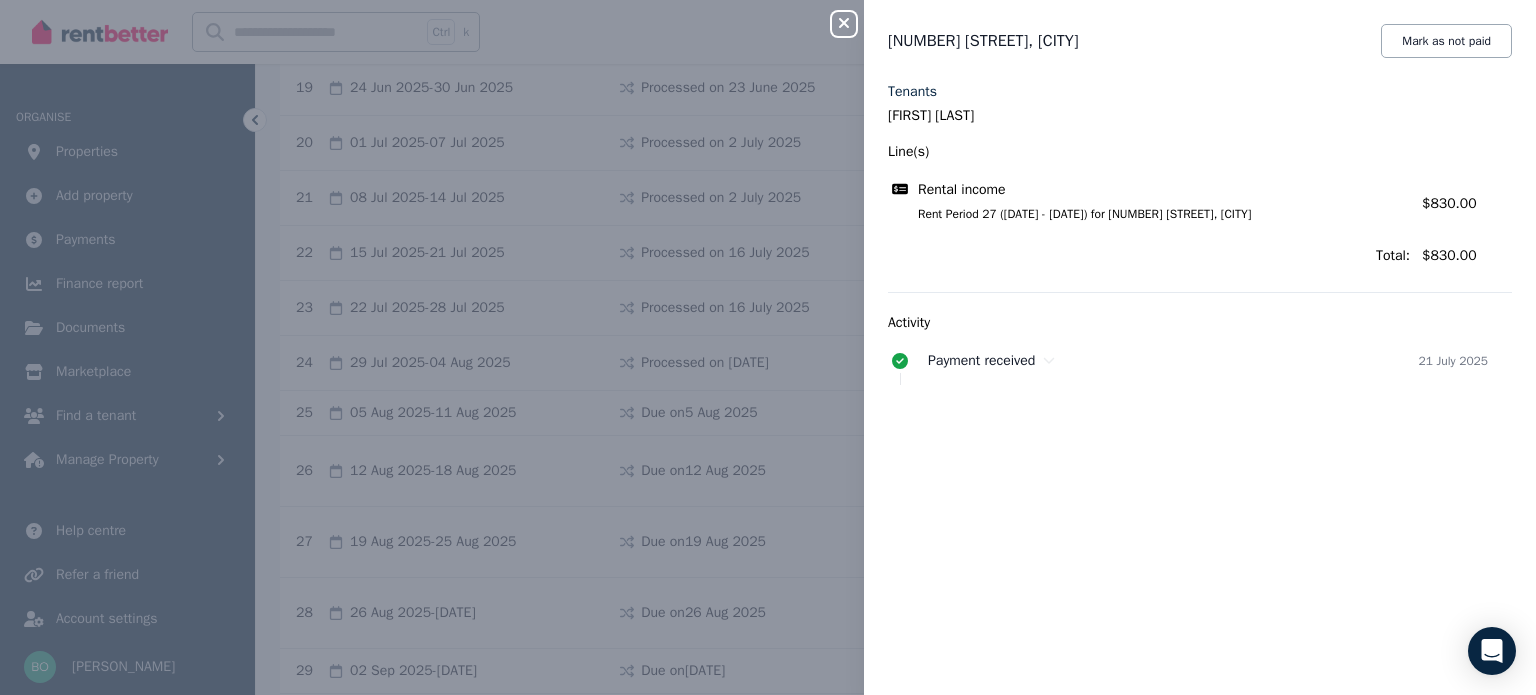 click 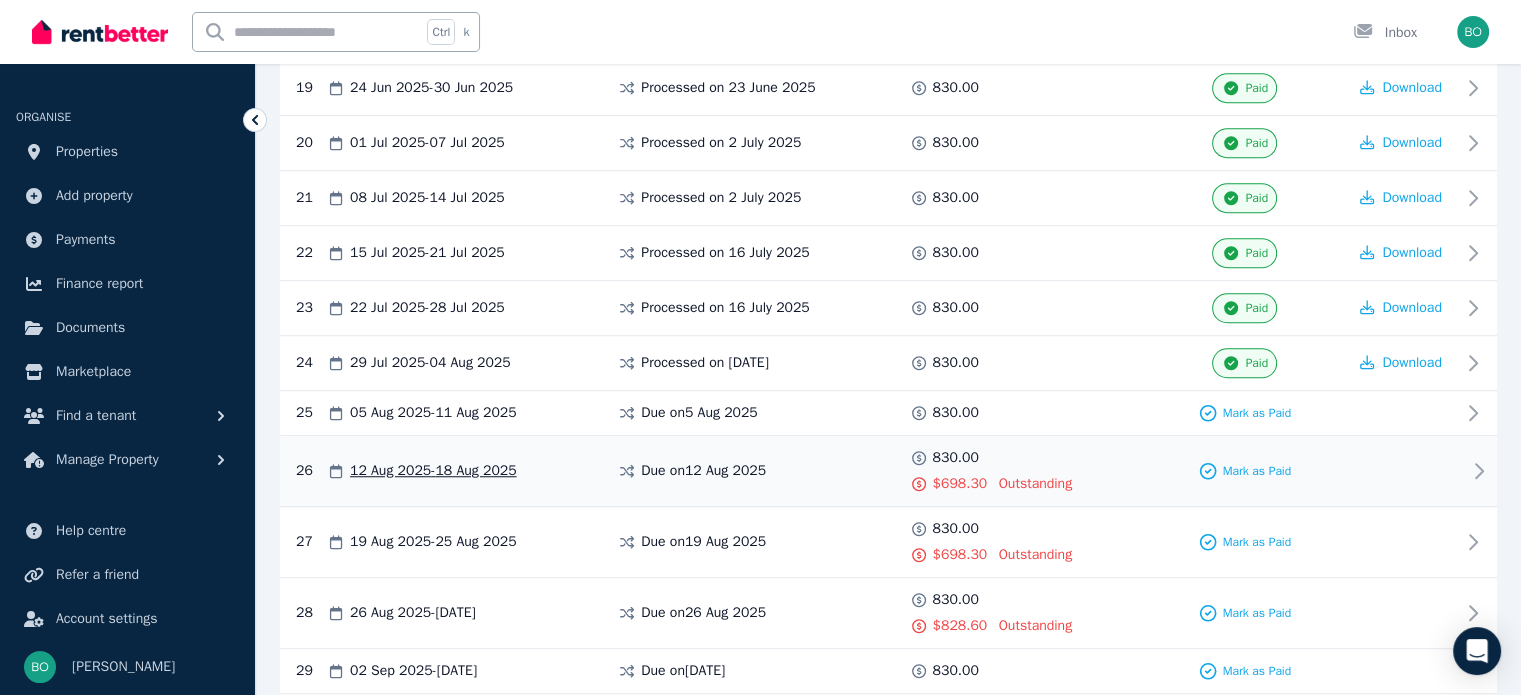 click 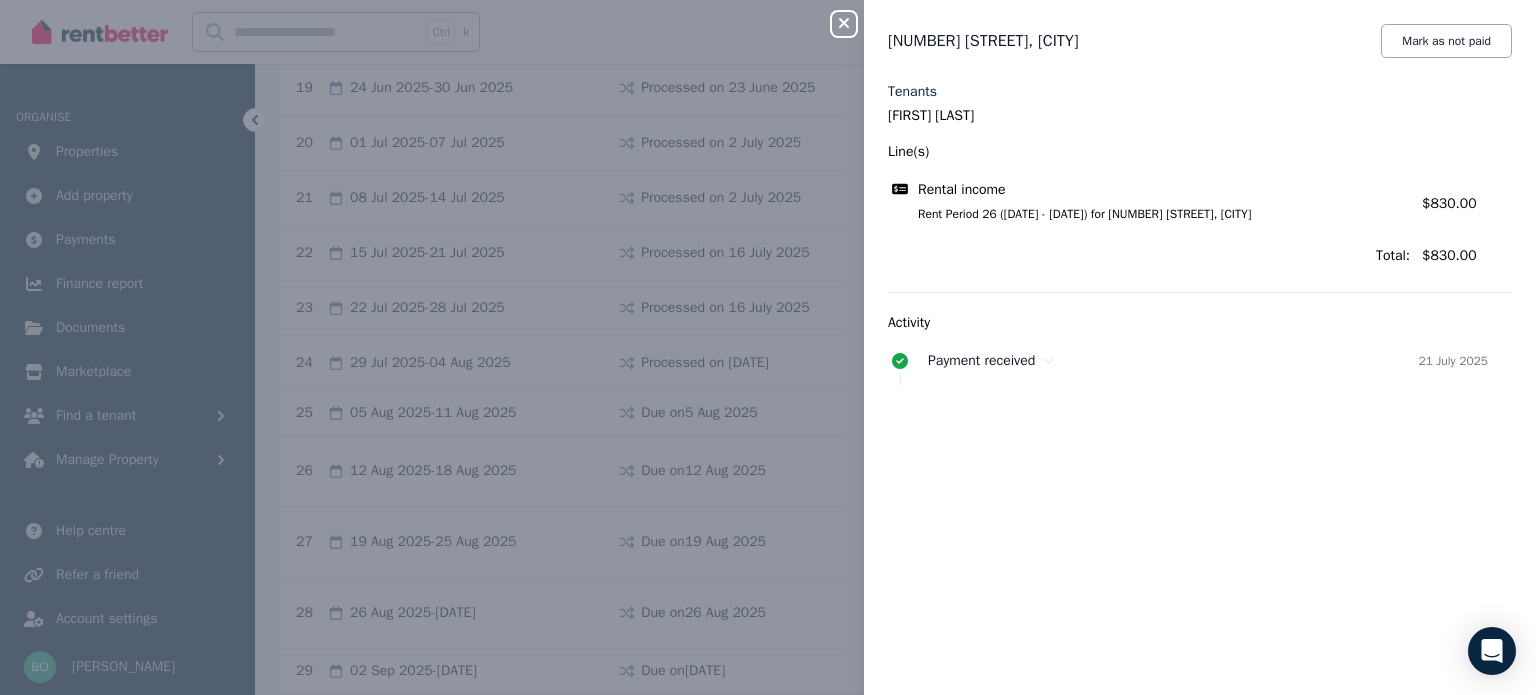 drag, startPoint x: 840, startPoint y: 19, endPoint x: 849, endPoint y: 26, distance: 11.401754 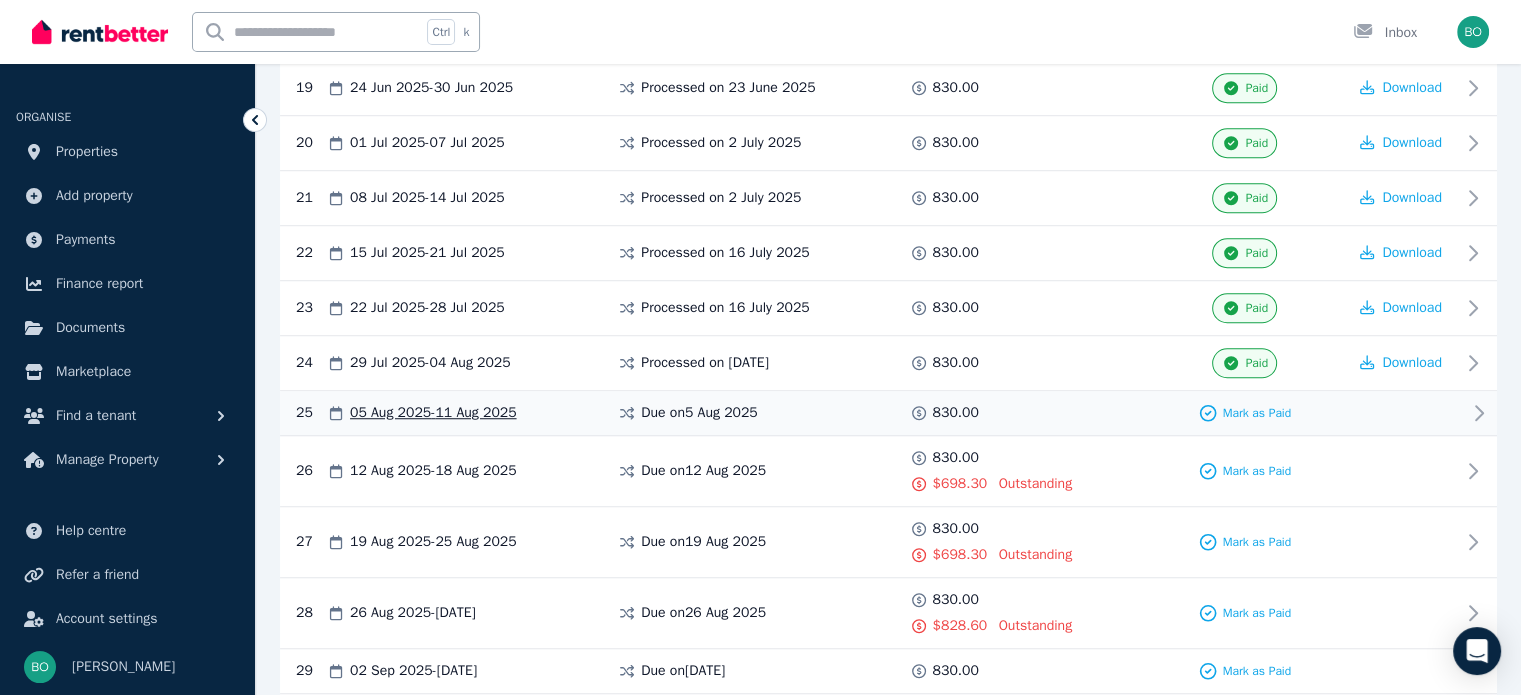 click 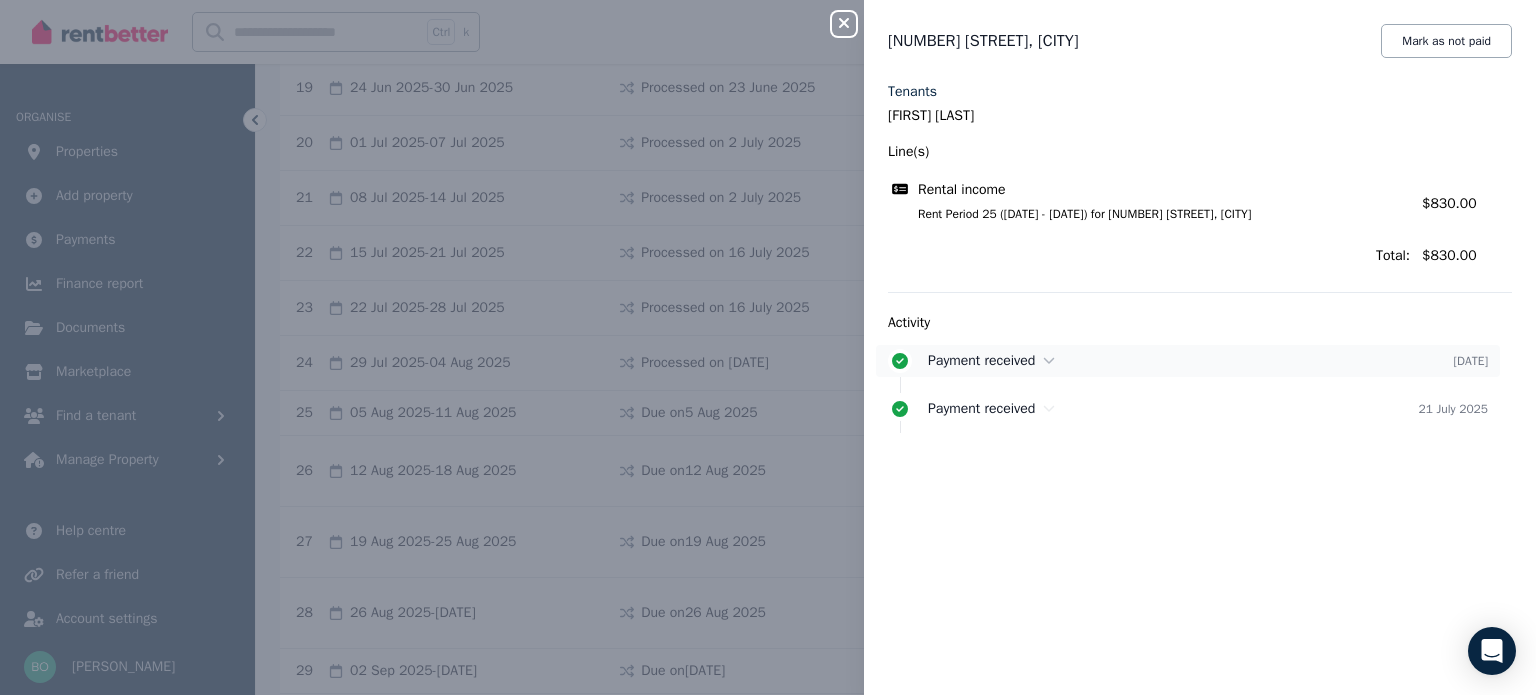 click on "Payment received" at bounding box center [981, 360] 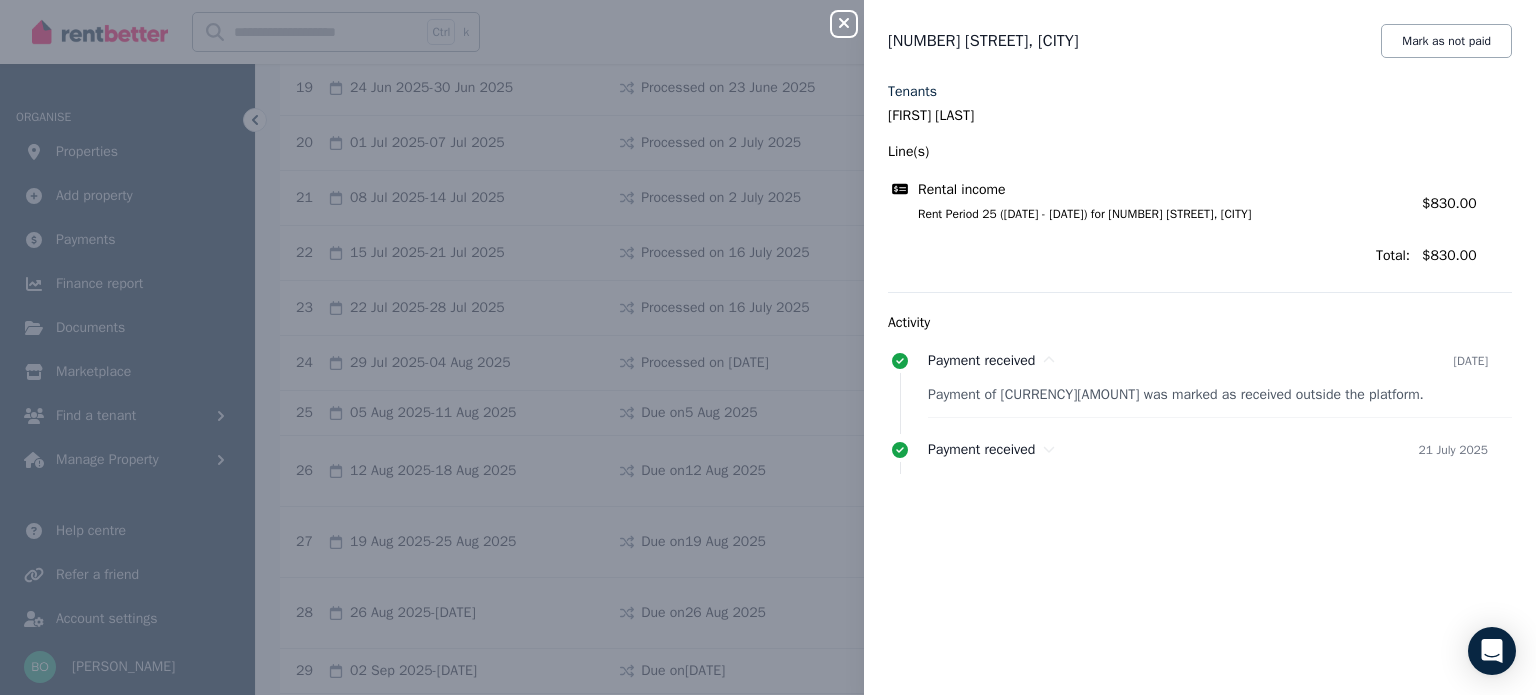 click 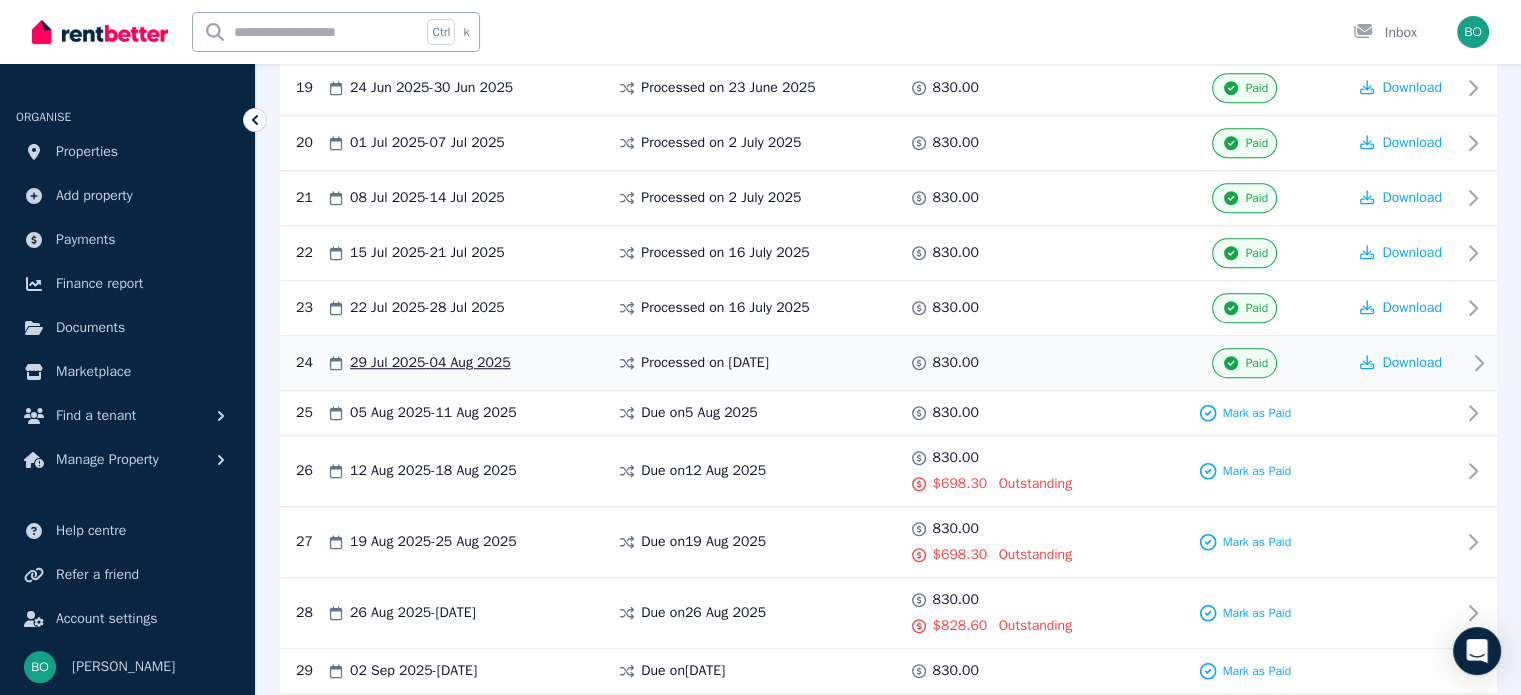 click 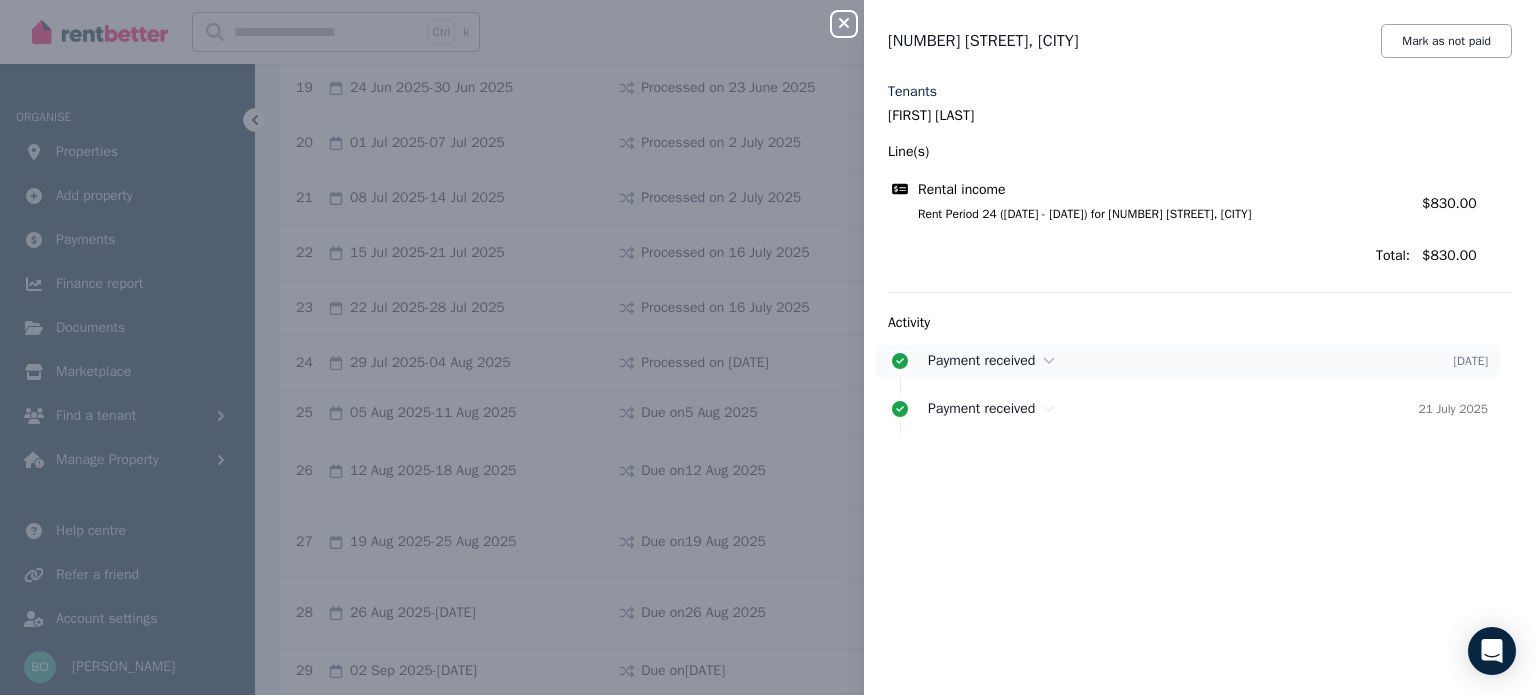 click on "Payment received" at bounding box center (1190, 361) 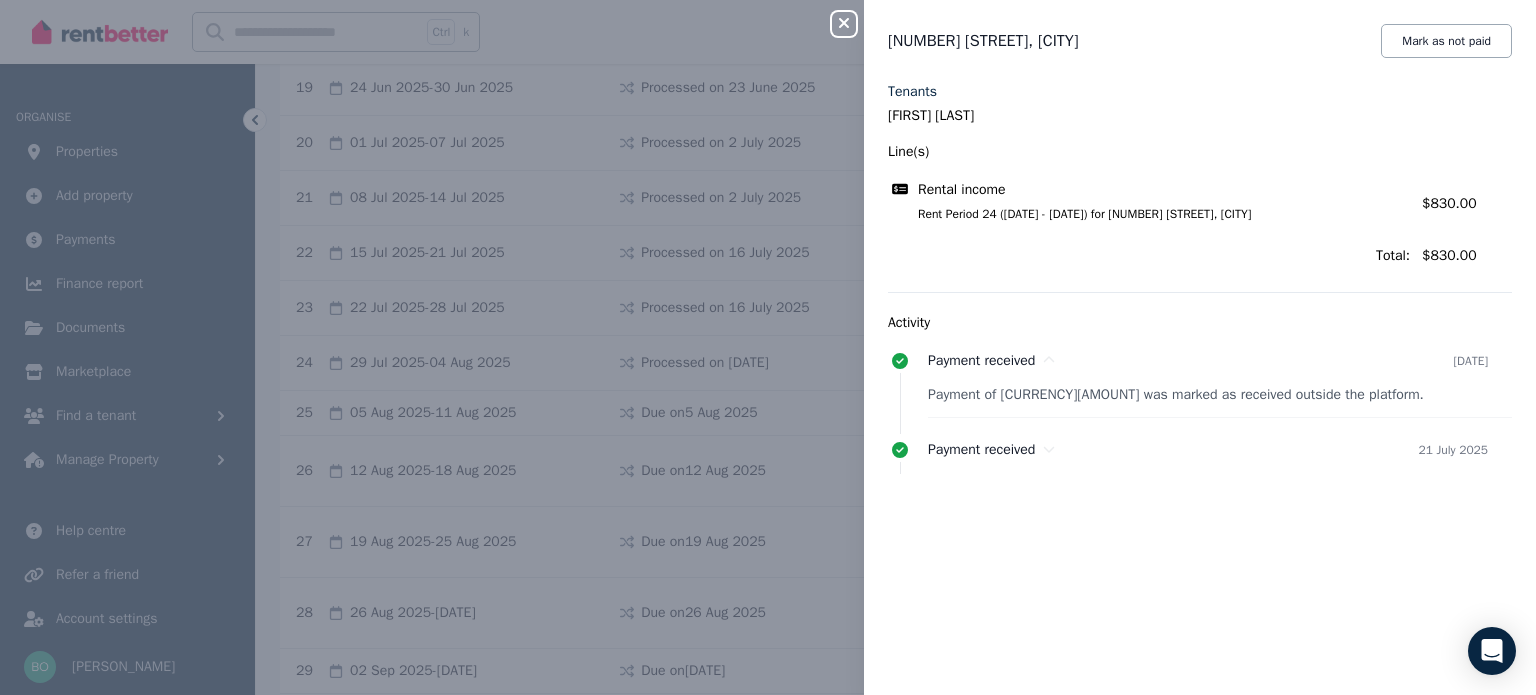 click 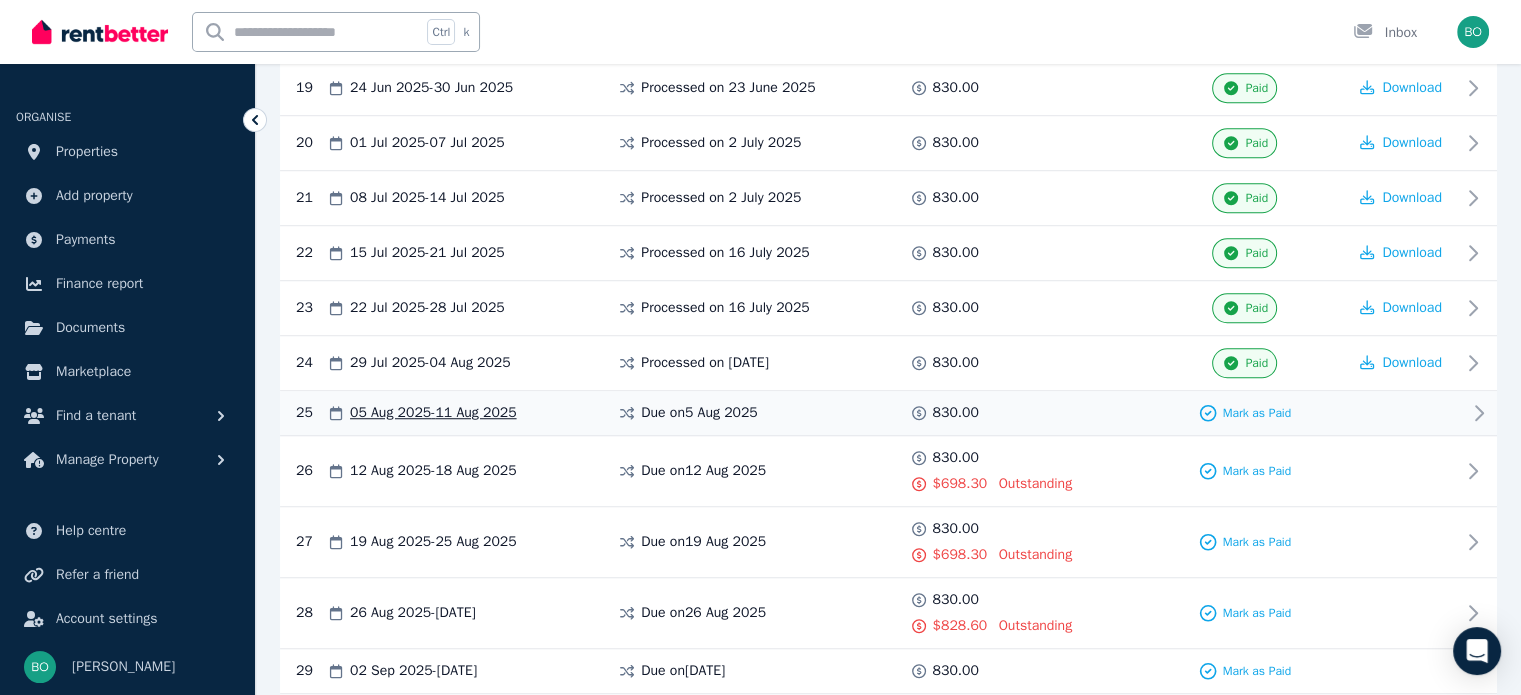 click 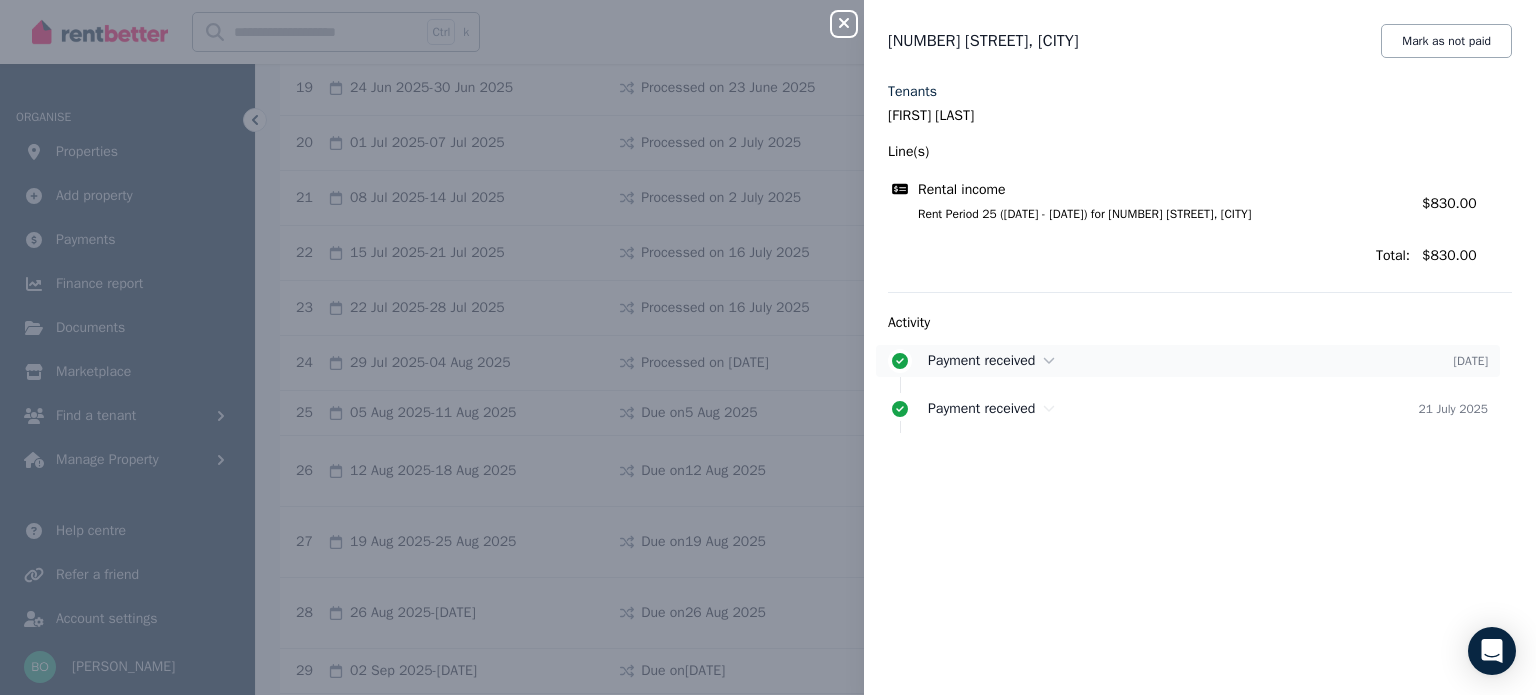click on "Payment received [DATE]" at bounding box center [1188, 361] 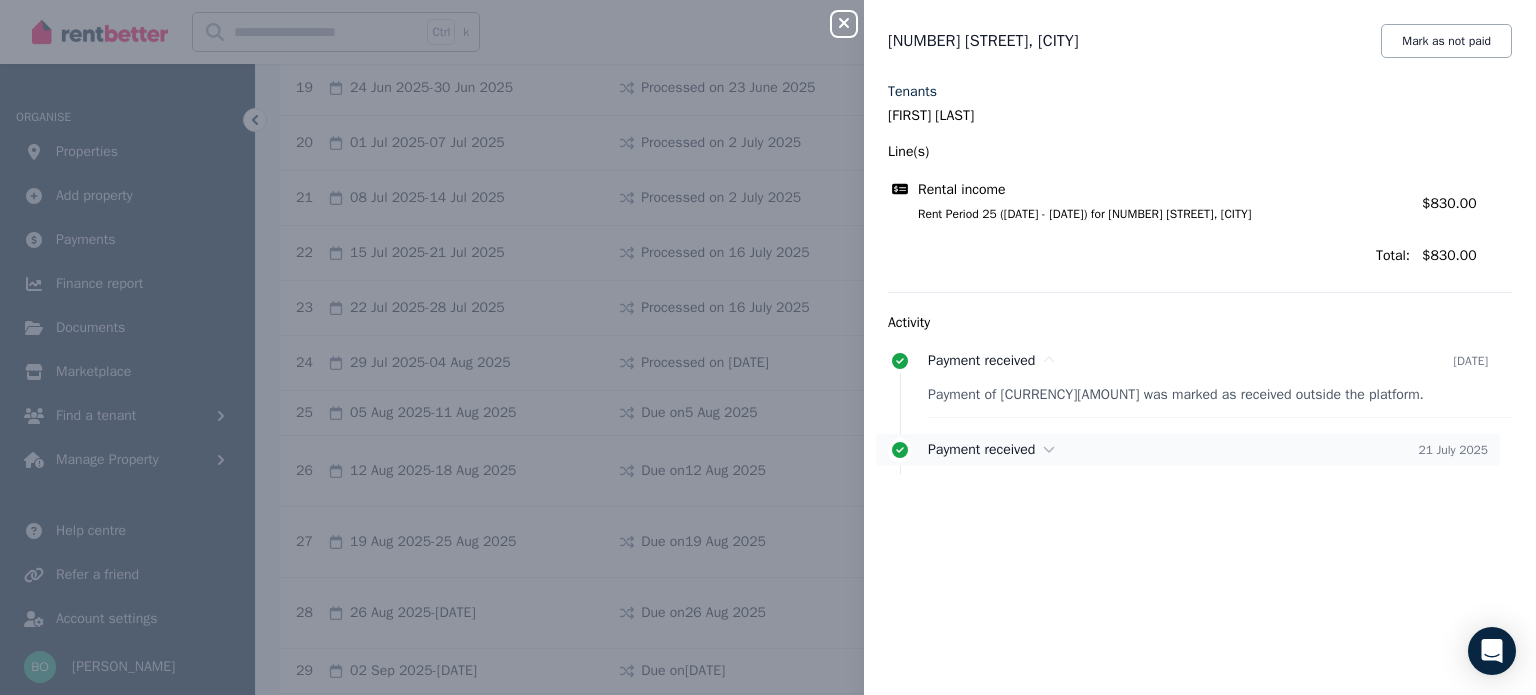 click on "Payment received" at bounding box center [981, 449] 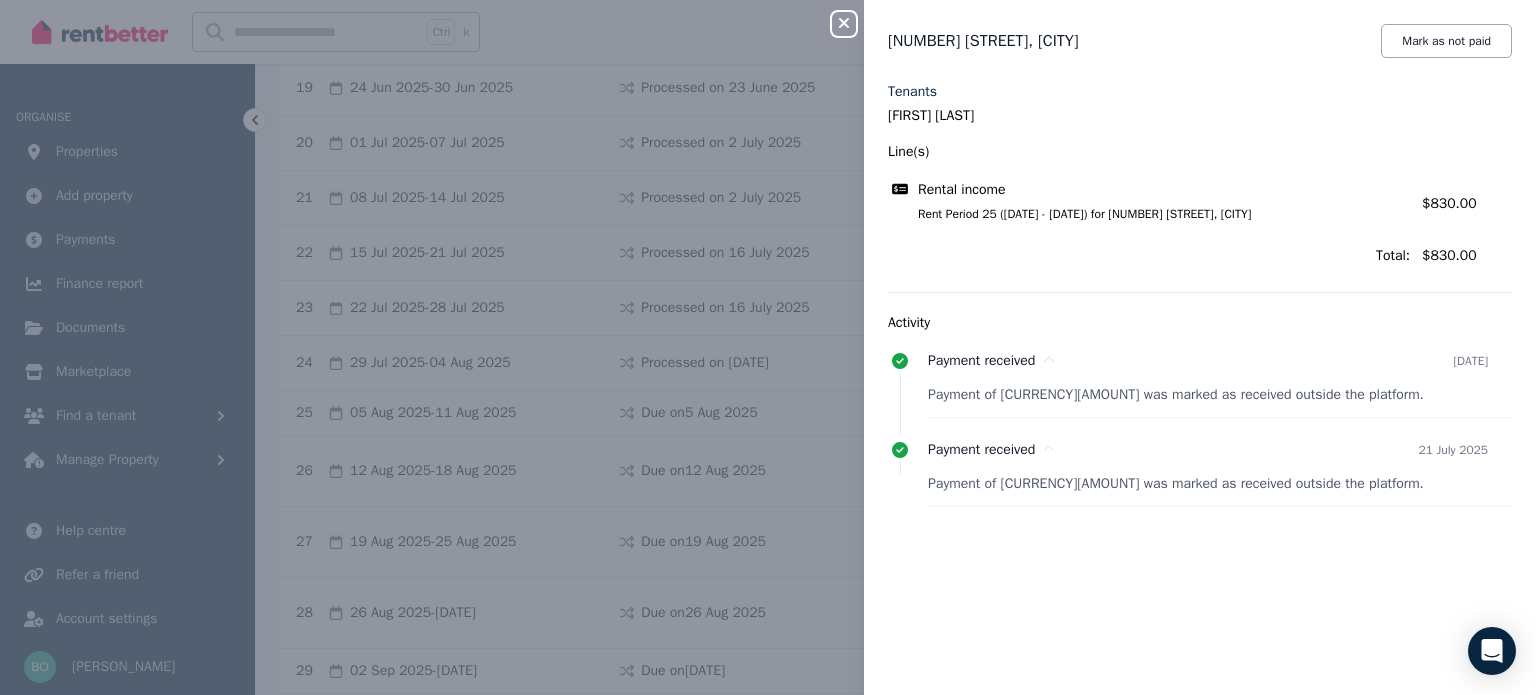 click 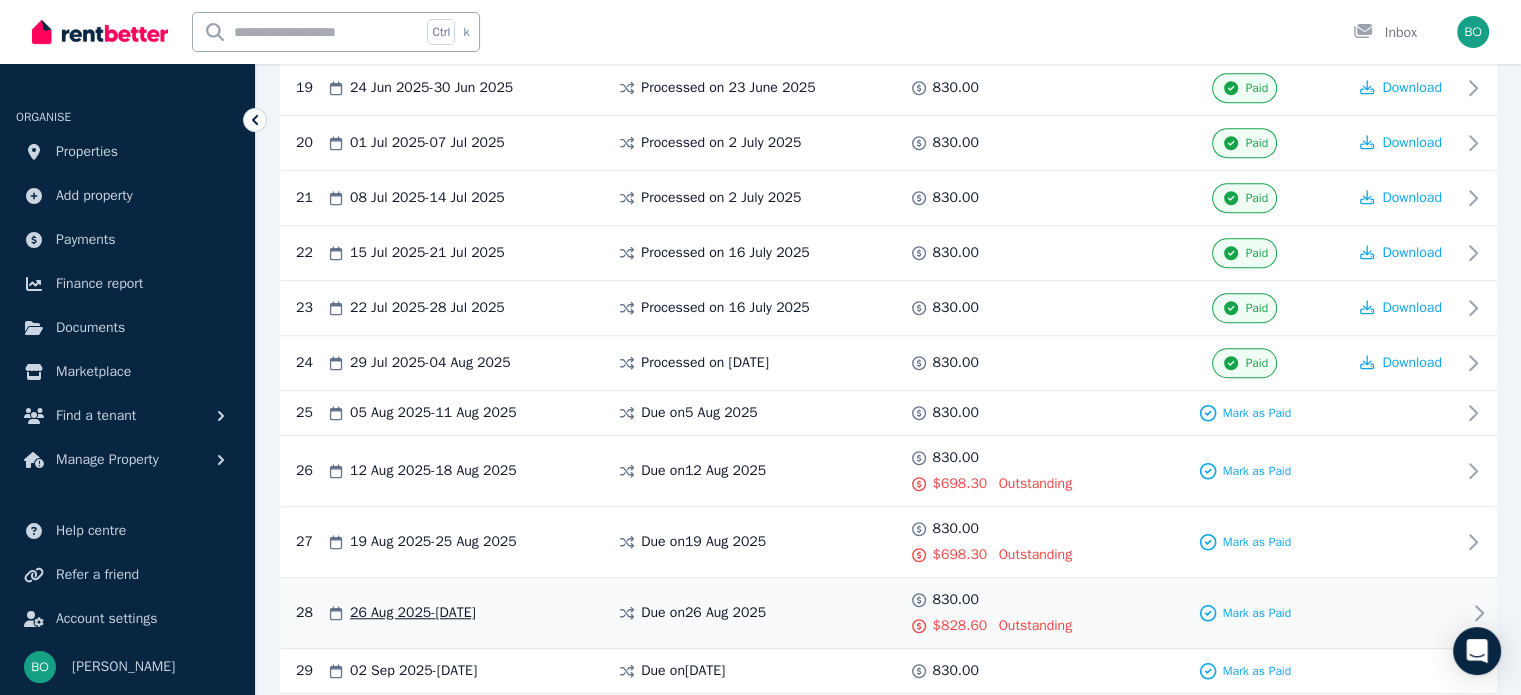 click 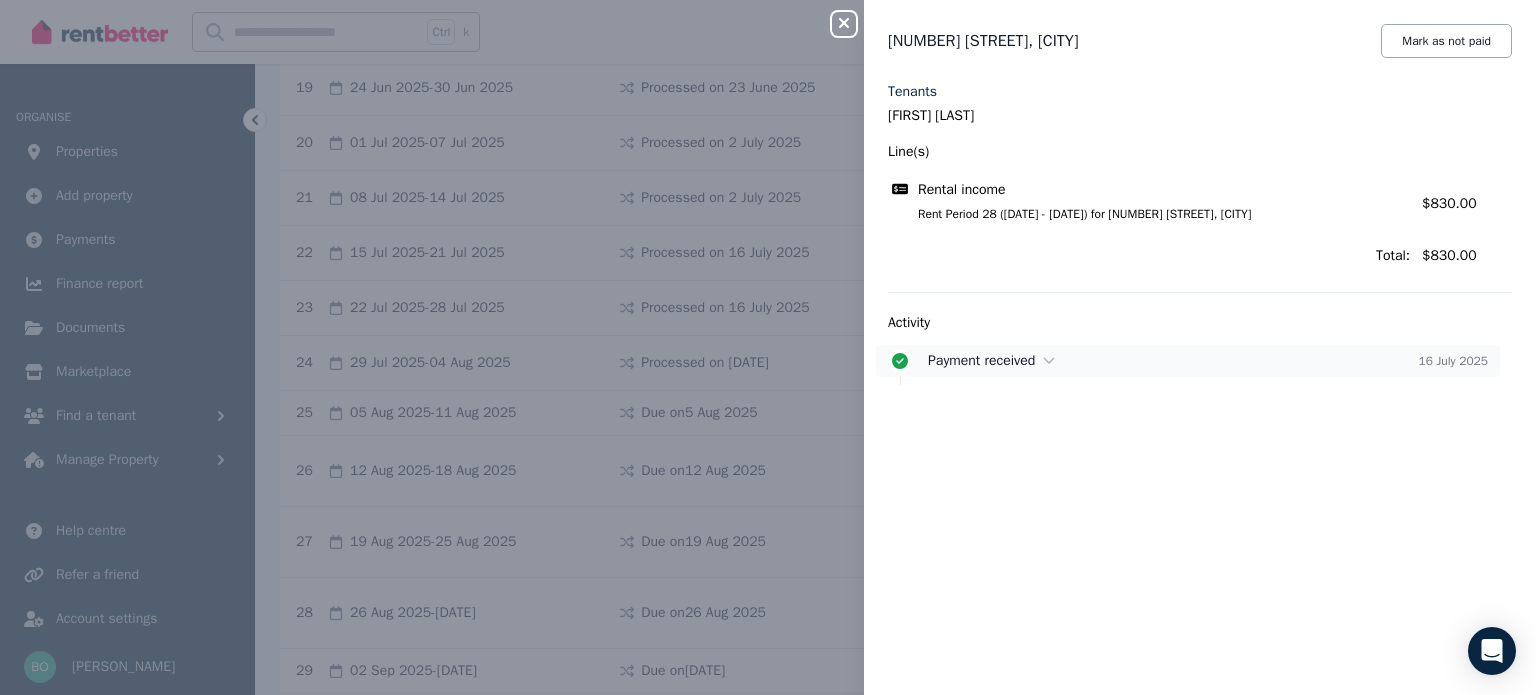 click on "Payment received" at bounding box center [981, 360] 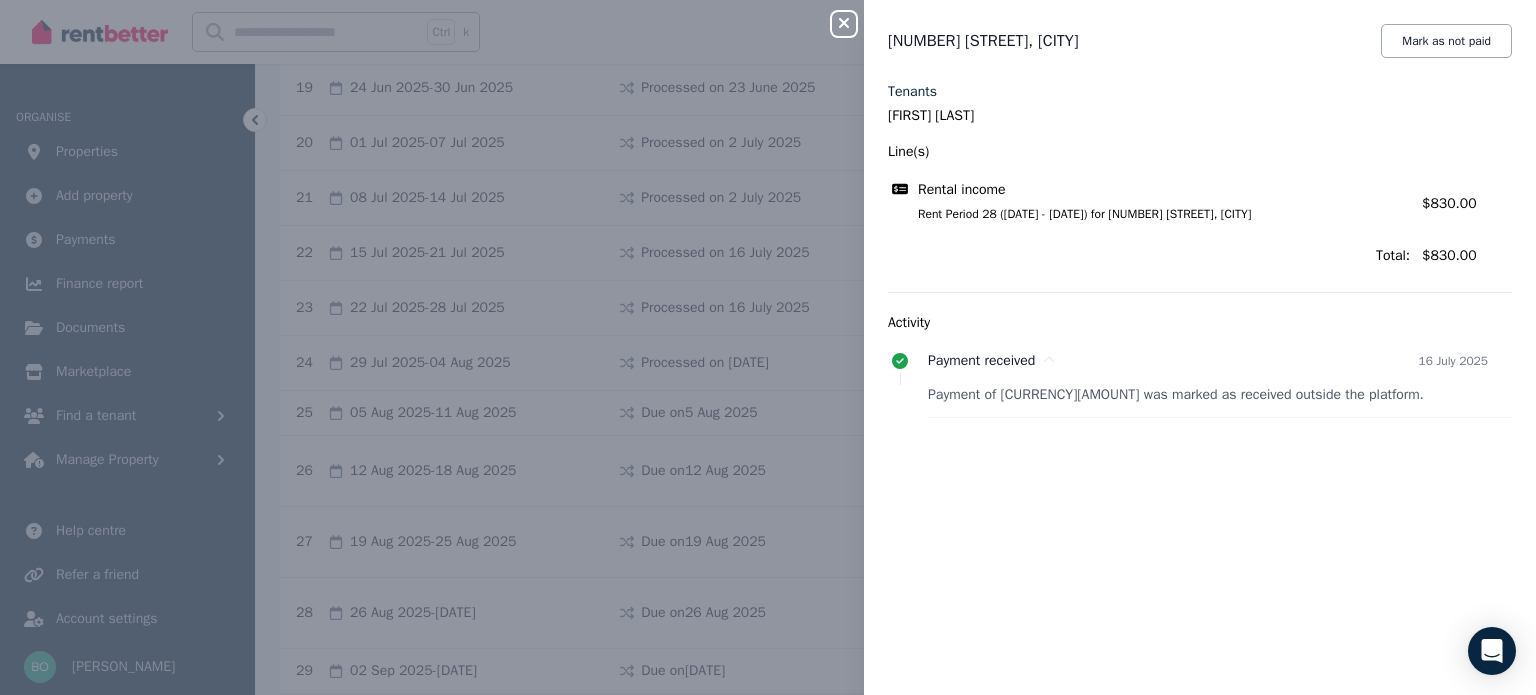 click 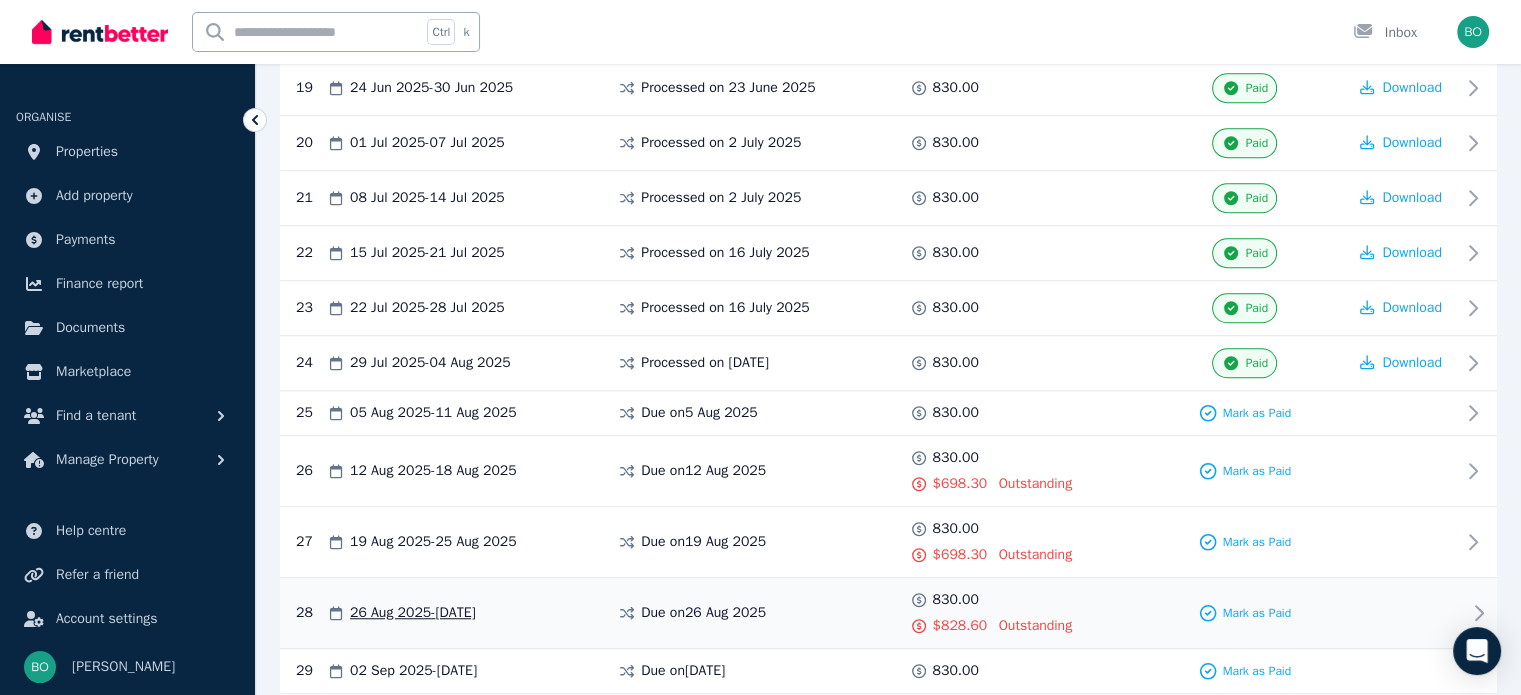 click 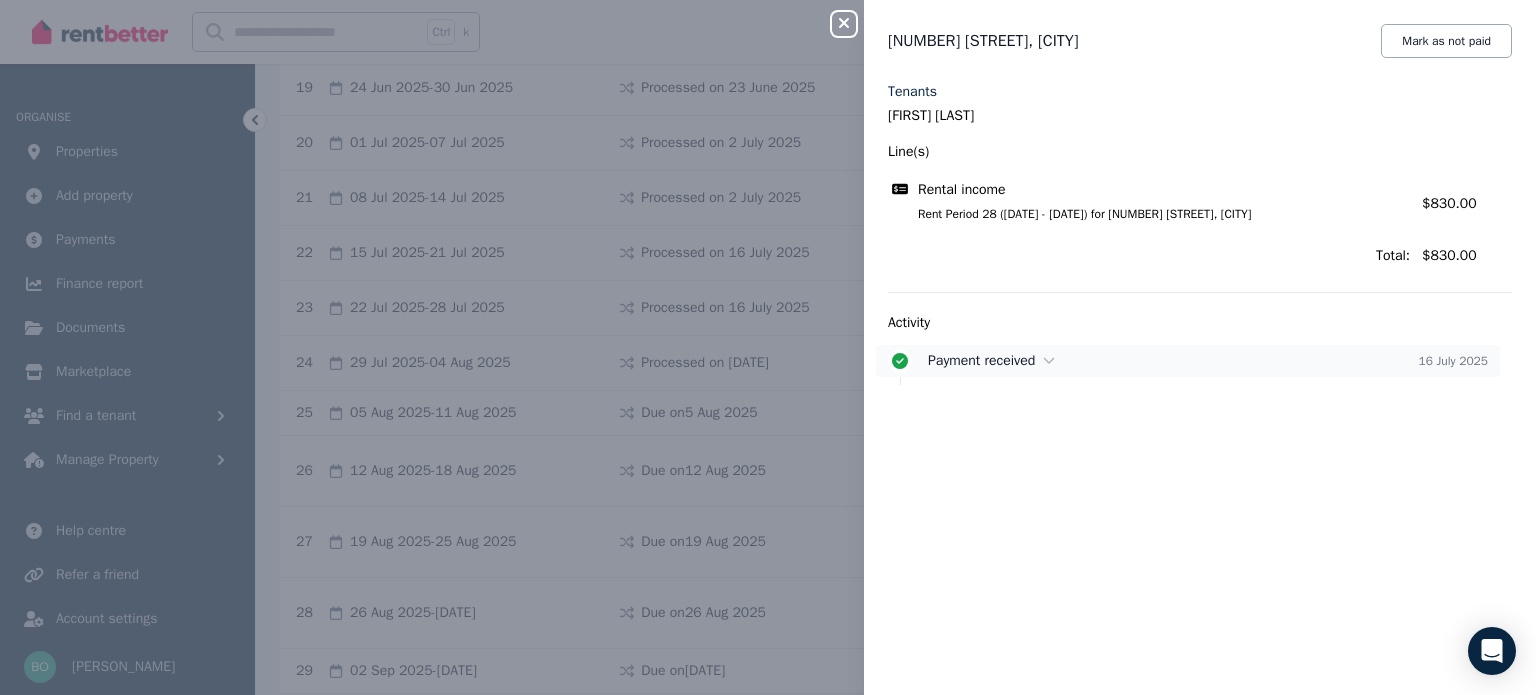 click on "Payment received" at bounding box center [981, 360] 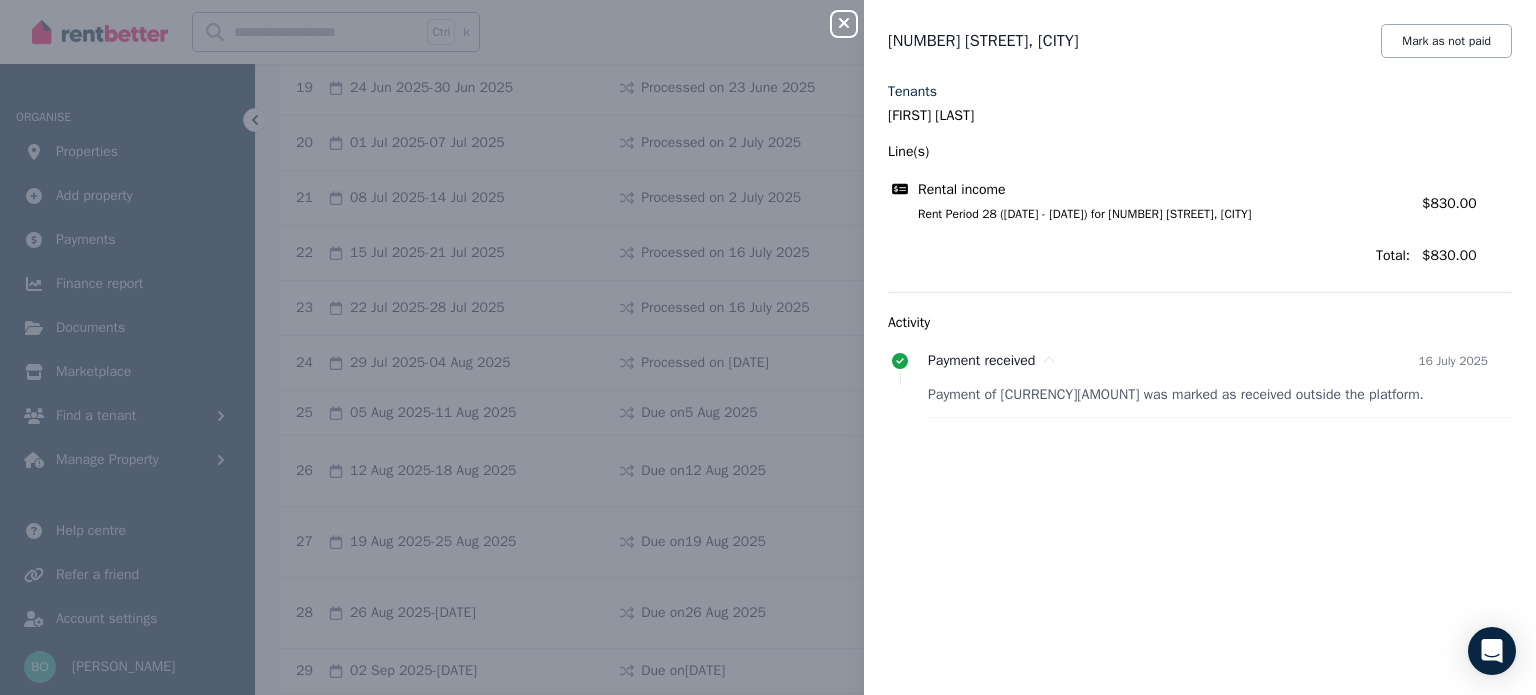 click 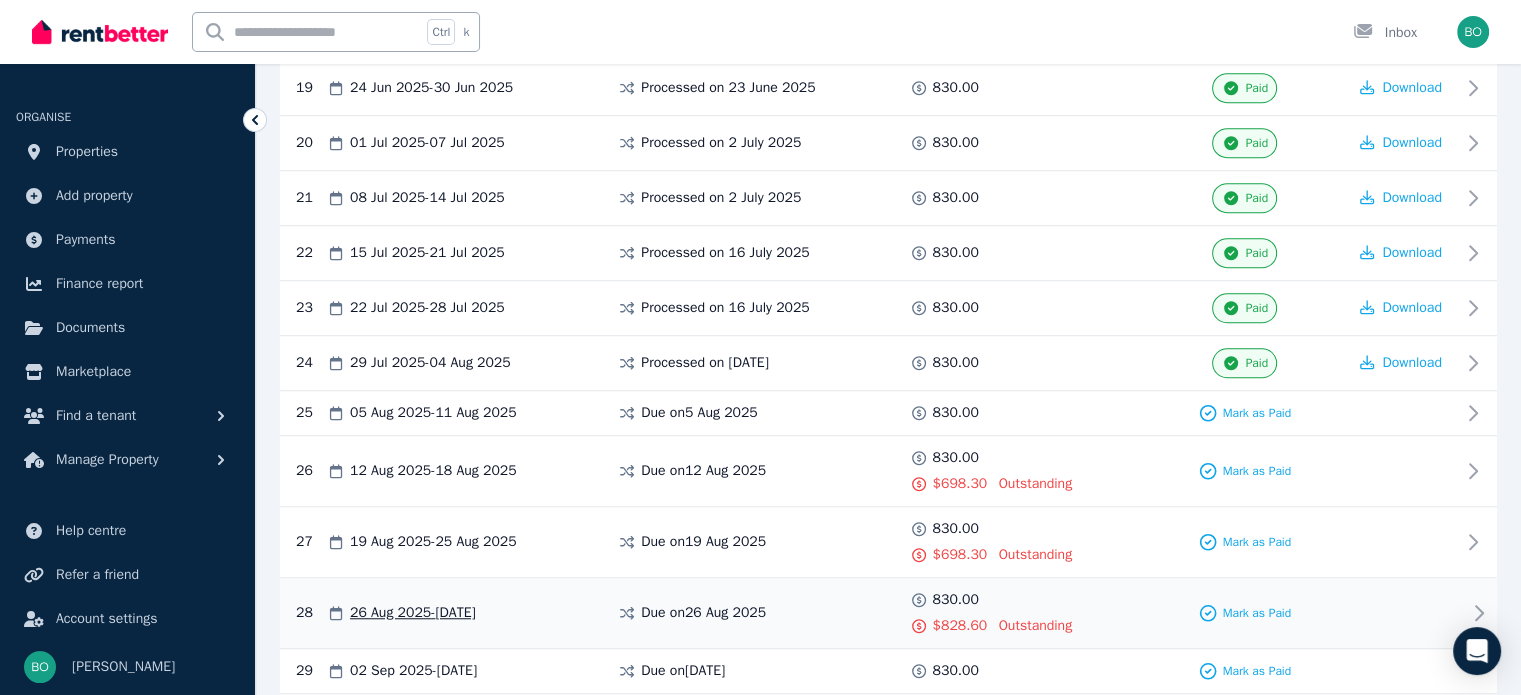click 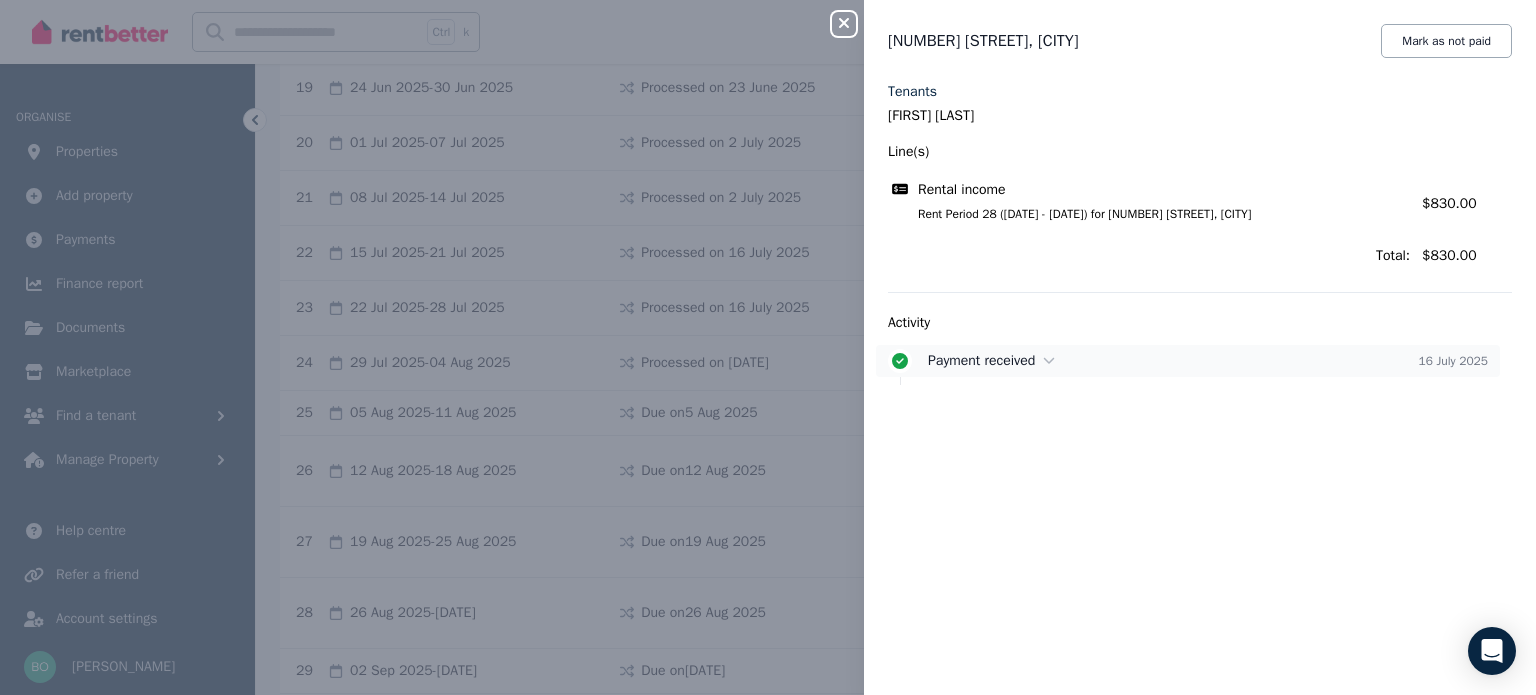 click 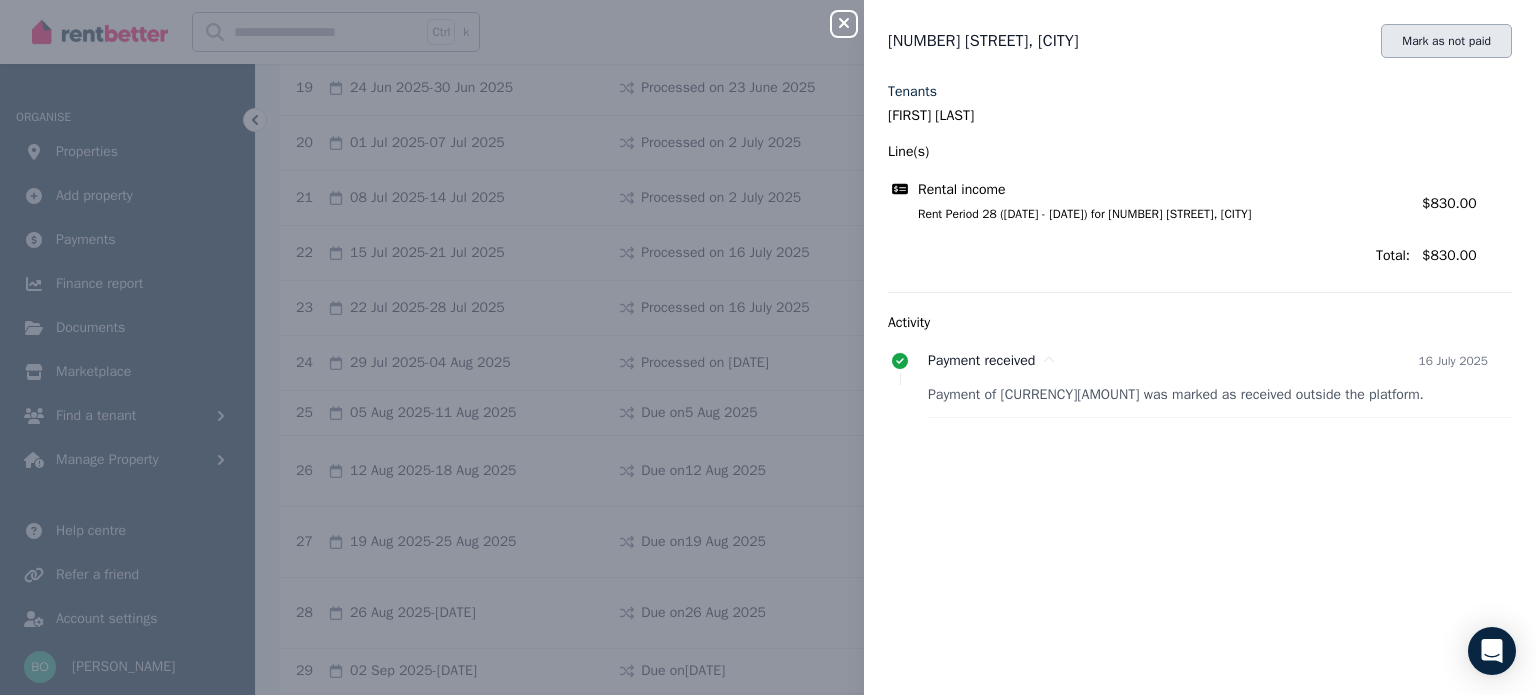click on "Mark as not paid" at bounding box center [1446, 41] 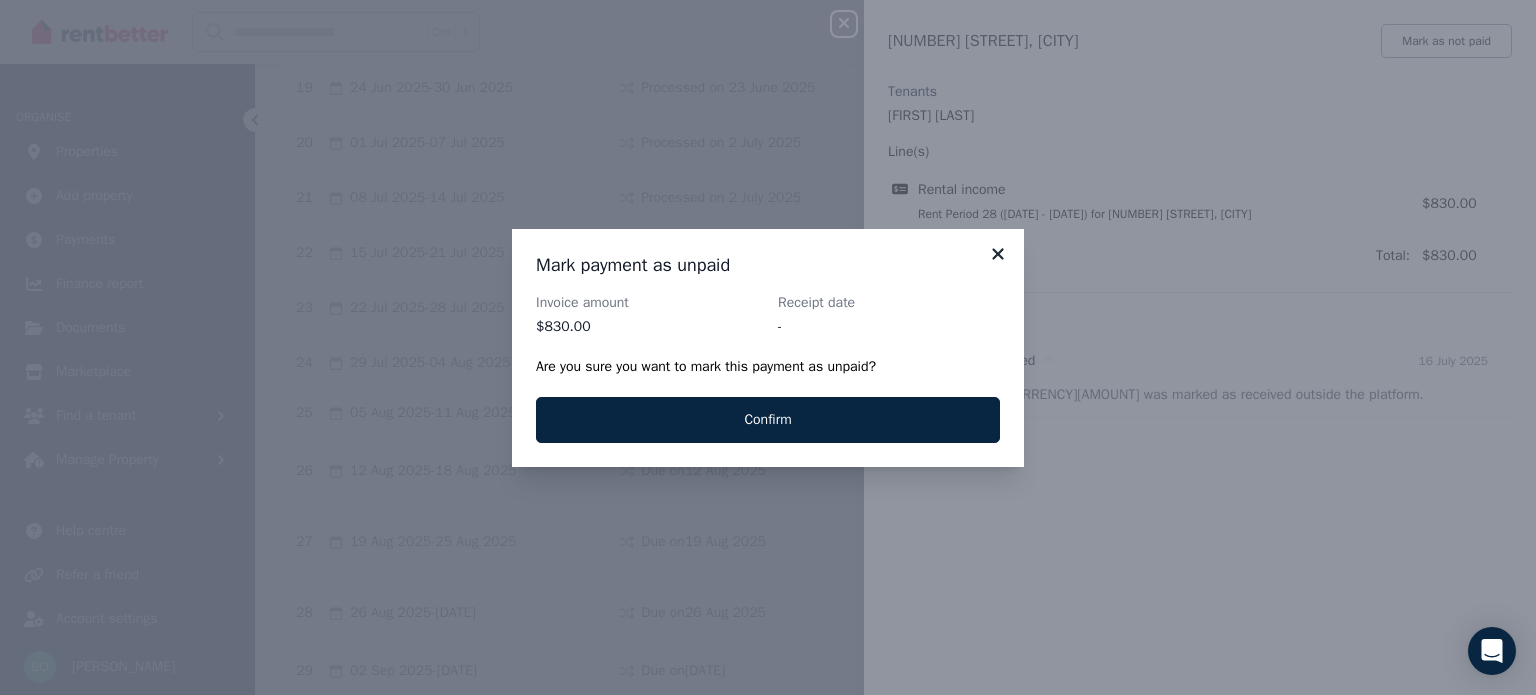click 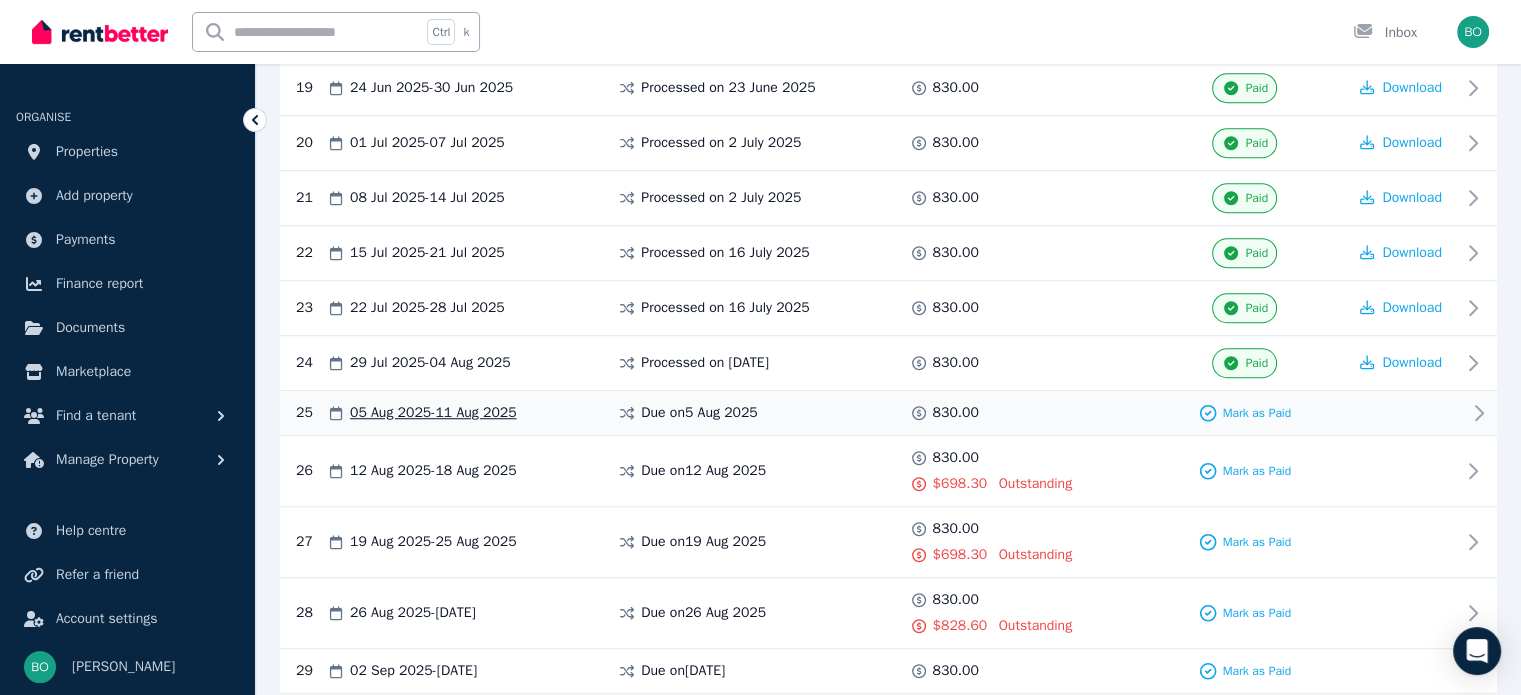 click 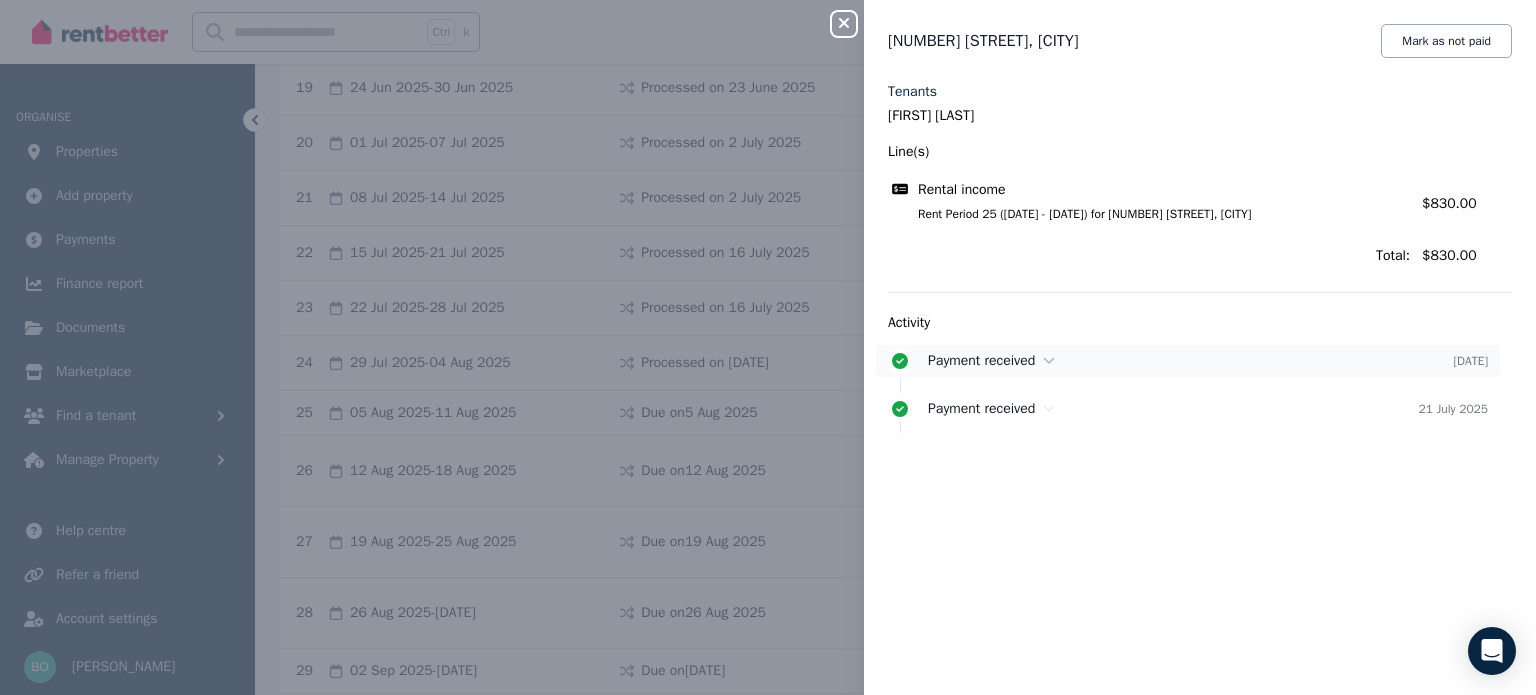 click on "Payment received" at bounding box center [1190, 361] 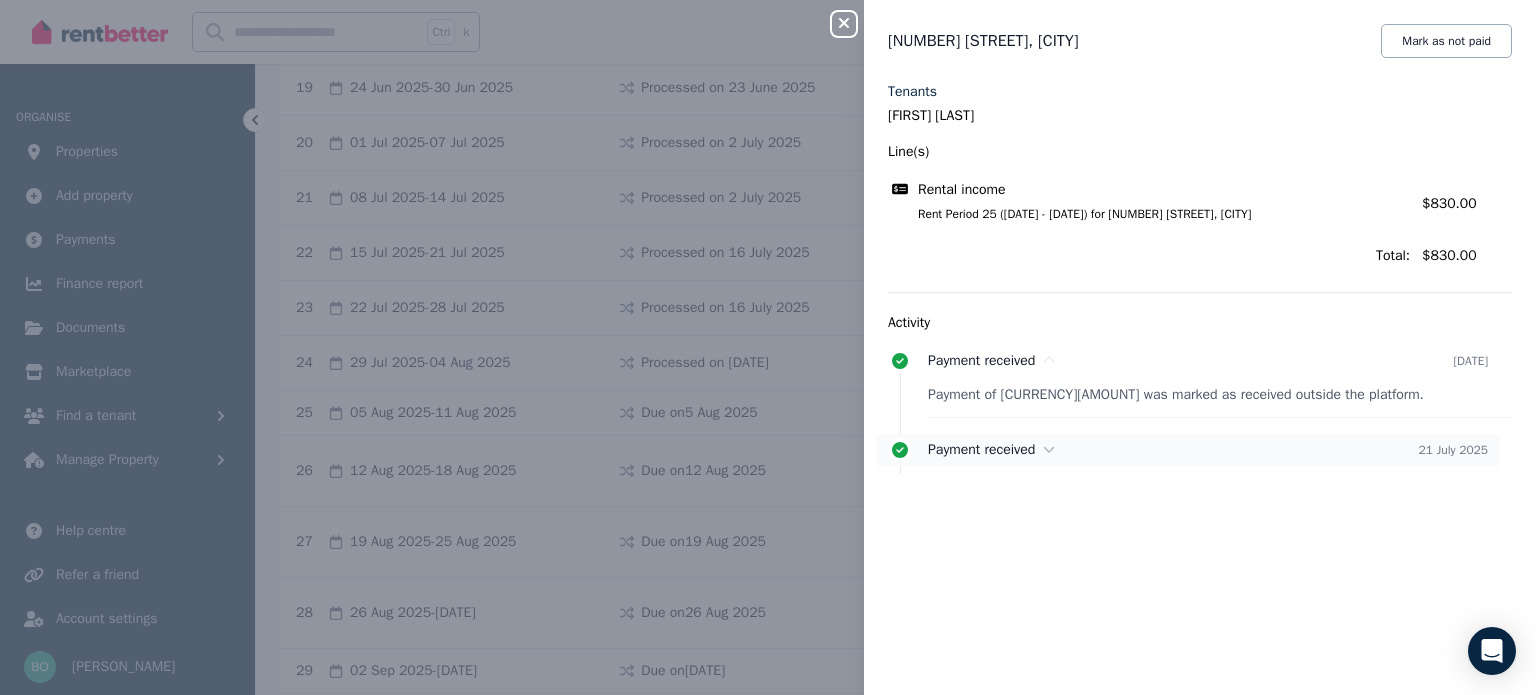 click on "Payment received" at bounding box center [1173, 450] 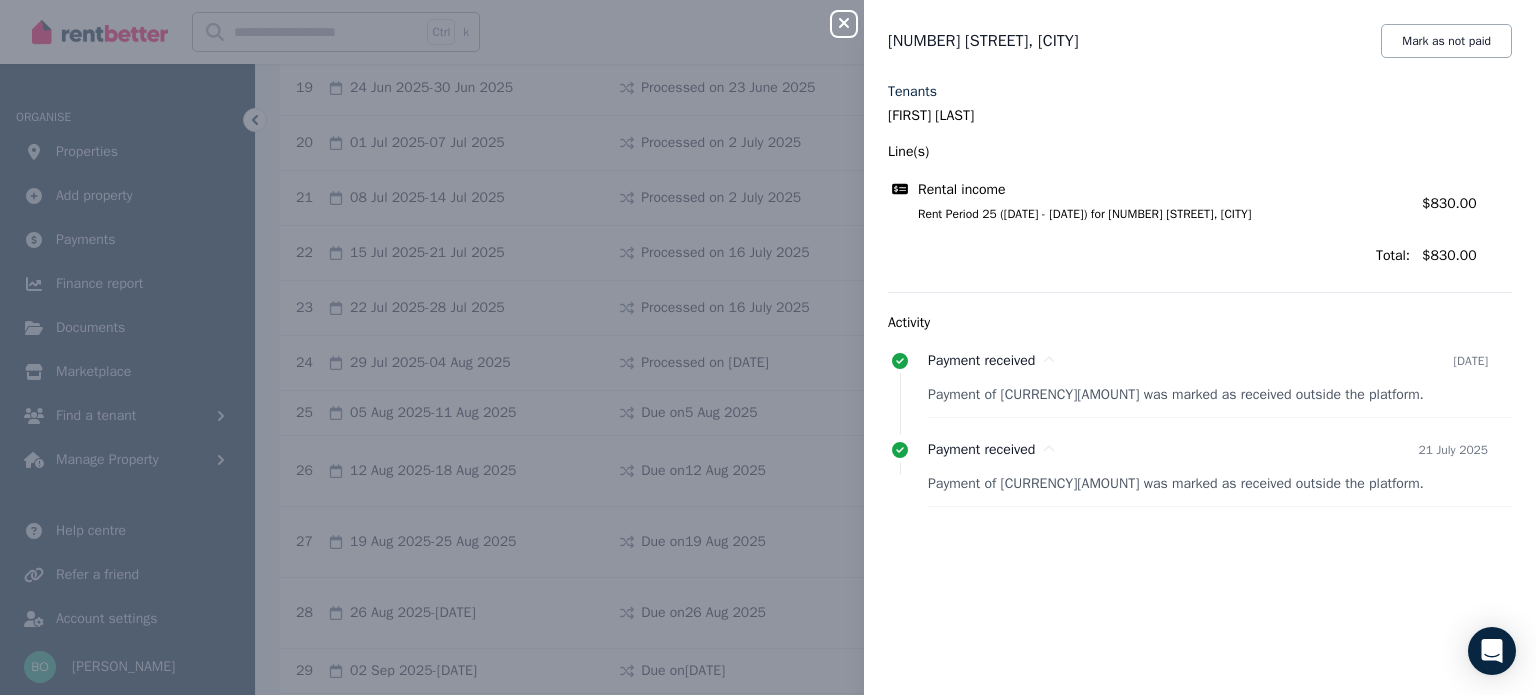 click 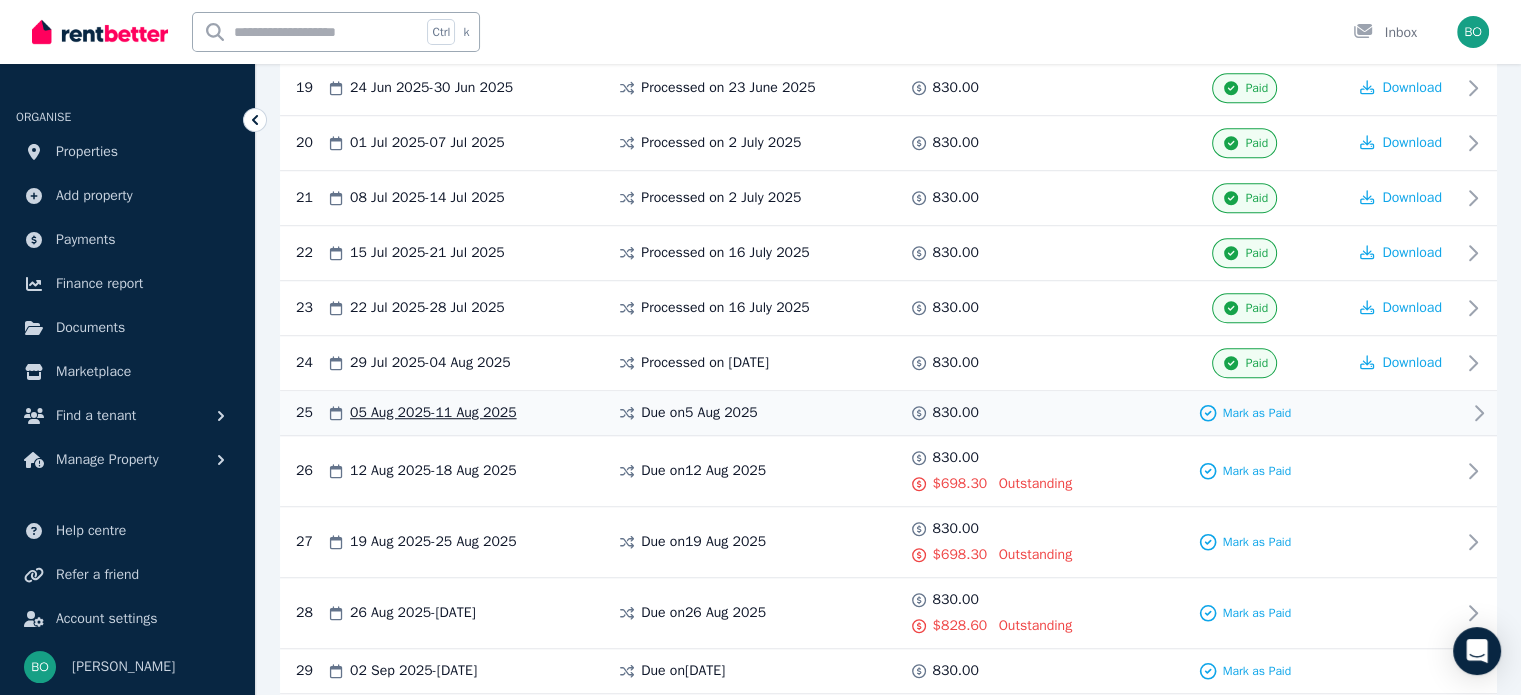 click 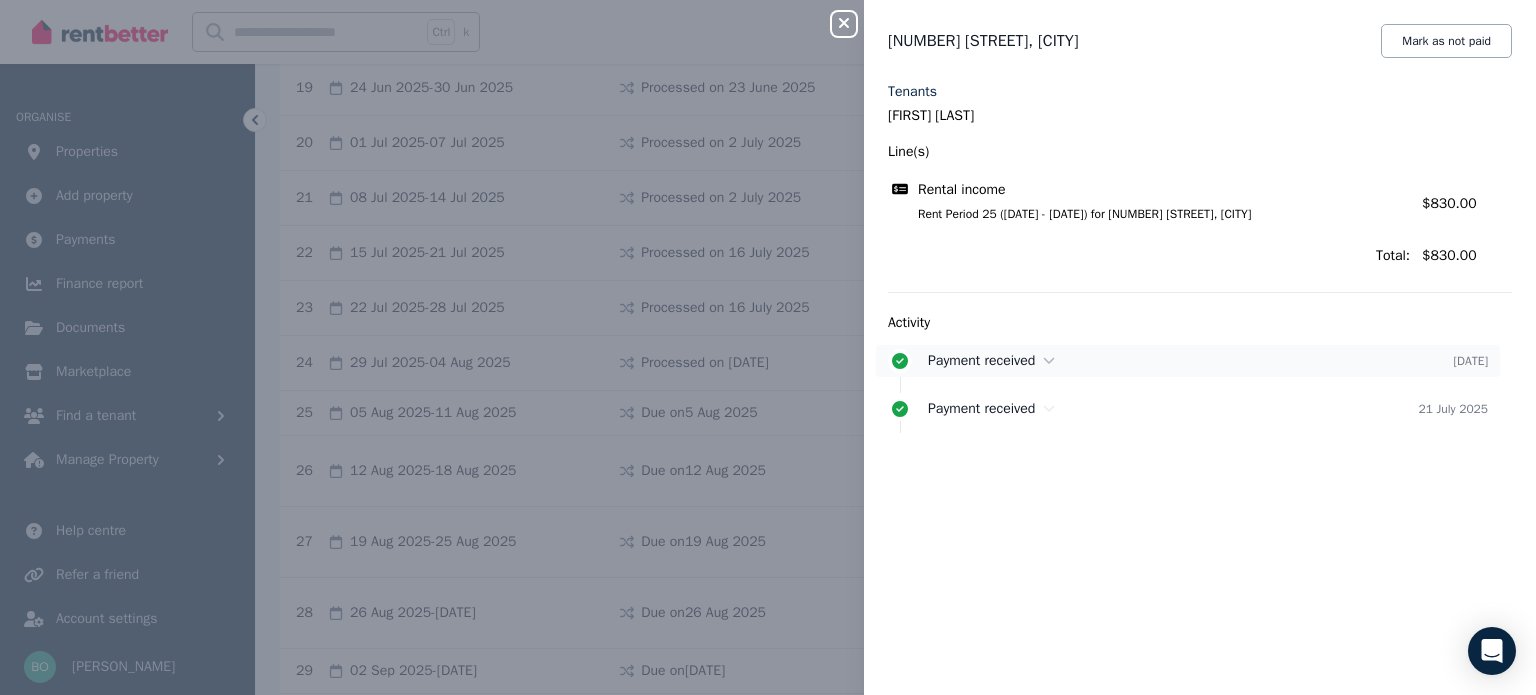 click on "Payment received" at bounding box center (981, 360) 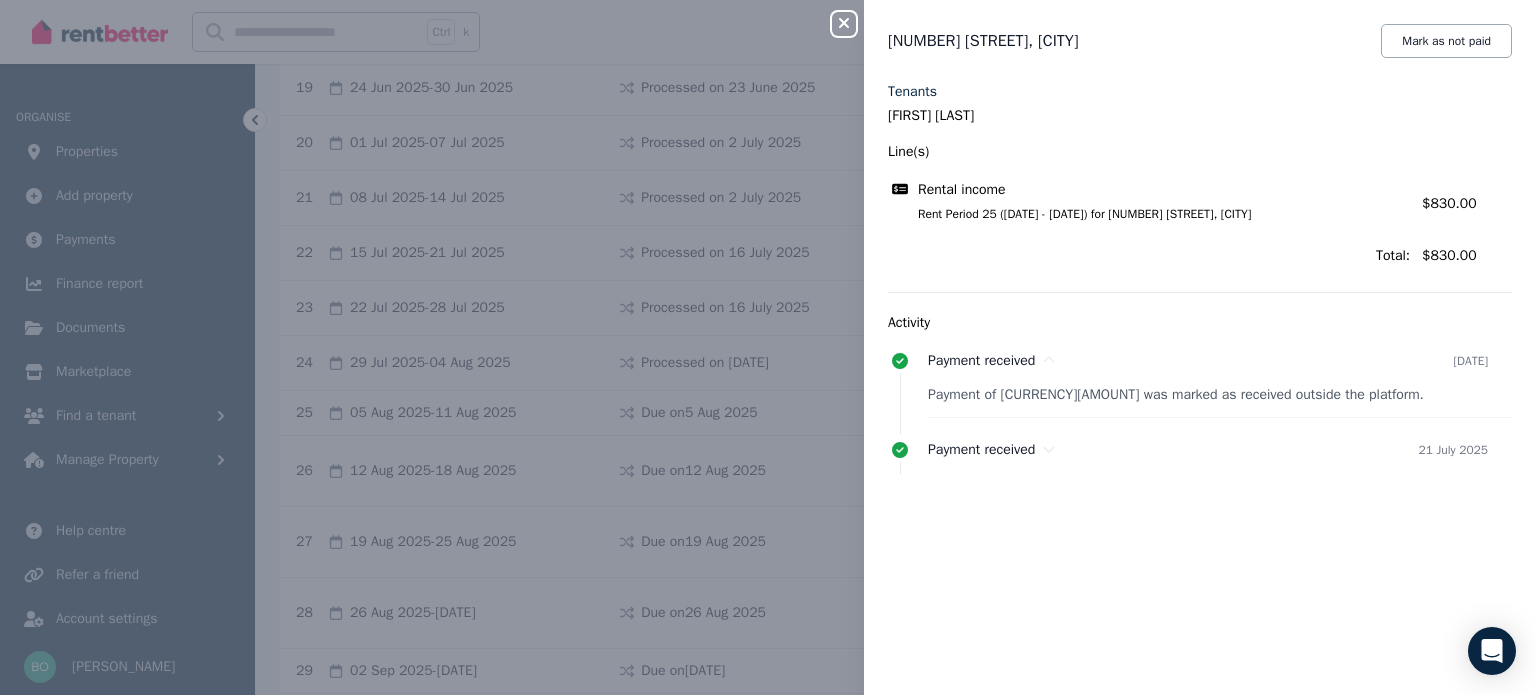 click 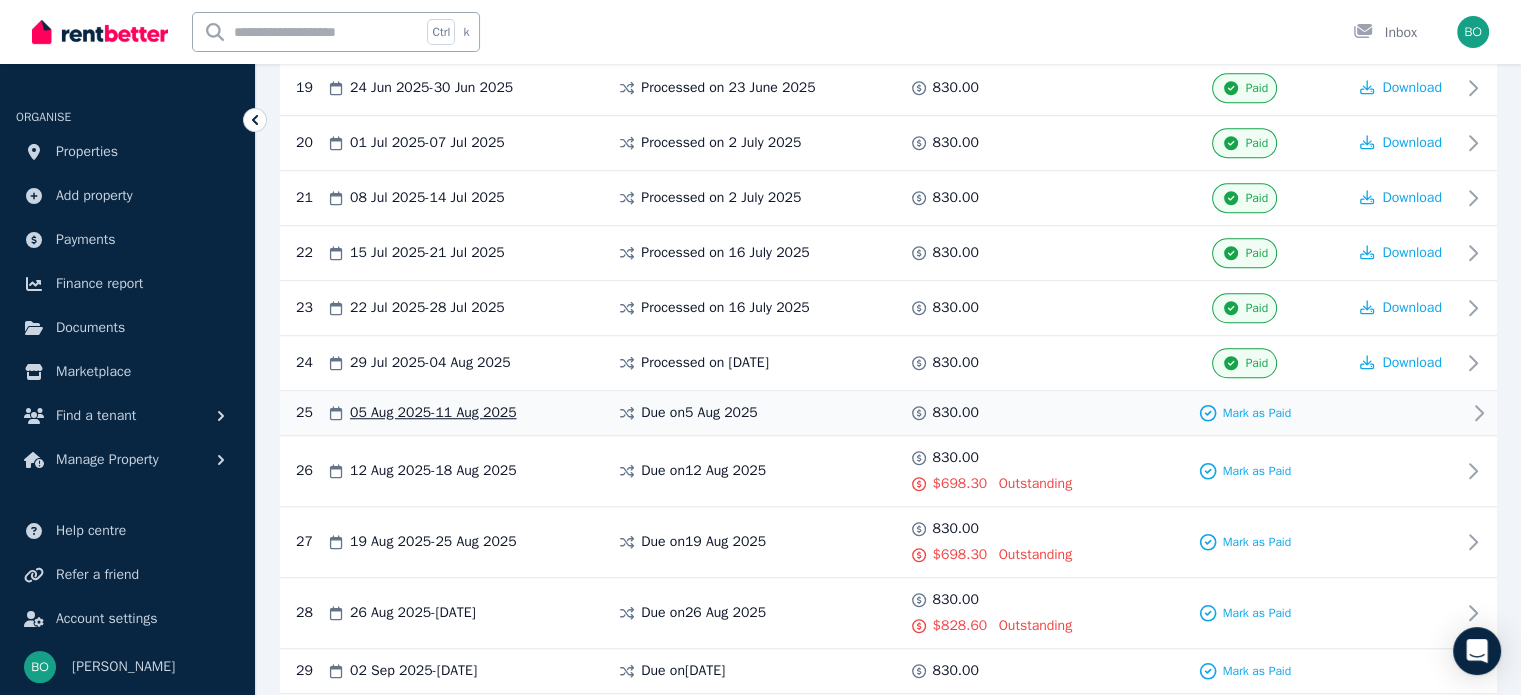 click 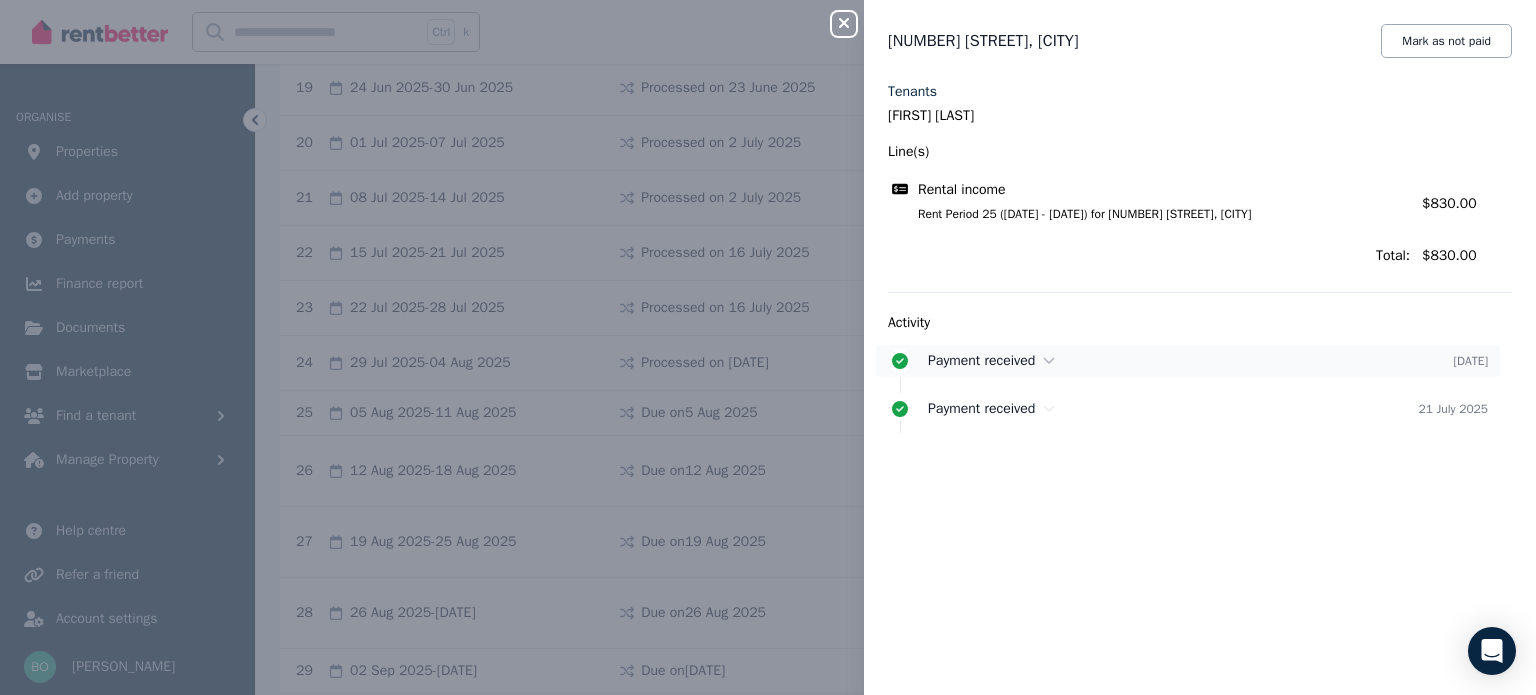 click on "Payment received" at bounding box center (981, 360) 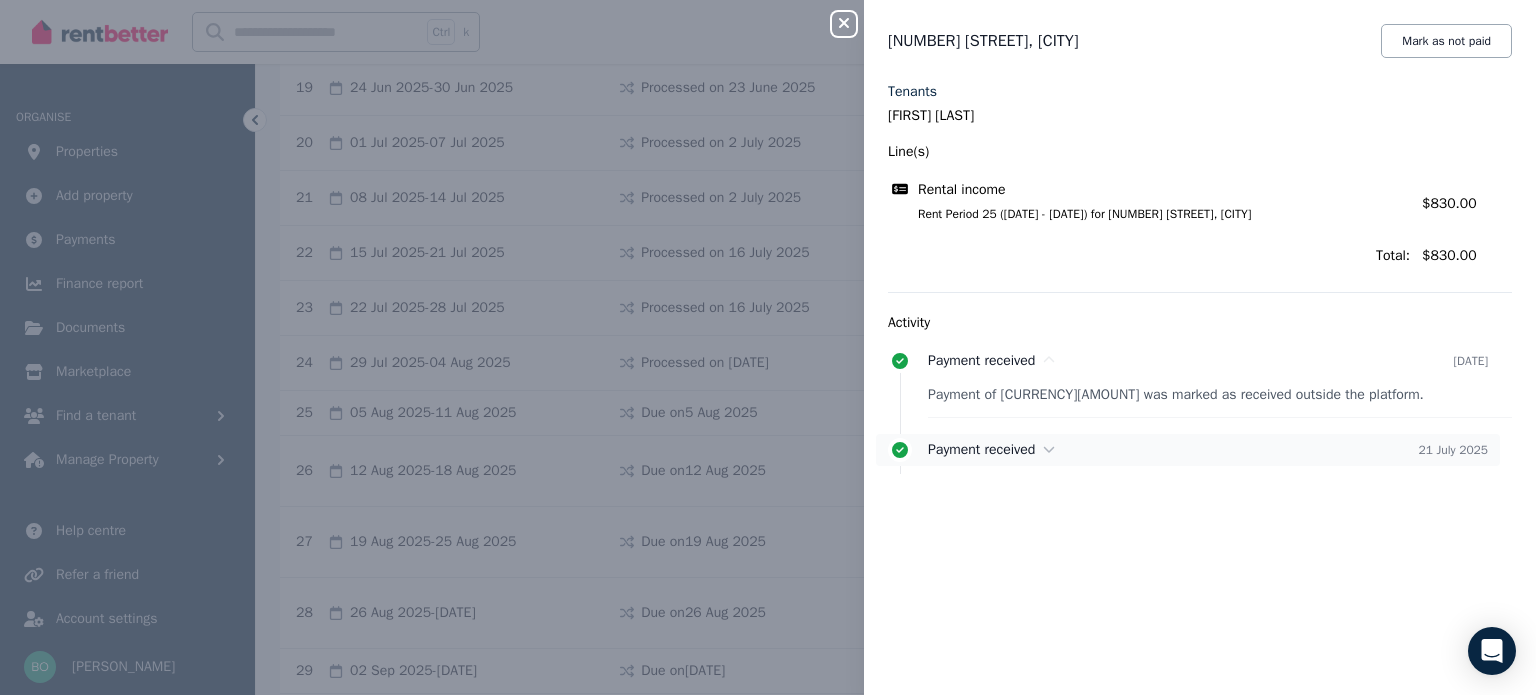 click on "Payment received" at bounding box center [981, 449] 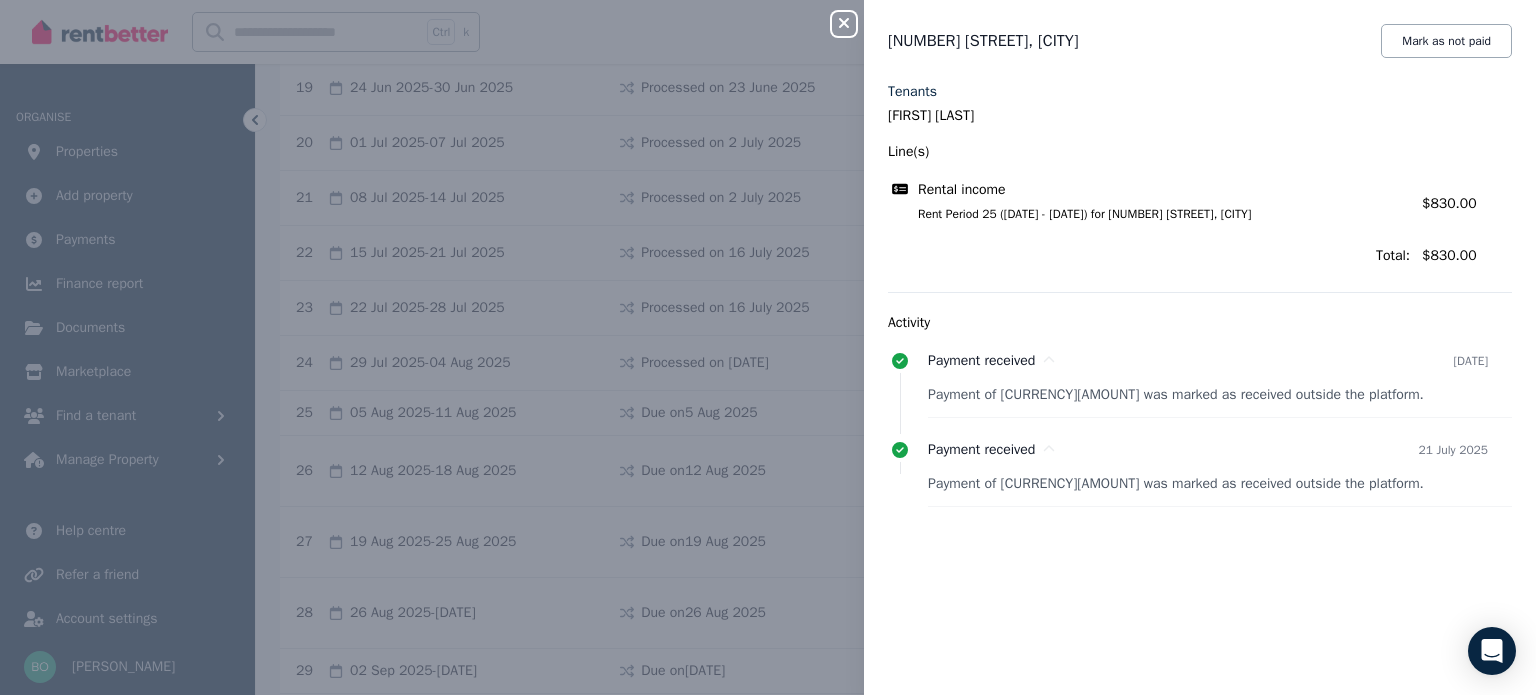 click 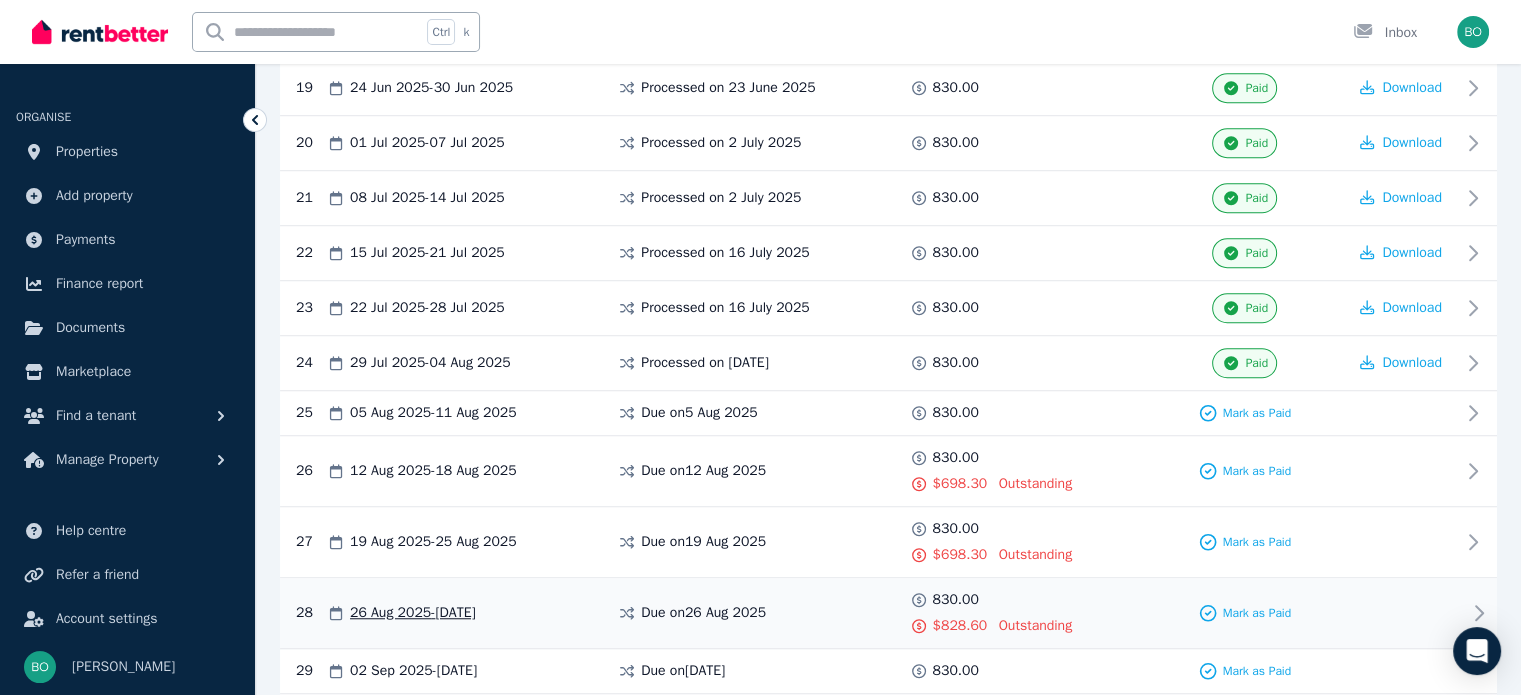 click at bounding box center [1401, 613] 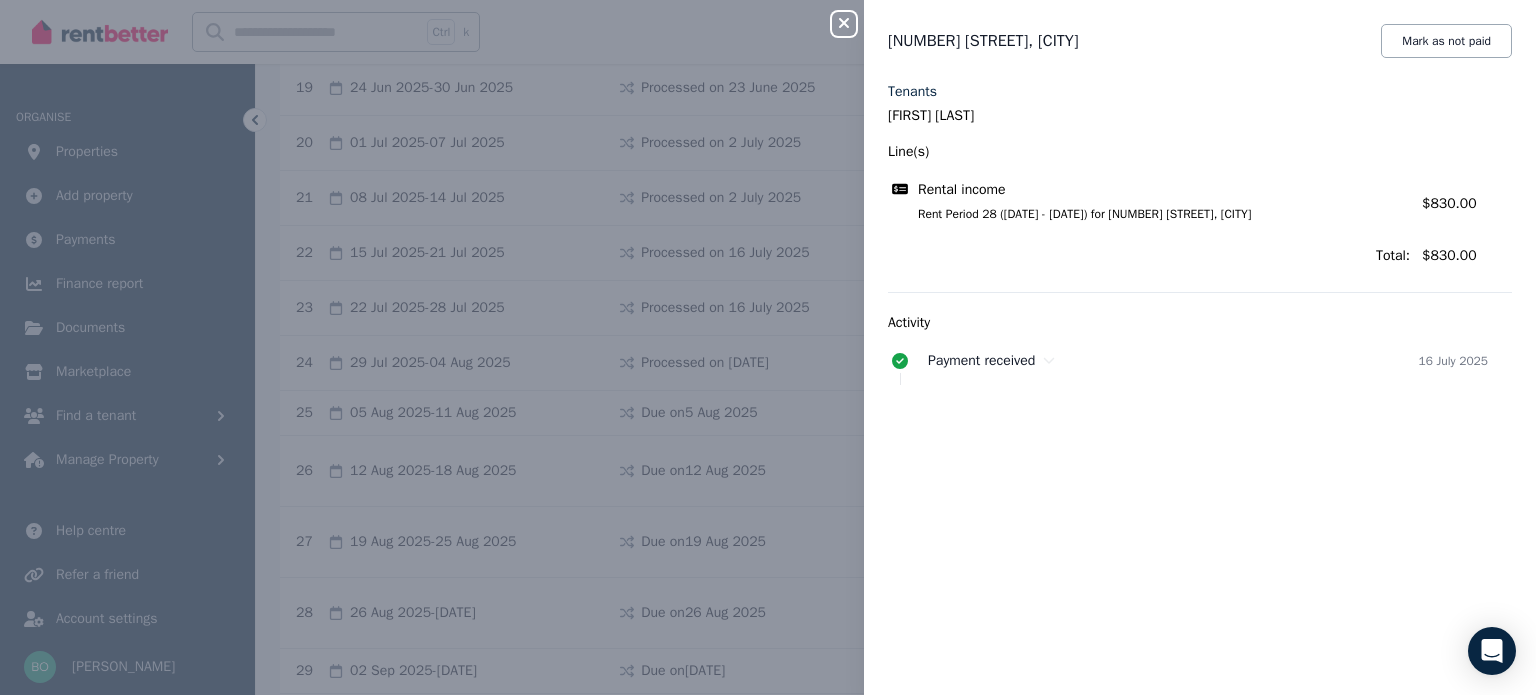 click 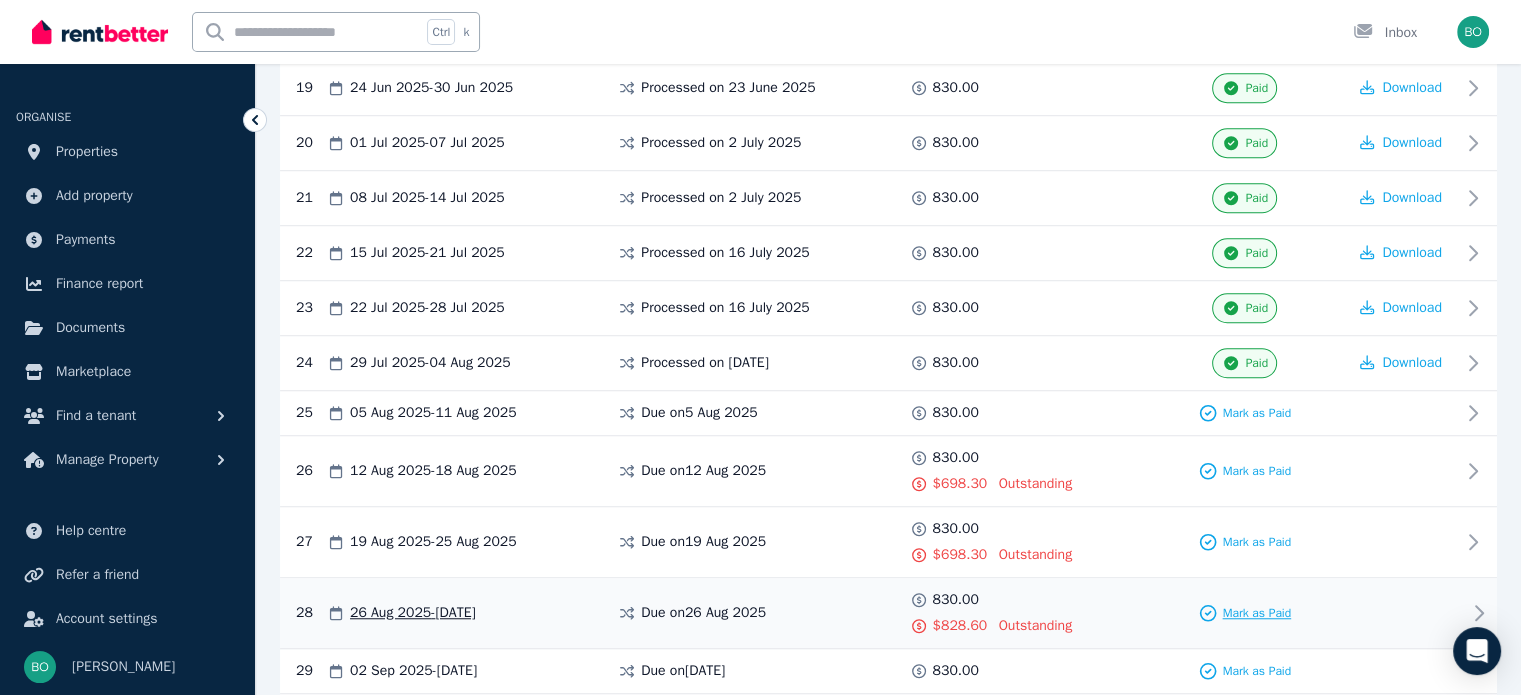 click on "Mark as Paid" at bounding box center [1256, 613] 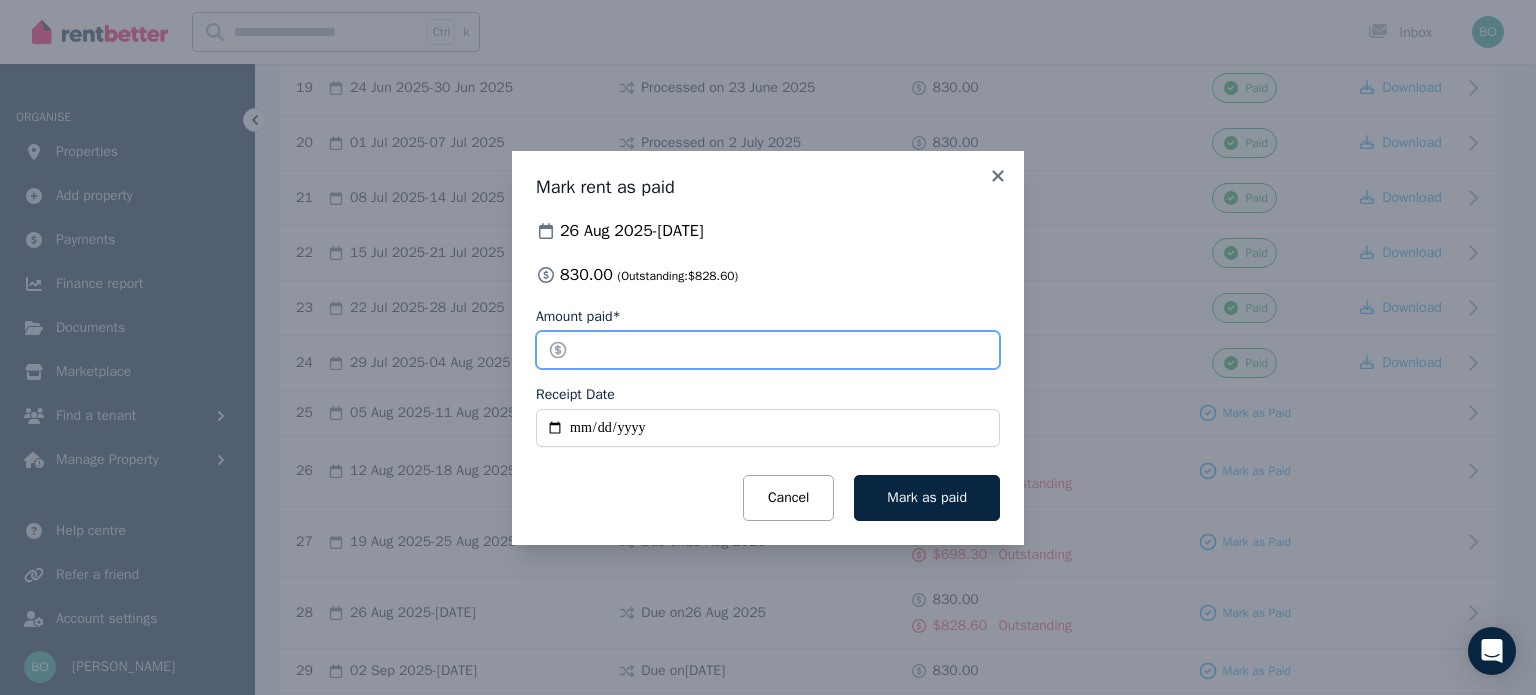 drag, startPoint x: 631, startPoint y: 356, endPoint x: 530, endPoint y: 359, distance: 101.04455 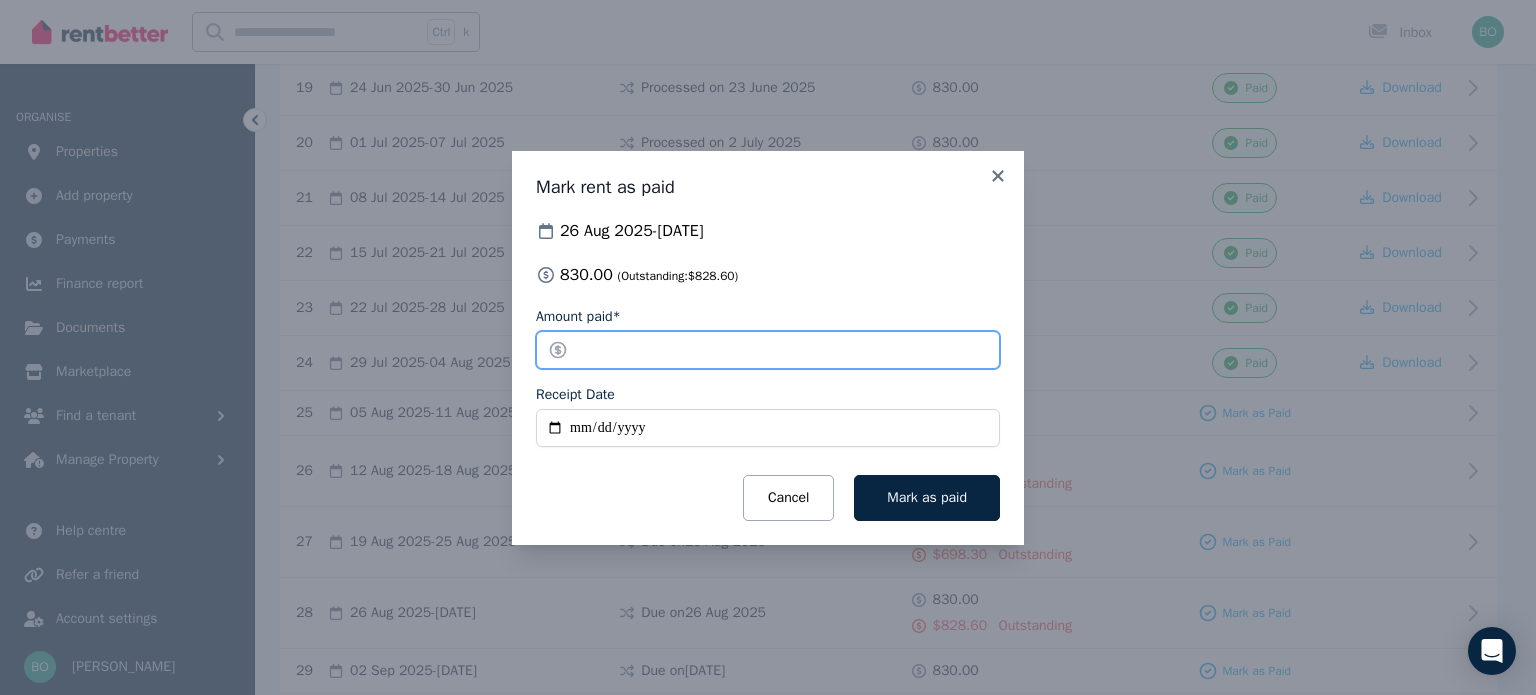 type on "*" 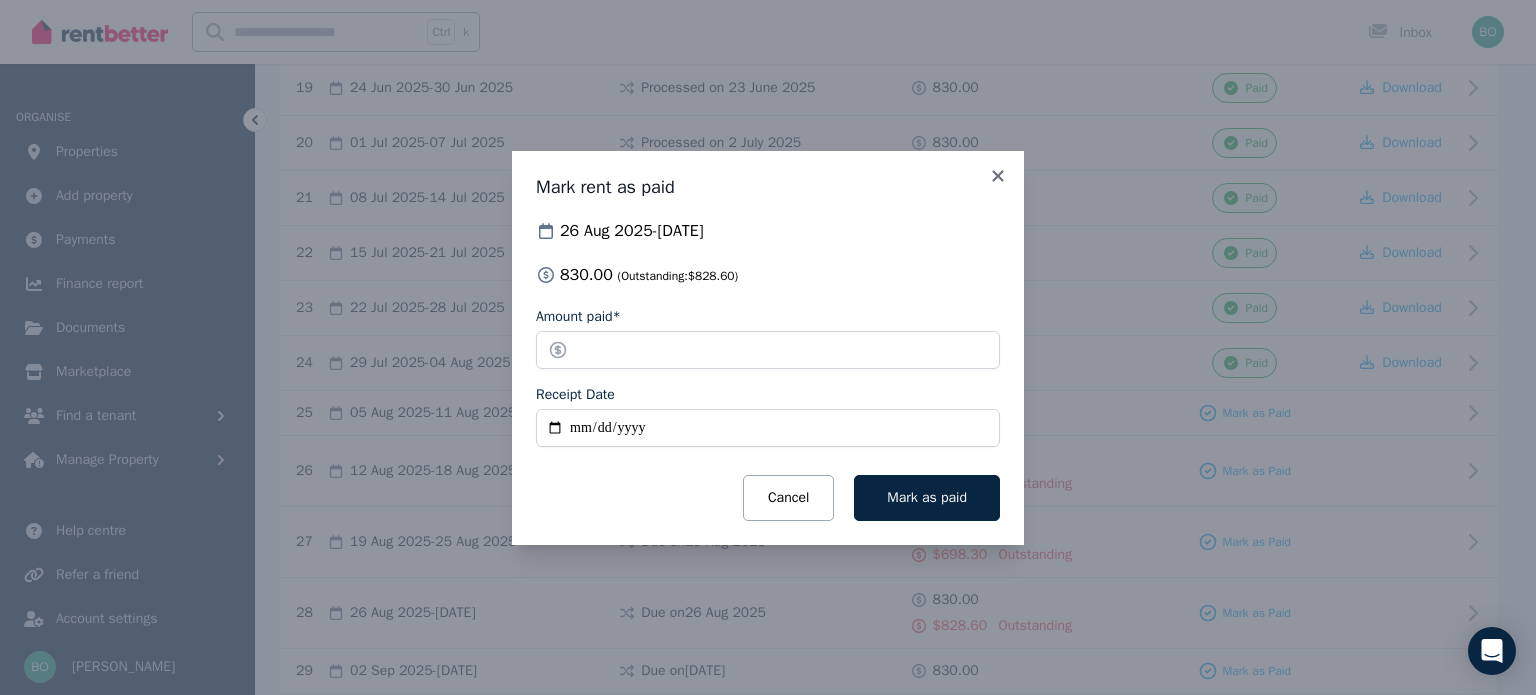 click on "Receipt Date" at bounding box center (768, 428) 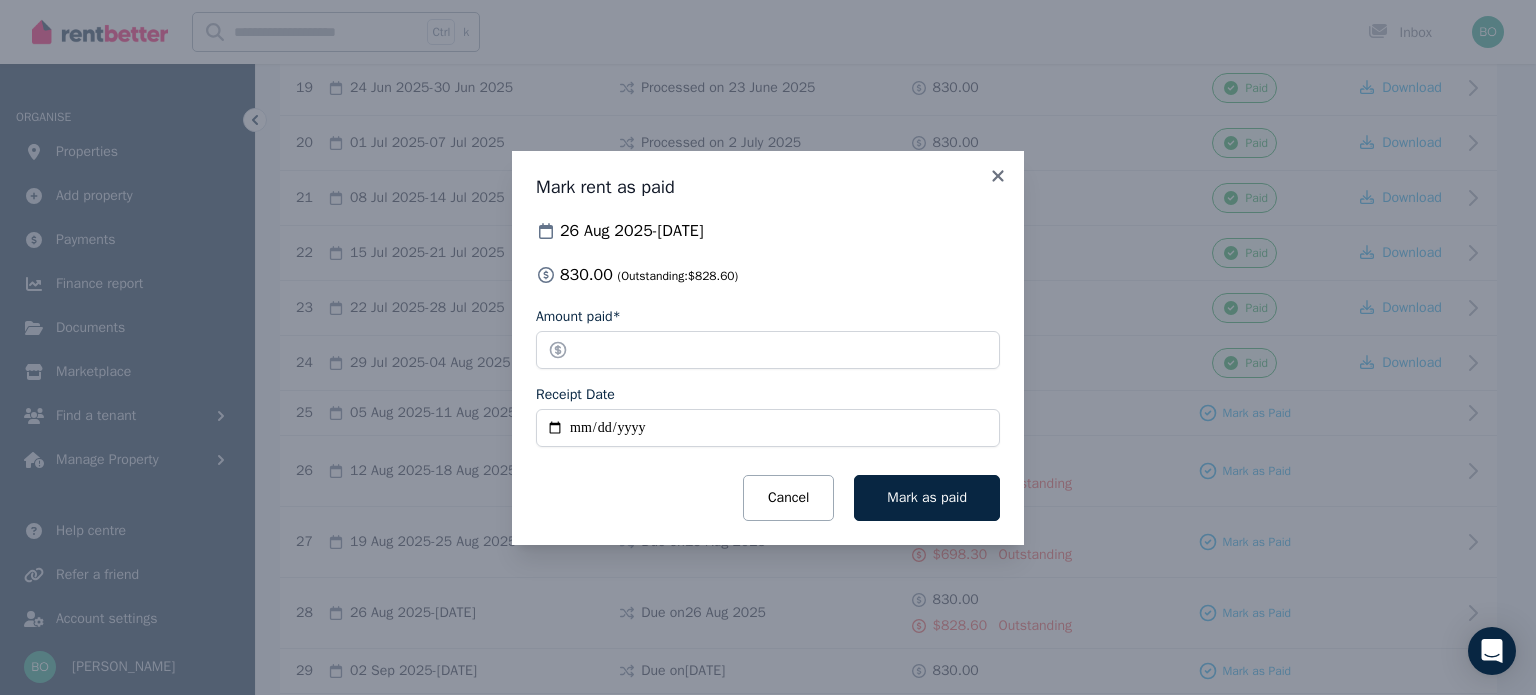 type on "**********" 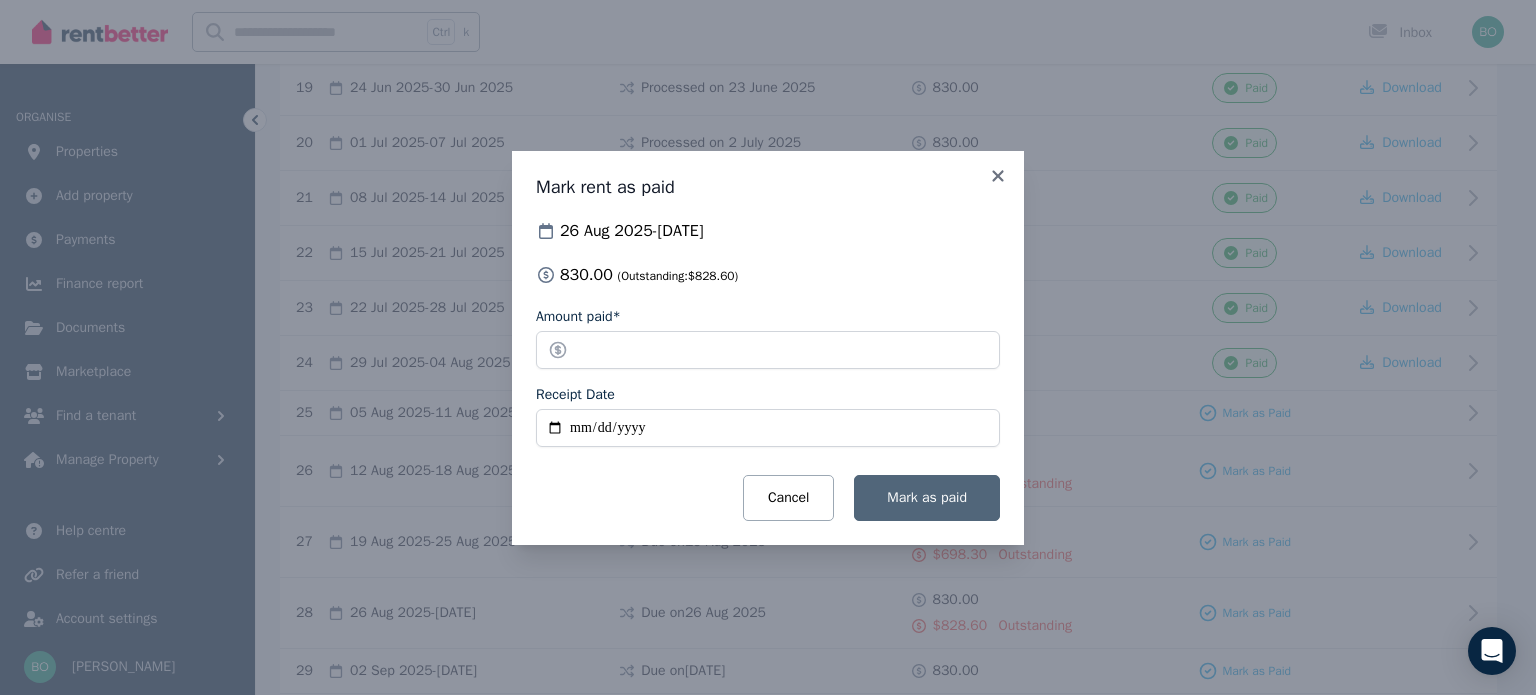 click on "Mark as paid" at bounding box center (927, 497) 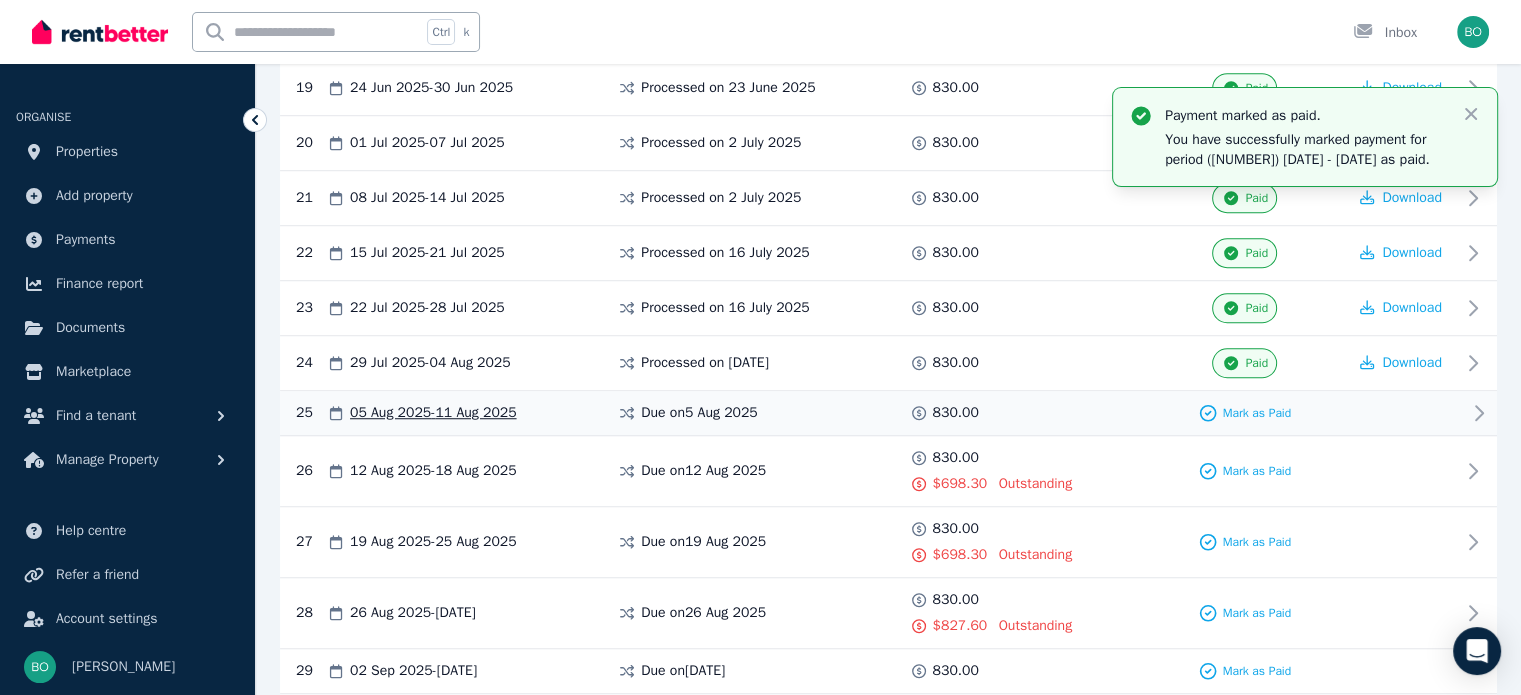 click at bounding box center (1401, 413) 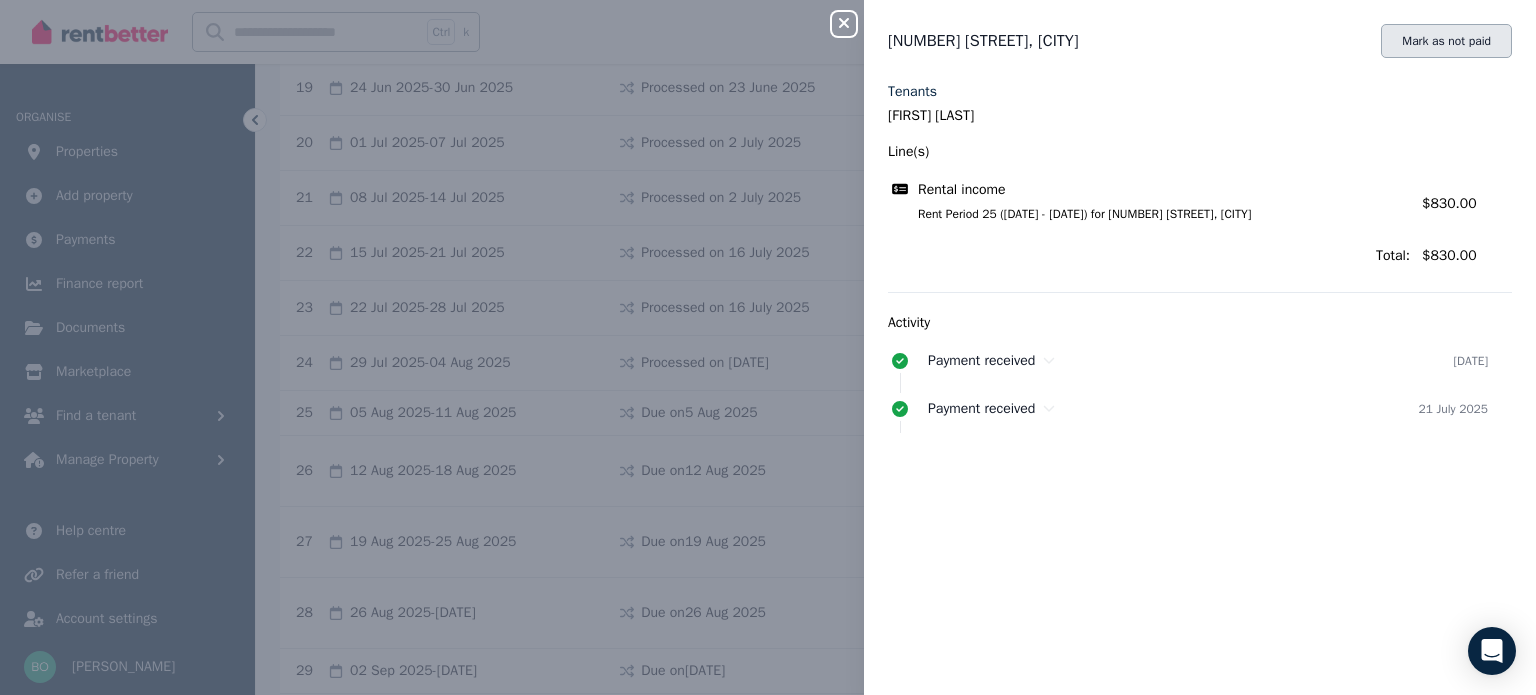 click on "Mark as not paid" at bounding box center [1446, 41] 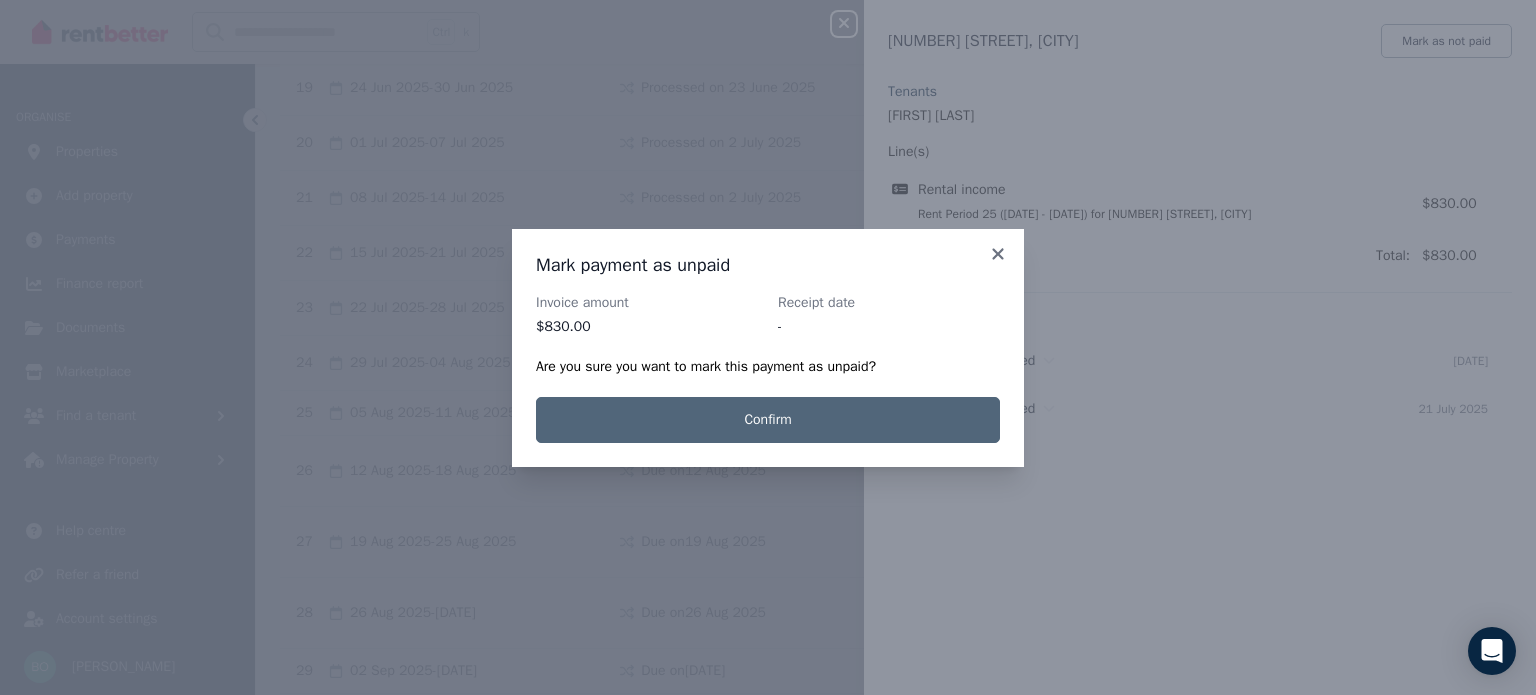 click on "Confirm" at bounding box center (768, 420) 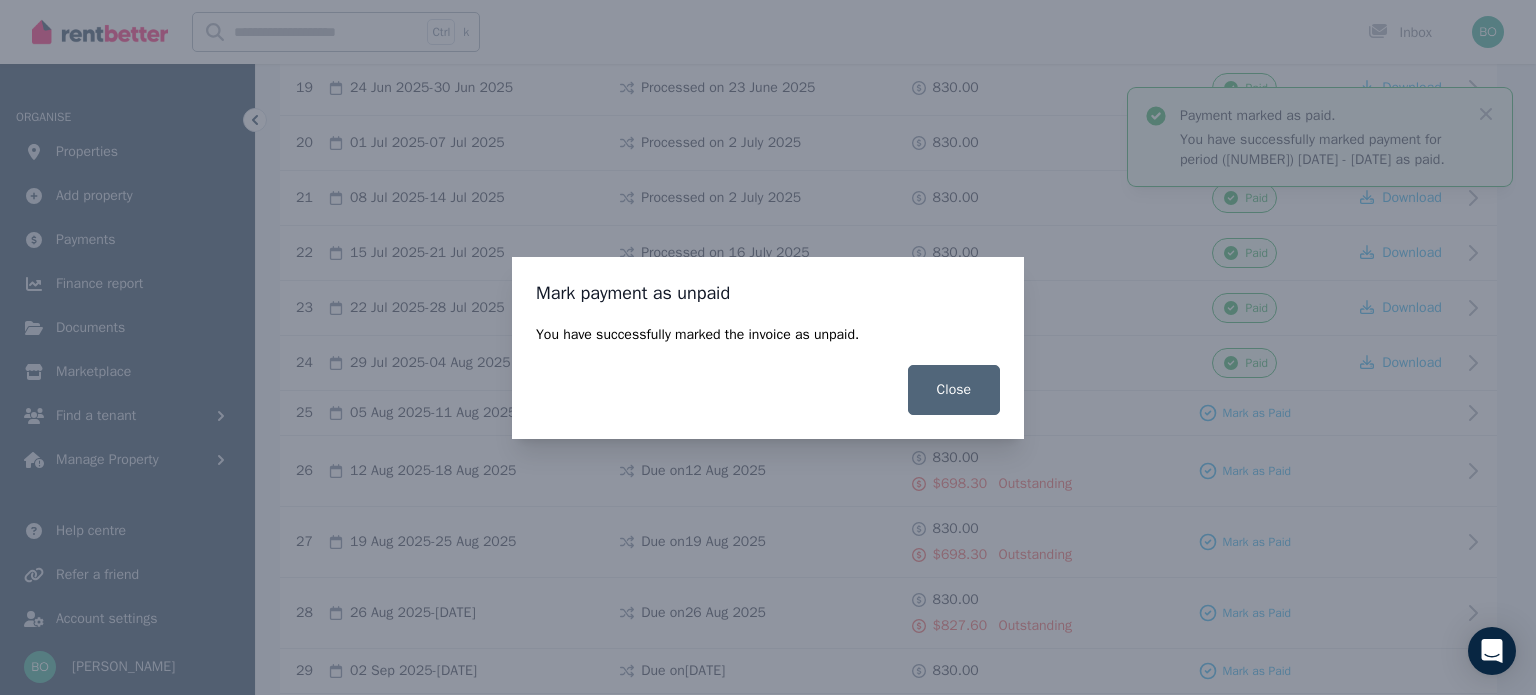 click on "Close" at bounding box center (954, 390) 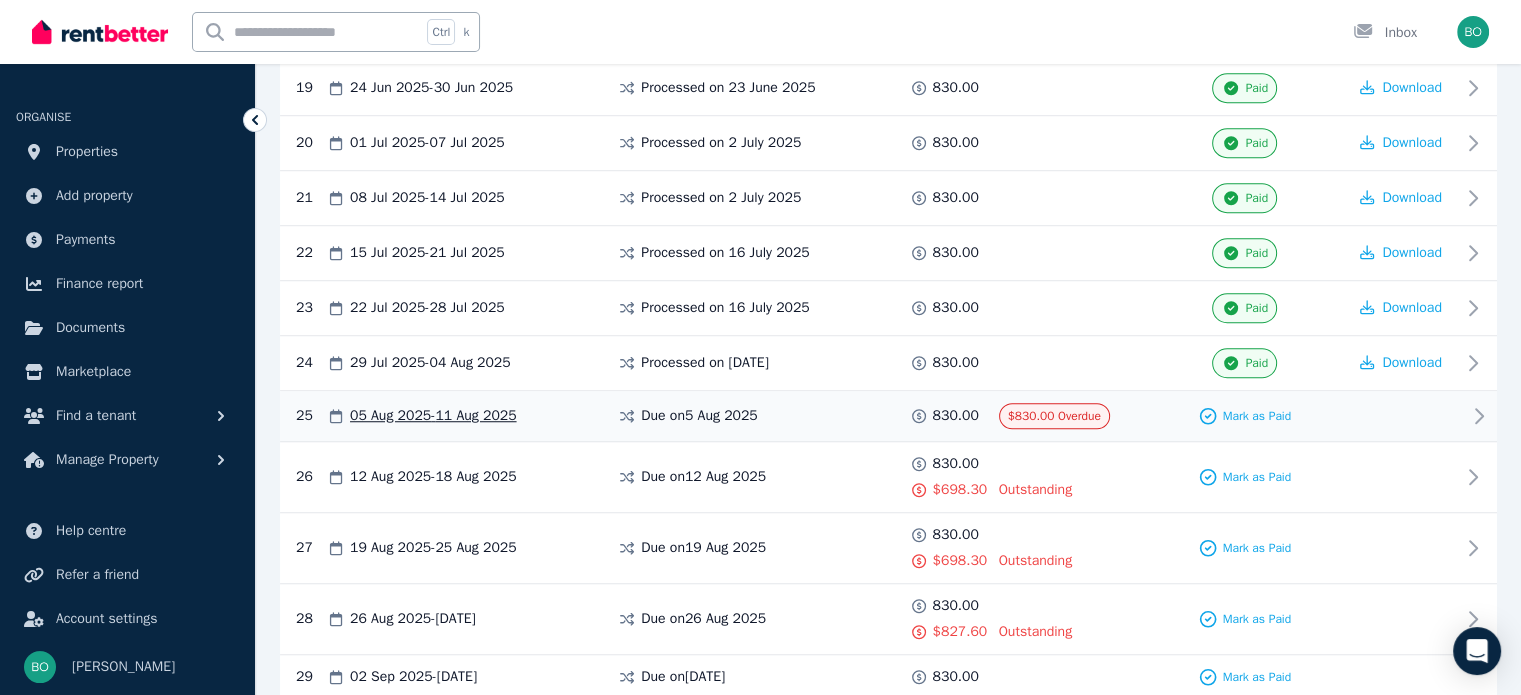click on "Mark as Paid" at bounding box center (1245, 416) 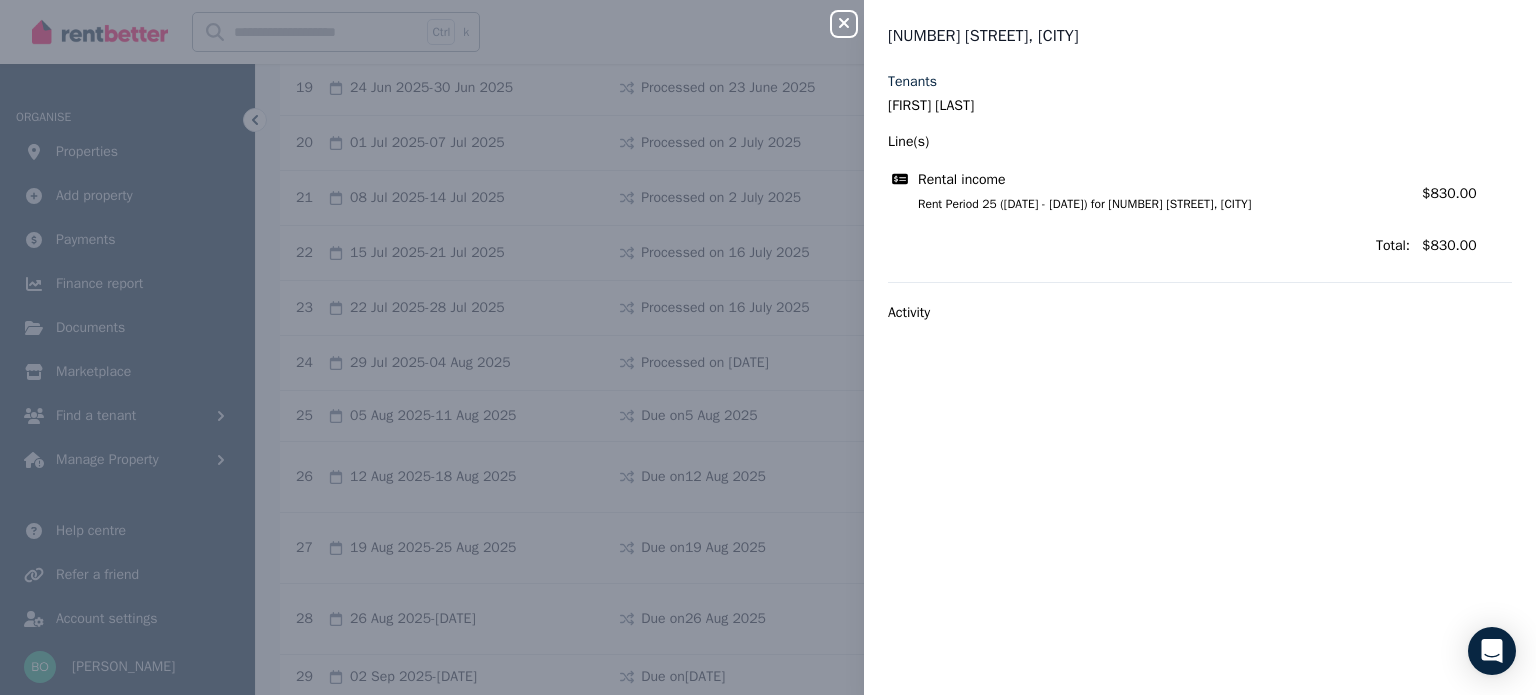 click 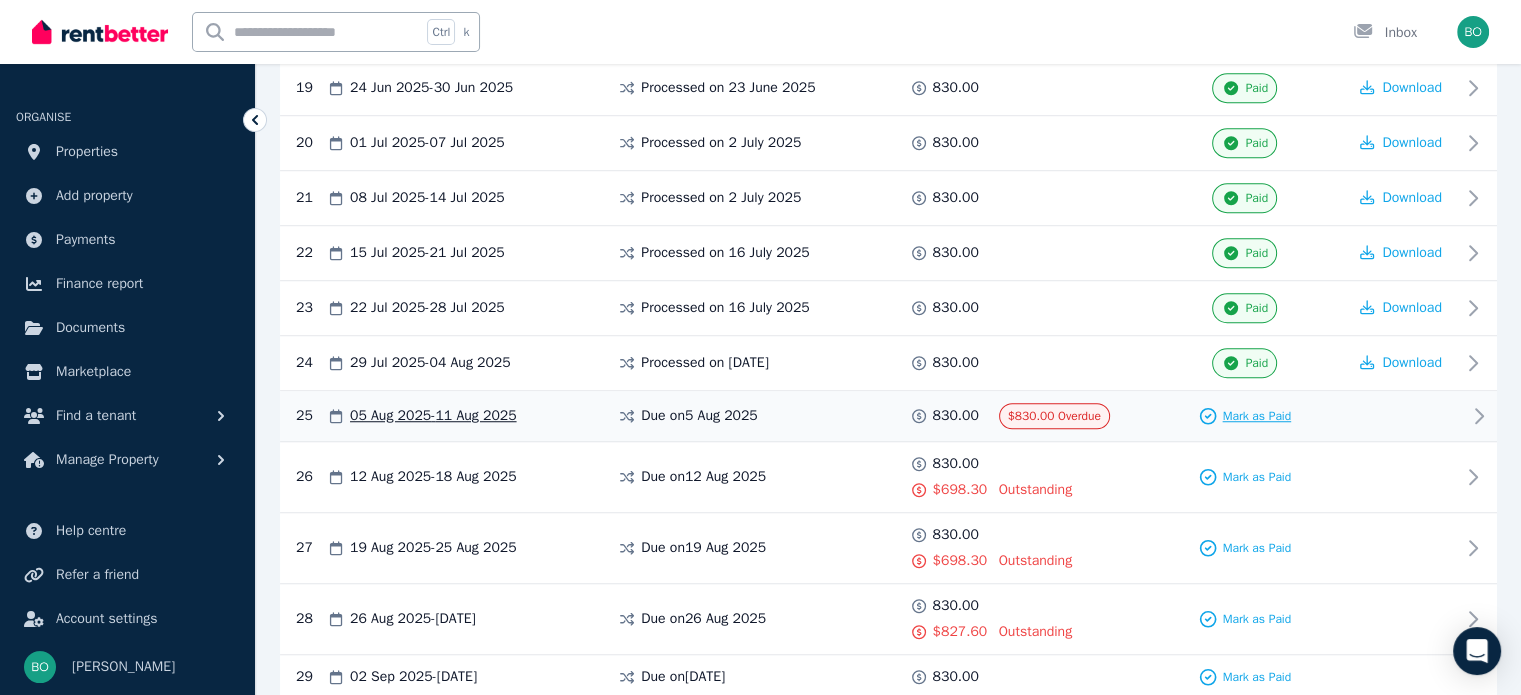 click on "Mark as Paid" at bounding box center [1256, 416] 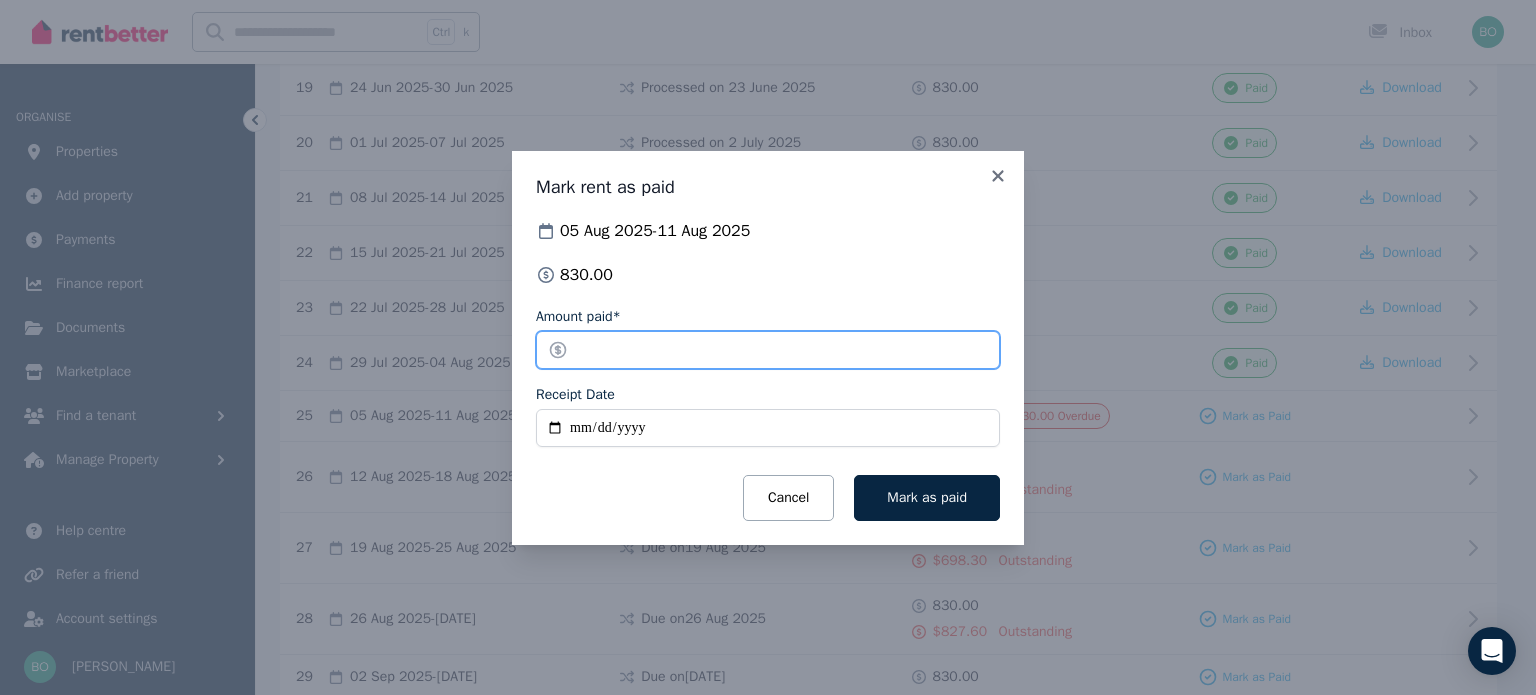 drag, startPoint x: 592, startPoint y: 352, endPoint x: 567, endPoint y: 352, distance: 25 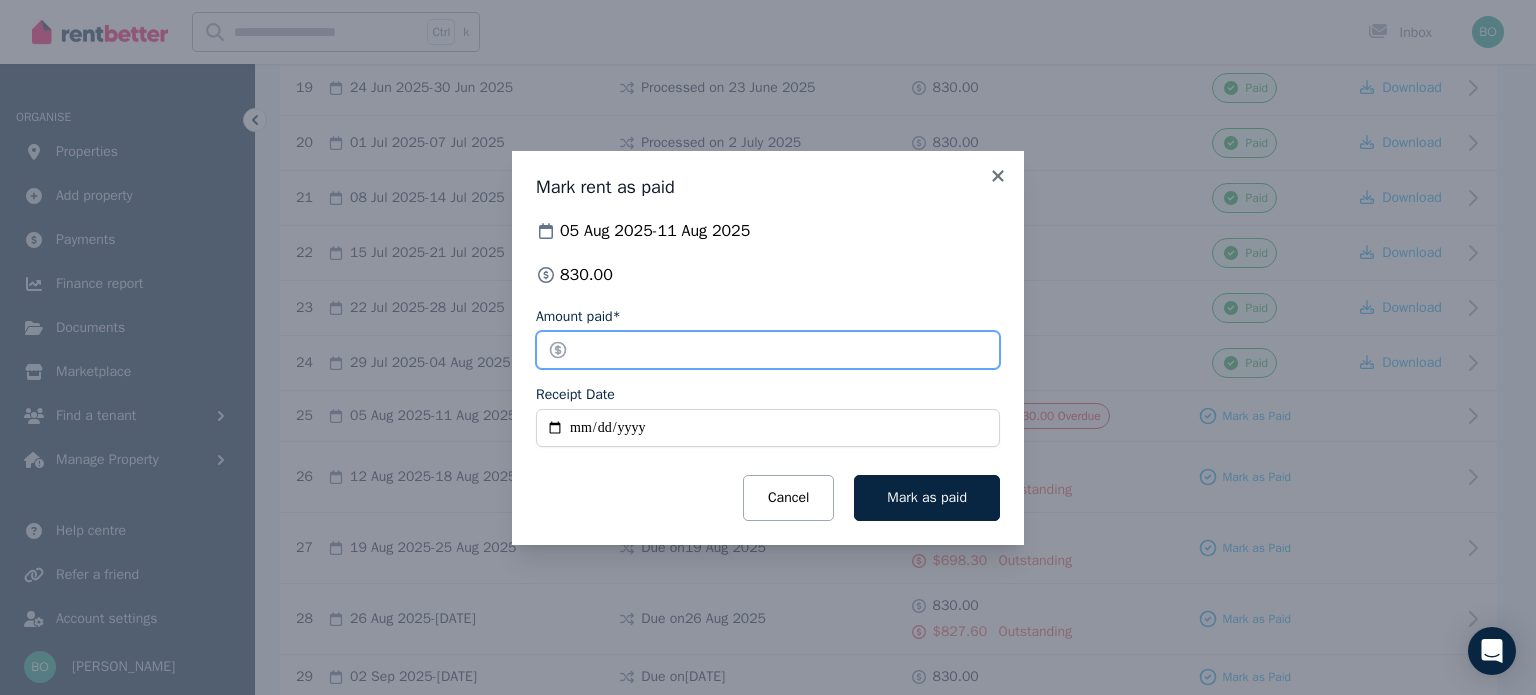 type on "*****" 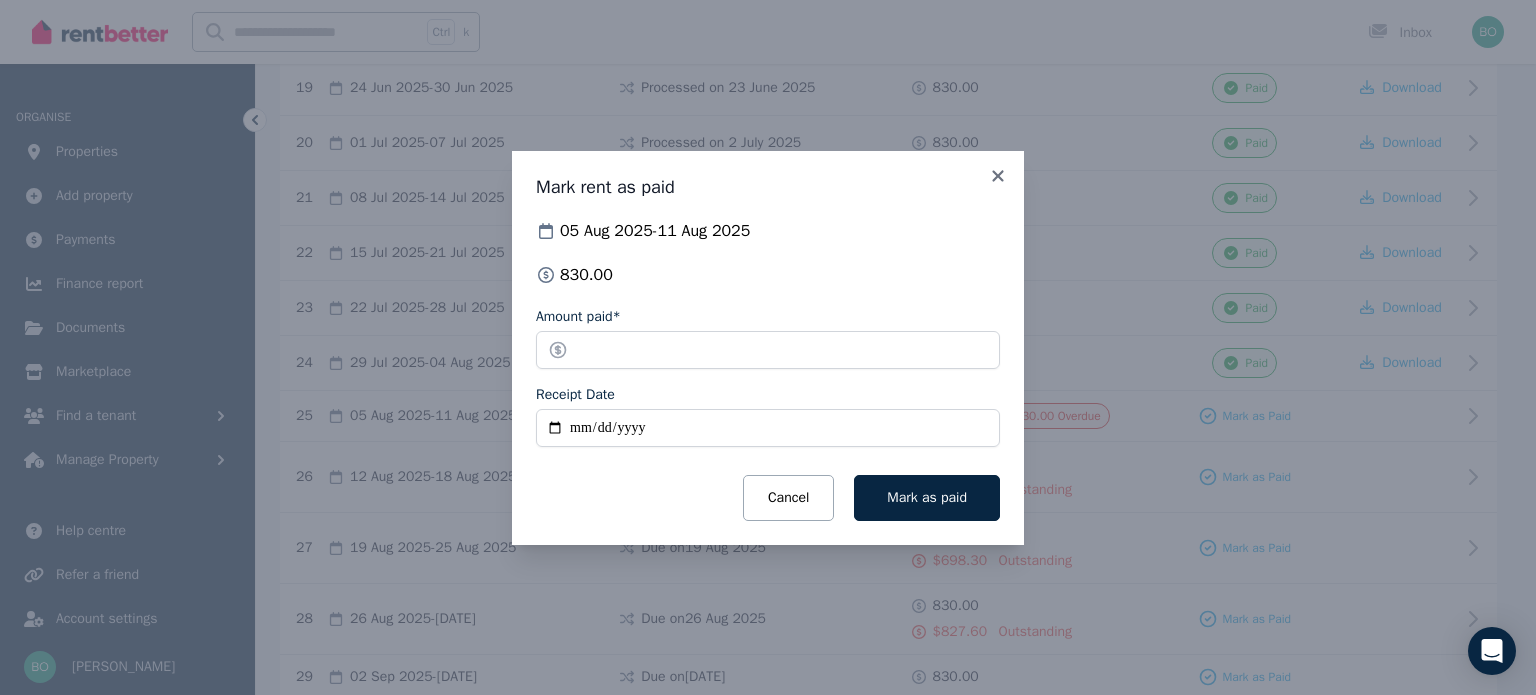 click on "Receipt Date" at bounding box center (768, 428) 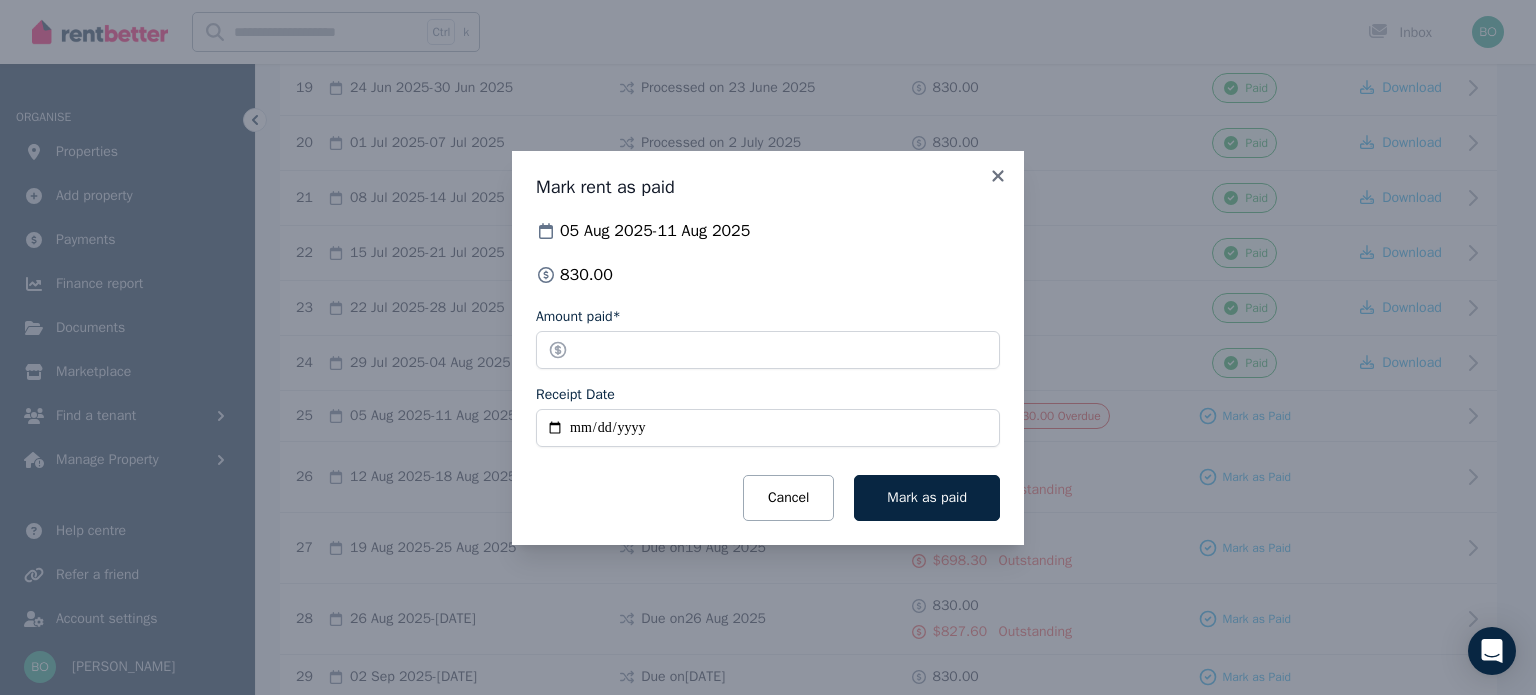 type on "**********" 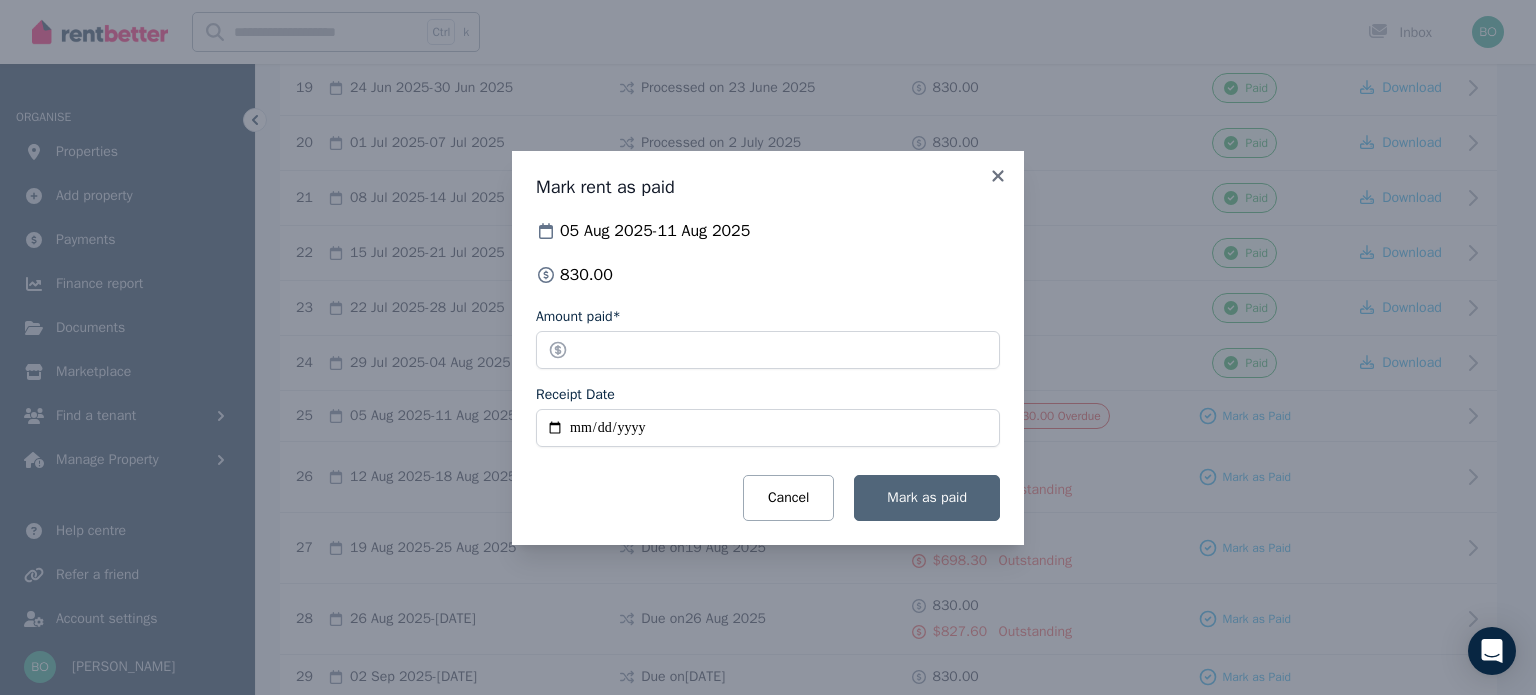 click on "Mark as paid" at bounding box center [927, 497] 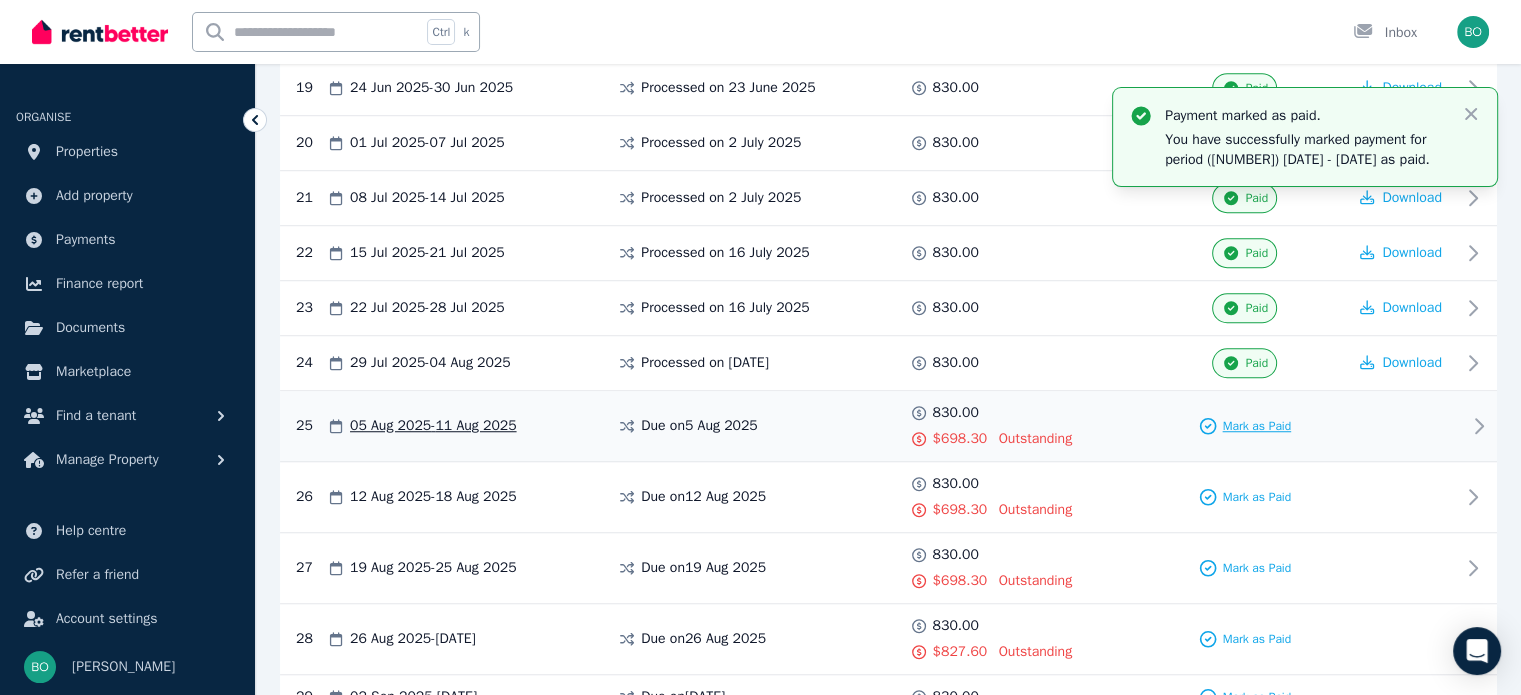 click on "Mark as Paid" at bounding box center [1256, 426] 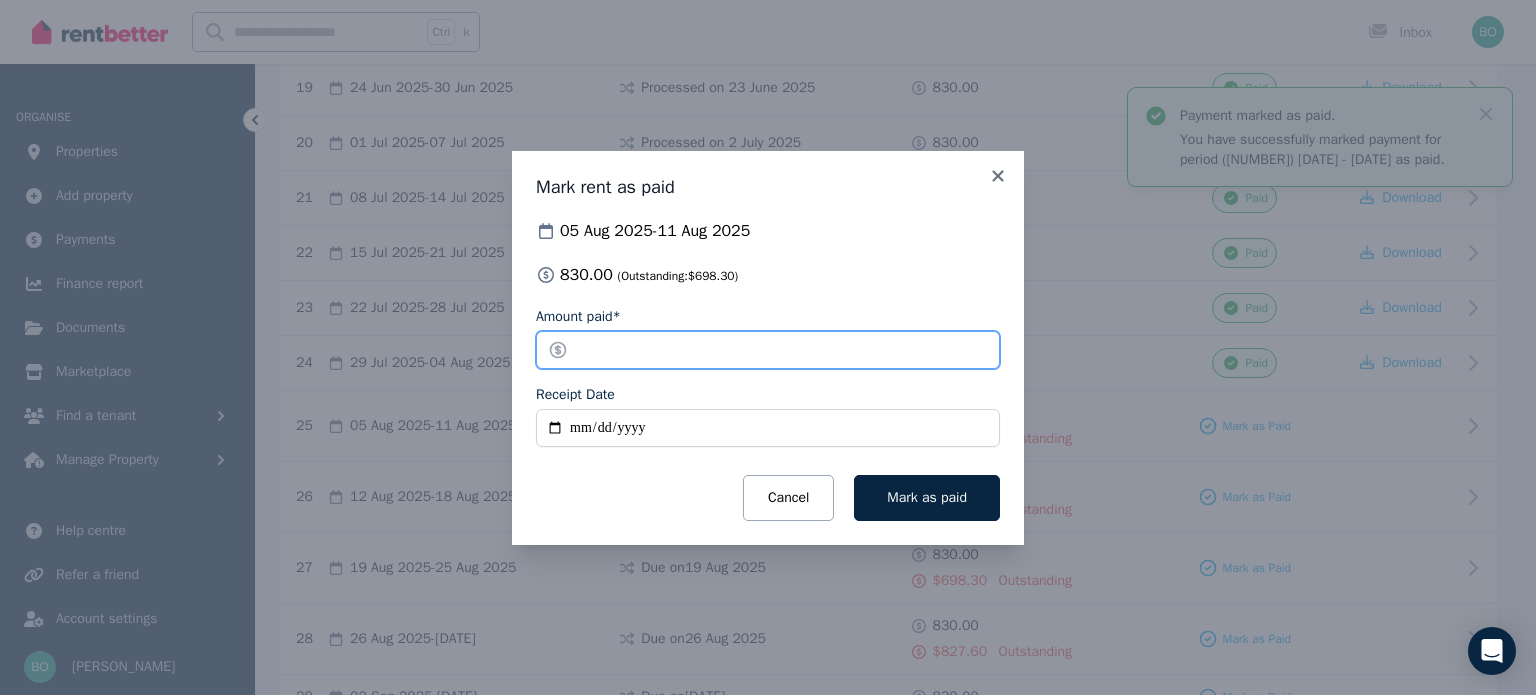 drag, startPoint x: 593, startPoint y: 350, endPoint x: 780, endPoint y: 348, distance: 187.0107 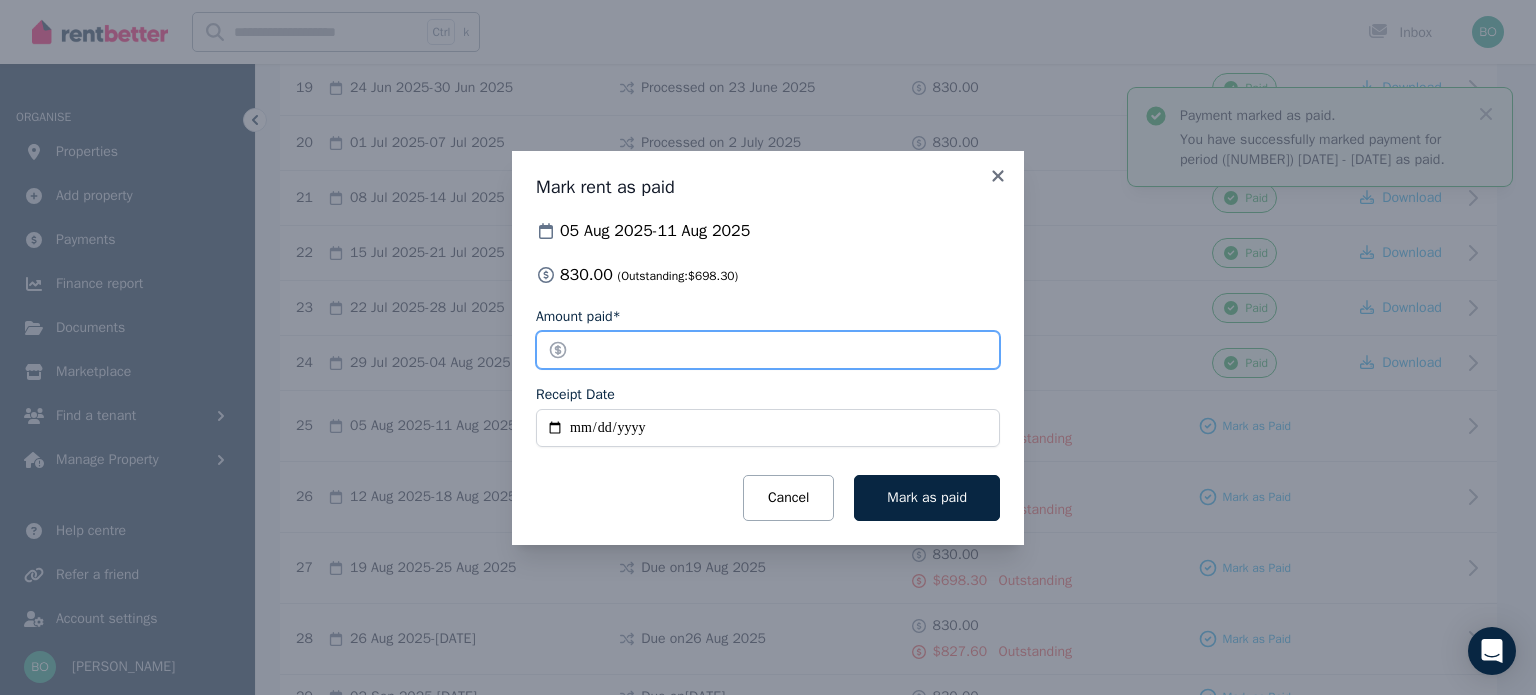 type on "*****" 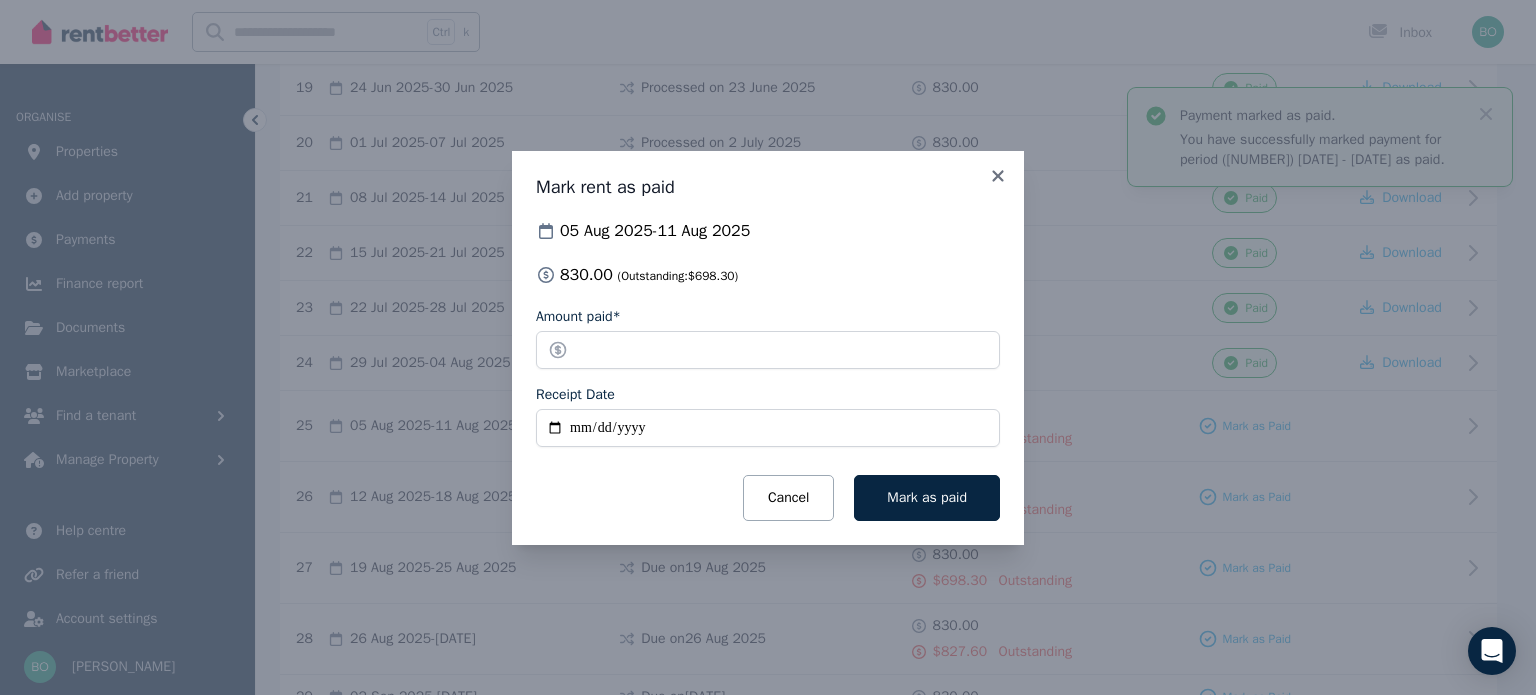 click on "Receipt Date" at bounding box center [768, 428] 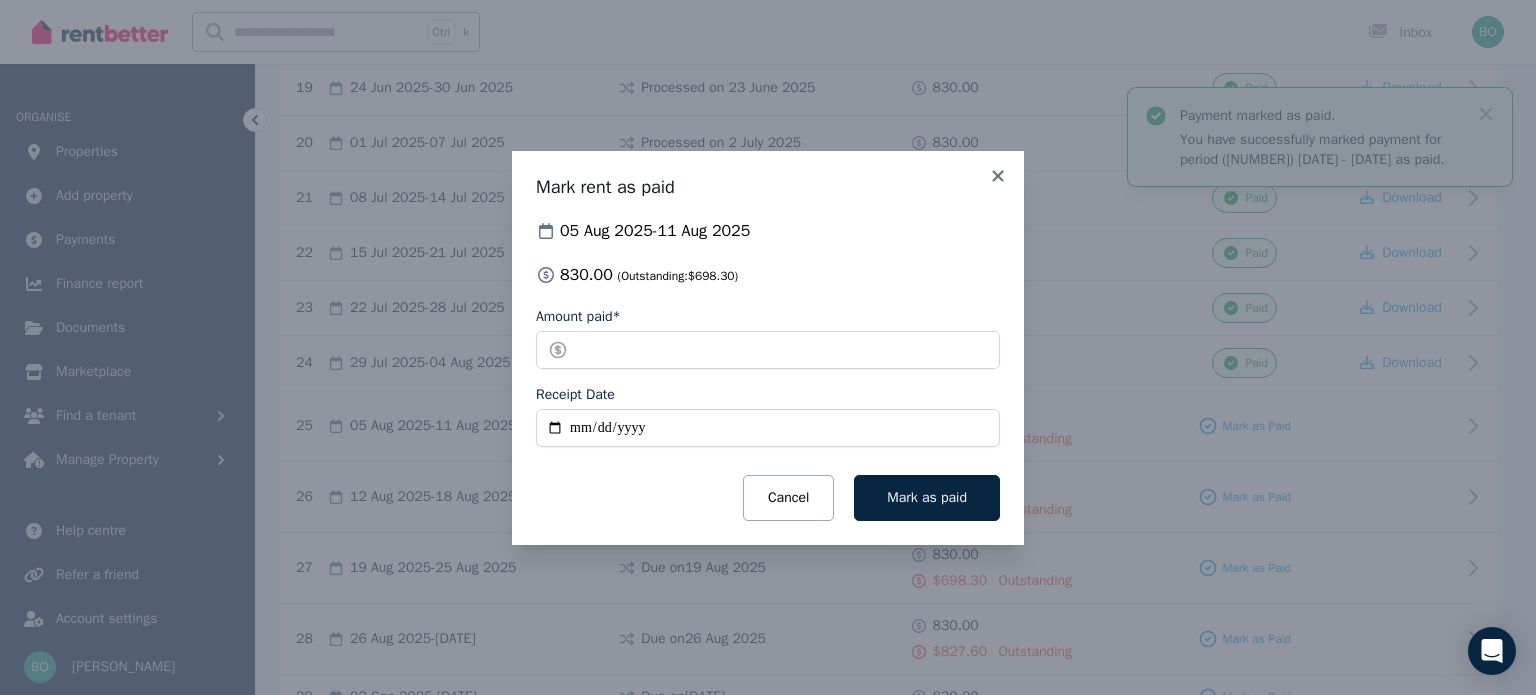 type on "**********" 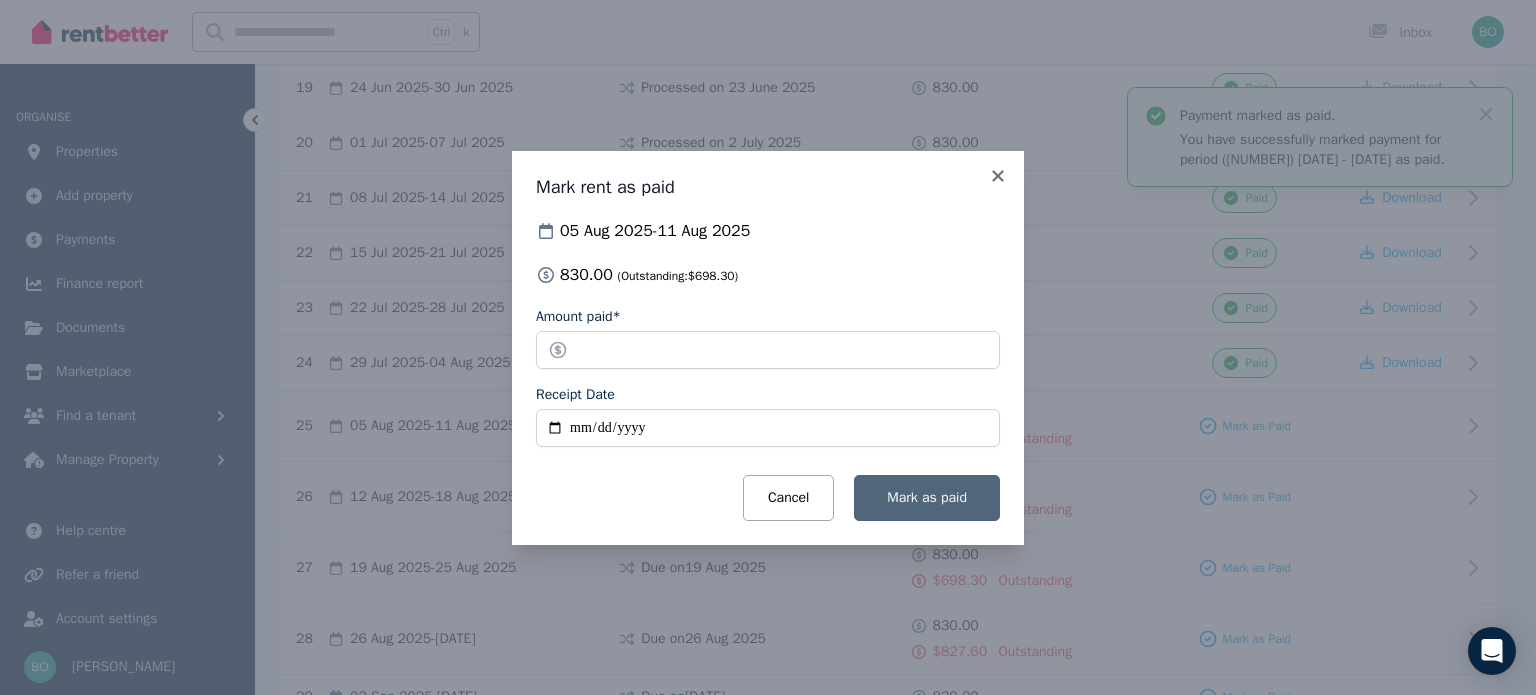 click on "Mark as paid" at bounding box center [927, 497] 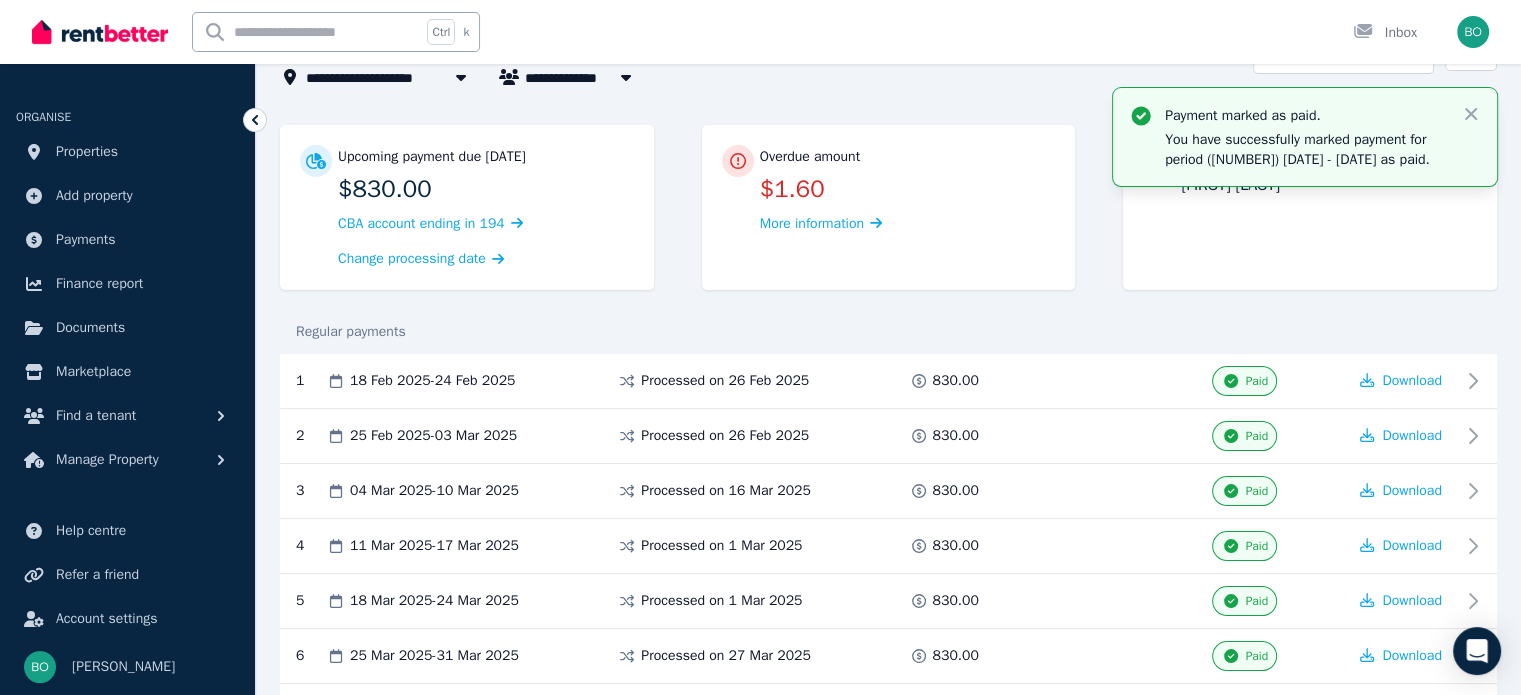 scroll, scrollTop: 0, scrollLeft: 0, axis: both 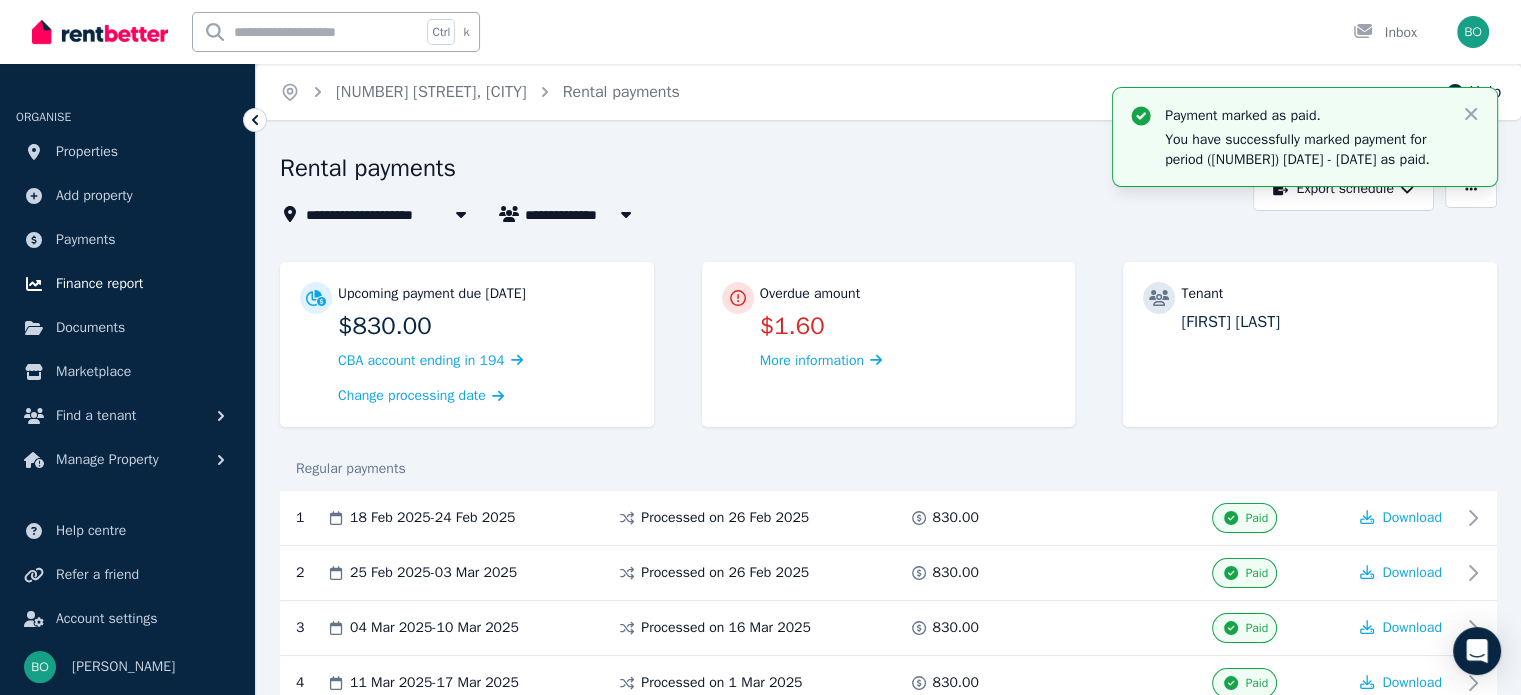 click on "Finance report" at bounding box center [99, 284] 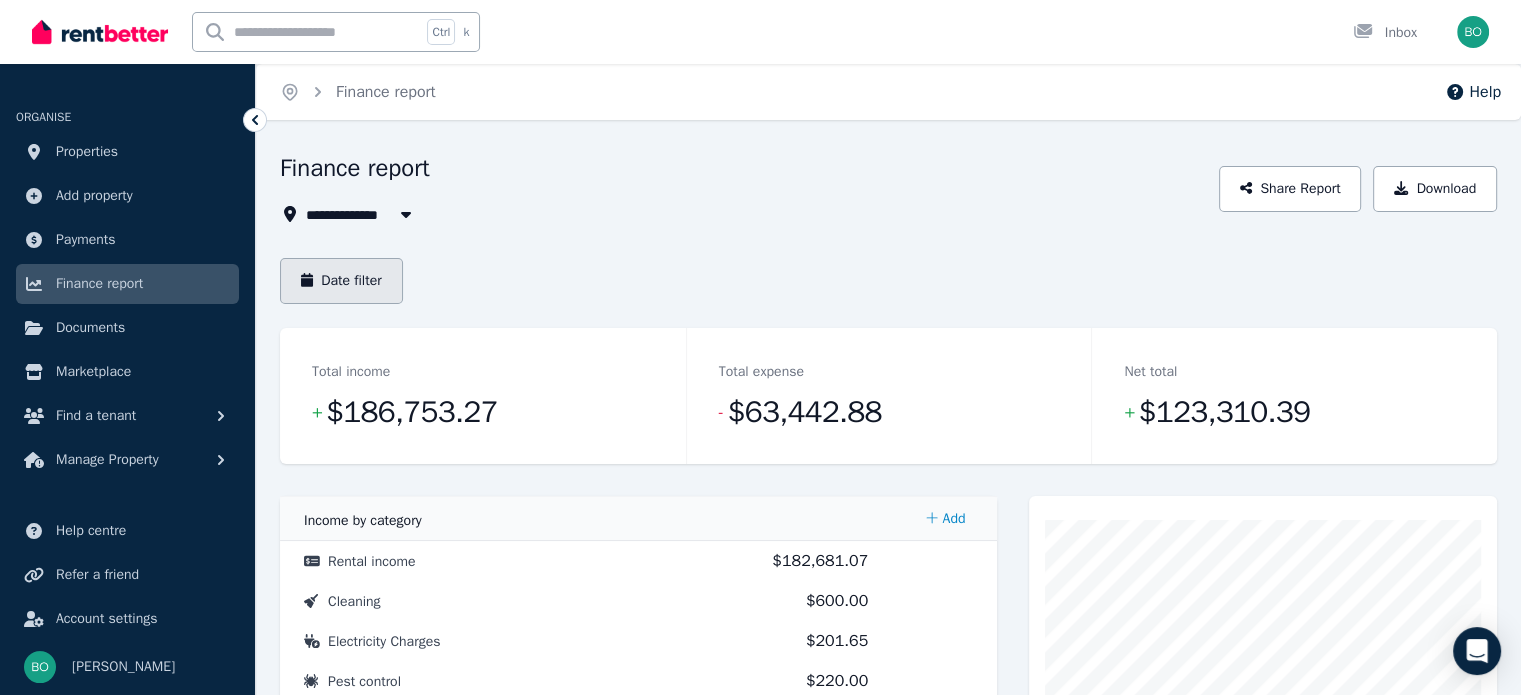 click on "Date filter" at bounding box center [341, 281] 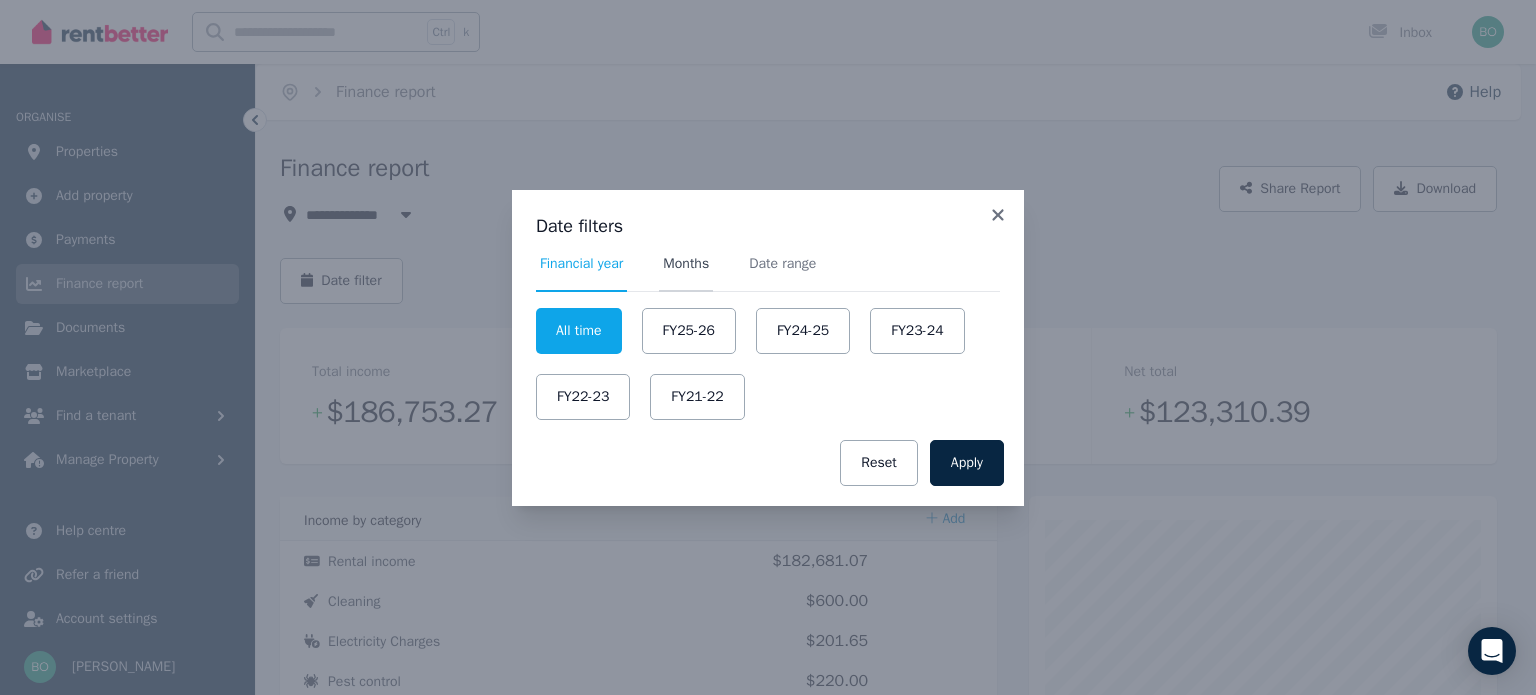 click on "Months" at bounding box center [686, 273] 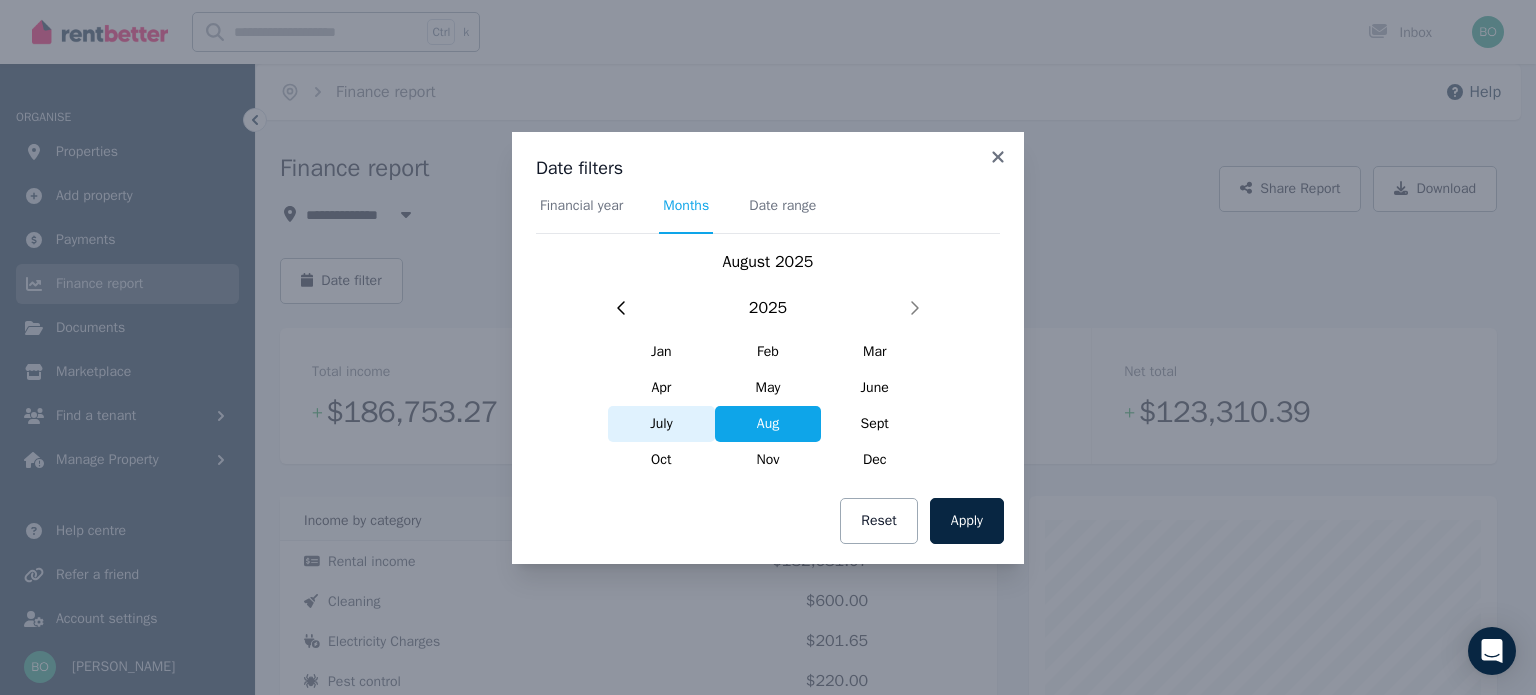 click on "July" at bounding box center [661, 424] 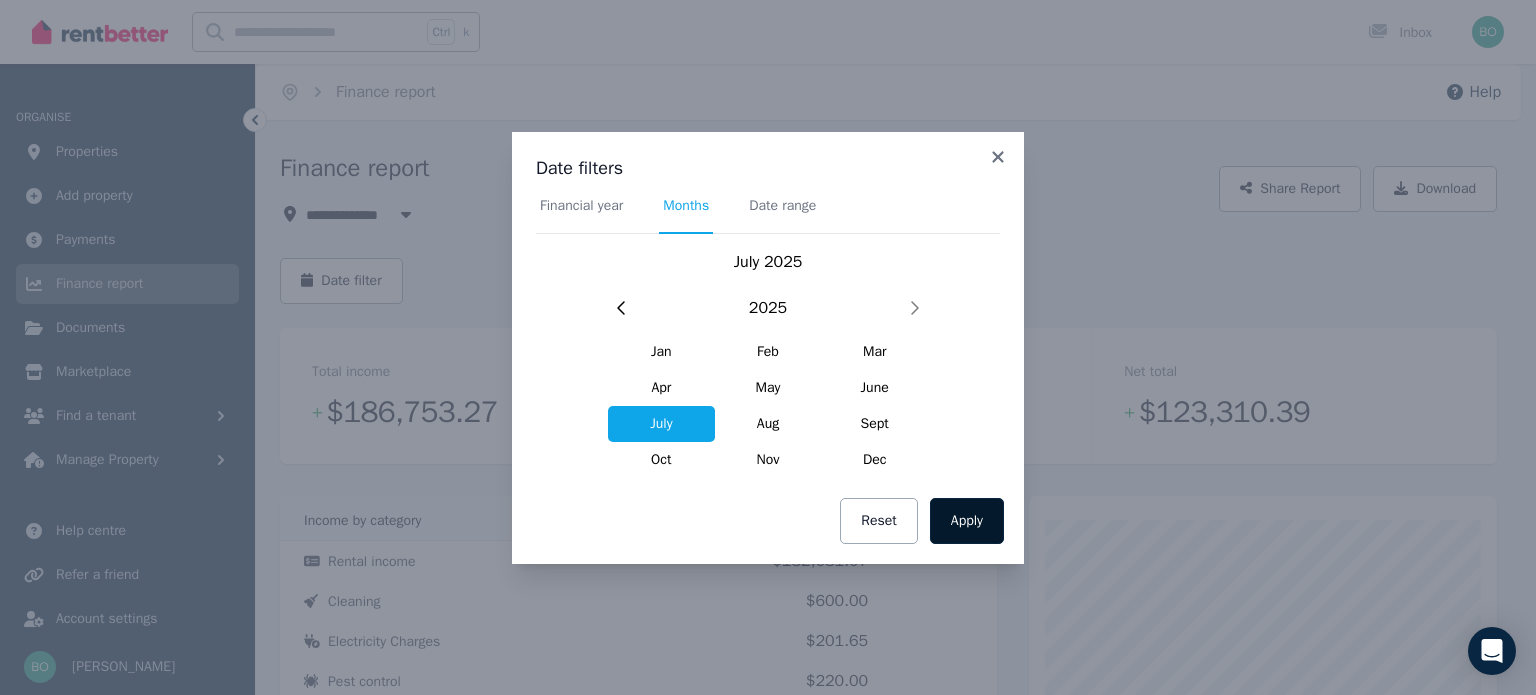 click on "Apply" at bounding box center (967, 521) 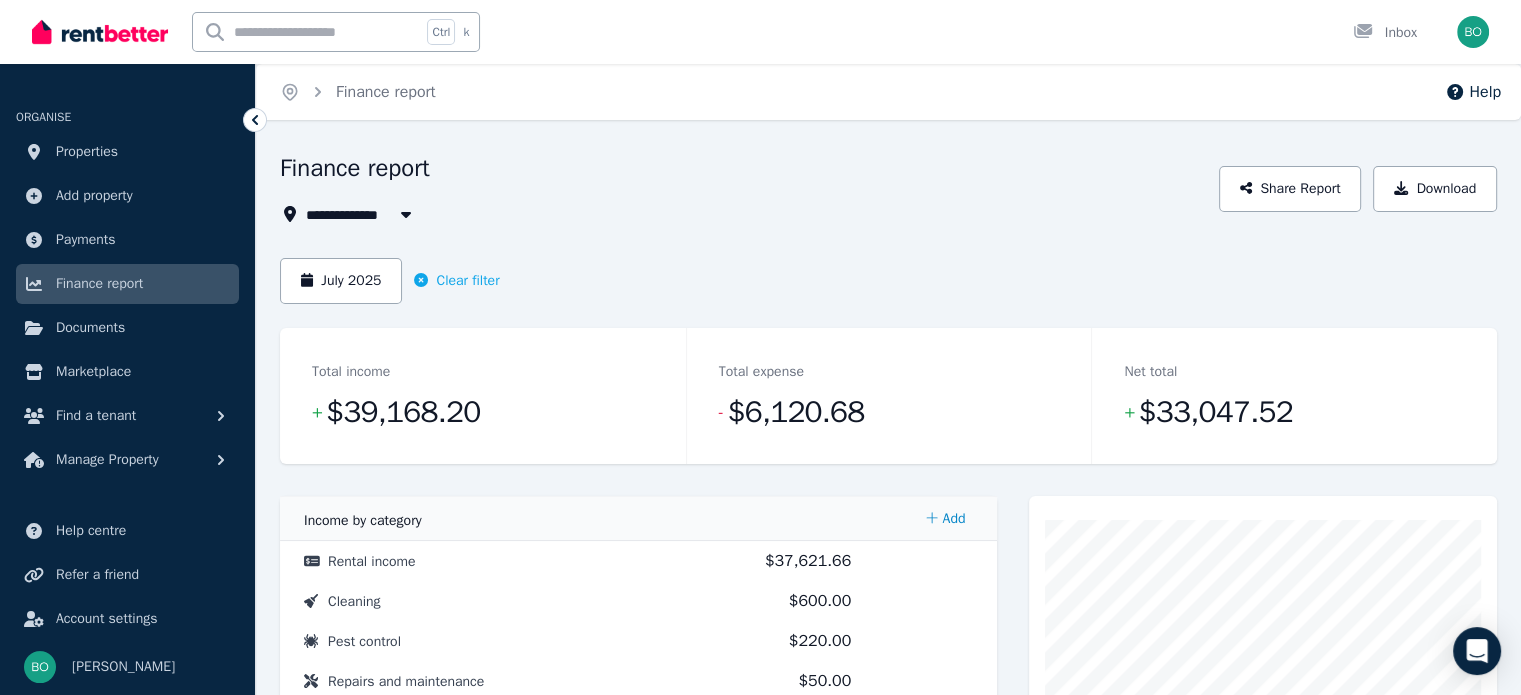 click at bounding box center (406, 214) 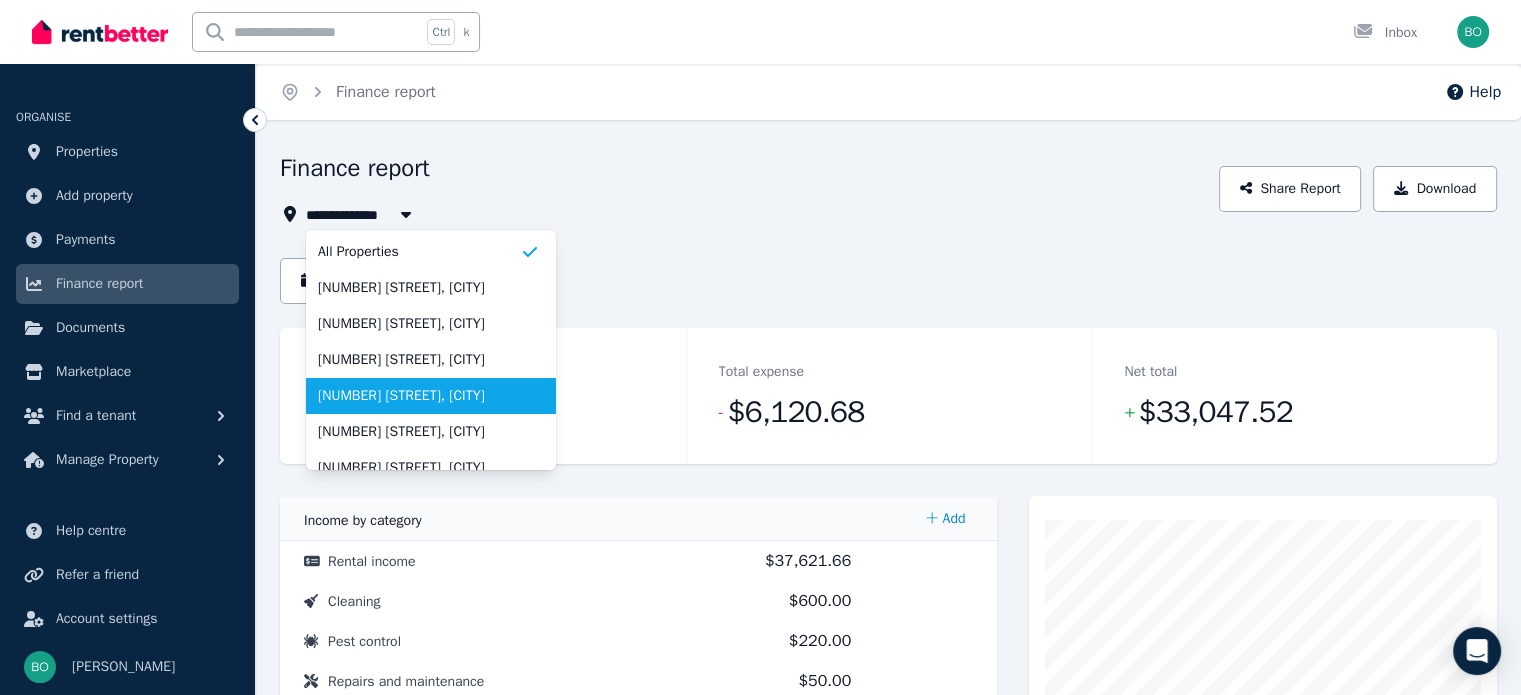 click on "[NUMBER] [STREET], [CITY]" at bounding box center (419, 396) 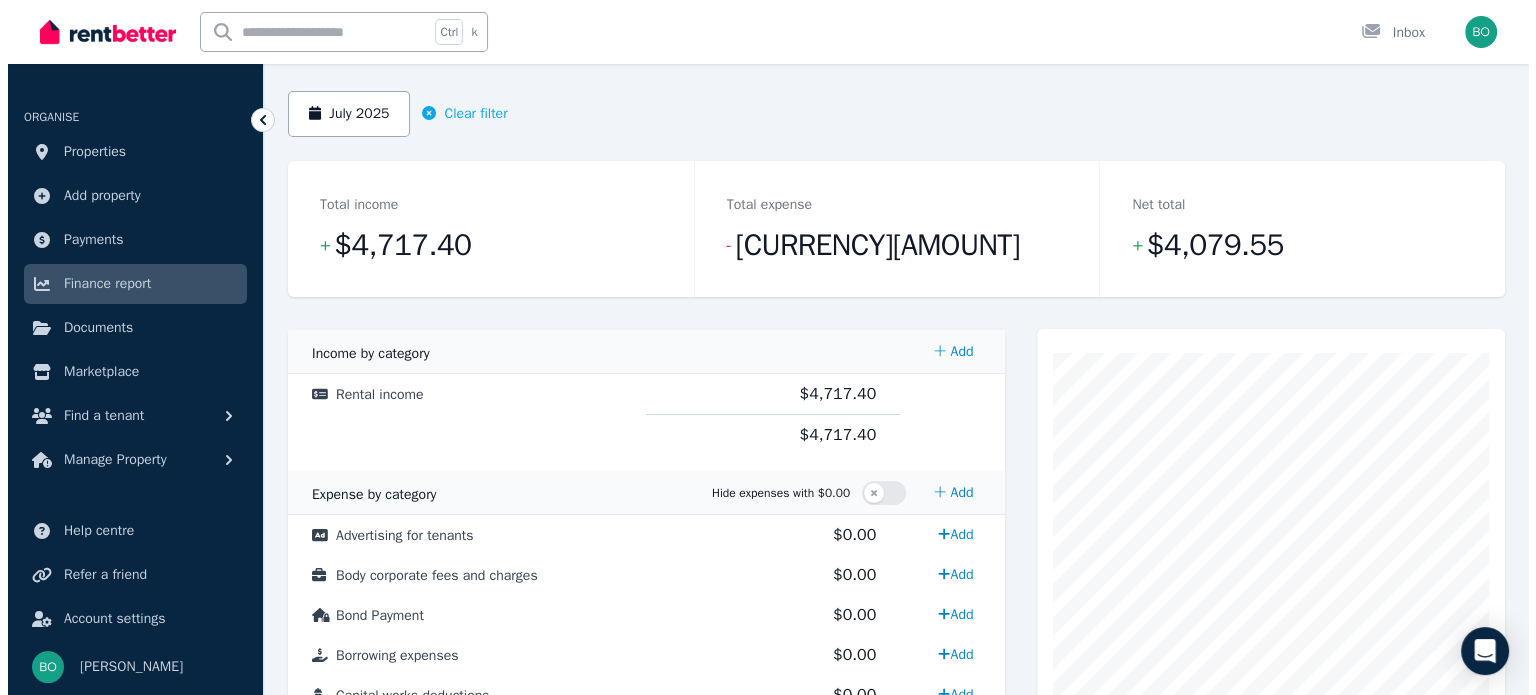 scroll, scrollTop: 200, scrollLeft: 0, axis: vertical 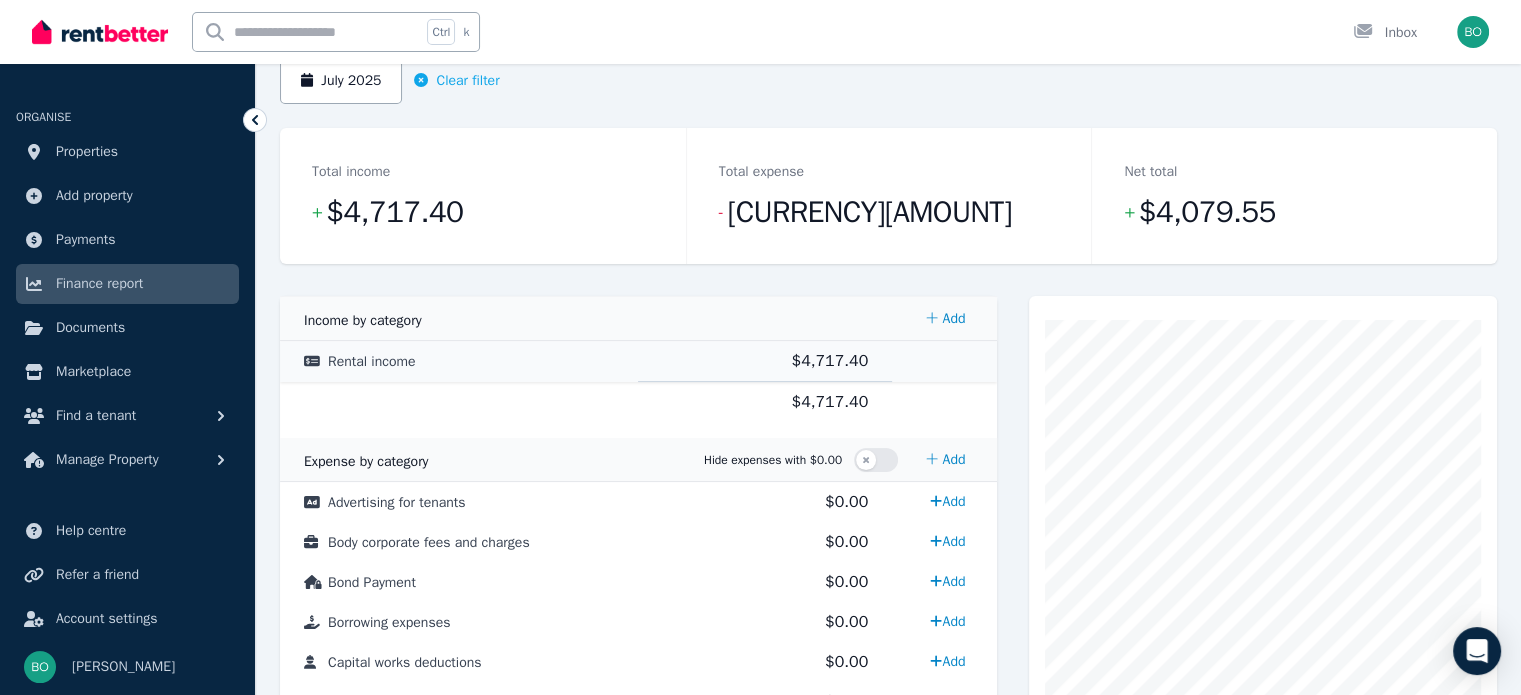 click on "$4,717.40" at bounding box center (829, 361) 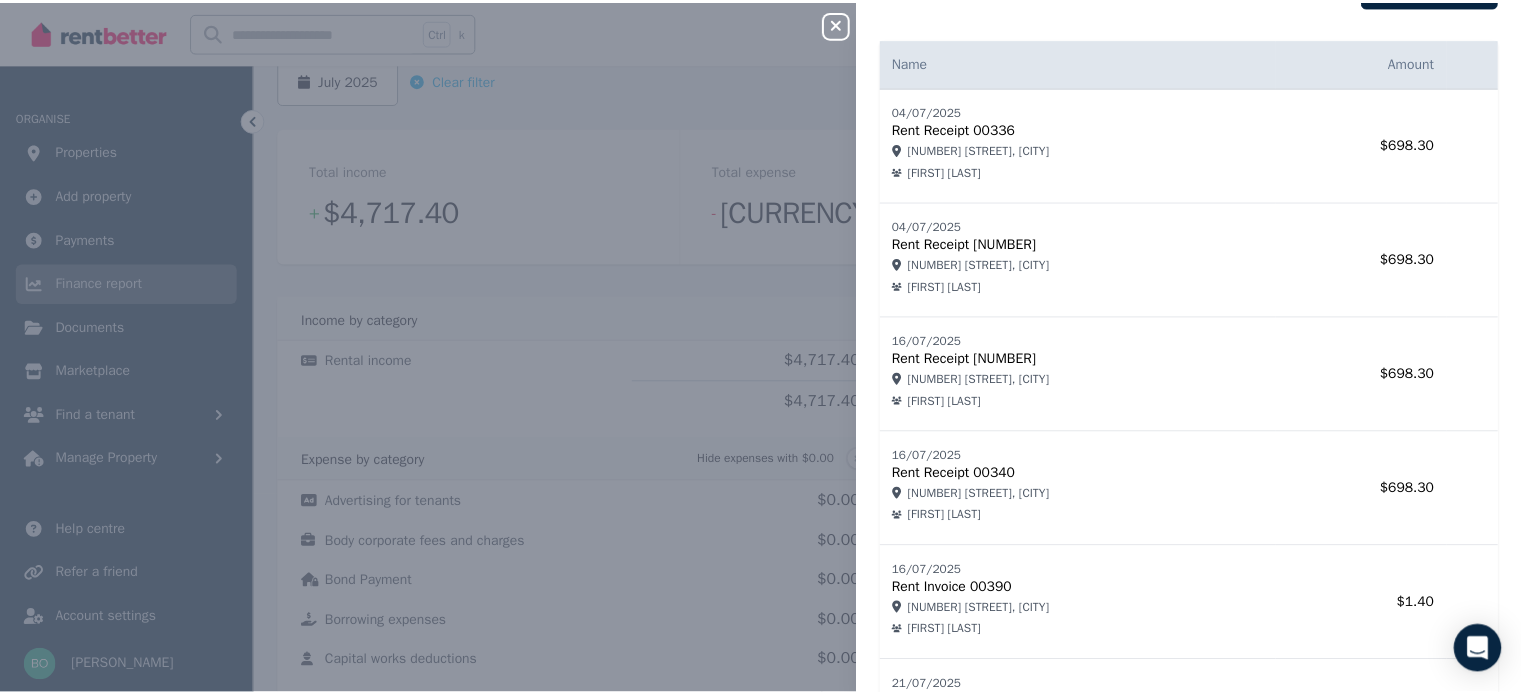 scroll, scrollTop: 0, scrollLeft: 0, axis: both 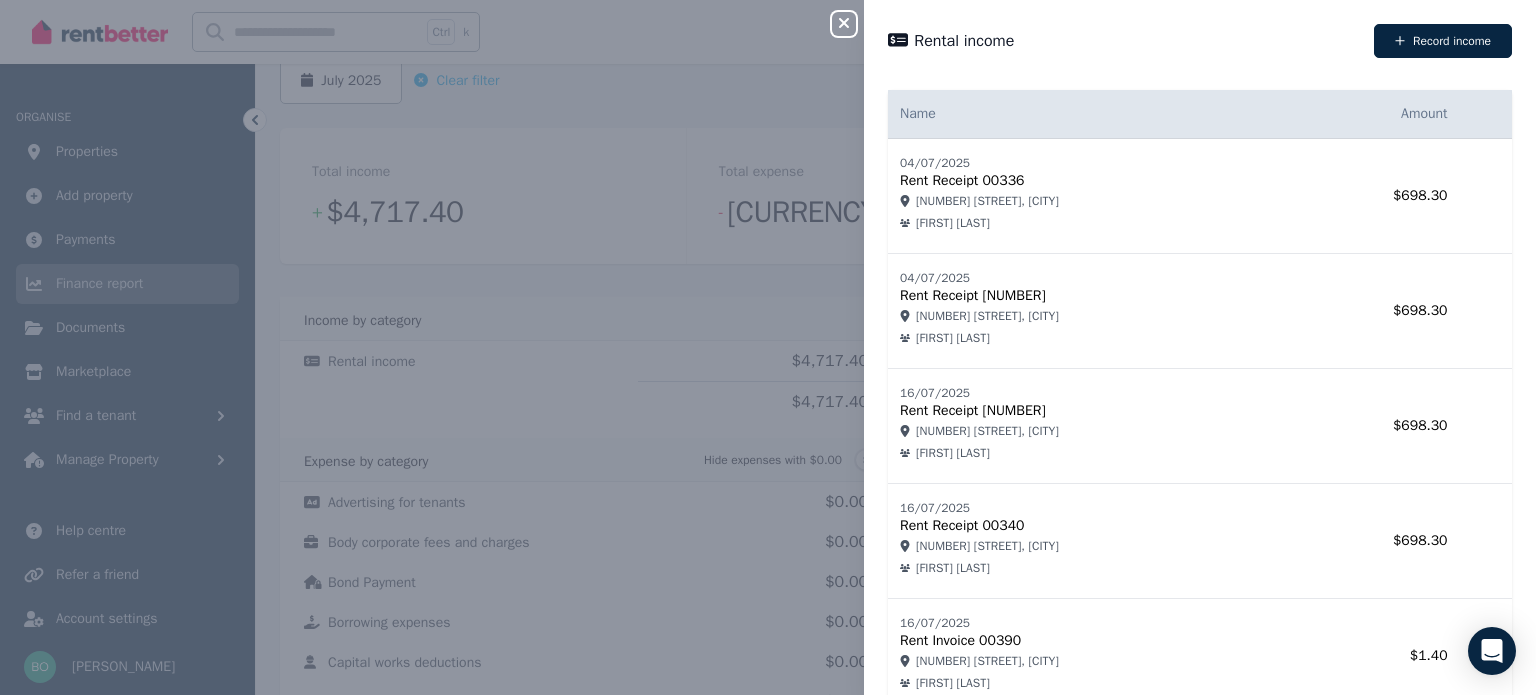 click 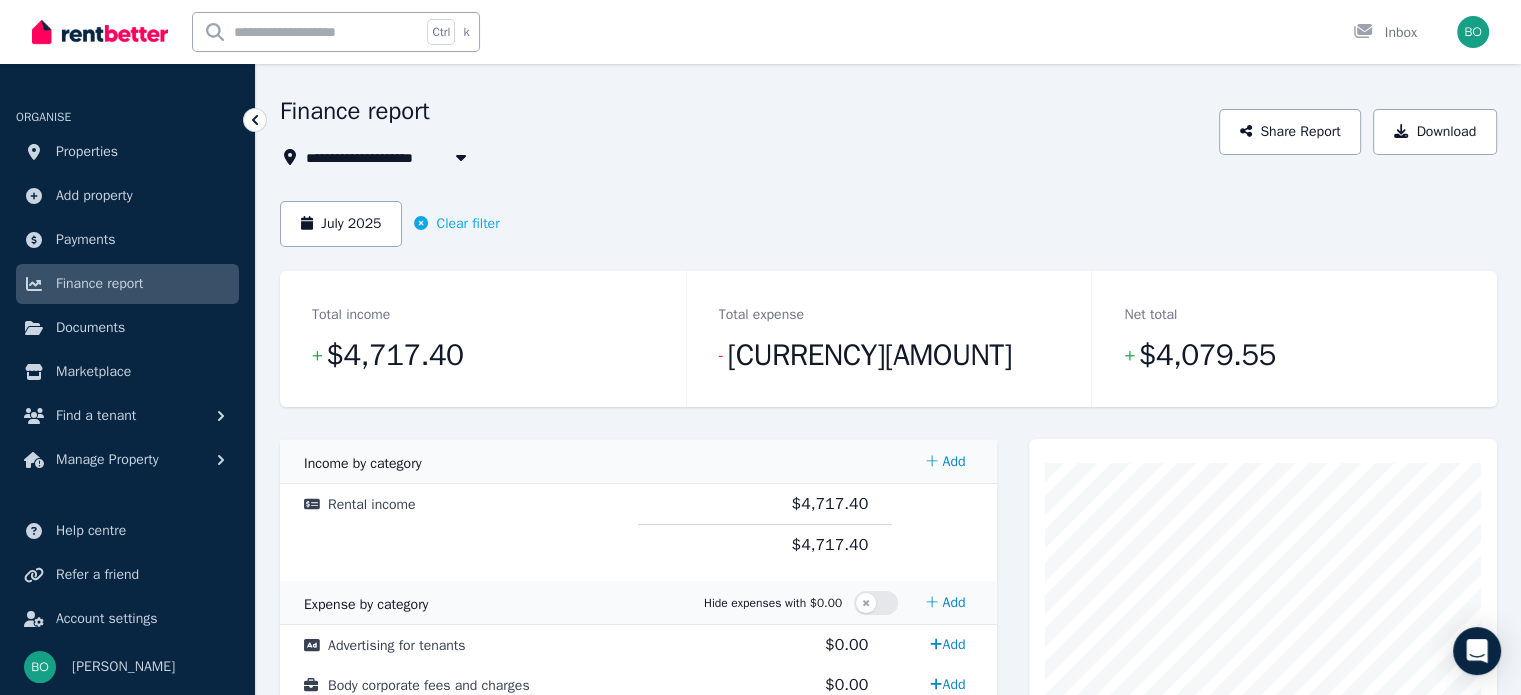 scroll, scrollTop: 0, scrollLeft: 0, axis: both 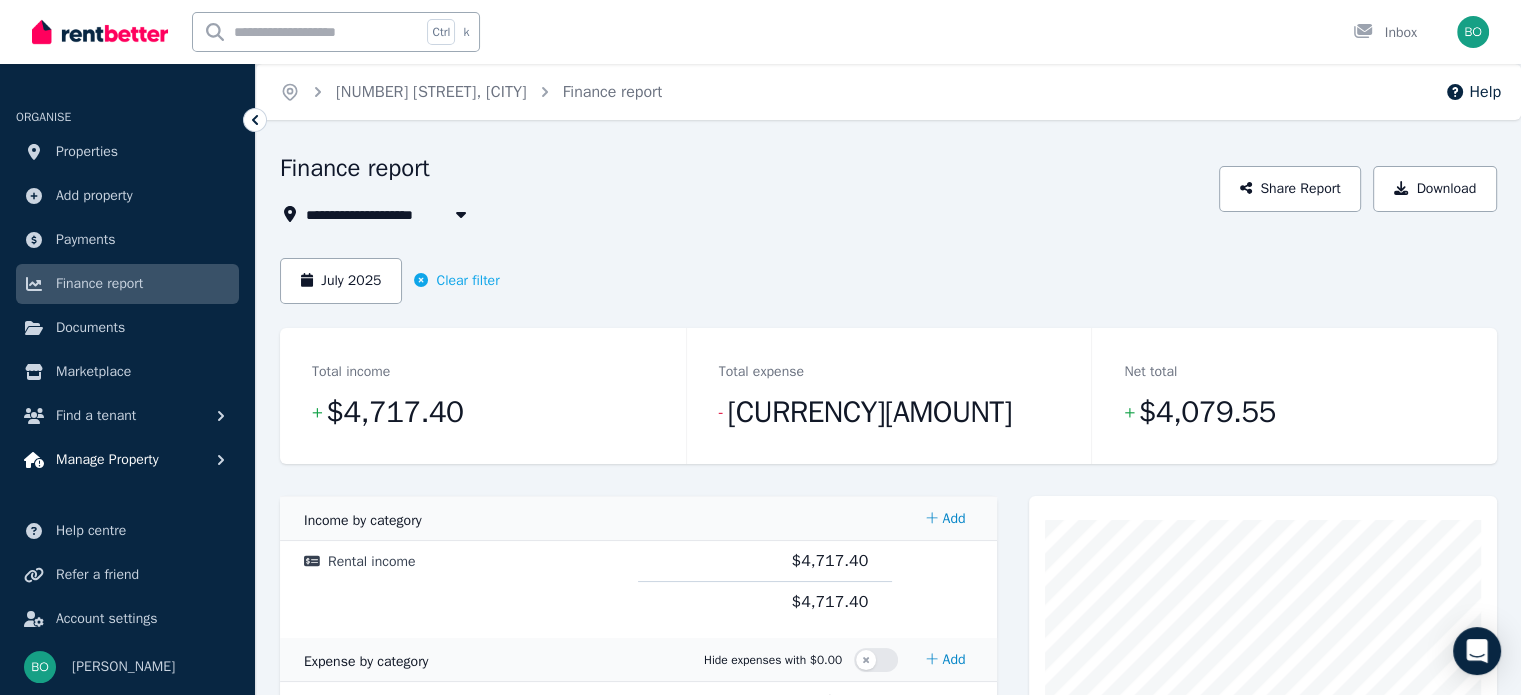 click on "Manage Property" at bounding box center (107, 460) 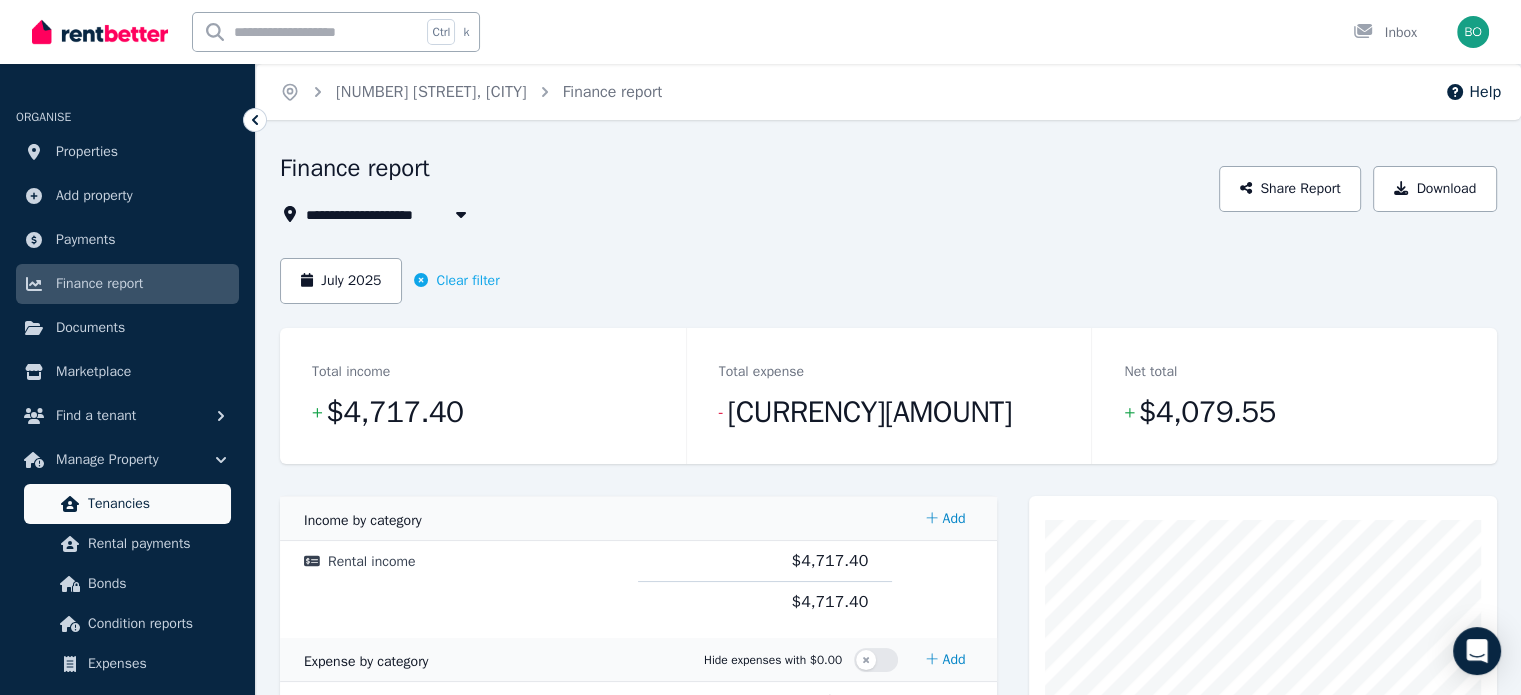 click on "Tenancies" at bounding box center [155, 504] 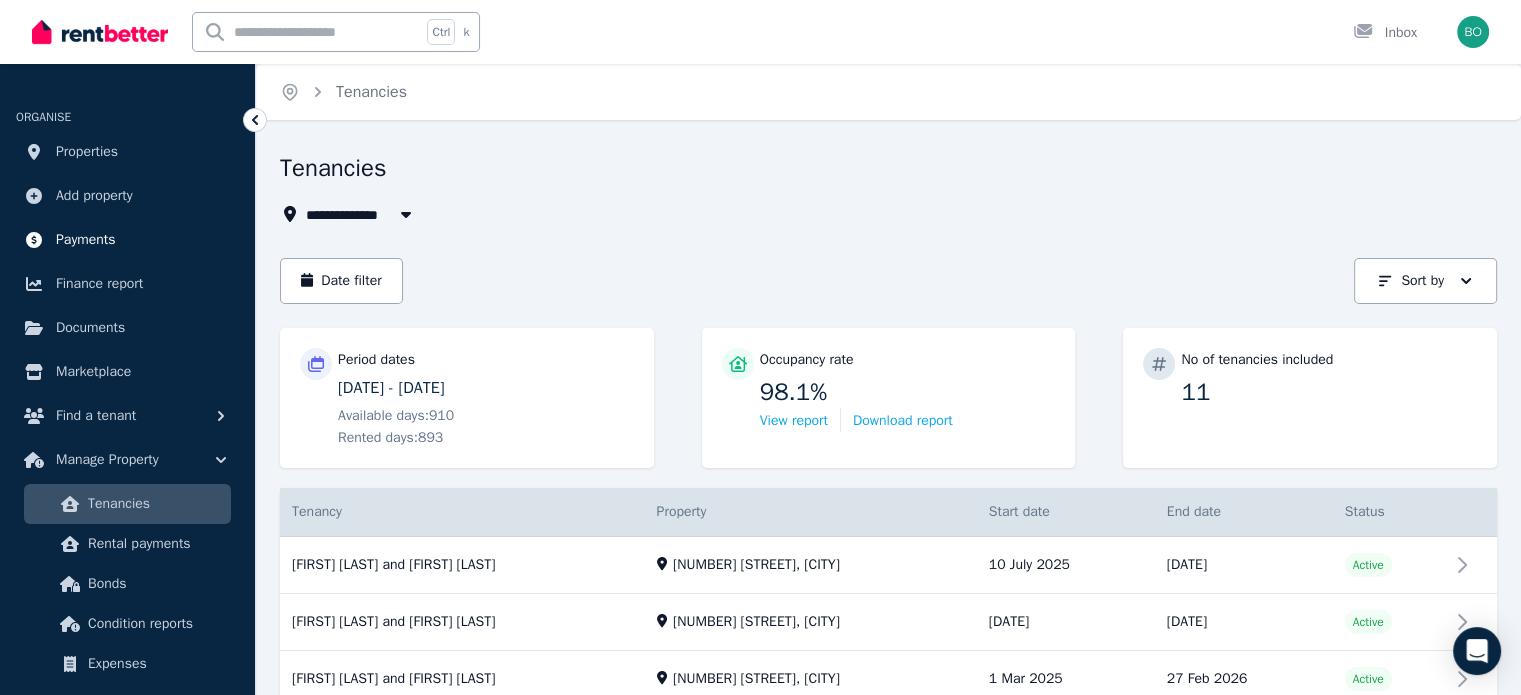 click on "Payments" at bounding box center (86, 240) 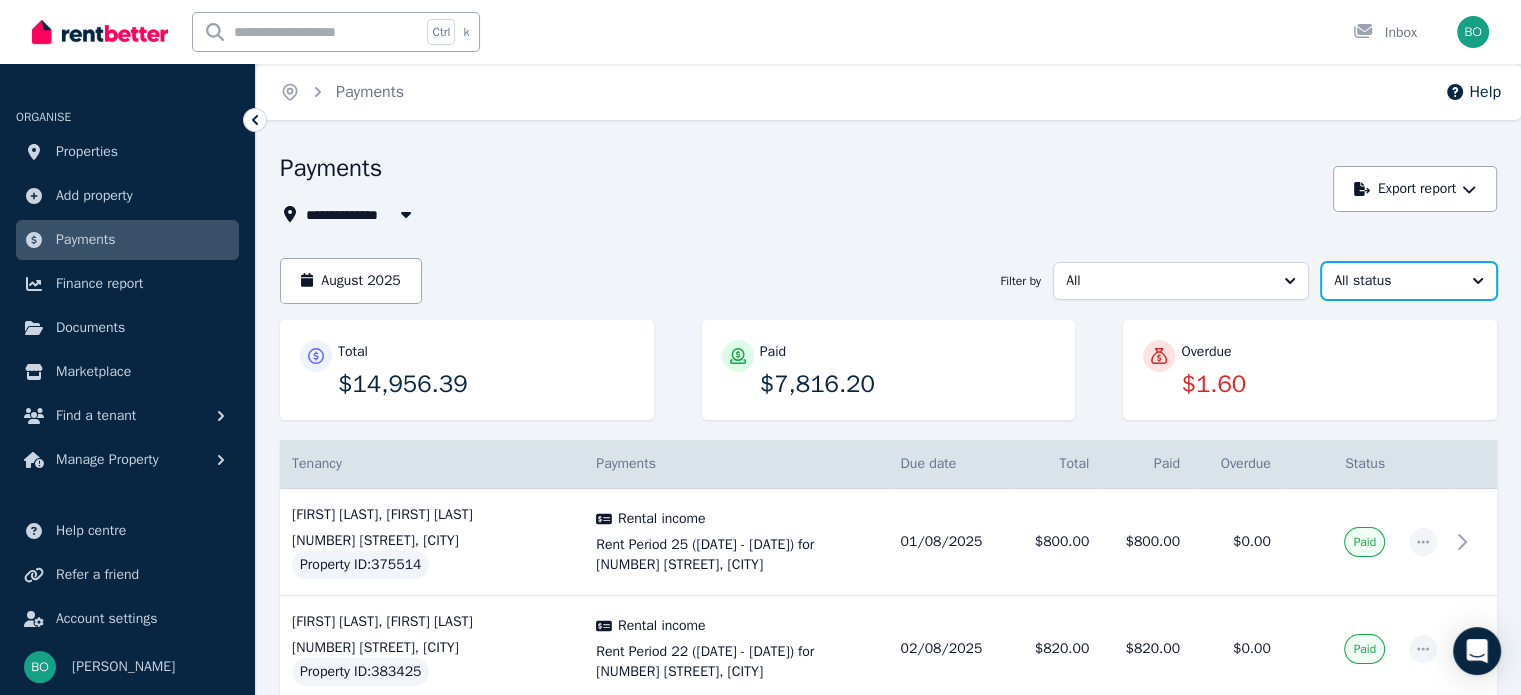 click on "All status" at bounding box center [1409, 281] 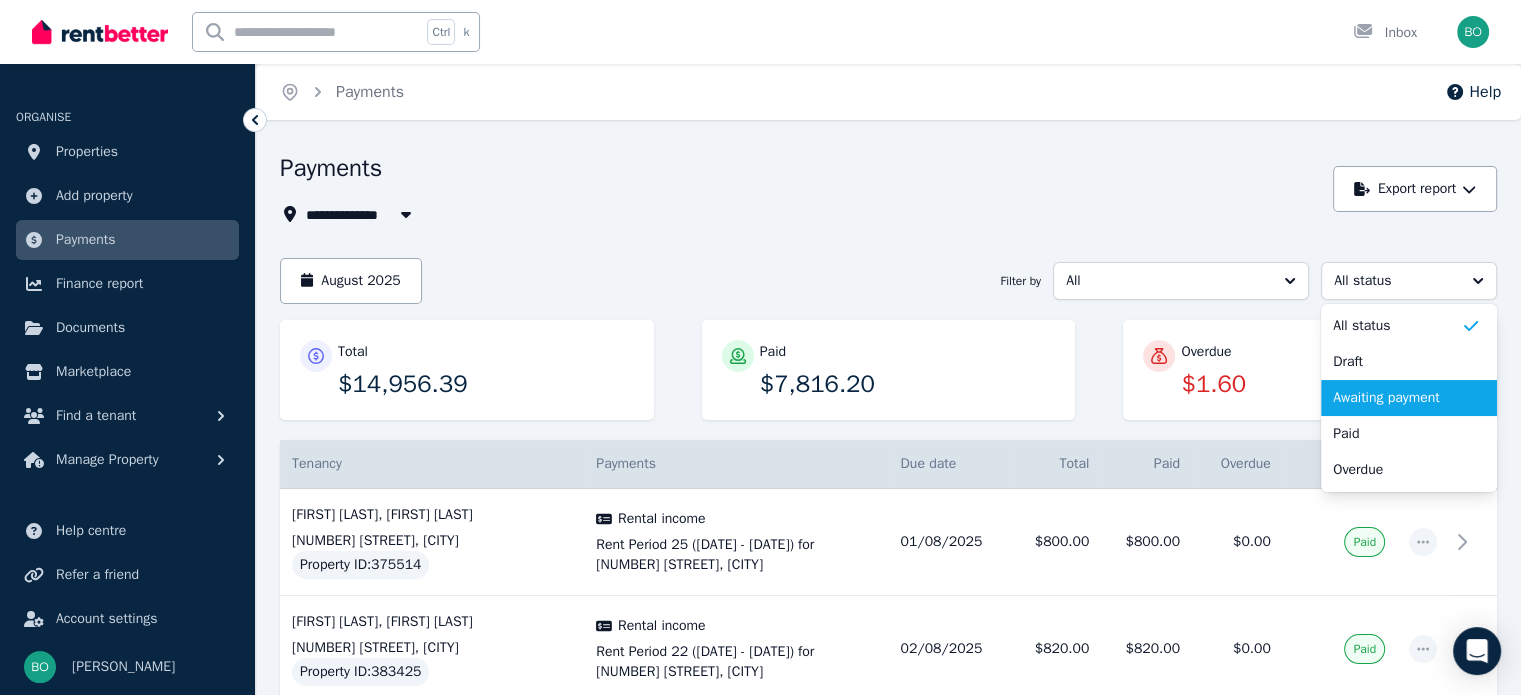 click on "Awaiting payment" at bounding box center (1397, 398) 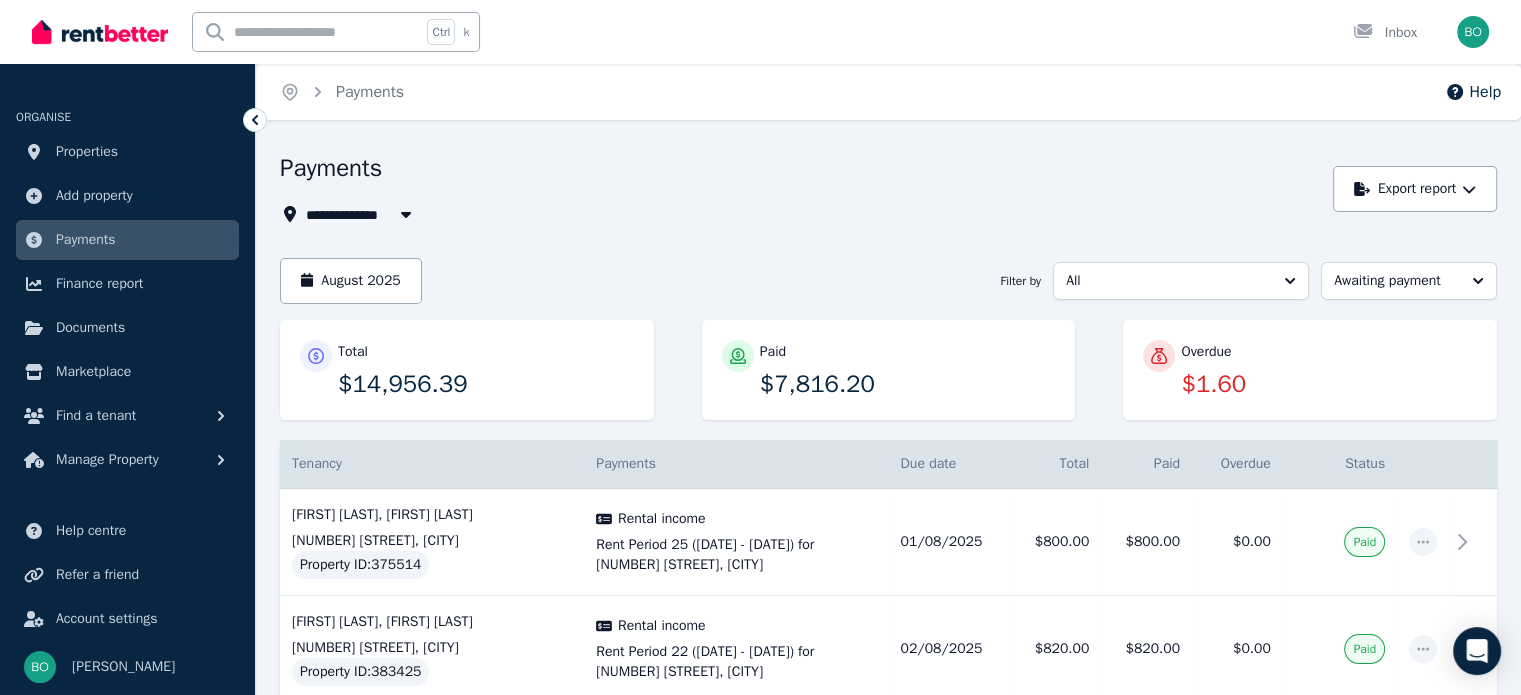 click on "**********" at bounding box center [888, 1705] 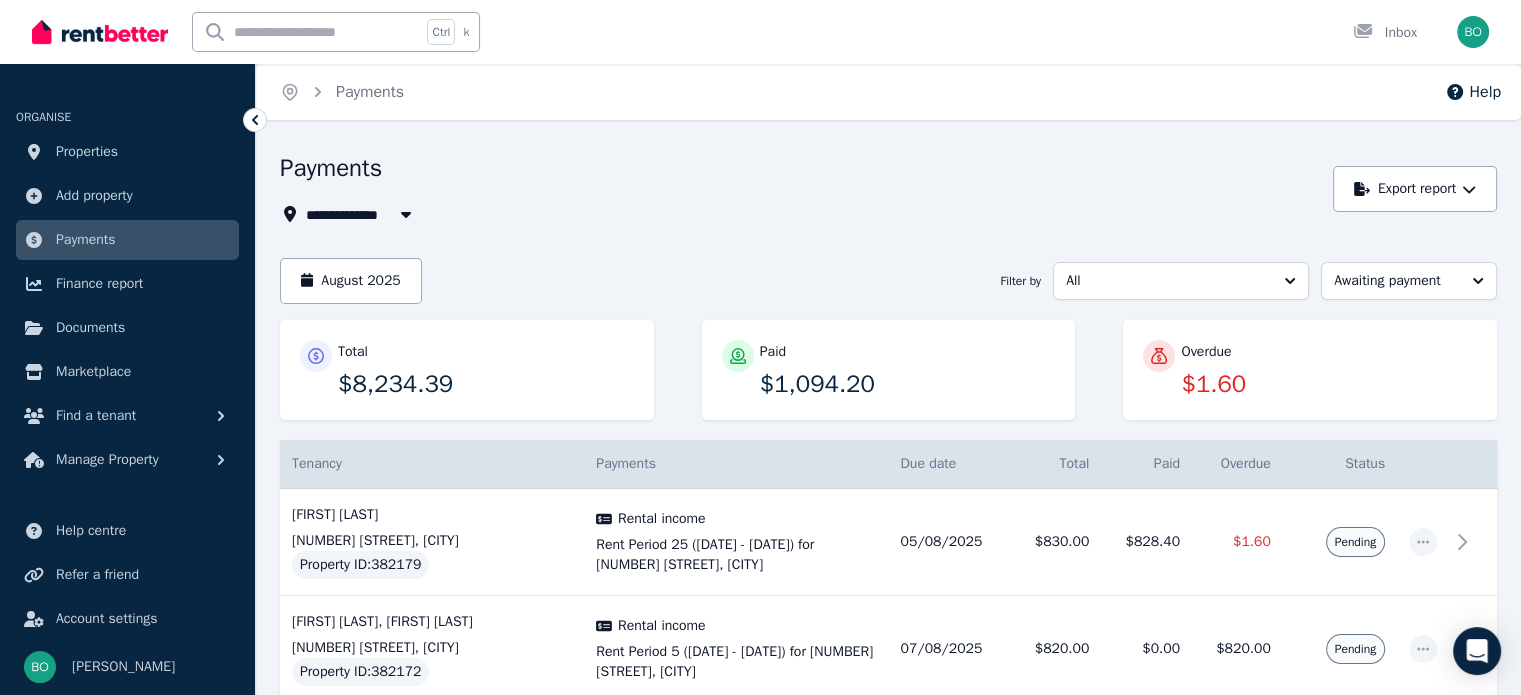 click on "All Properties" at bounding box center (364, 214) 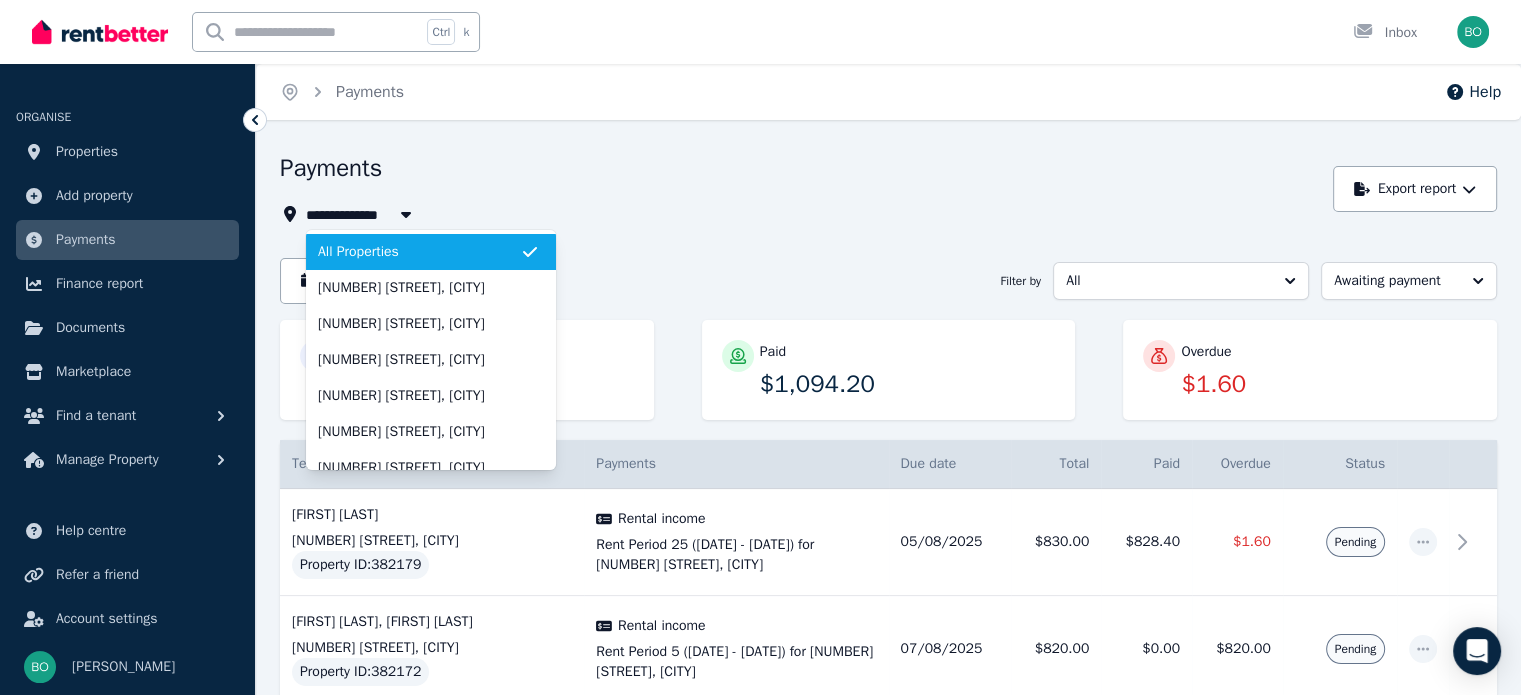 click on "All Properties" at bounding box center (419, 252) 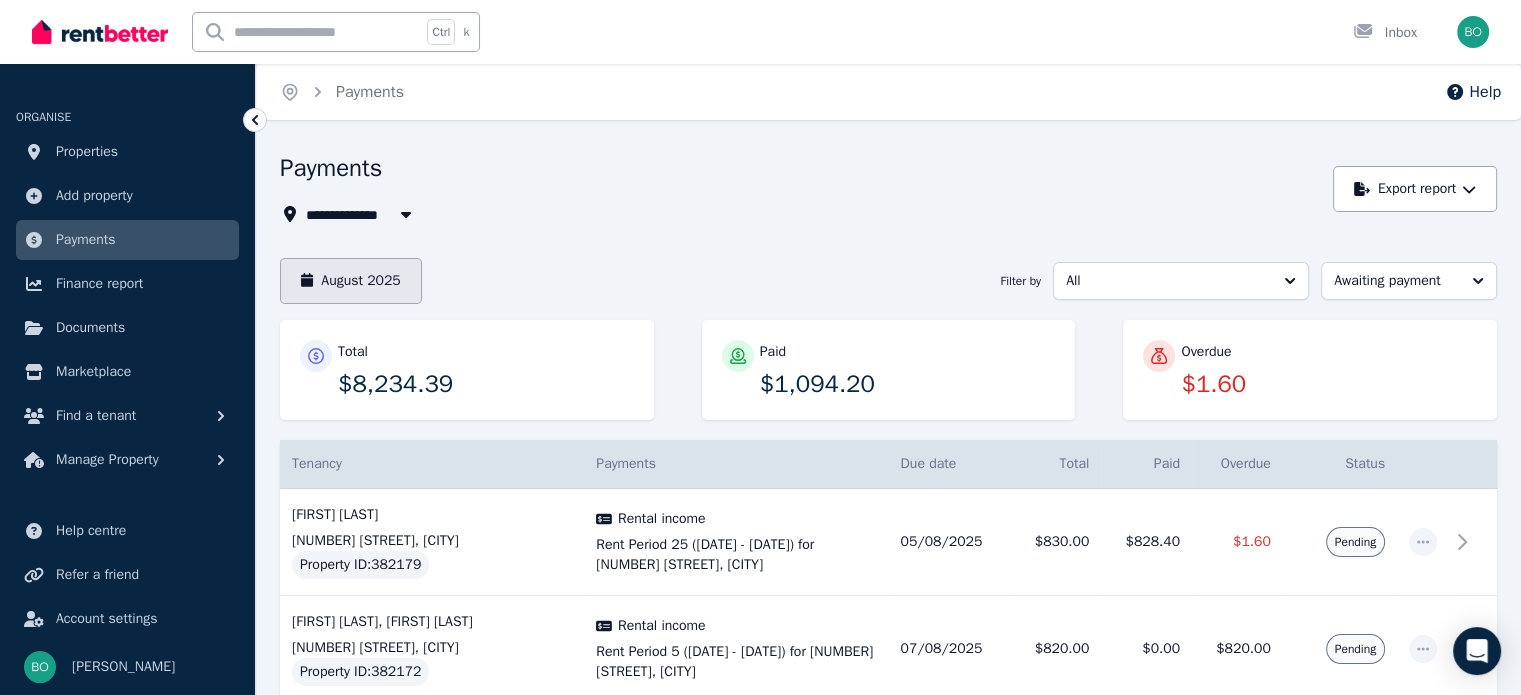 click on "August 2025" at bounding box center [351, 281] 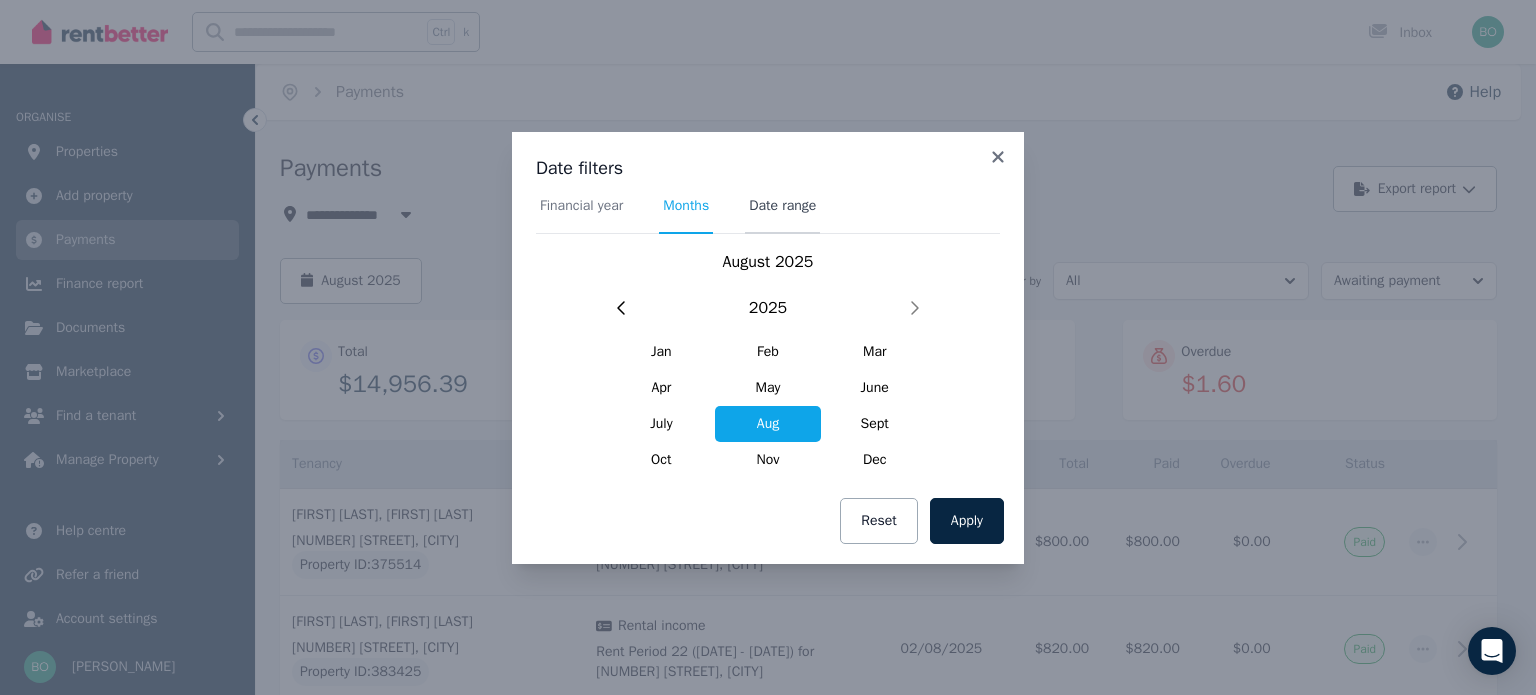 click on "Date range" at bounding box center (782, 206) 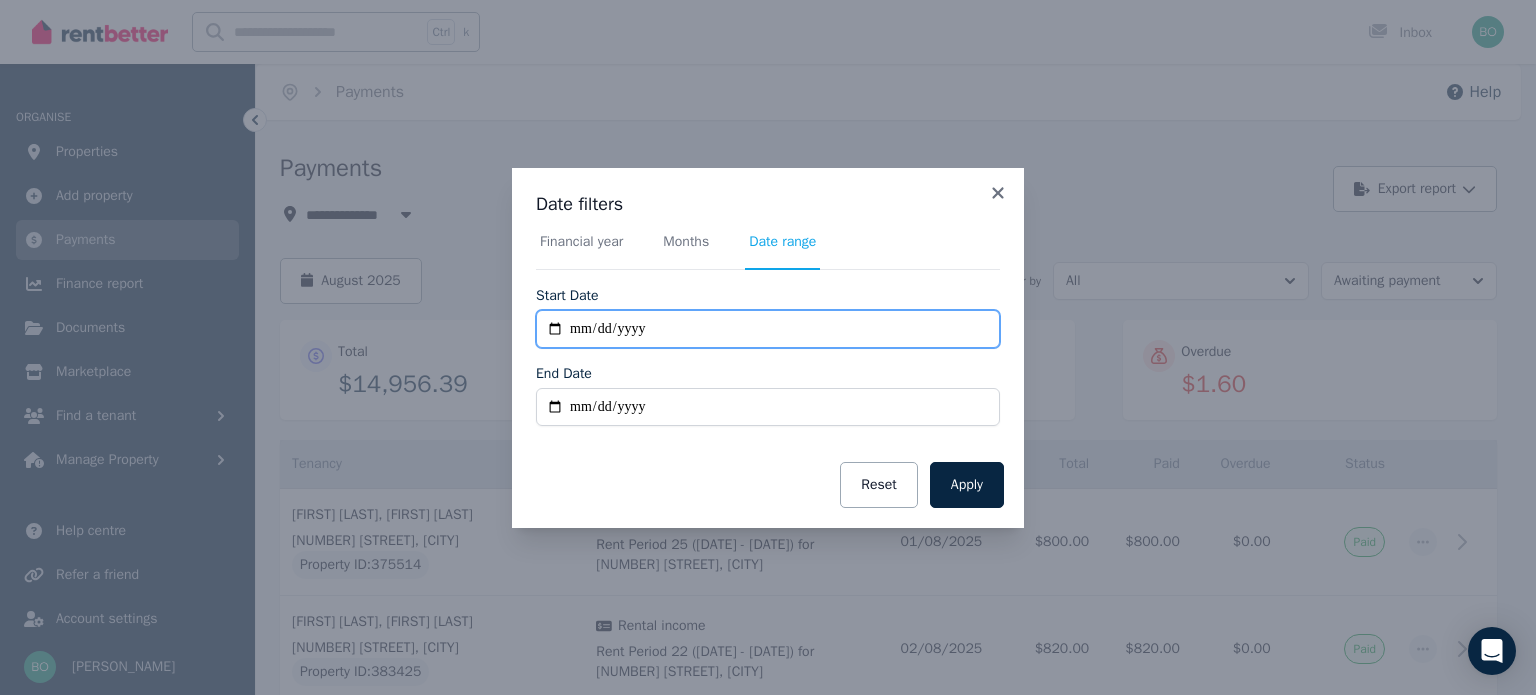 click on "**********" at bounding box center (768, 329) 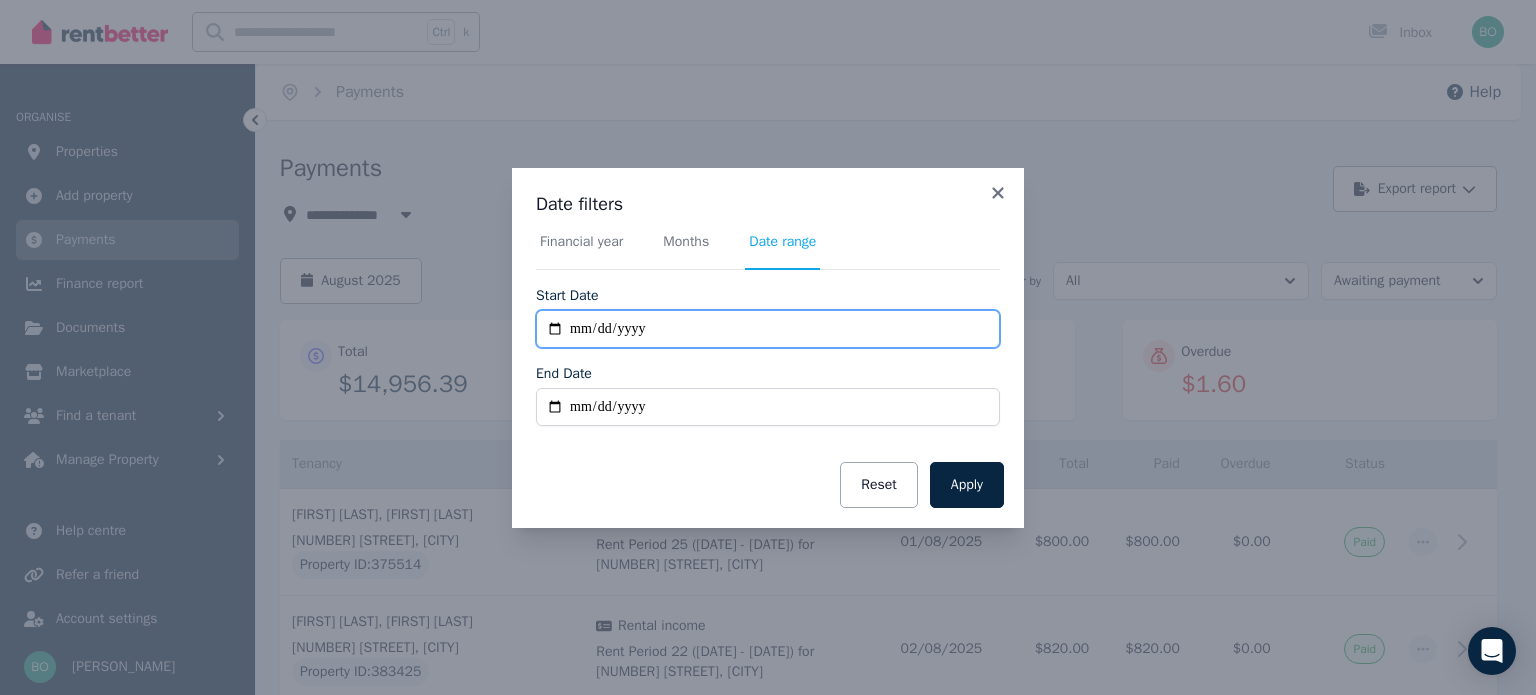 type 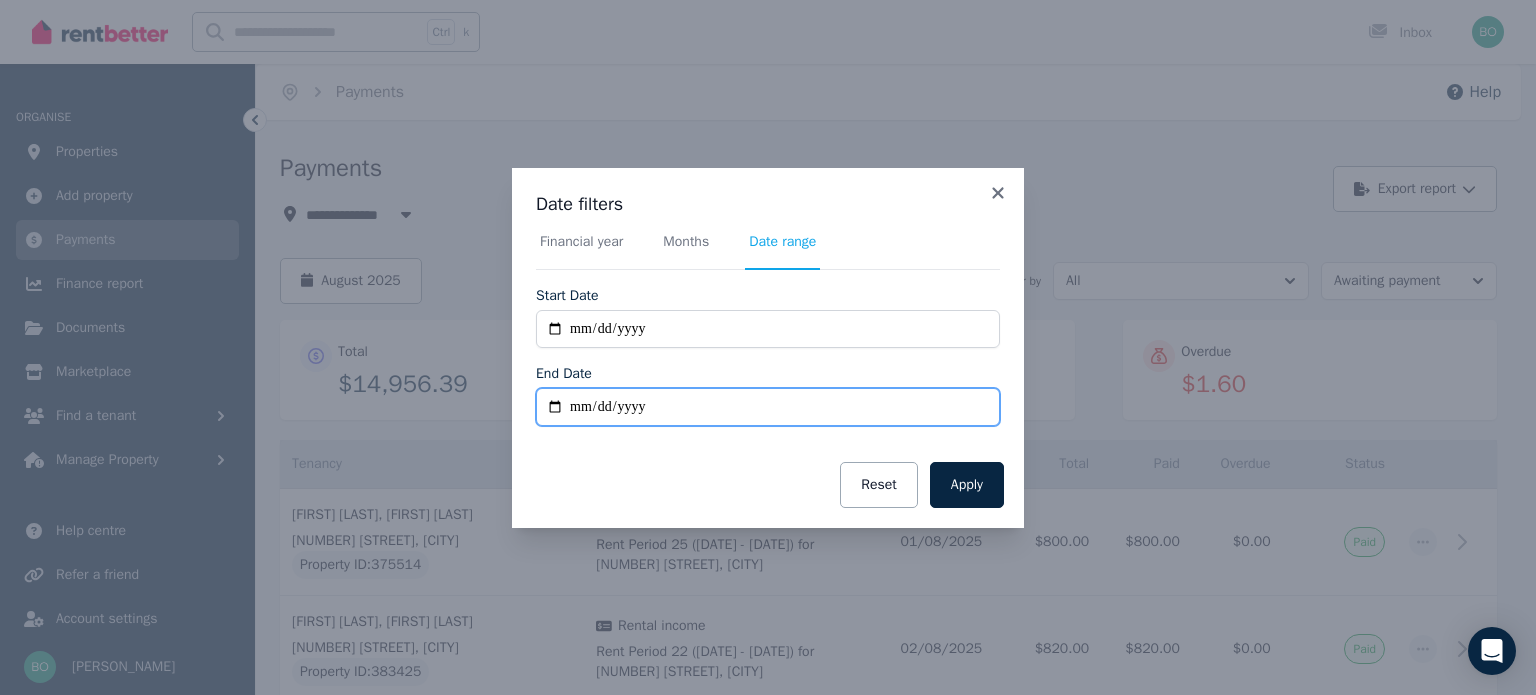 click on "End Date" at bounding box center [768, 407] 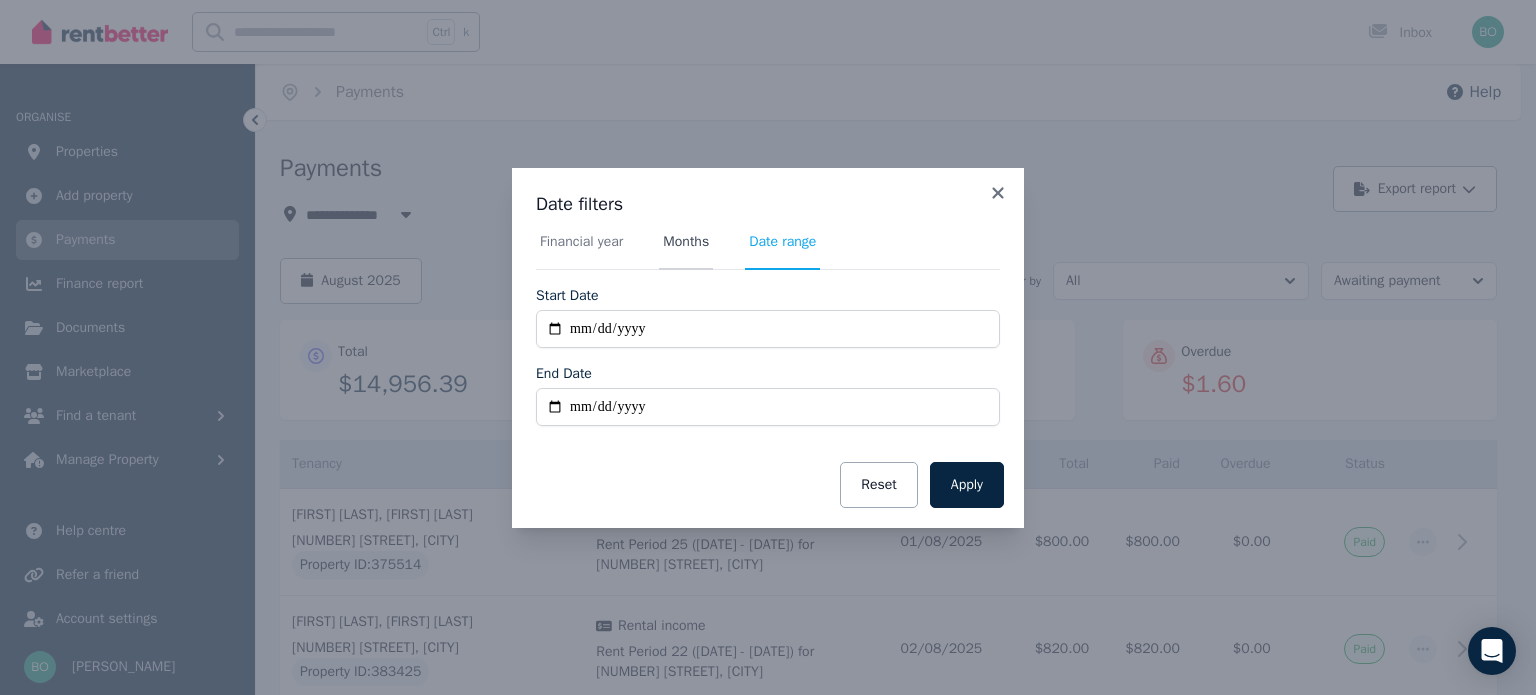click on "Months" at bounding box center (686, 242) 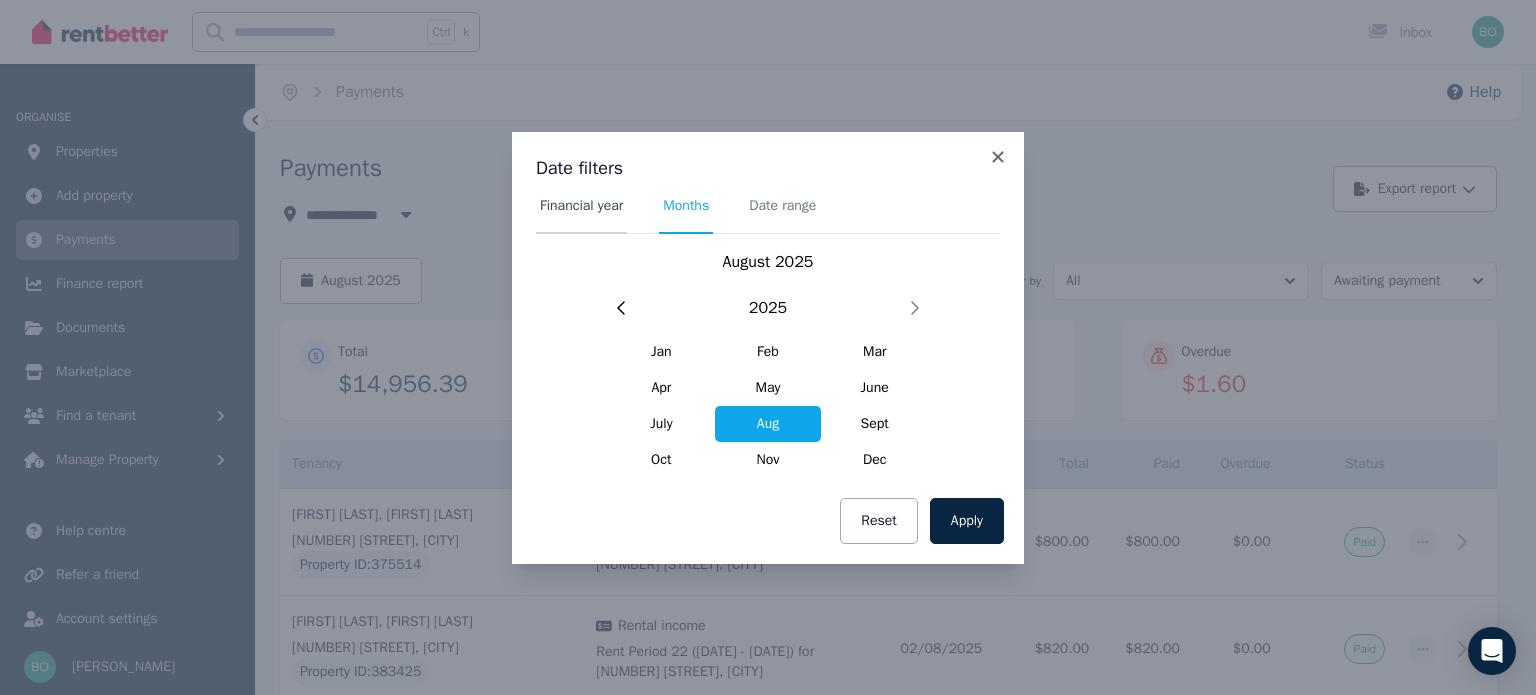 click on "Financial year" at bounding box center (581, 206) 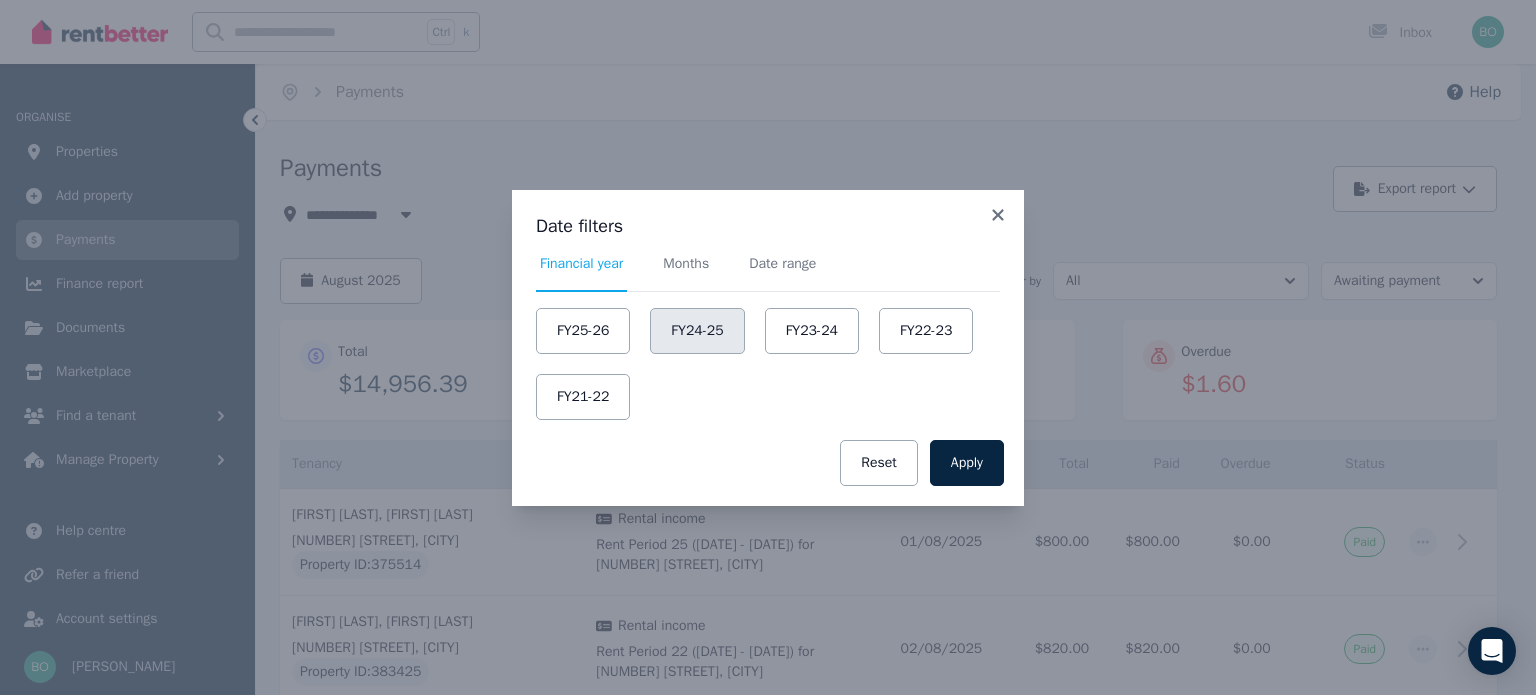 click on "FY24-25" at bounding box center [697, 331] 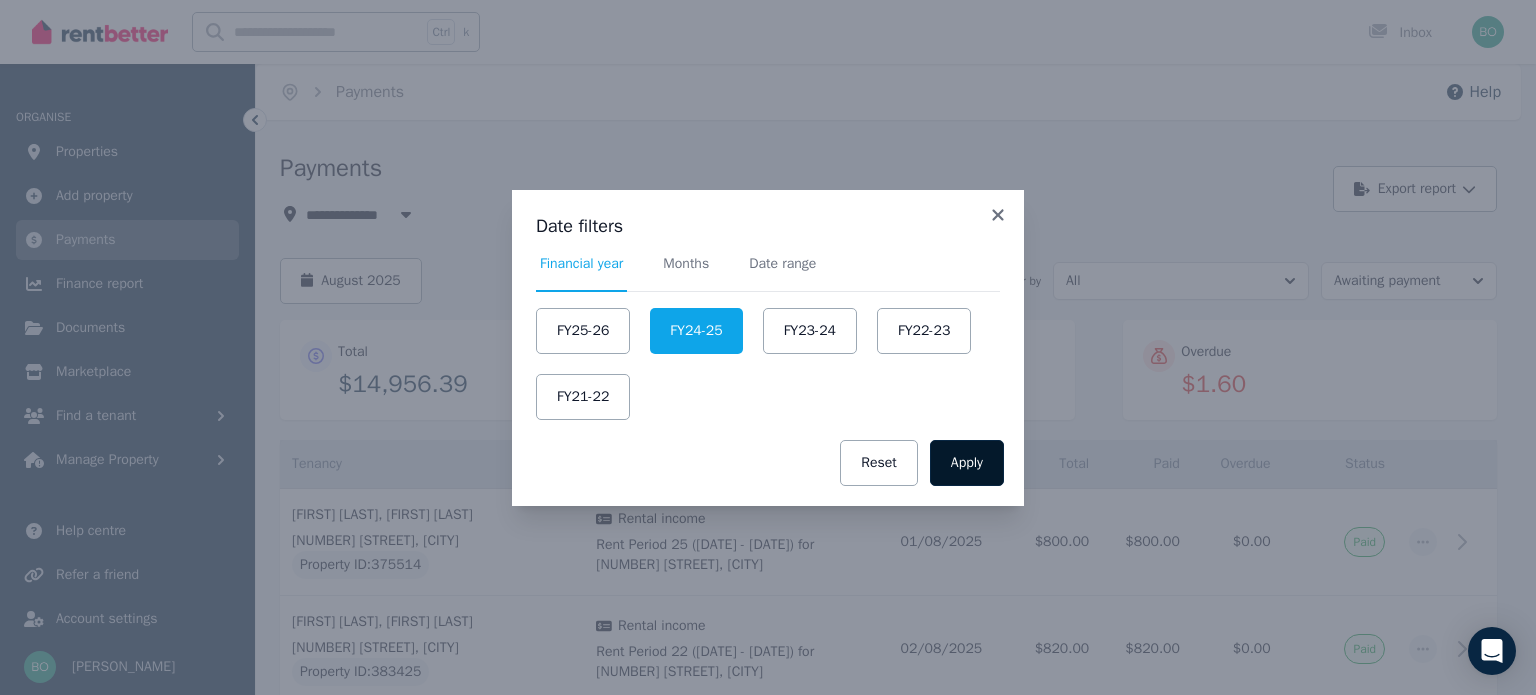 click on "Apply" at bounding box center (967, 463) 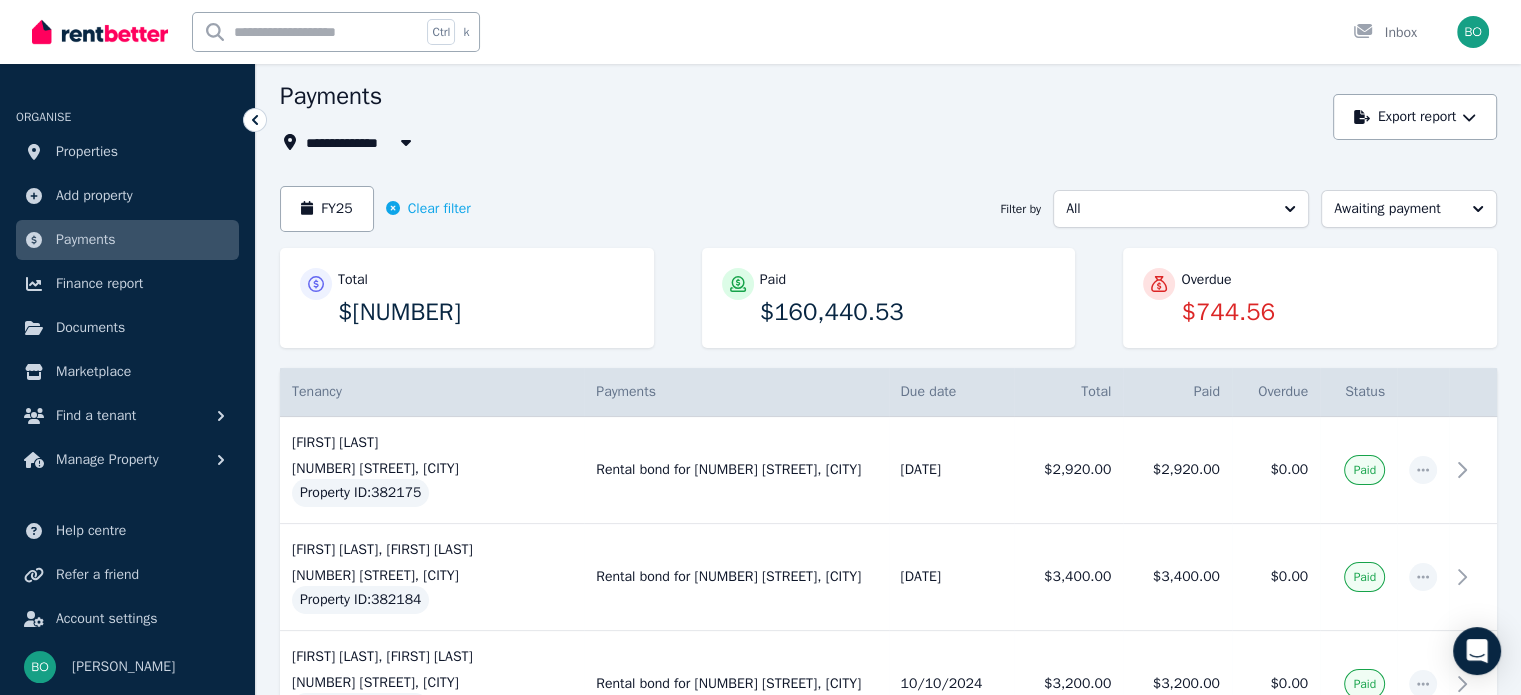 scroll, scrollTop: 0, scrollLeft: 0, axis: both 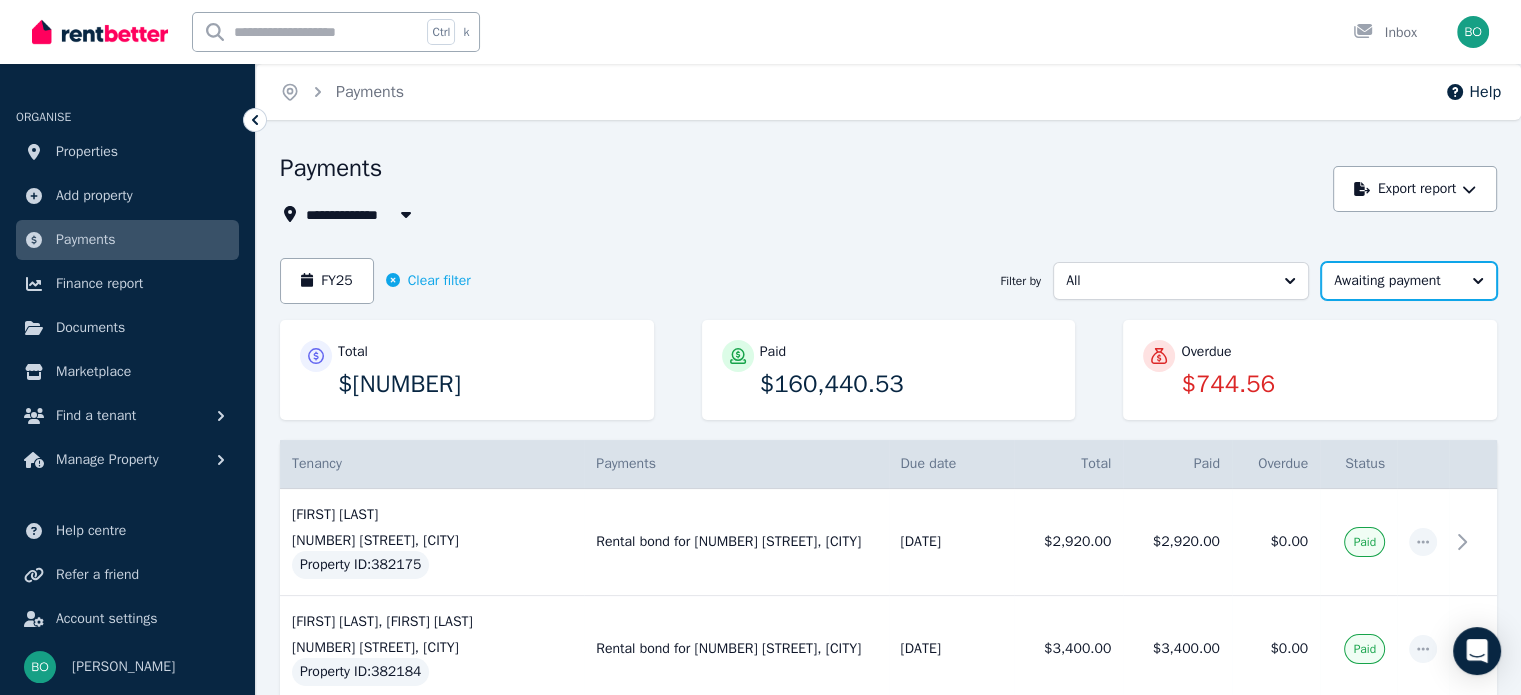 click on "Awaiting payment" at bounding box center (1395, 281) 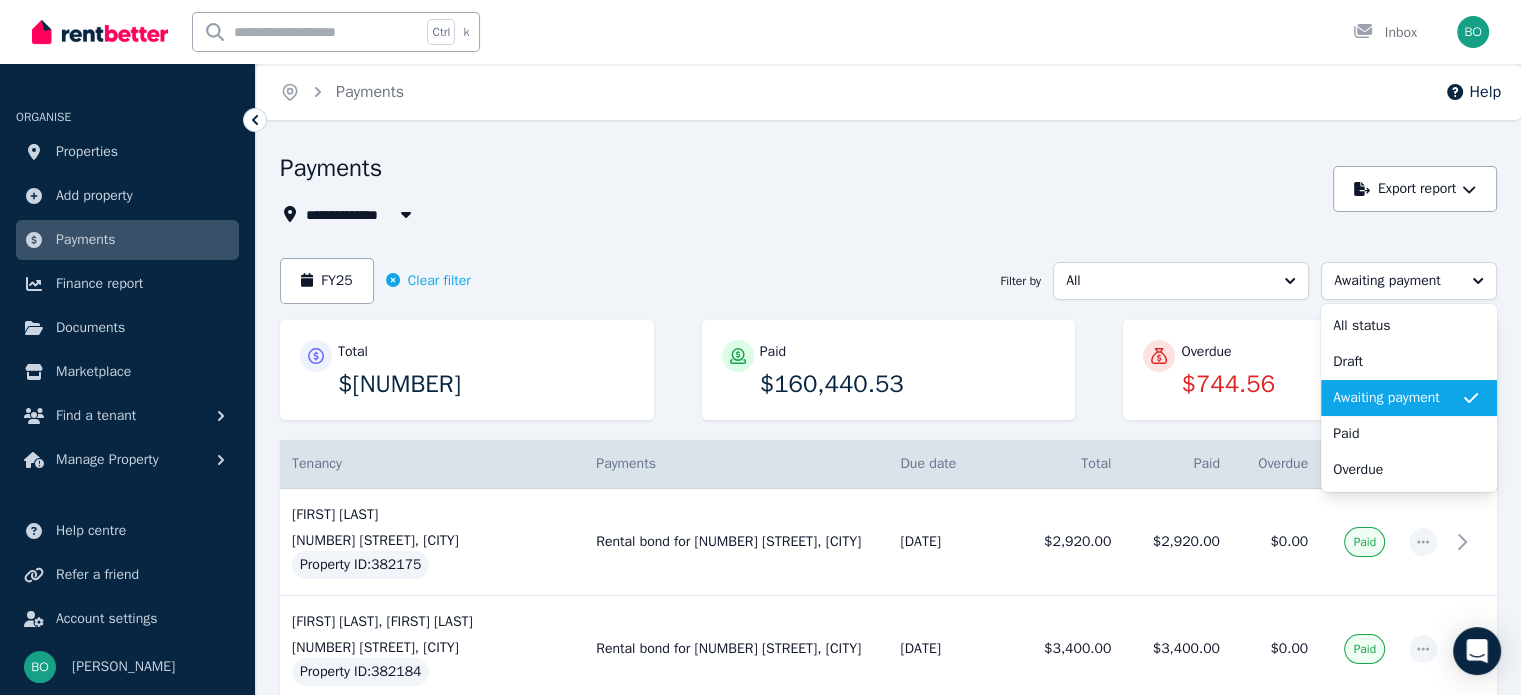 click on "Awaiting payment" at bounding box center (1397, 398) 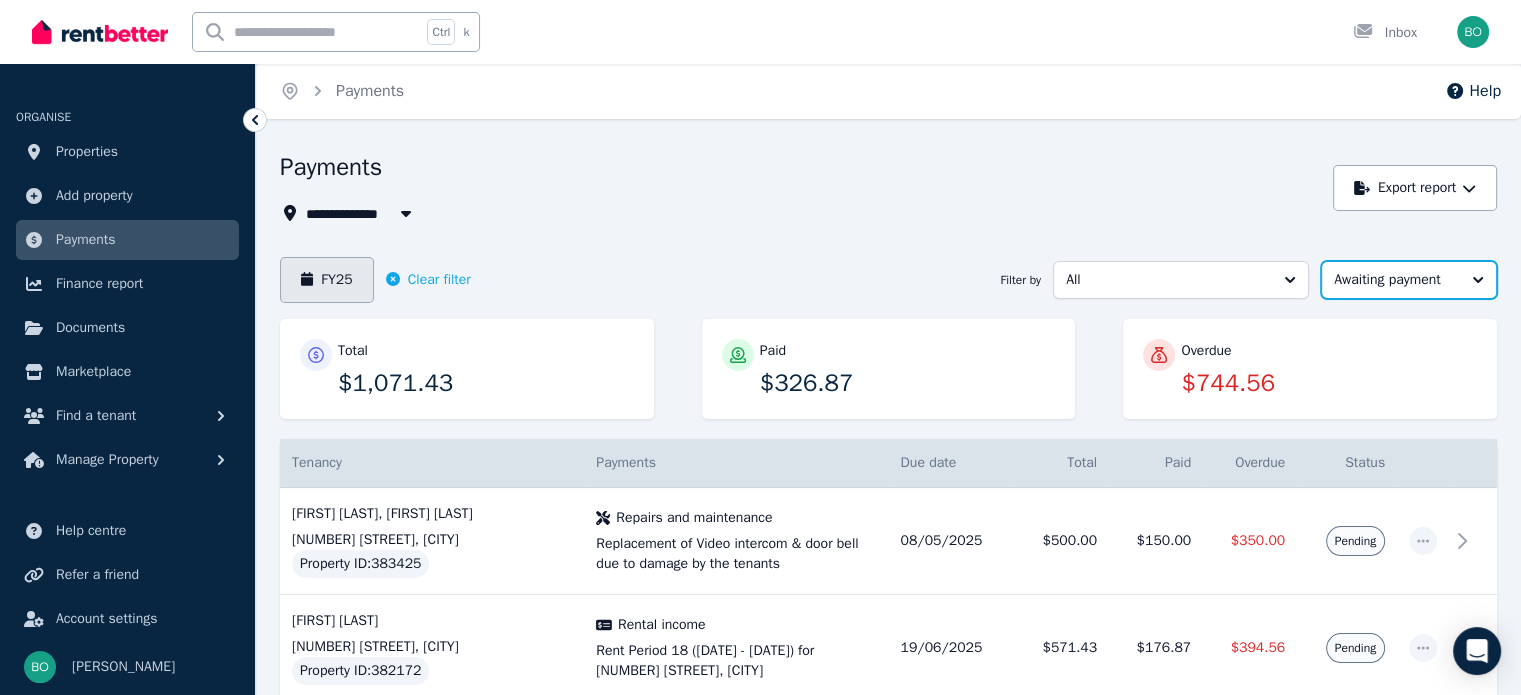 scroll, scrollTop: 0, scrollLeft: 0, axis: both 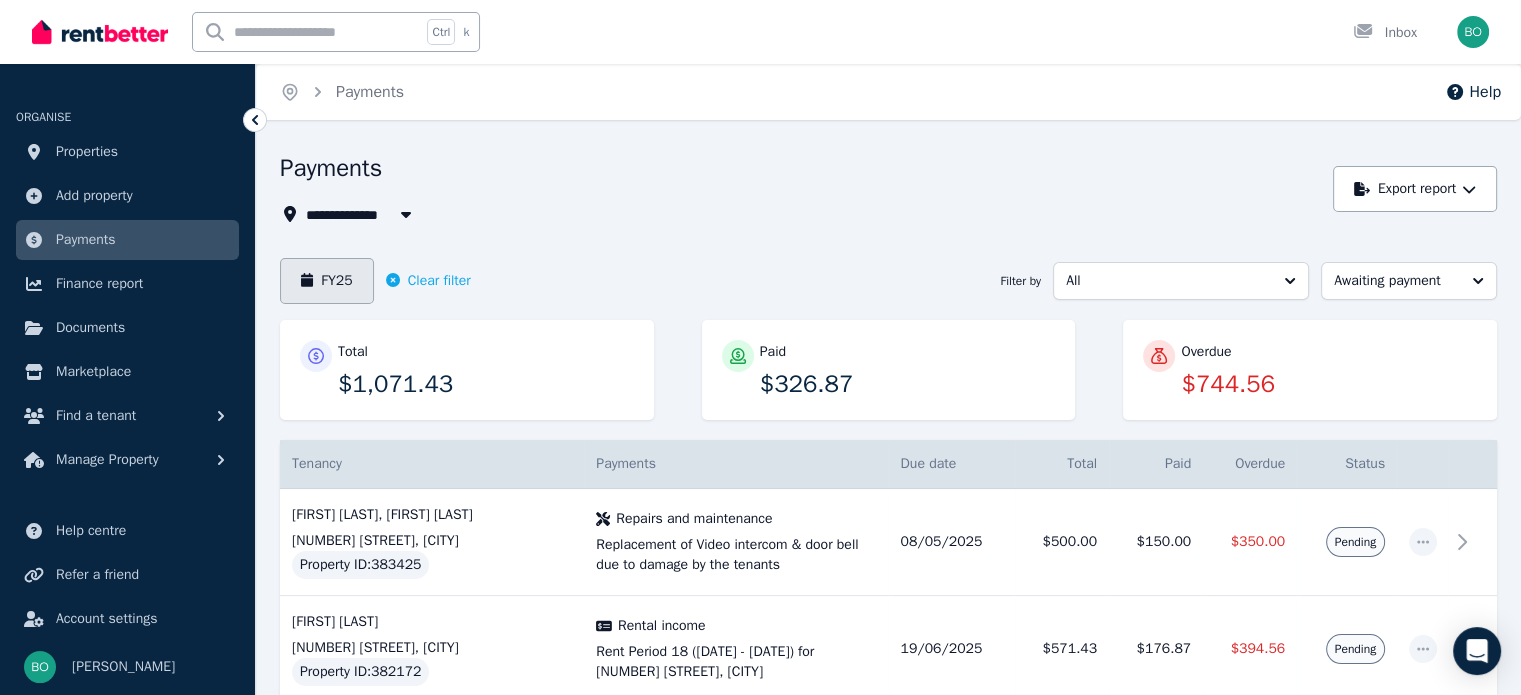 click on "FY25" at bounding box center [327, 281] 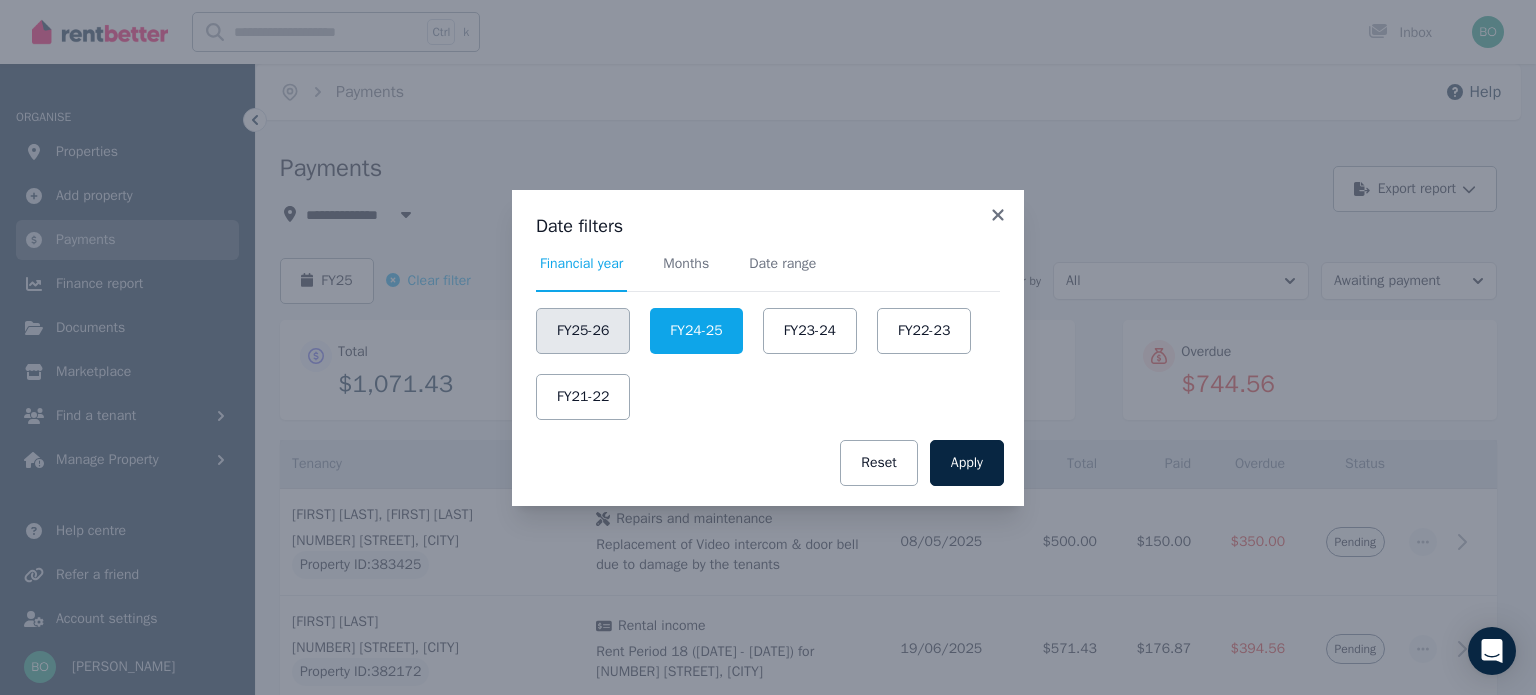 click on "FY25-26" at bounding box center [583, 331] 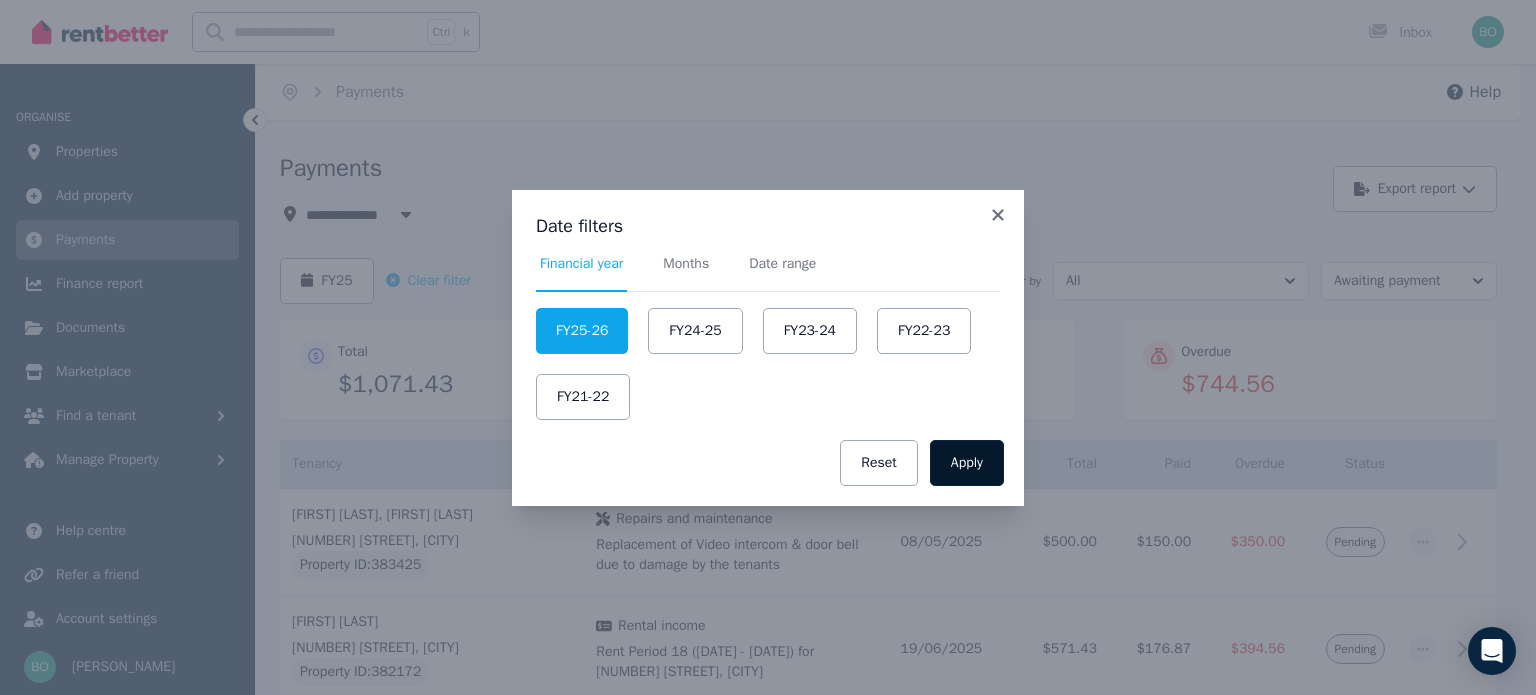 click on "Apply" at bounding box center [967, 463] 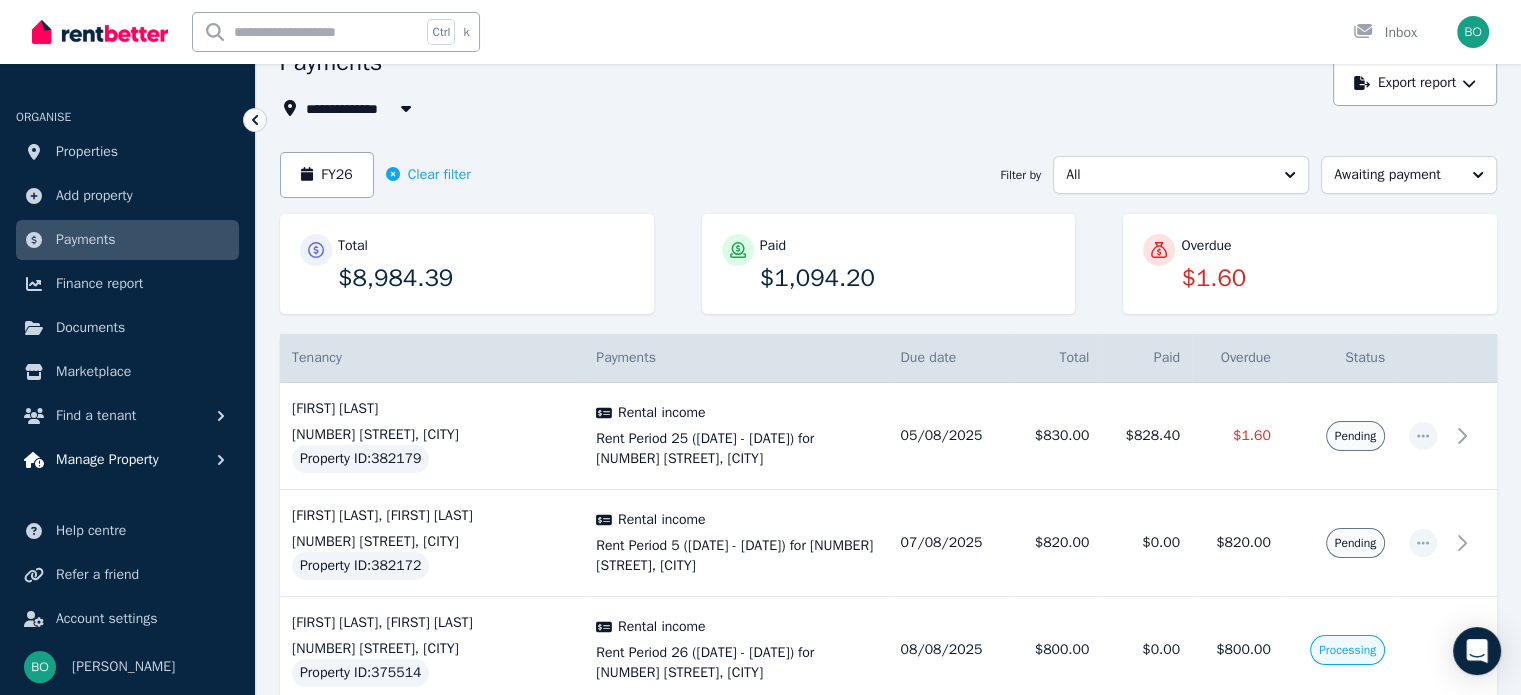 scroll, scrollTop: 300, scrollLeft: 0, axis: vertical 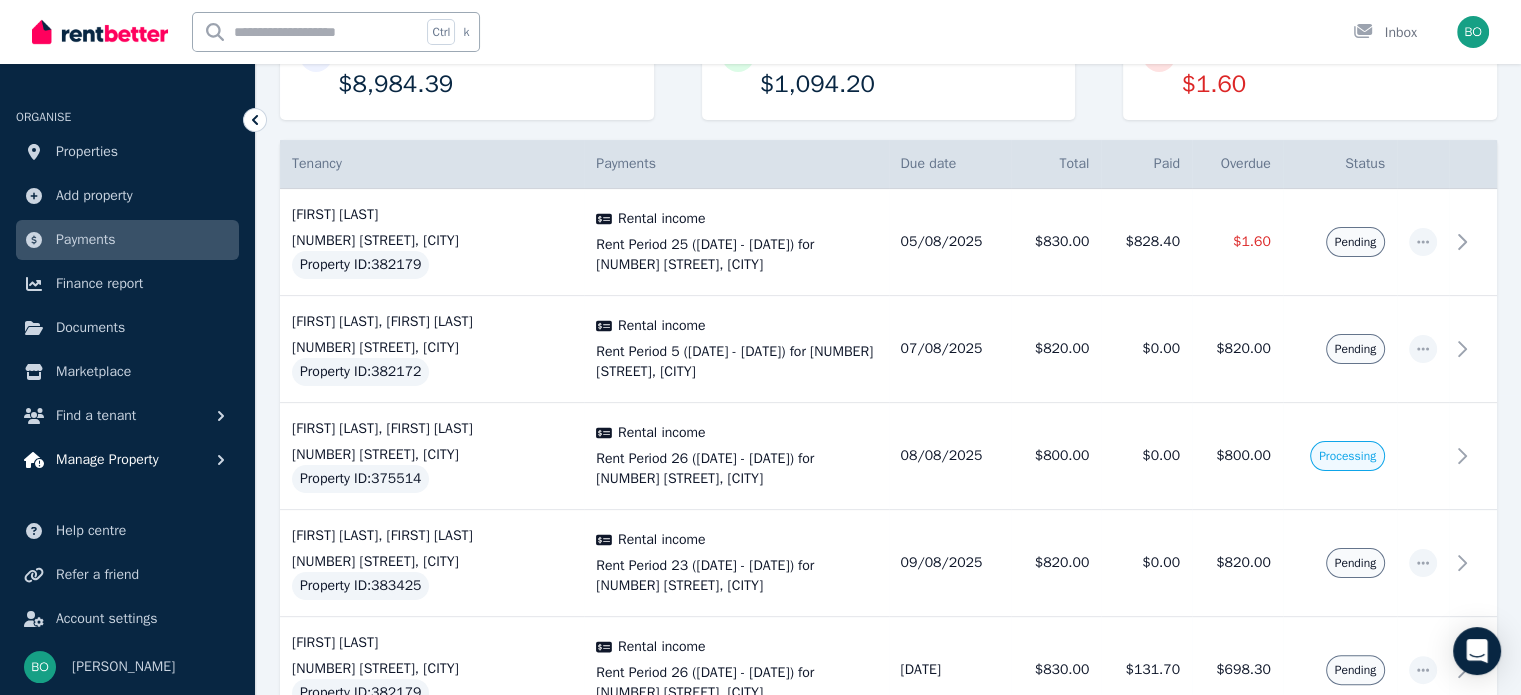 click on "Manage Property" at bounding box center (107, 460) 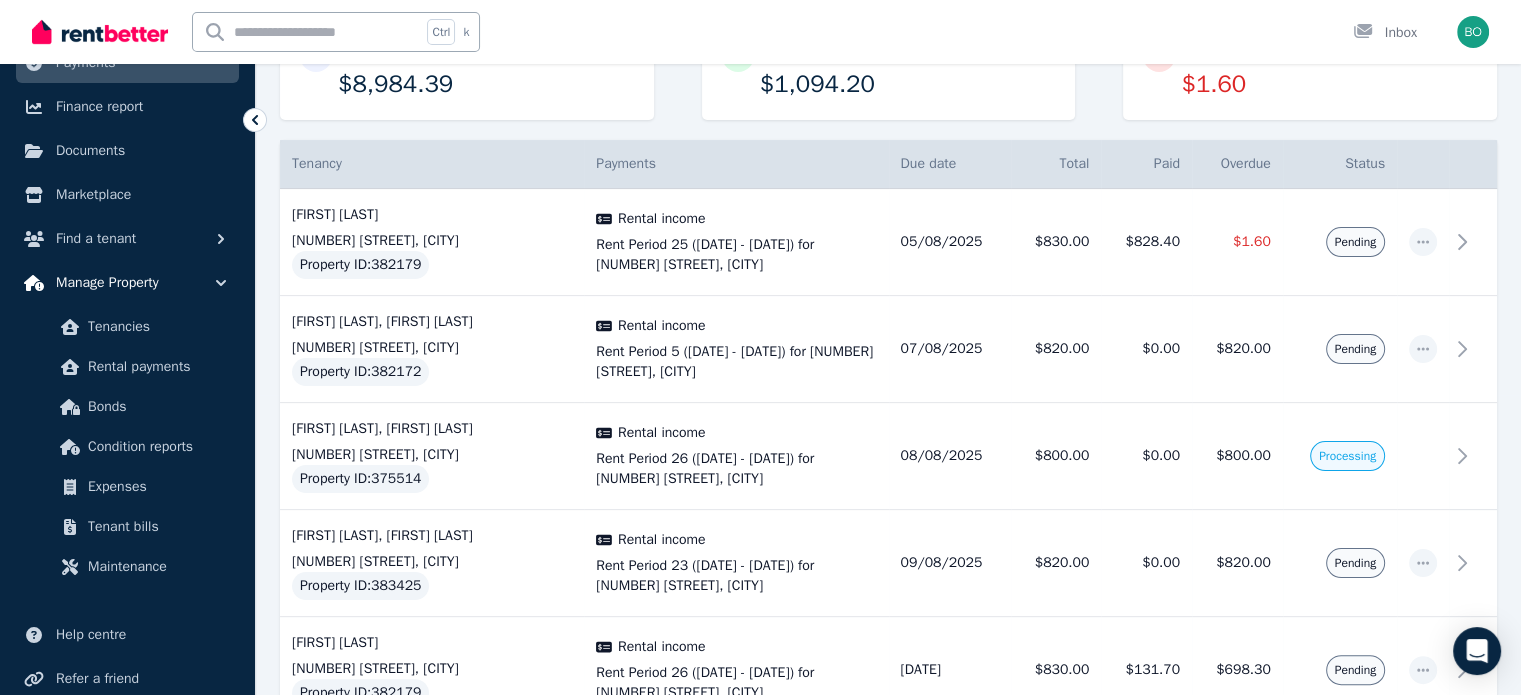 scroll, scrollTop: 200, scrollLeft: 0, axis: vertical 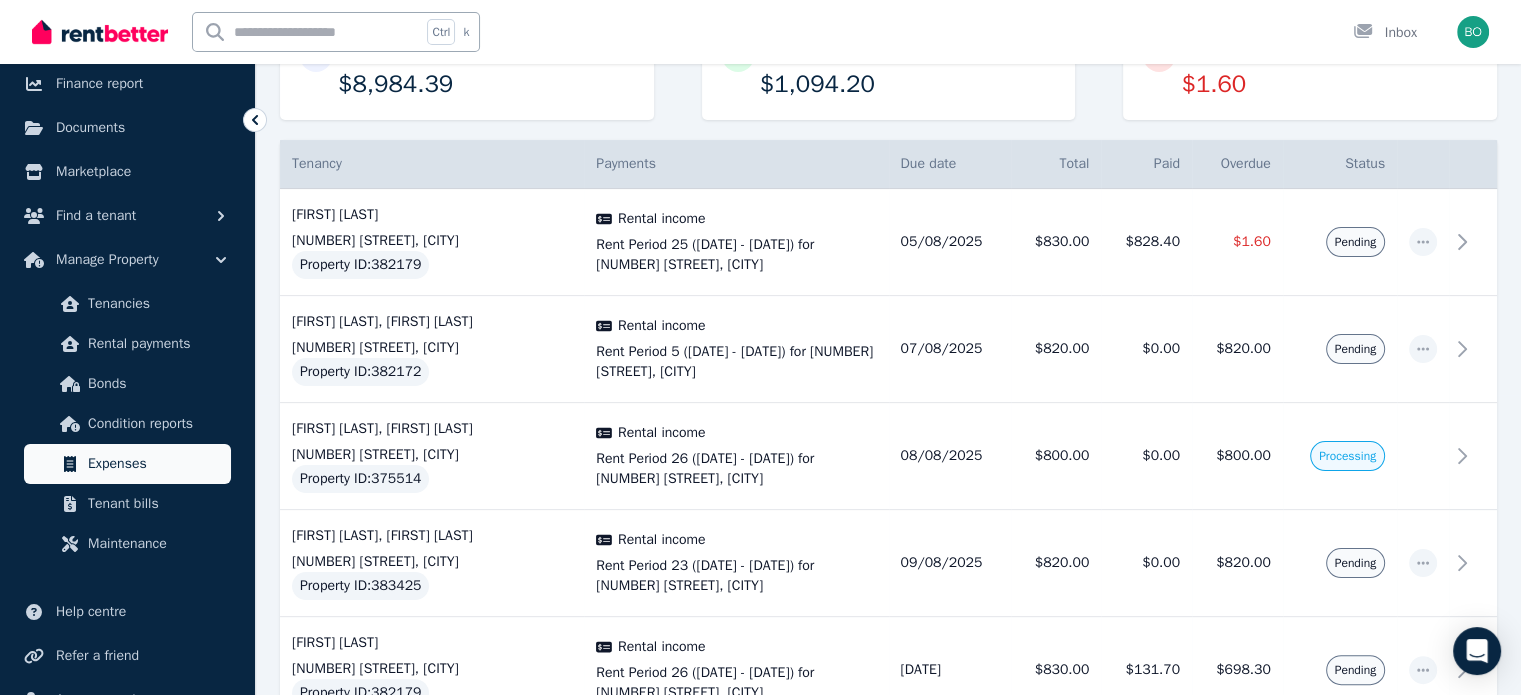 click on "Expenses" at bounding box center [155, 464] 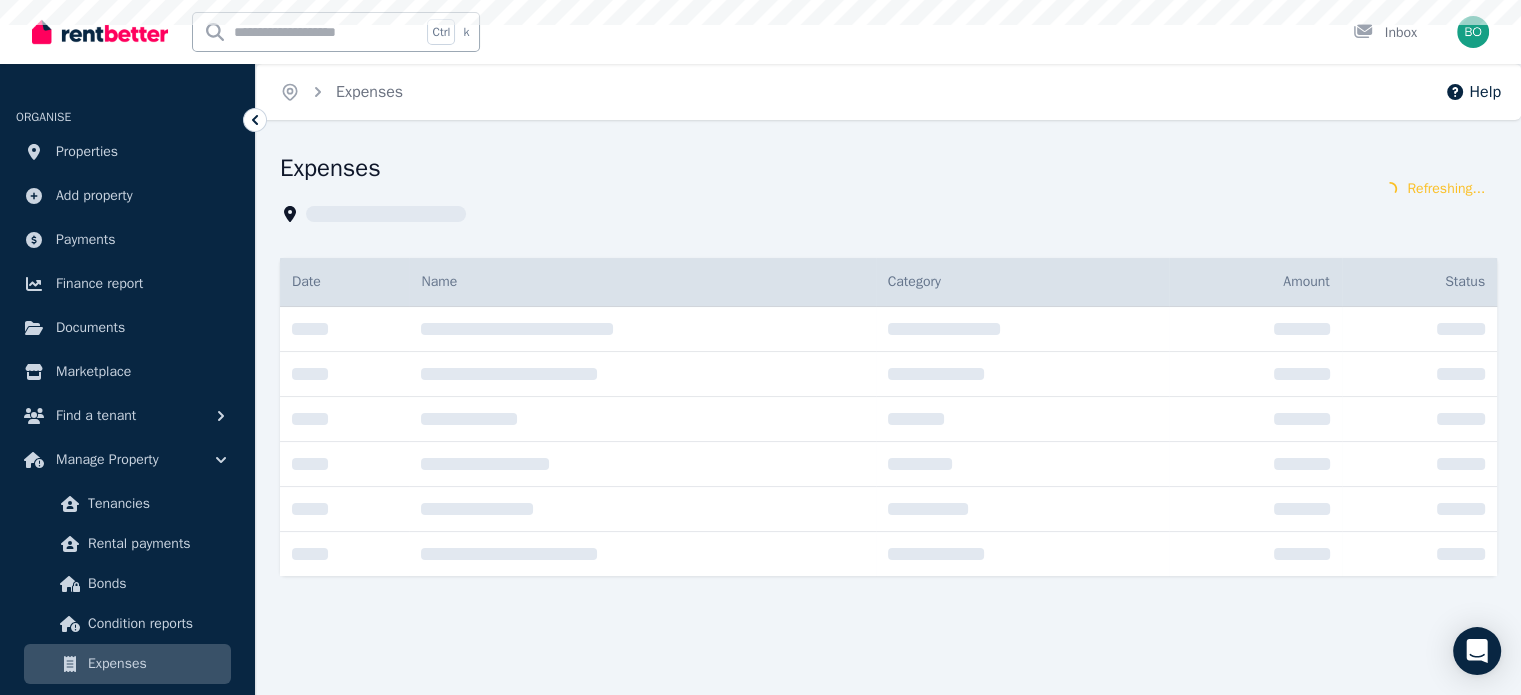 scroll, scrollTop: 0, scrollLeft: 0, axis: both 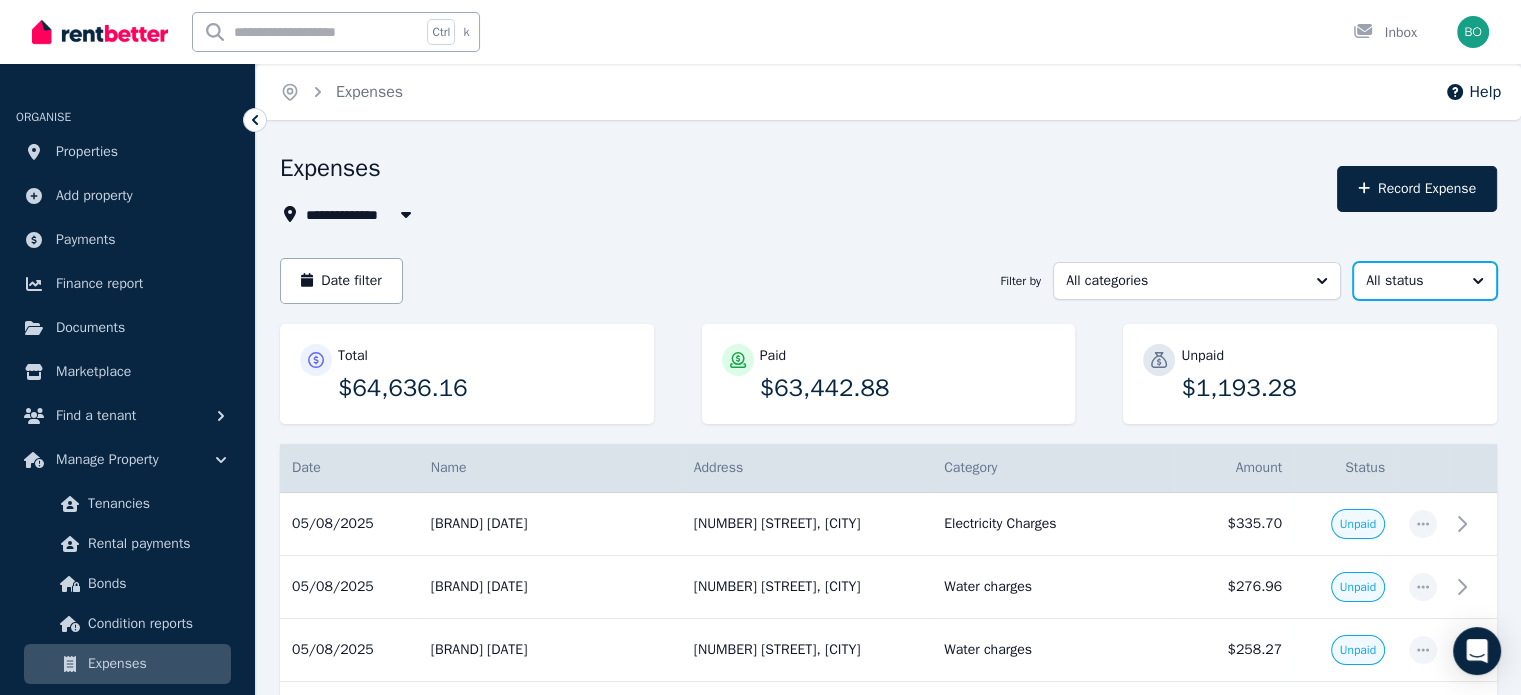 click on "All status" at bounding box center (1425, 281) 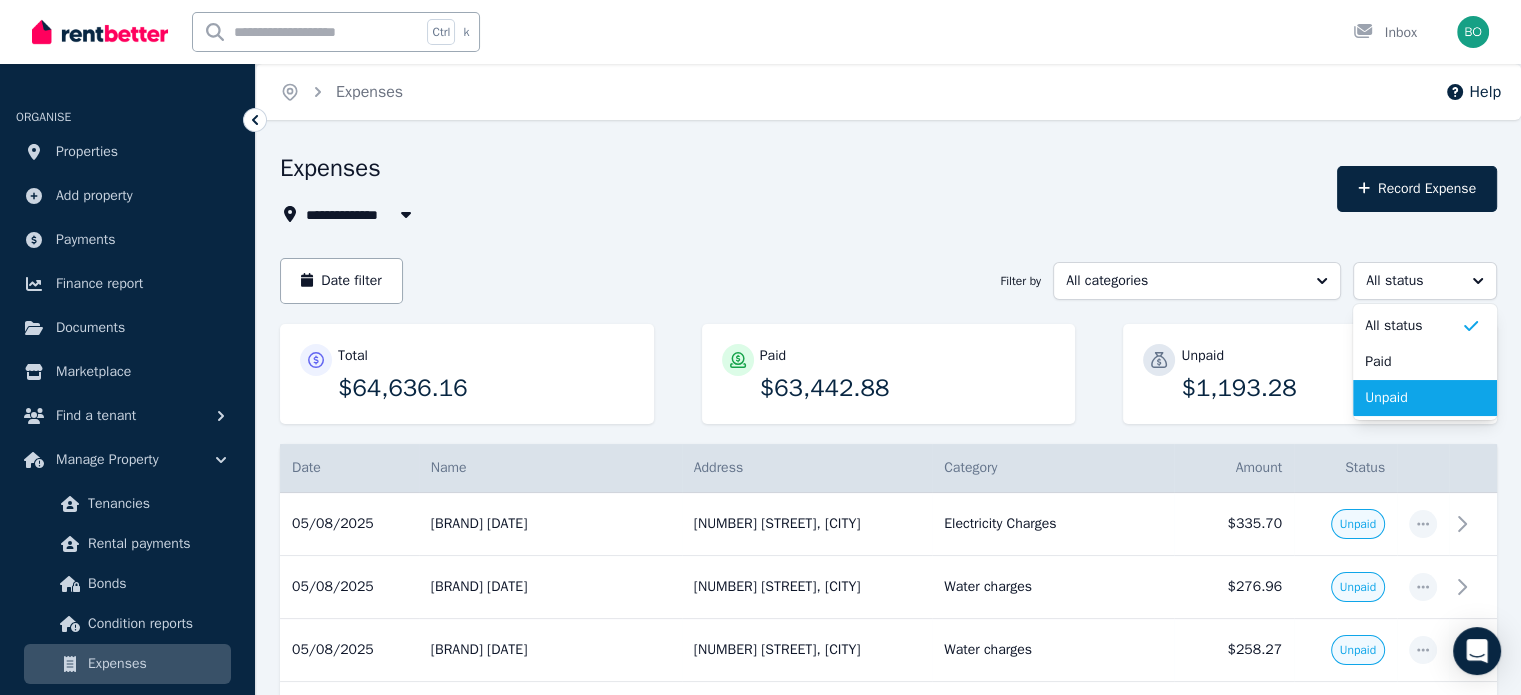 click on "Unpaid" at bounding box center (1413, 398) 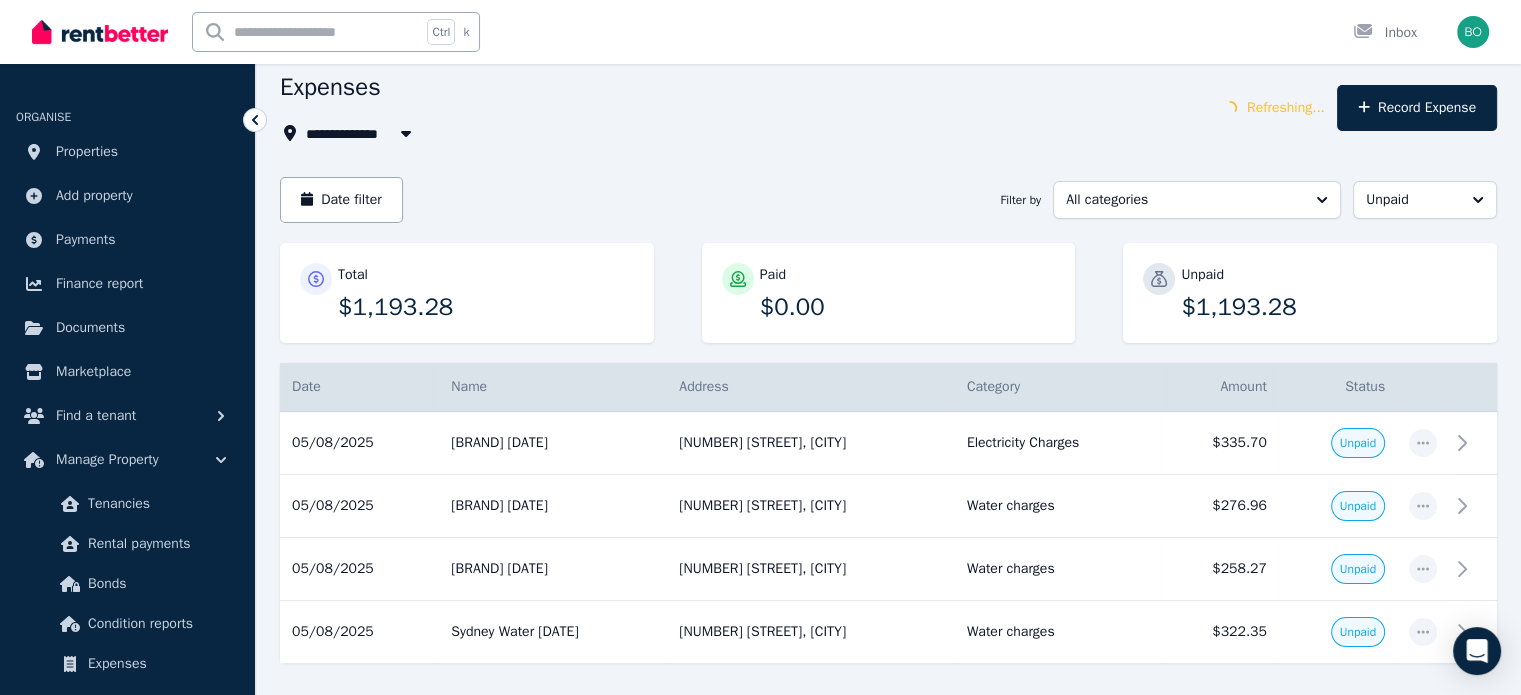 scroll, scrollTop: 0, scrollLeft: 0, axis: both 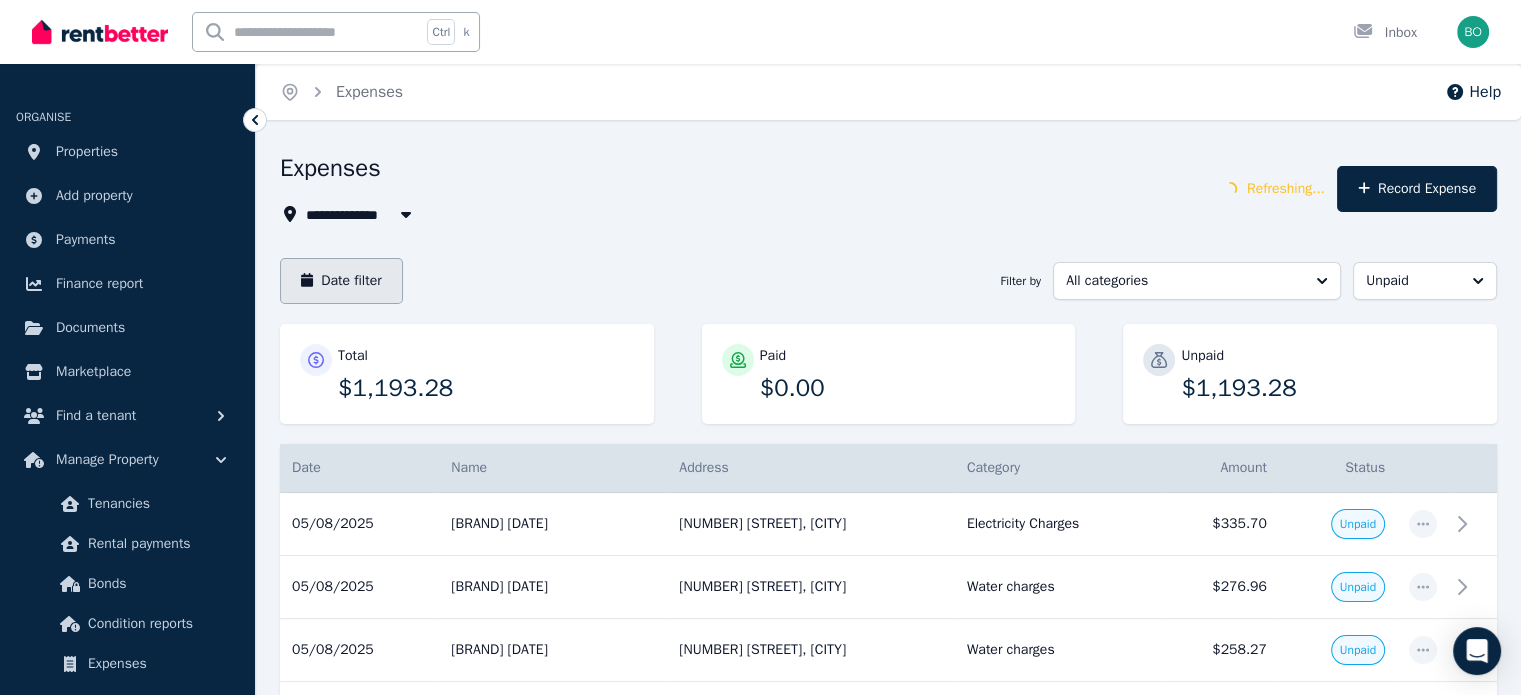 click on "Date filter" at bounding box center (341, 281) 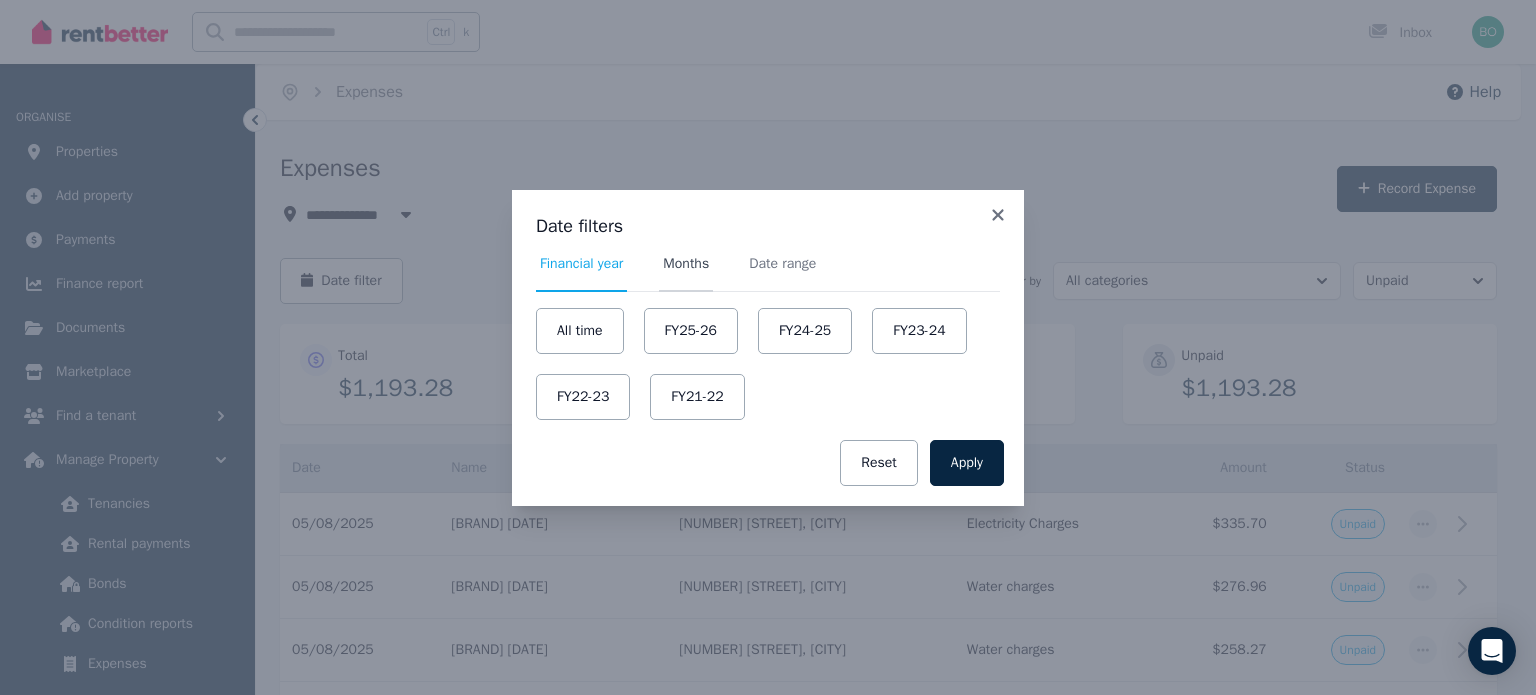 click on "Months" at bounding box center (686, 264) 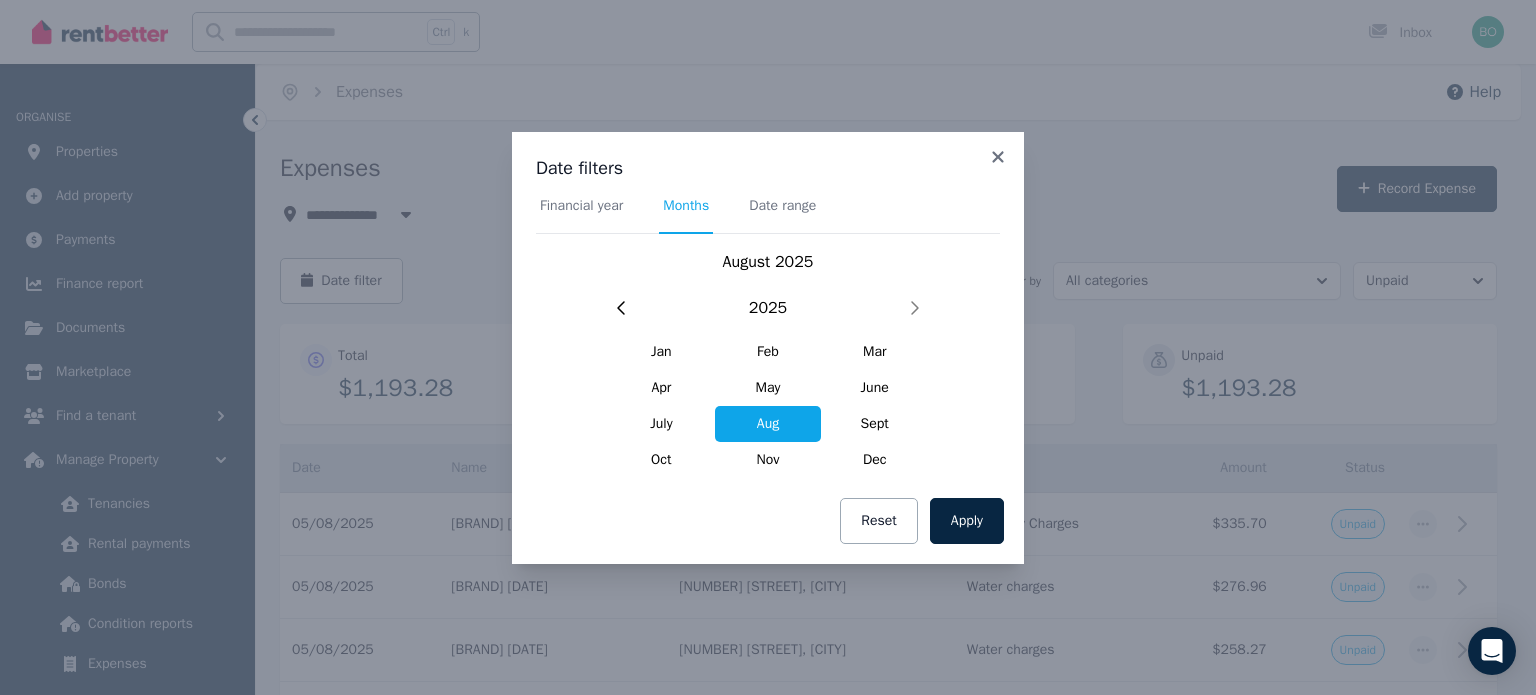 click on "Aug" at bounding box center (768, 424) 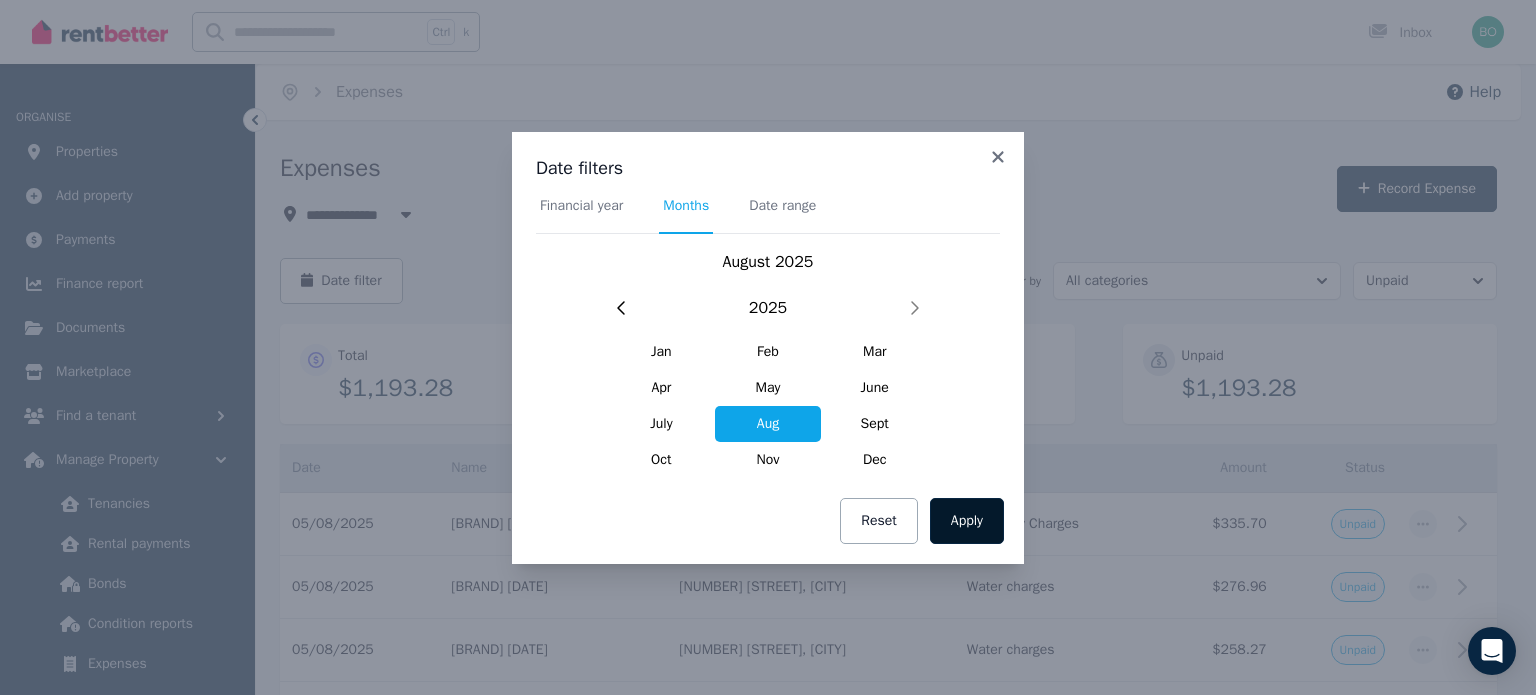 click on "Apply" at bounding box center (967, 521) 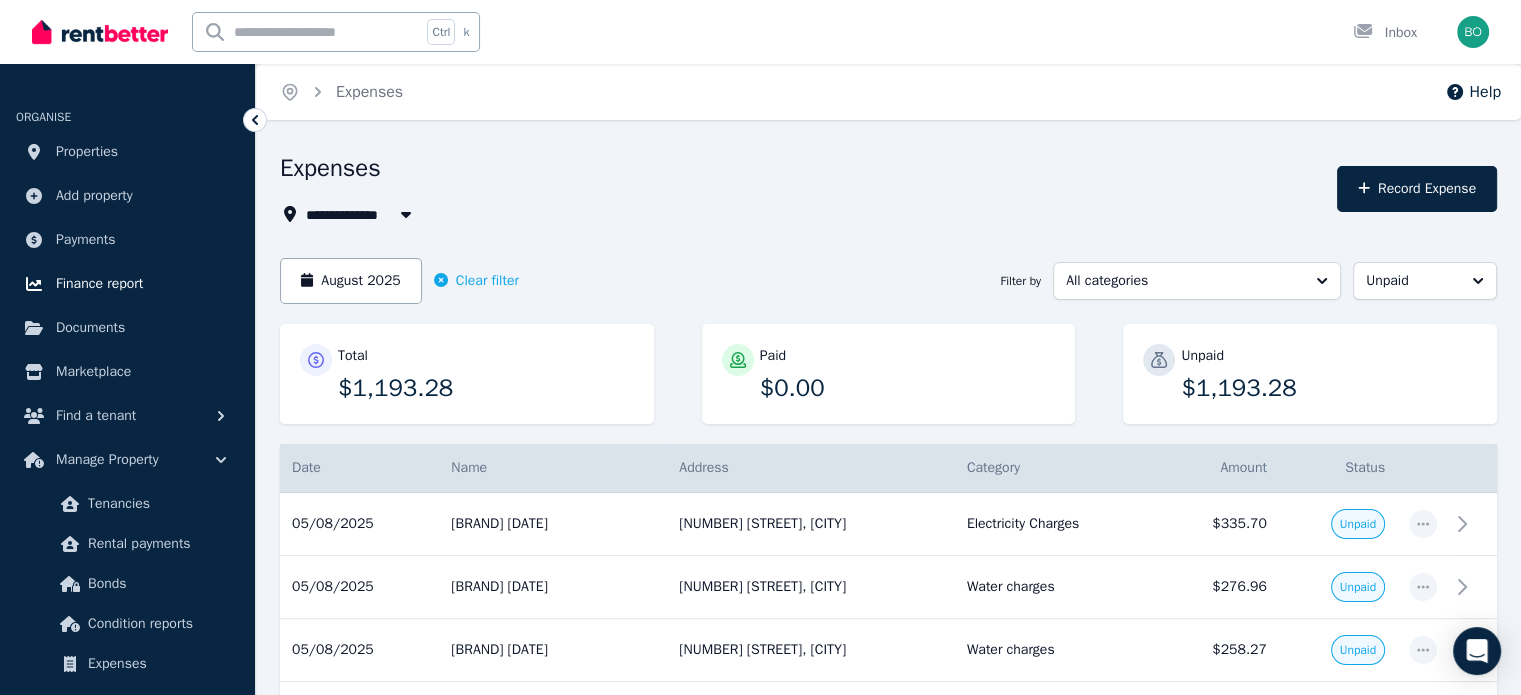 click on "Finance report" at bounding box center [99, 284] 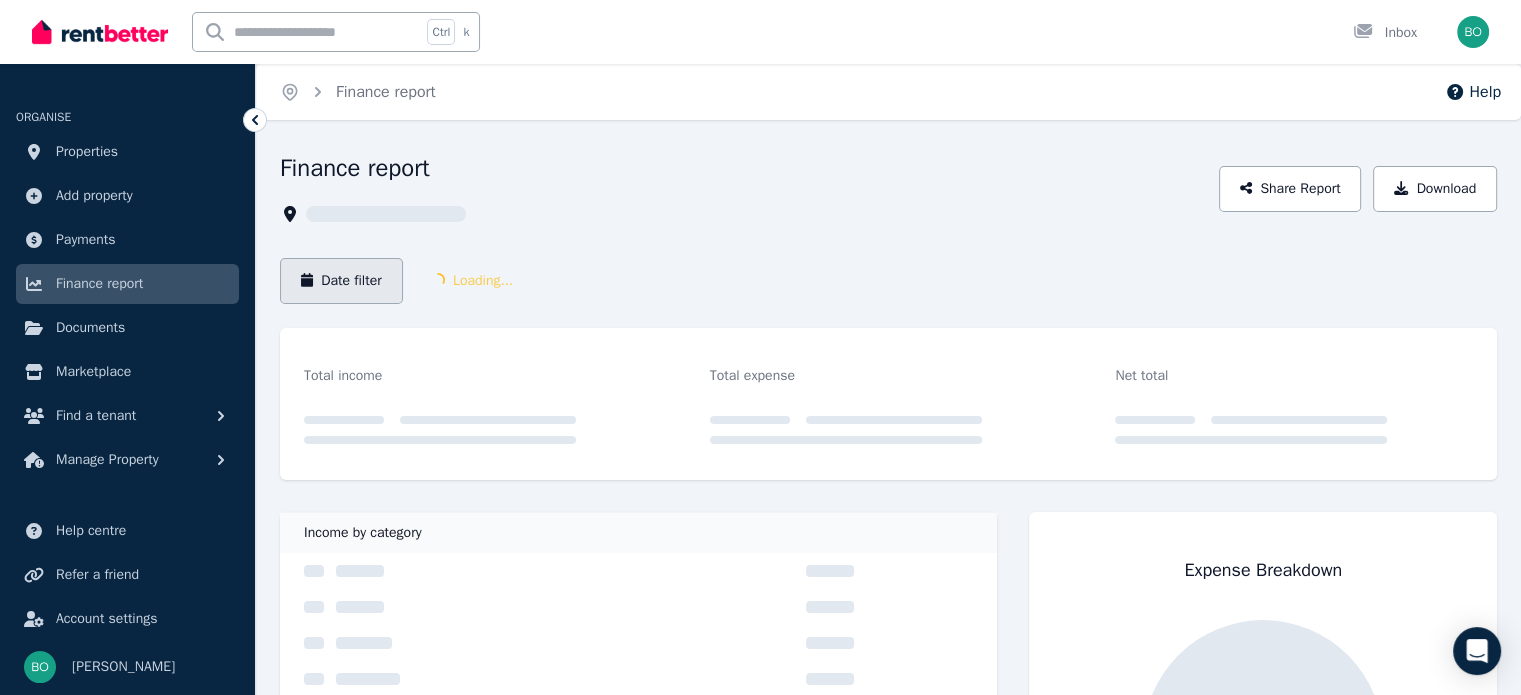 click on "Date filter" at bounding box center (341, 281) 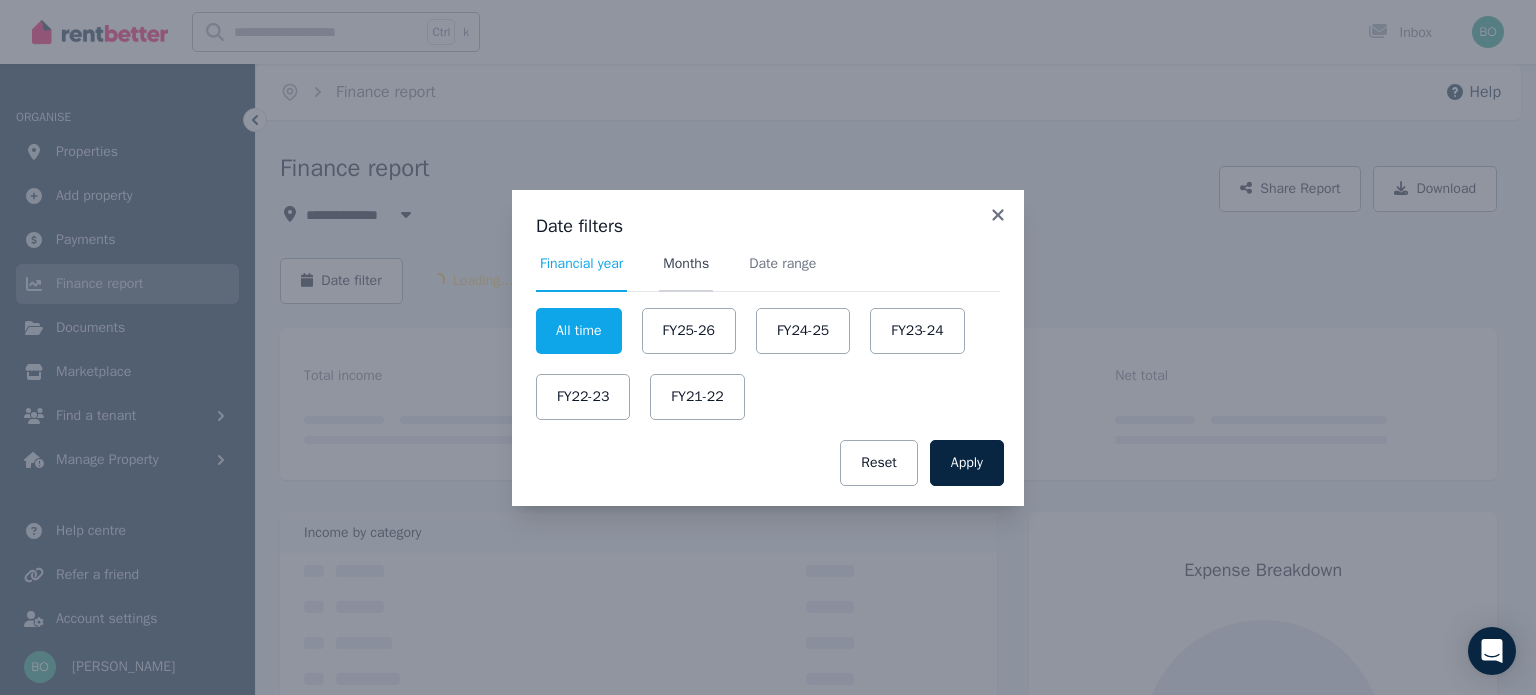 click on "Months" at bounding box center (686, 264) 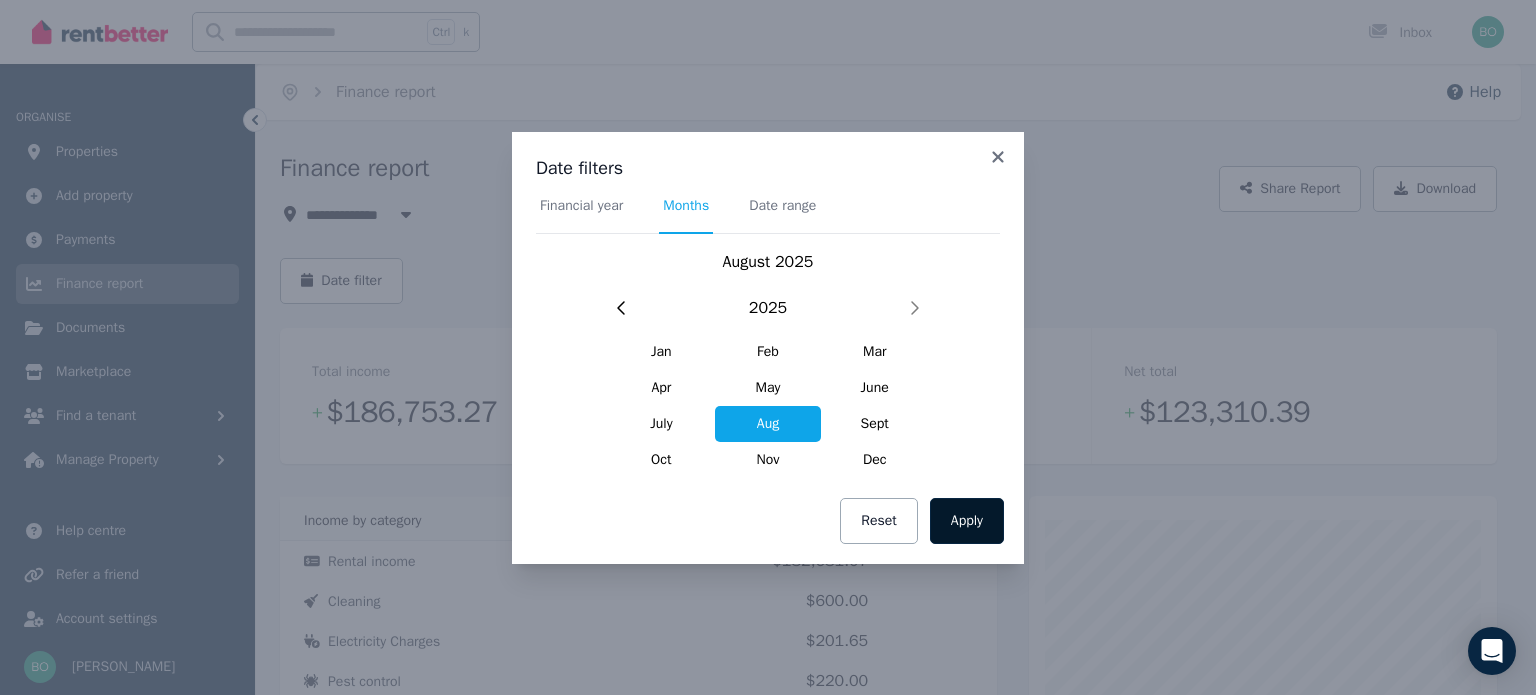 click on "Apply" at bounding box center [967, 521] 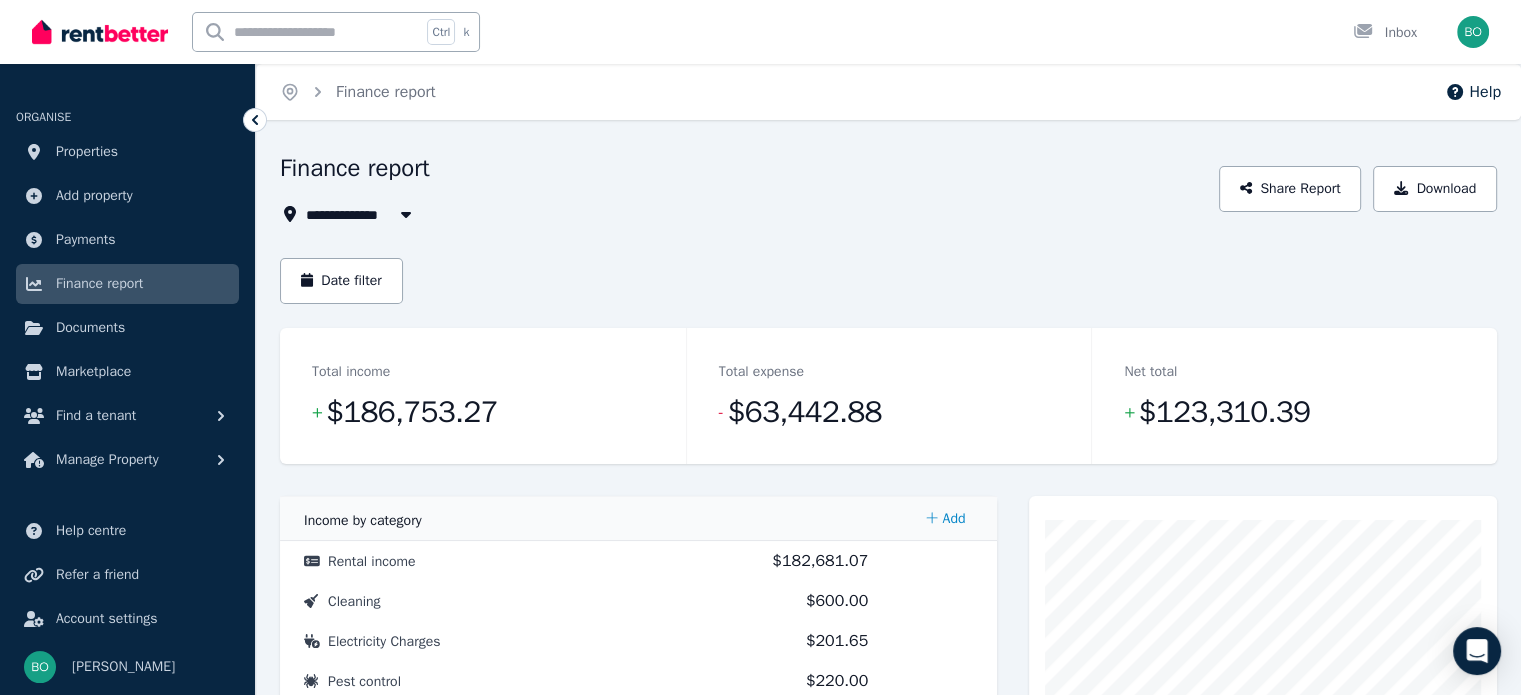 click on "All Properties" at bounding box center [364, 214] 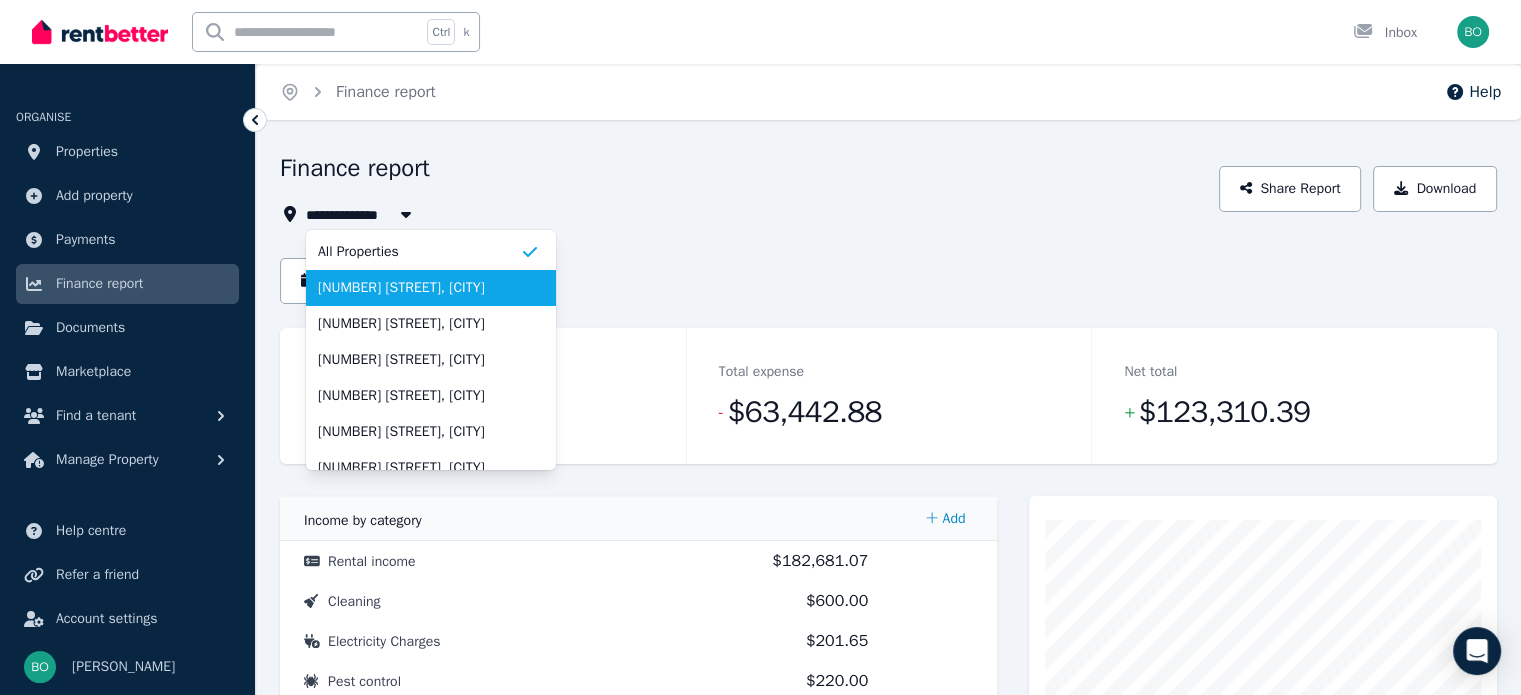 click on "[NUMBER] [STREET], [CITY]" at bounding box center [419, 288] 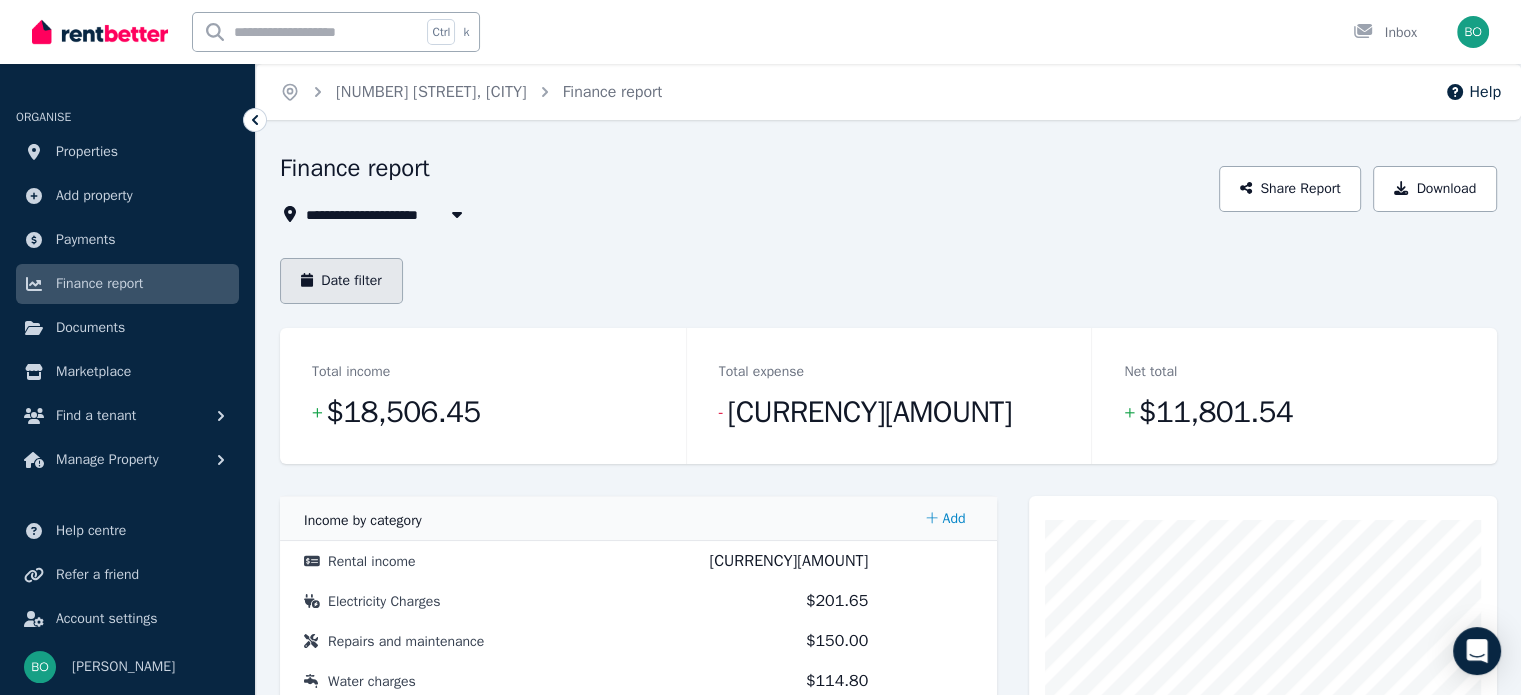 click on "Date filter" at bounding box center (341, 281) 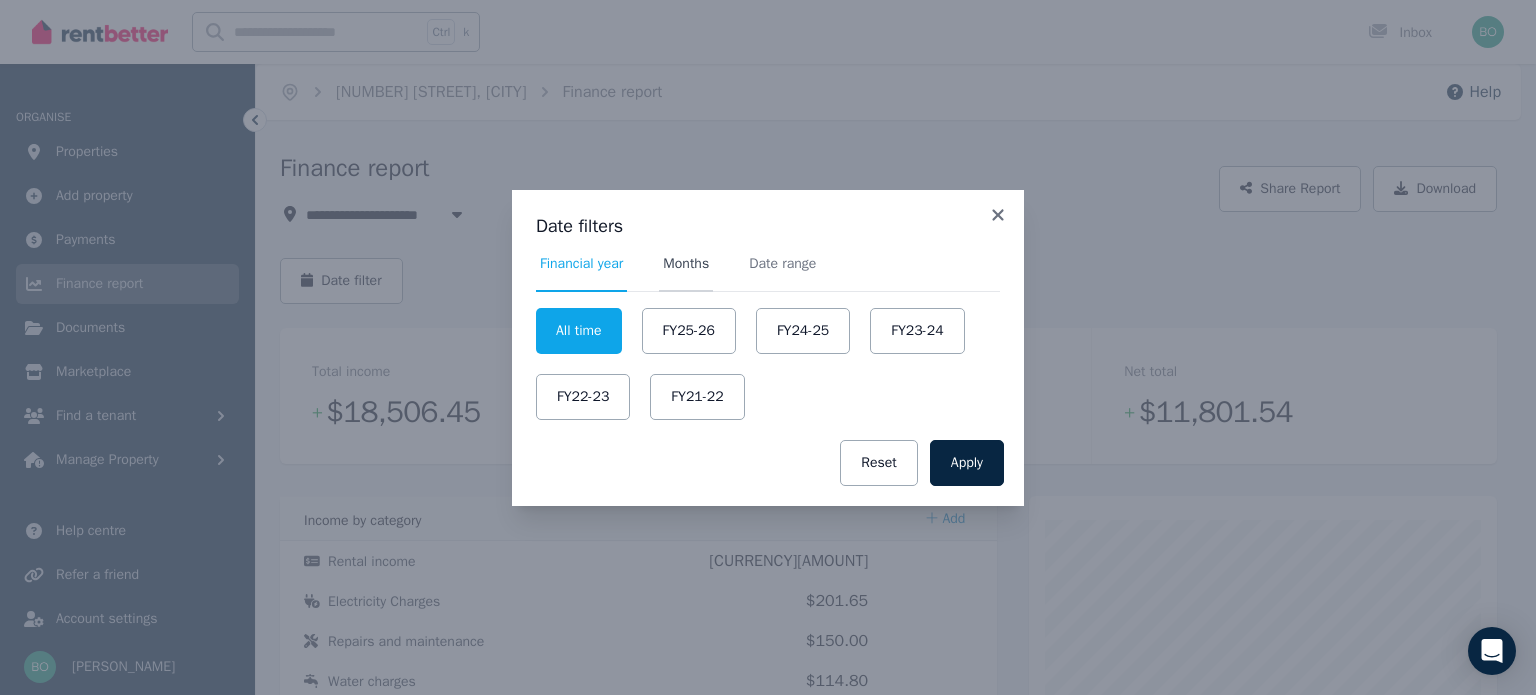 click on "Months" at bounding box center [686, 264] 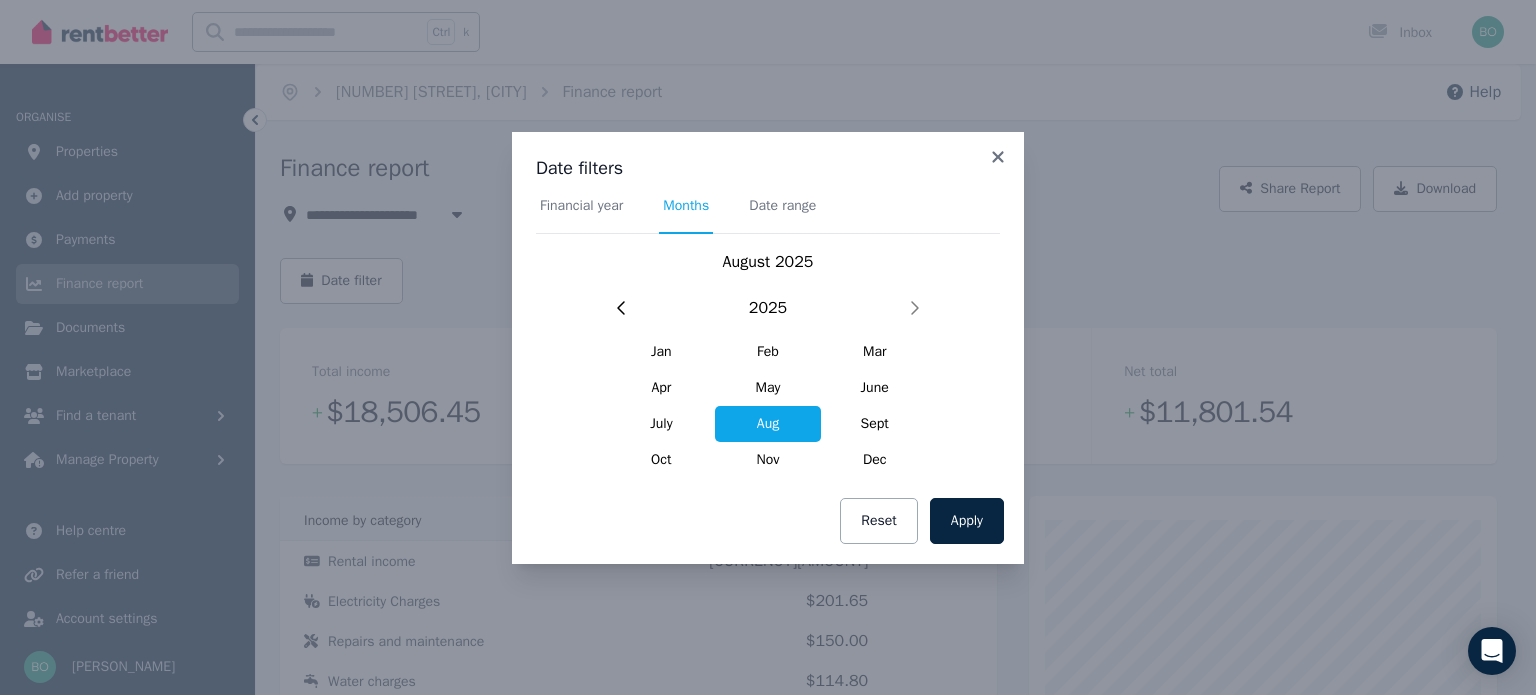 click on "Aug" at bounding box center (768, 424) 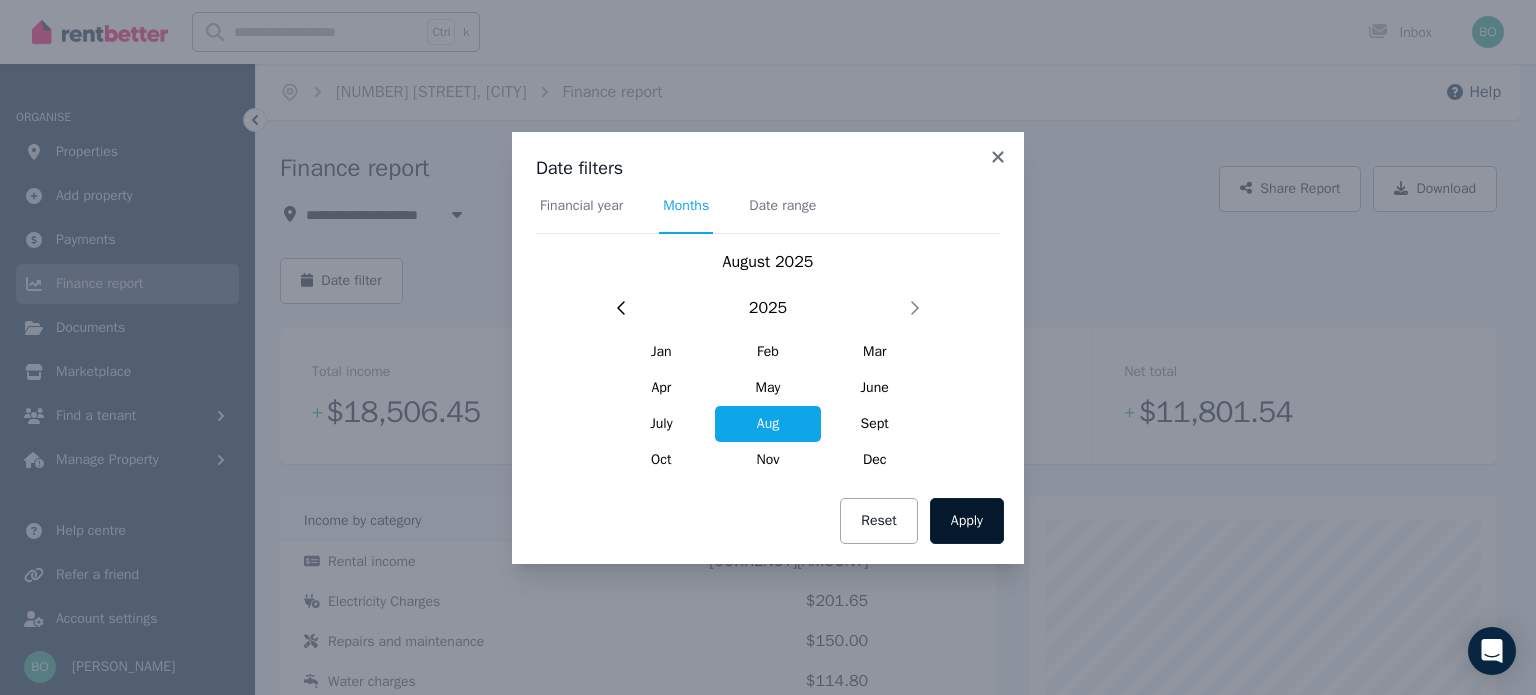 click on "Apply" at bounding box center [967, 521] 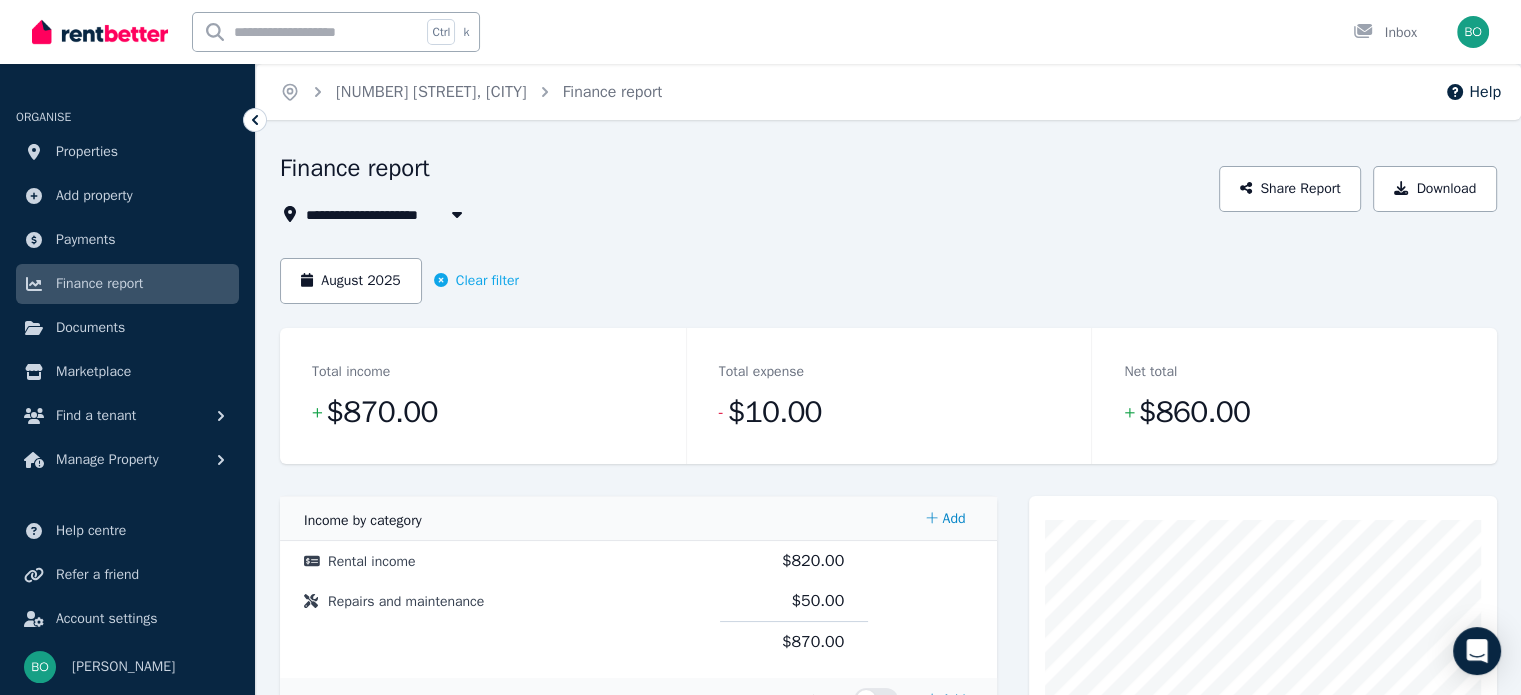 click on "[NUMBER] [STREET], [CITY]" at bounding box center (407, 214) 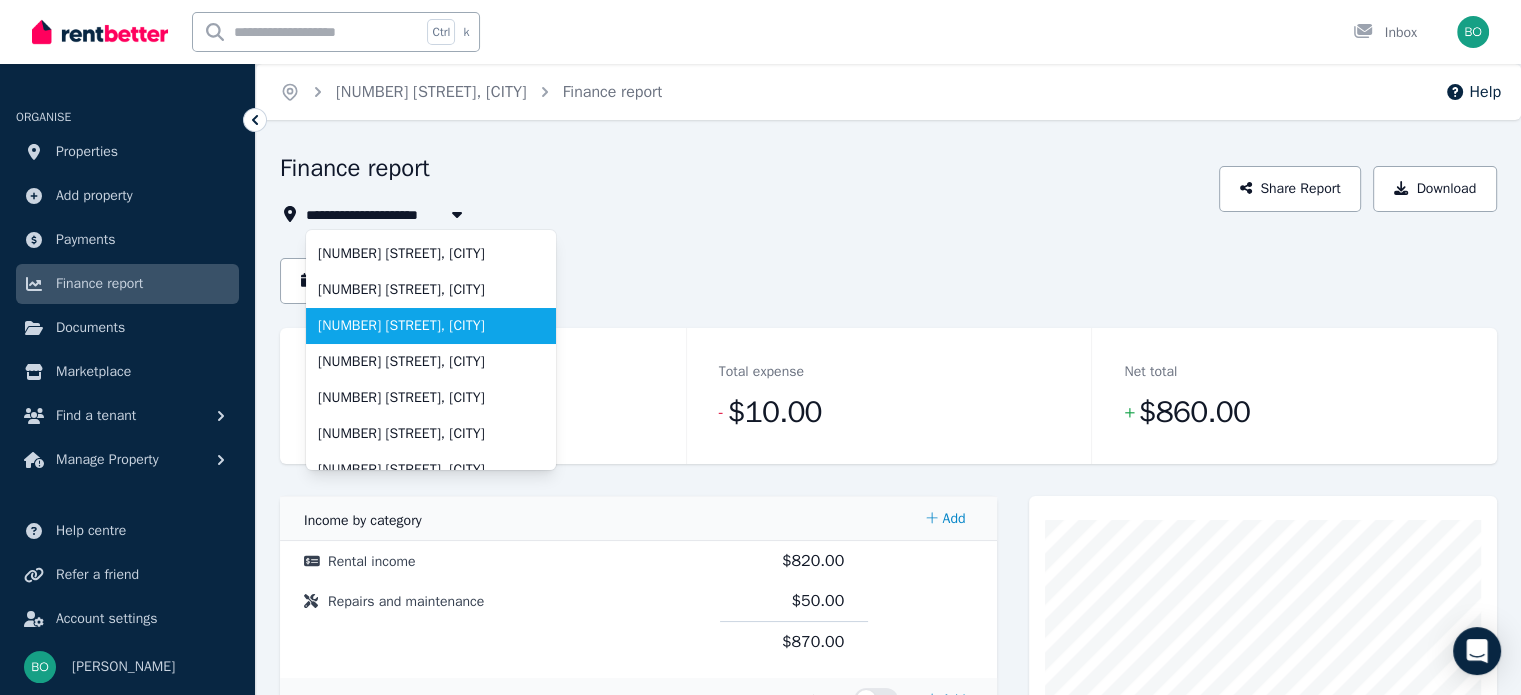 scroll, scrollTop: 100, scrollLeft: 0, axis: vertical 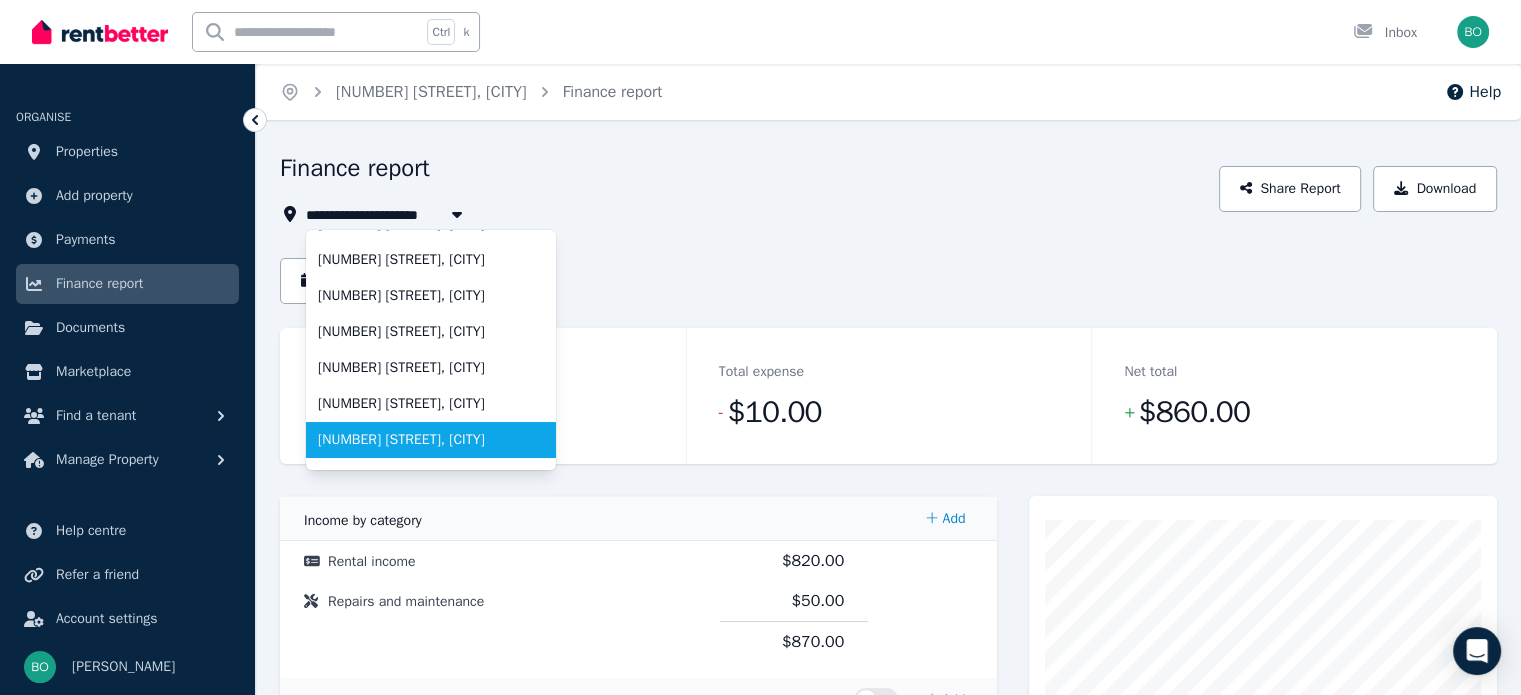 click on "[NUMBER] [STREET], [CITY]" at bounding box center (419, 440) 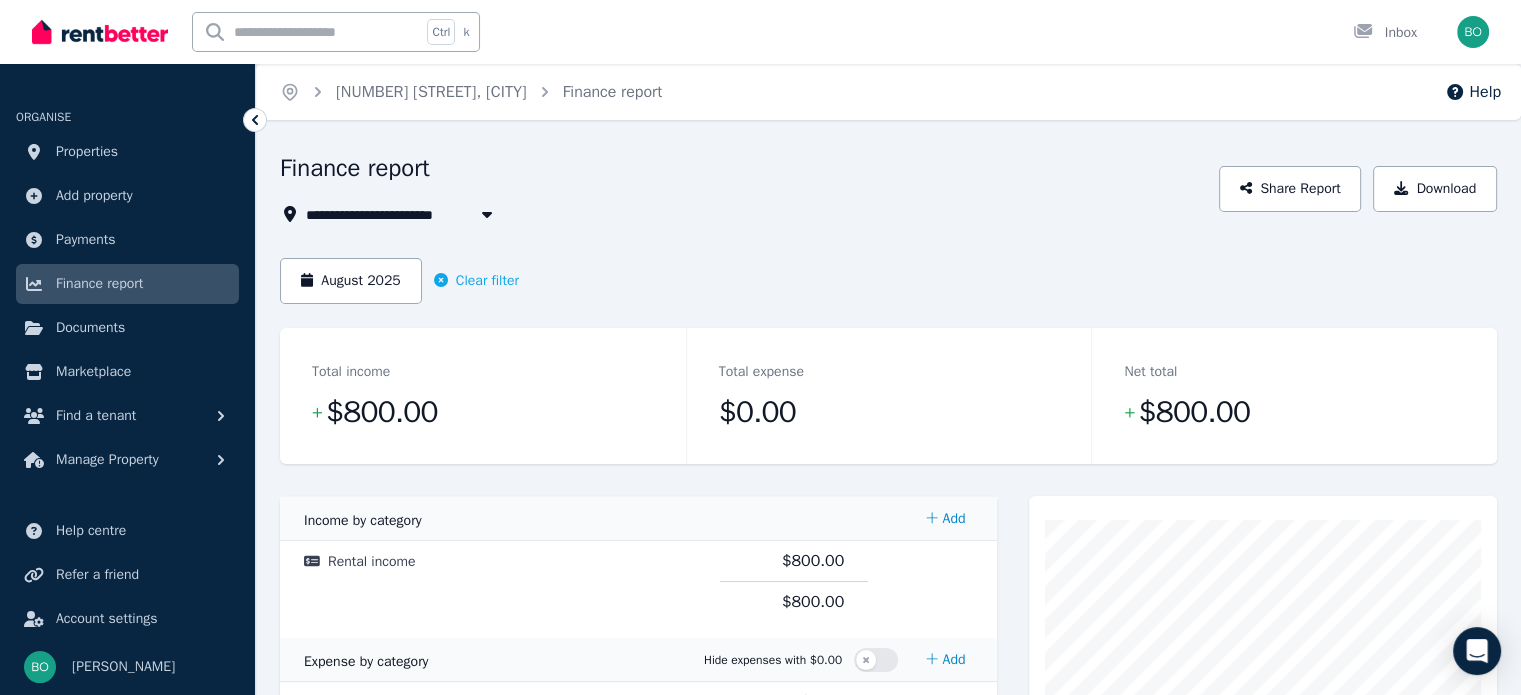 click on "[NUMBER] [STREET], [CITY]" at bounding box center (407, 214) 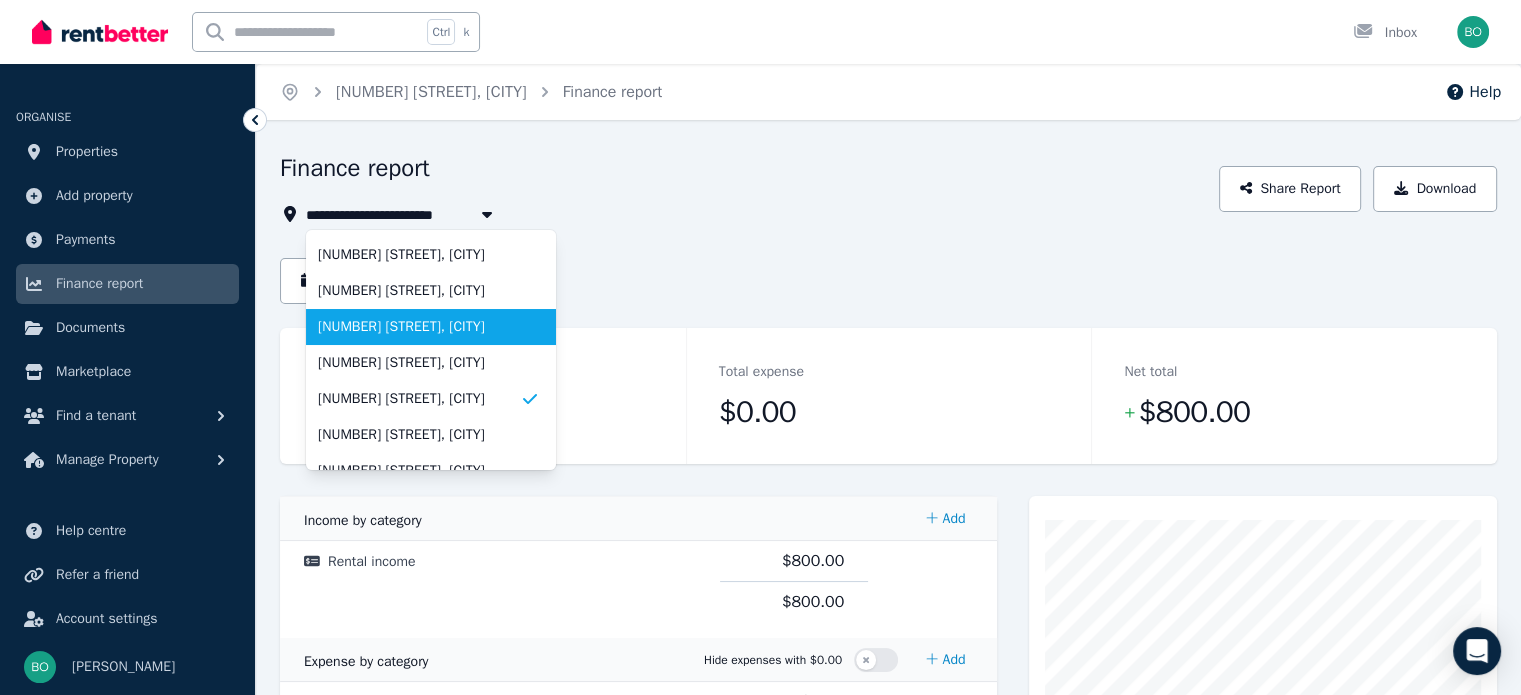 scroll, scrollTop: 188, scrollLeft: 0, axis: vertical 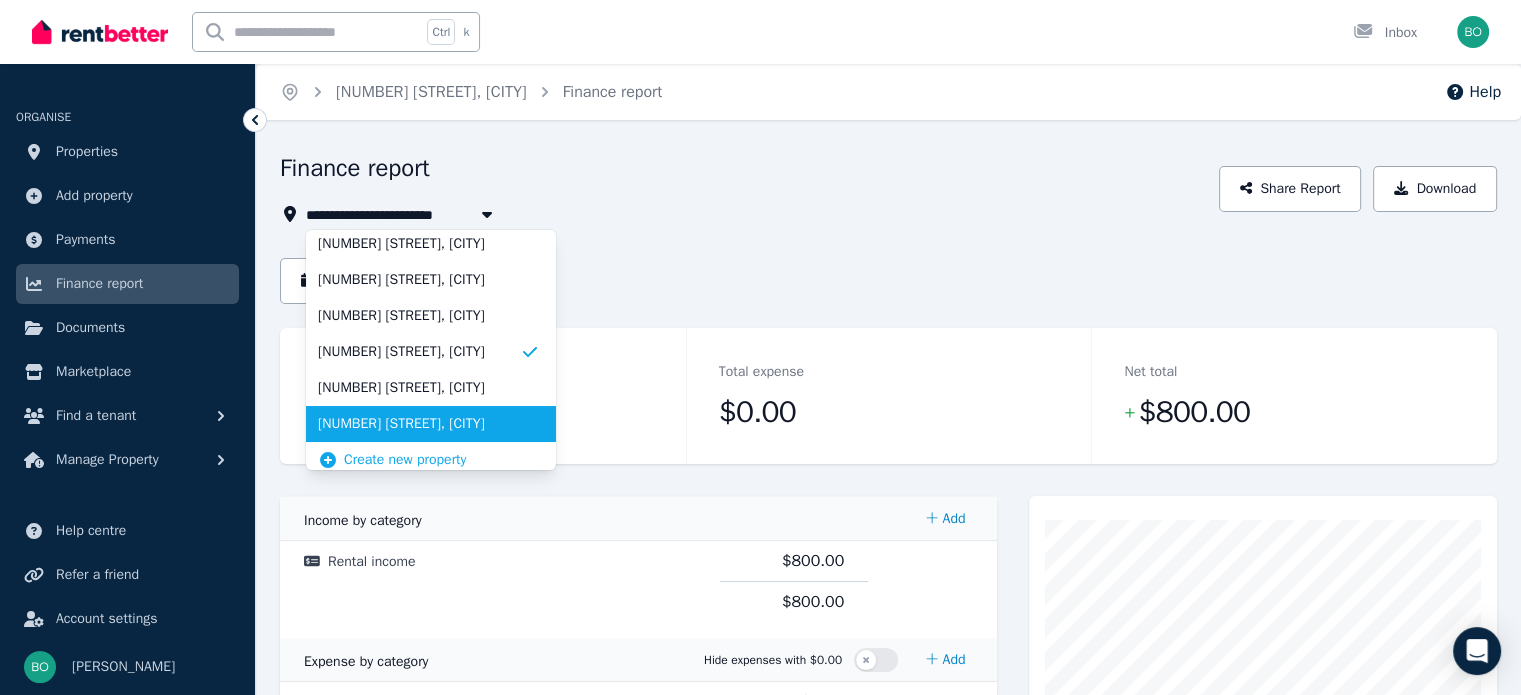 click on "[NUMBER] [STREET], [CITY]" at bounding box center (419, 424) 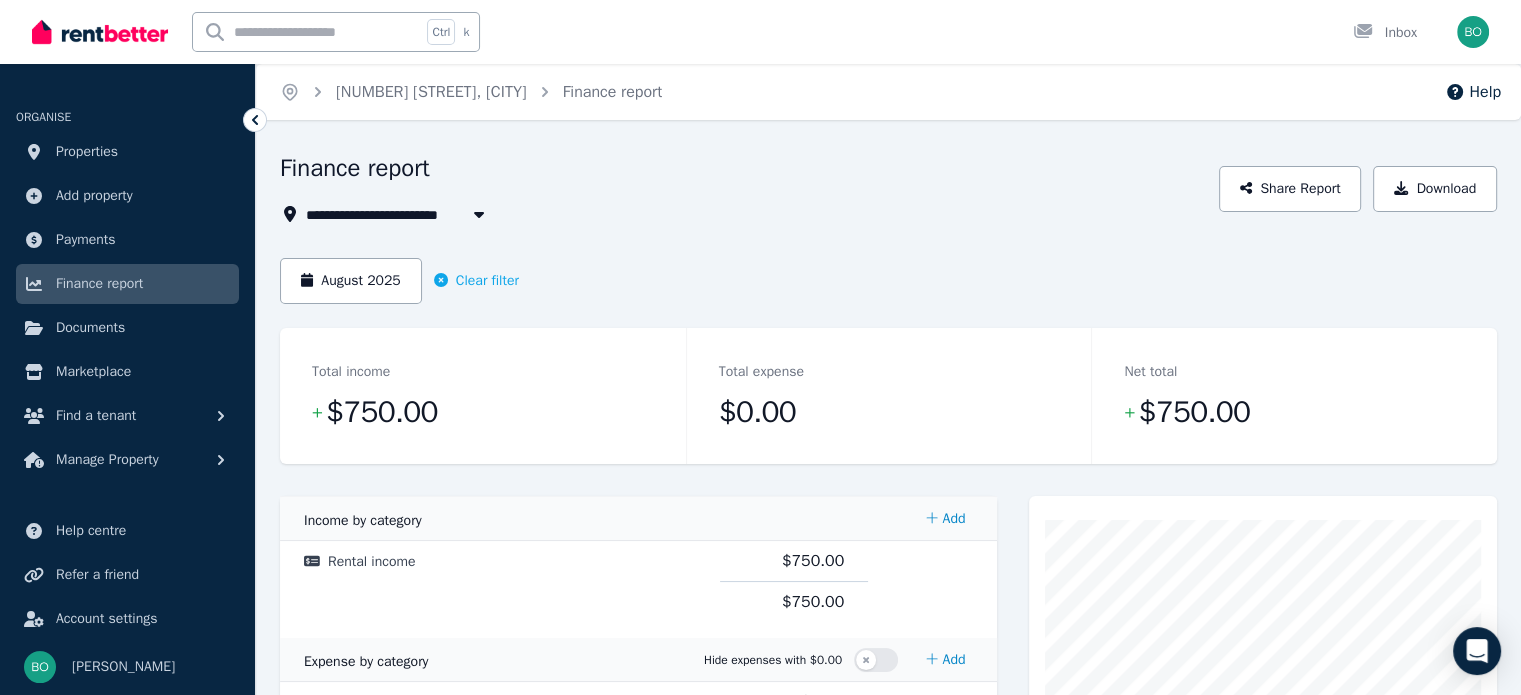 click on "[NUMBER] [STREET], [CITY]" at bounding box center (407, 214) 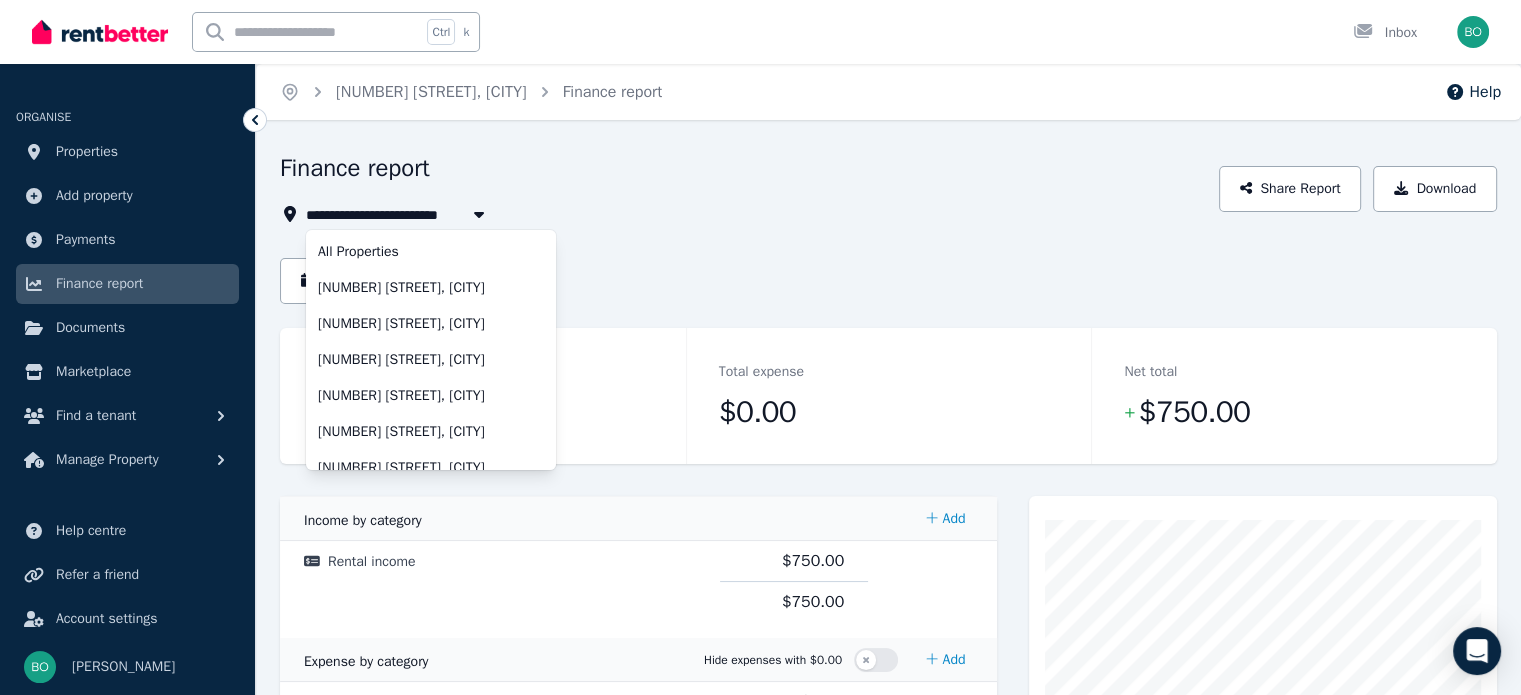 scroll, scrollTop: 160, scrollLeft: 0, axis: vertical 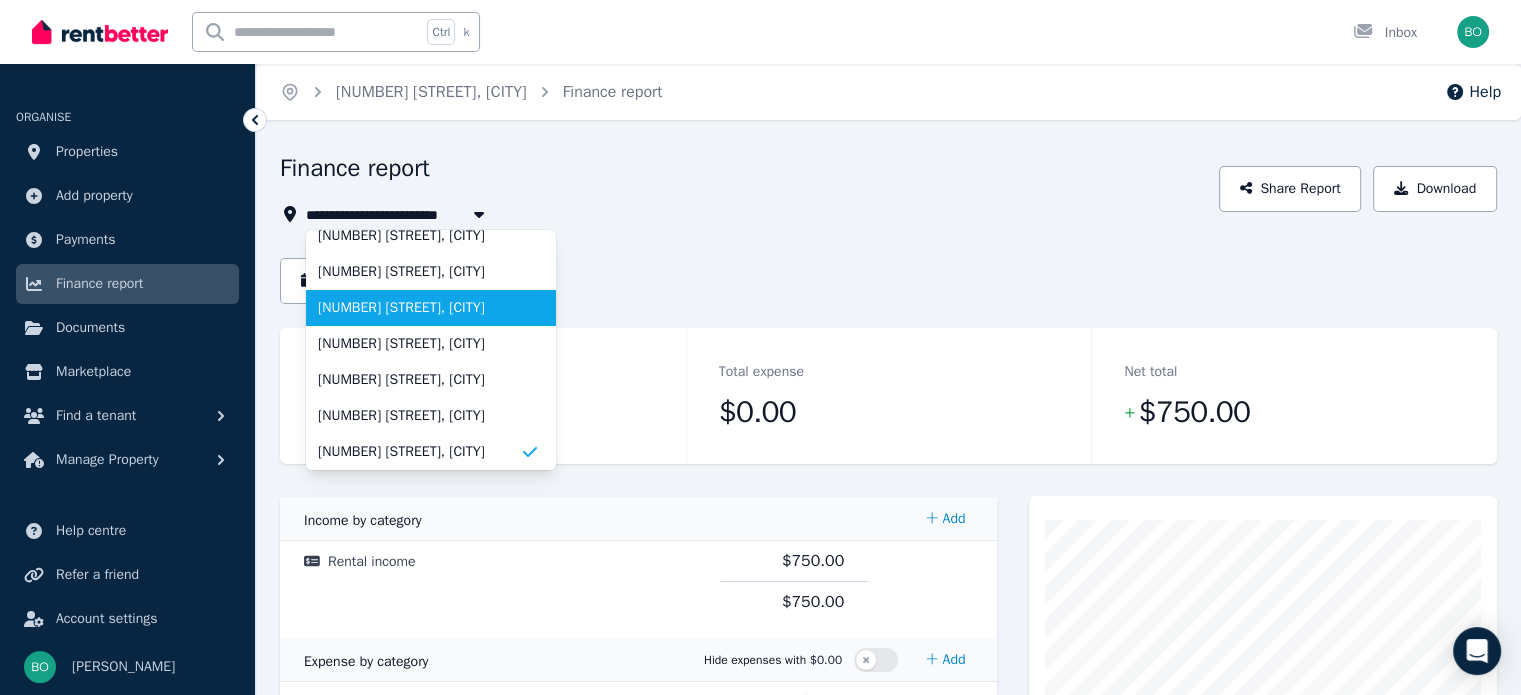 click on "[NUMBER] [STREET], [CITY]" at bounding box center (431, 308) 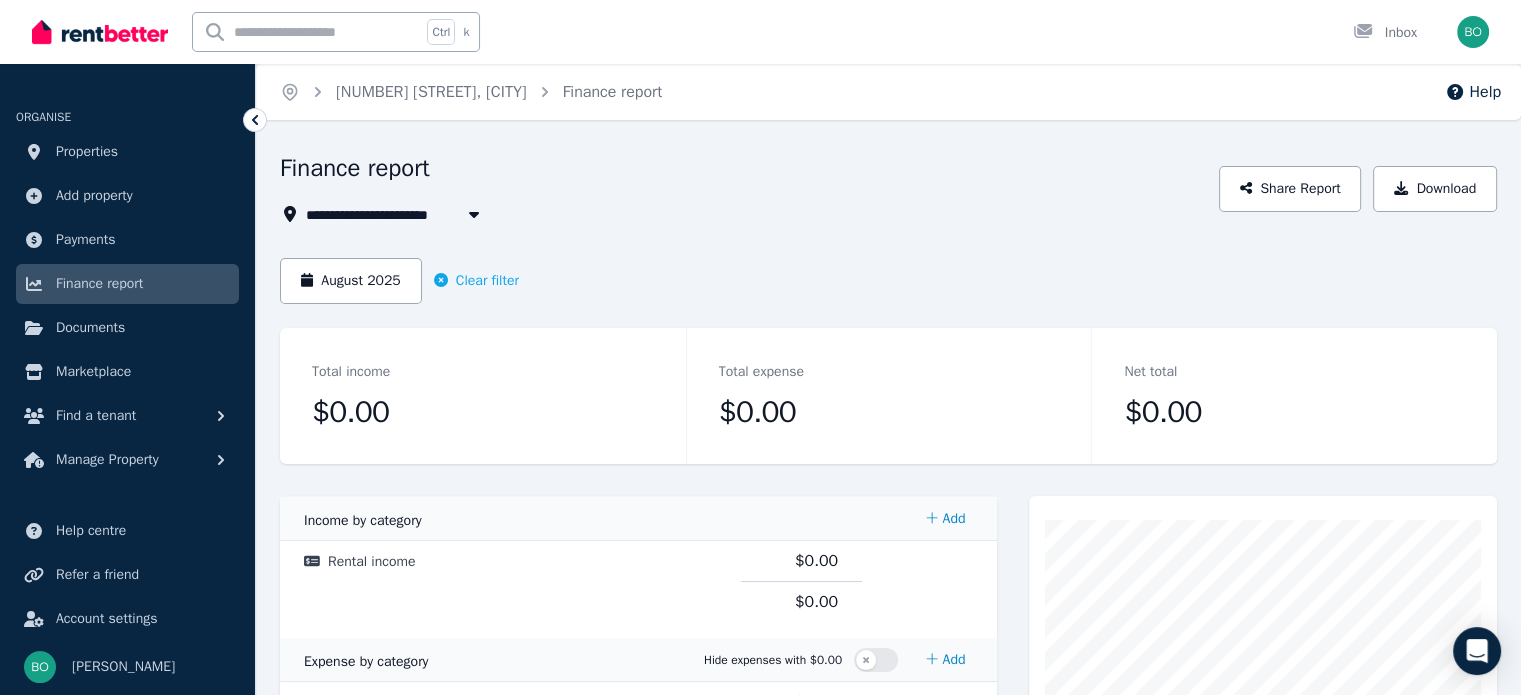 click on "[MONTH] [YEAR] Clear filter" at bounding box center (888, 281) 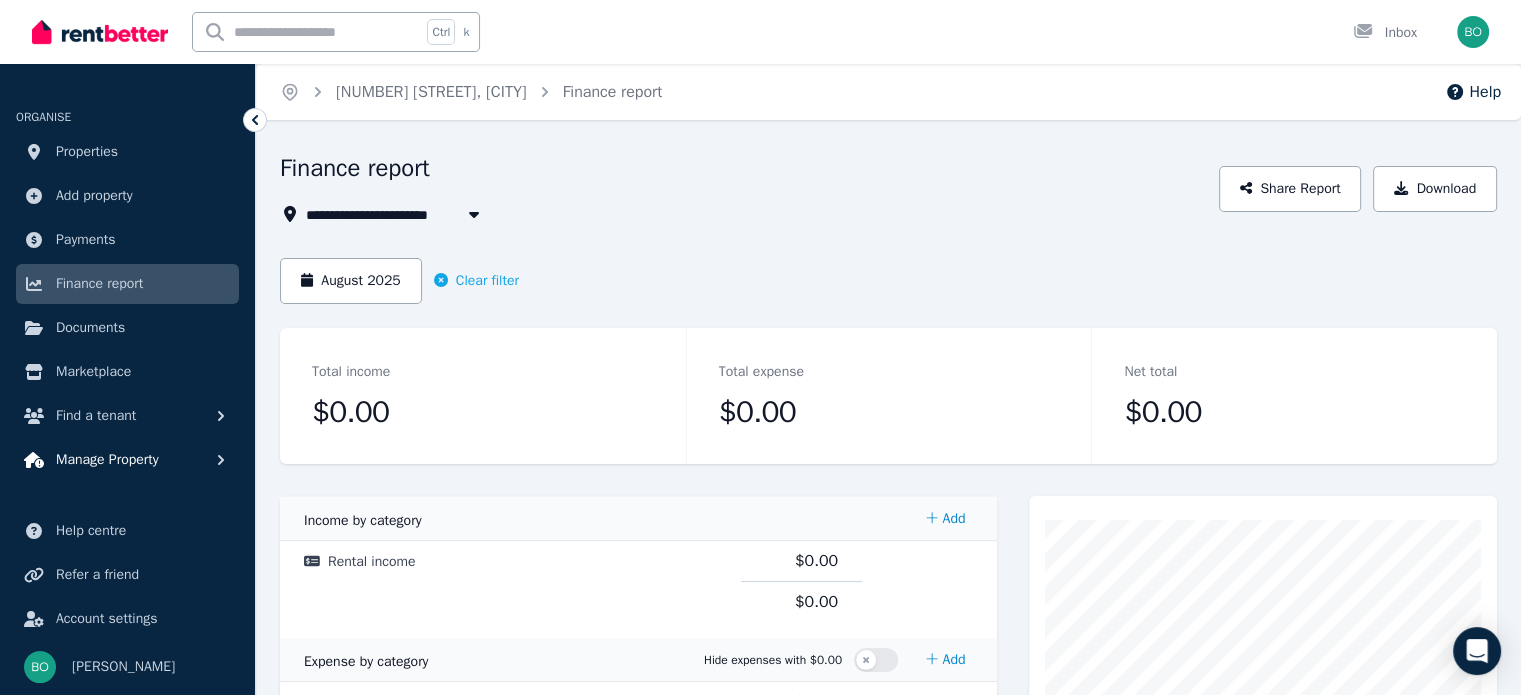 click on "Manage Property" at bounding box center [107, 460] 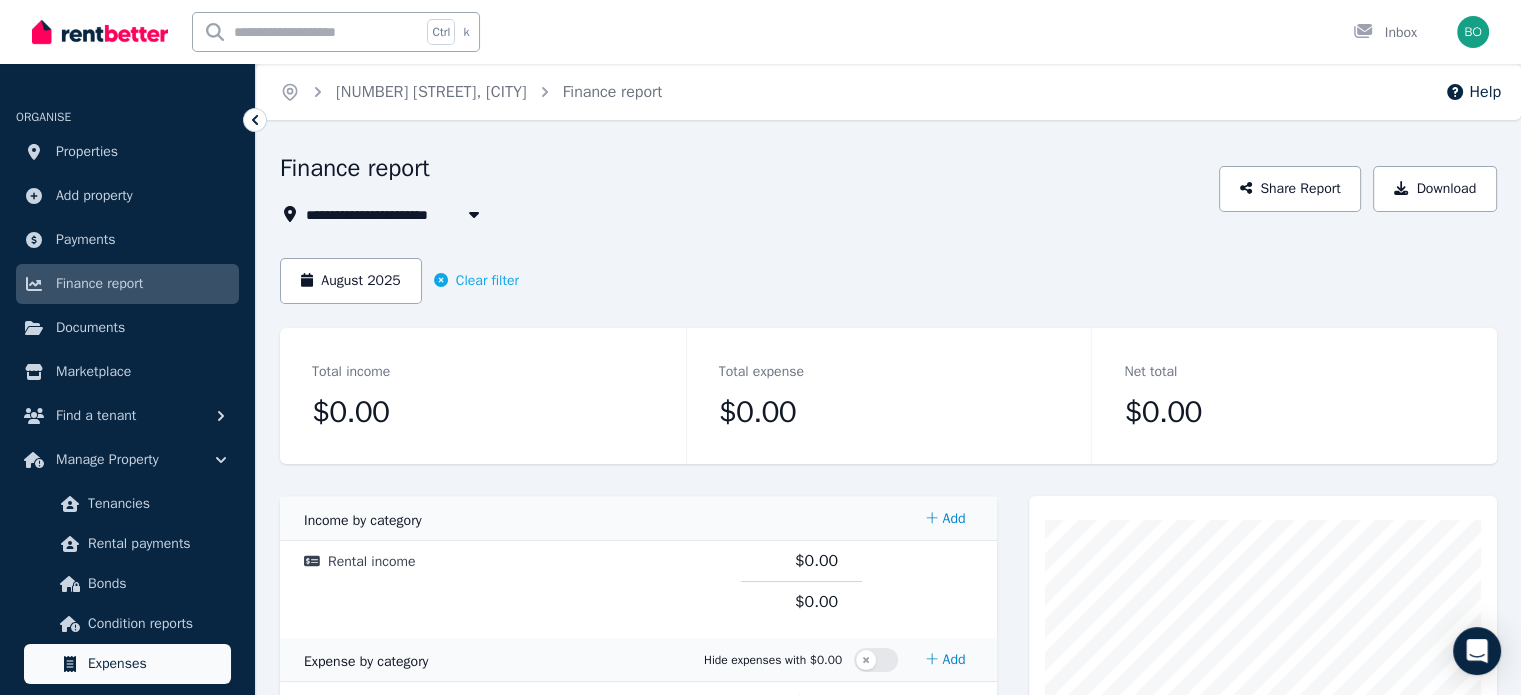 click on "Expenses" at bounding box center [155, 664] 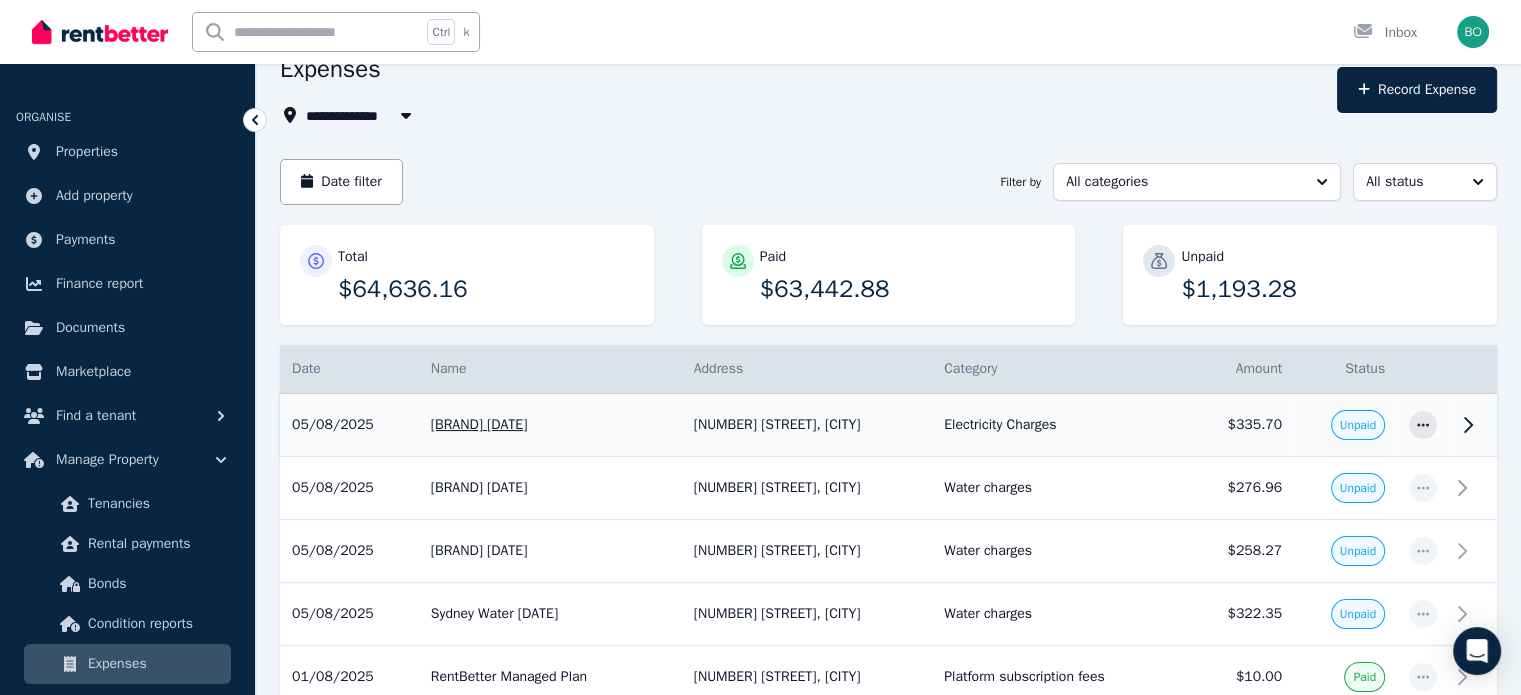 scroll, scrollTop: 100, scrollLeft: 0, axis: vertical 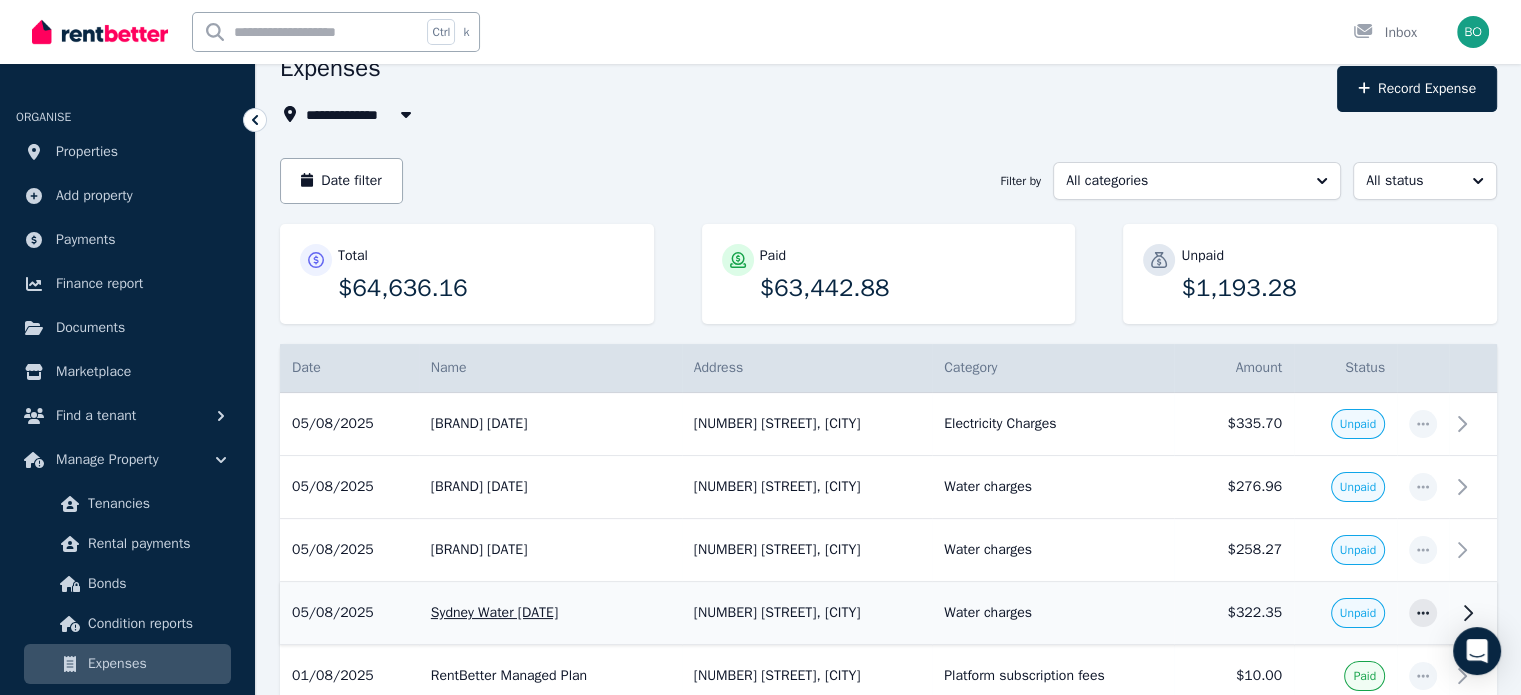 click on "Unpaid" at bounding box center [1358, 613] 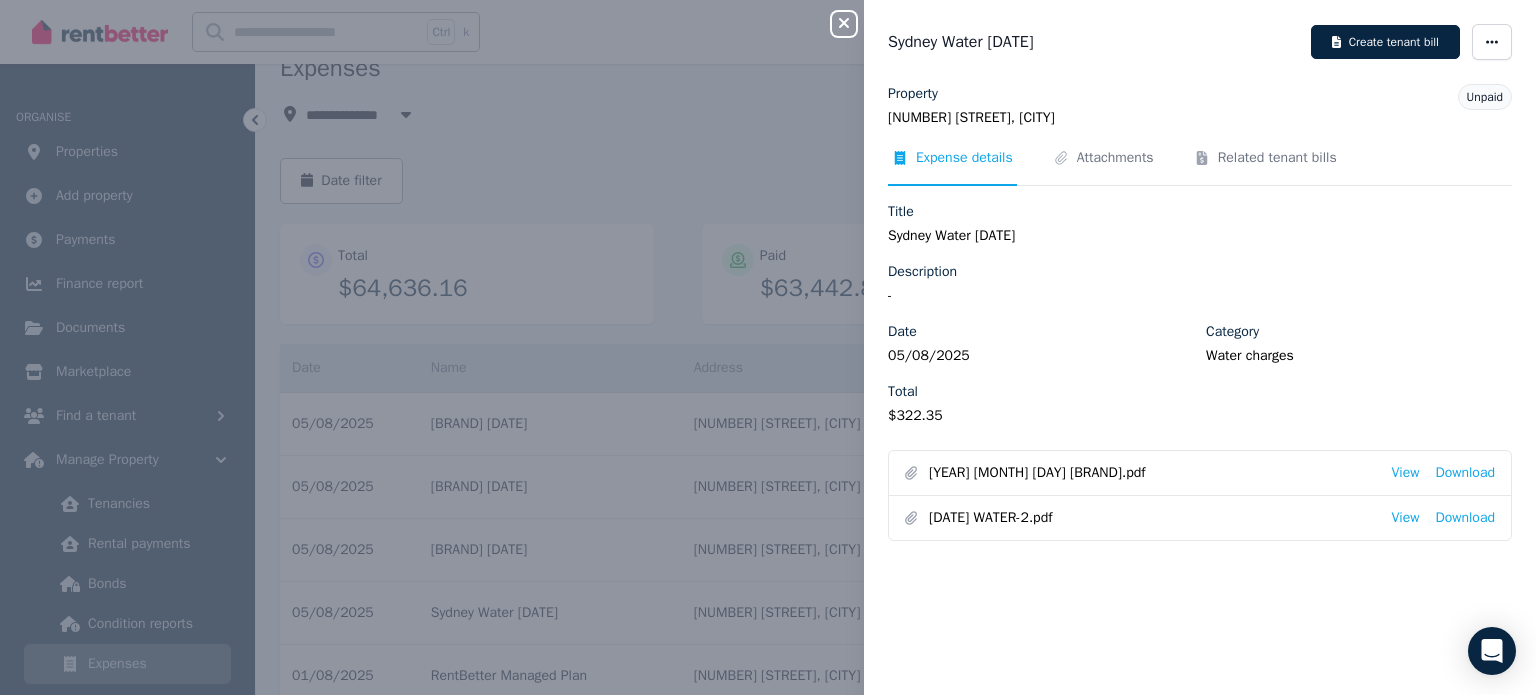 click 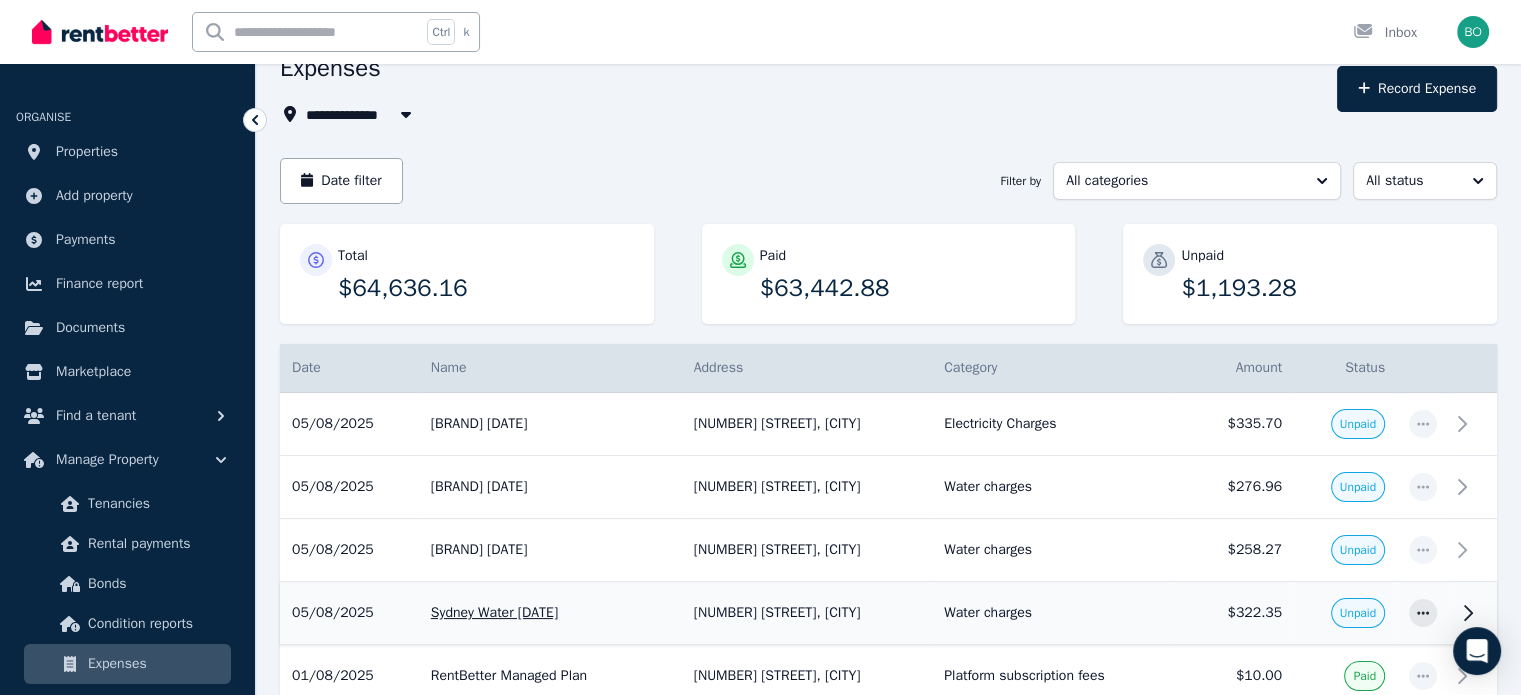 click 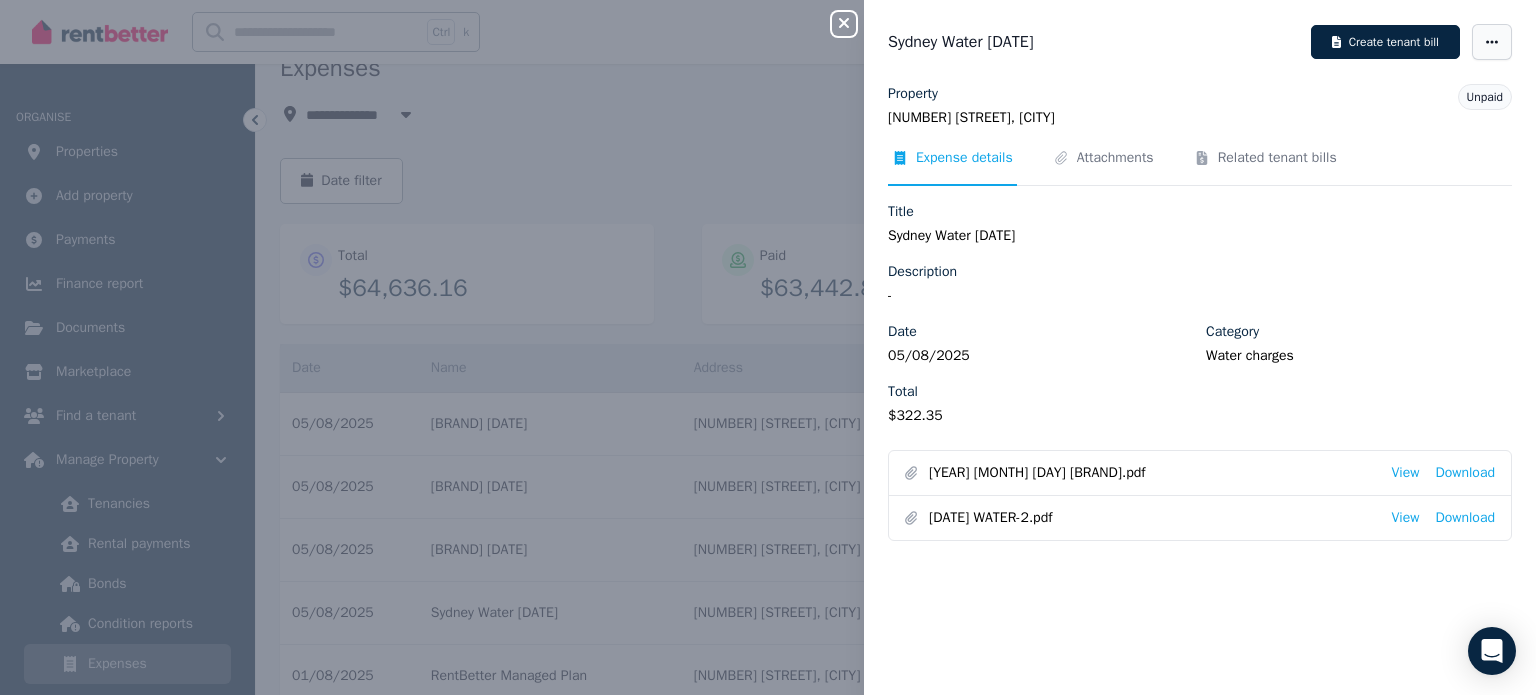 click 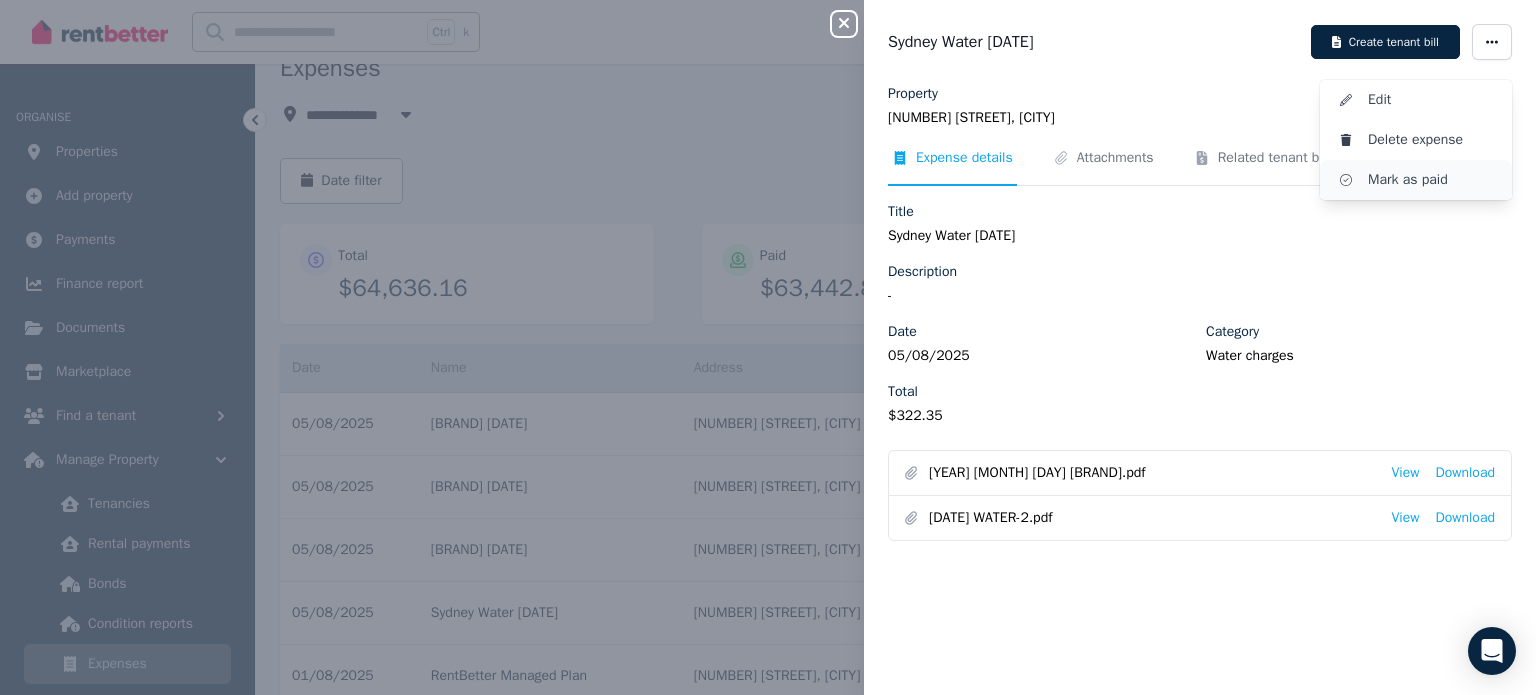 click on "Mark as paid" at bounding box center (1432, 180) 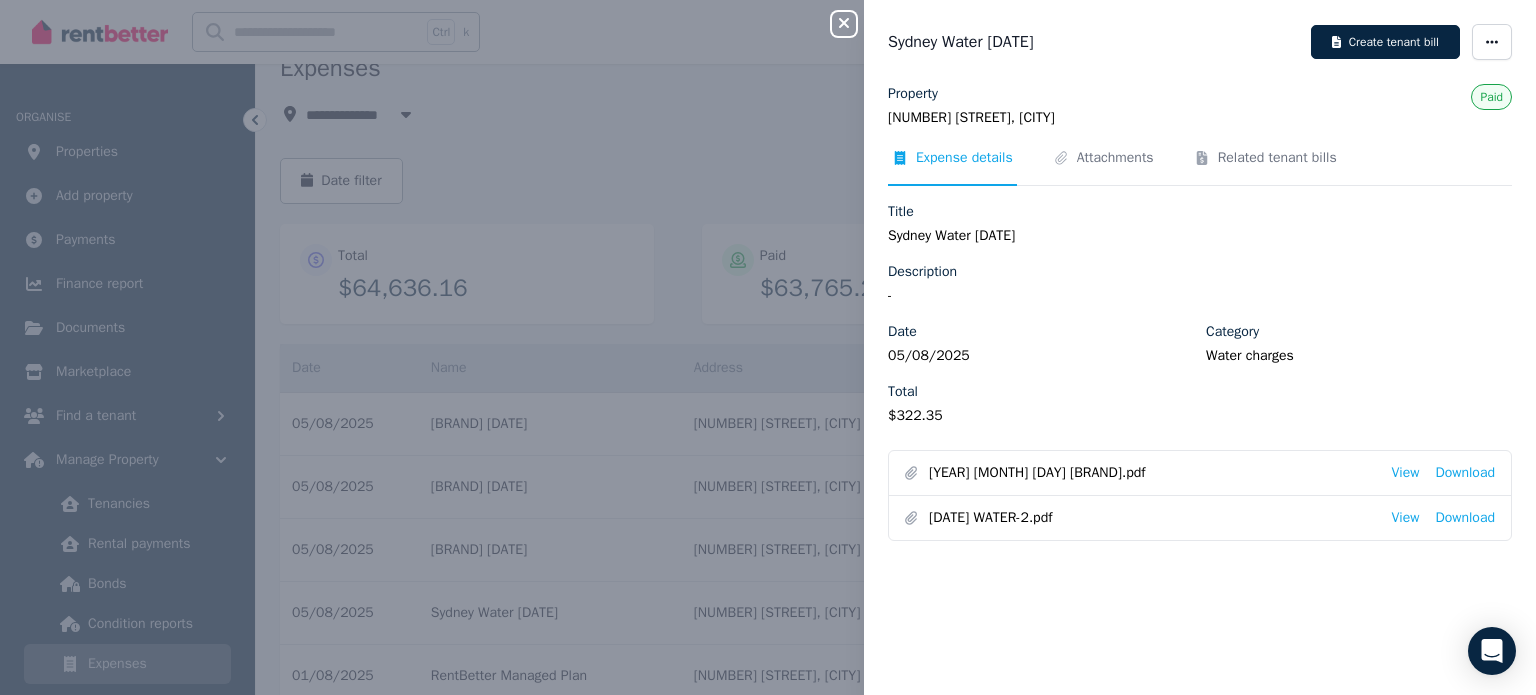 click 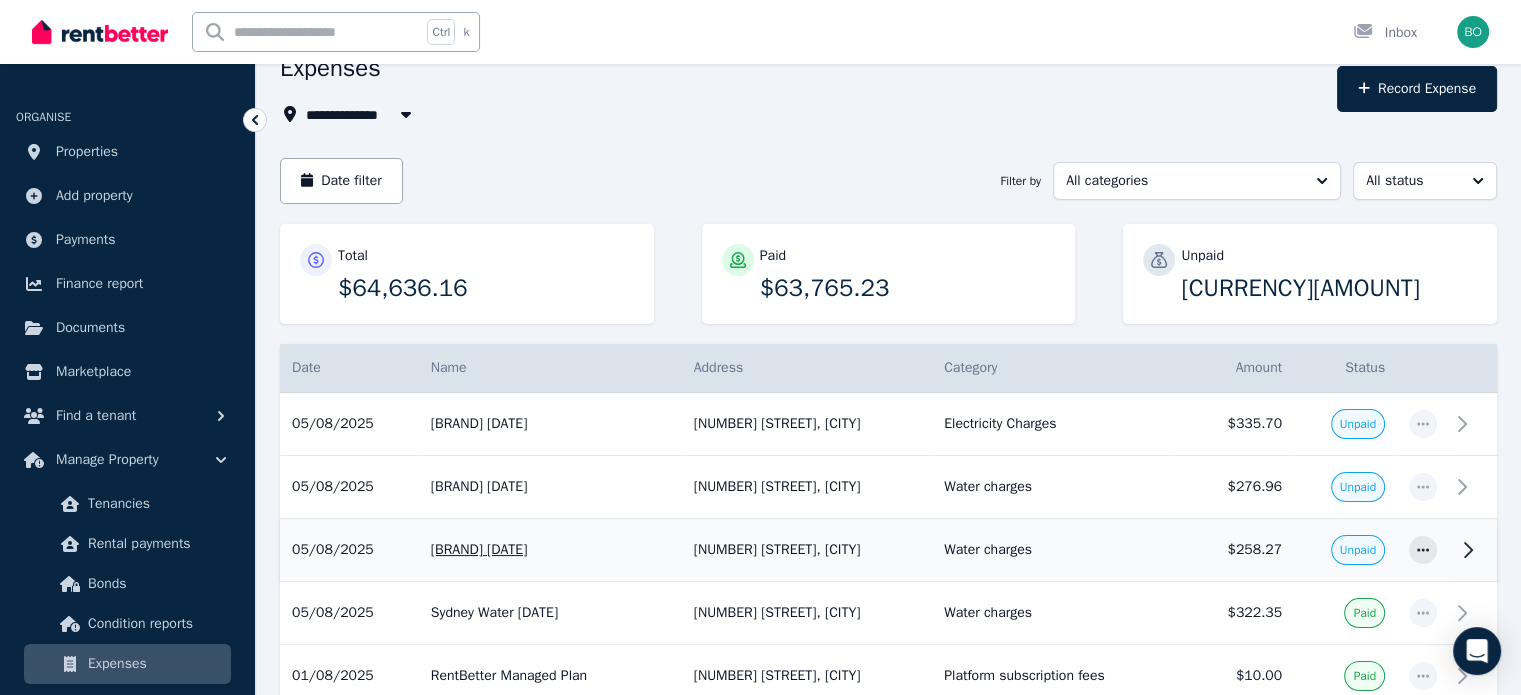 click 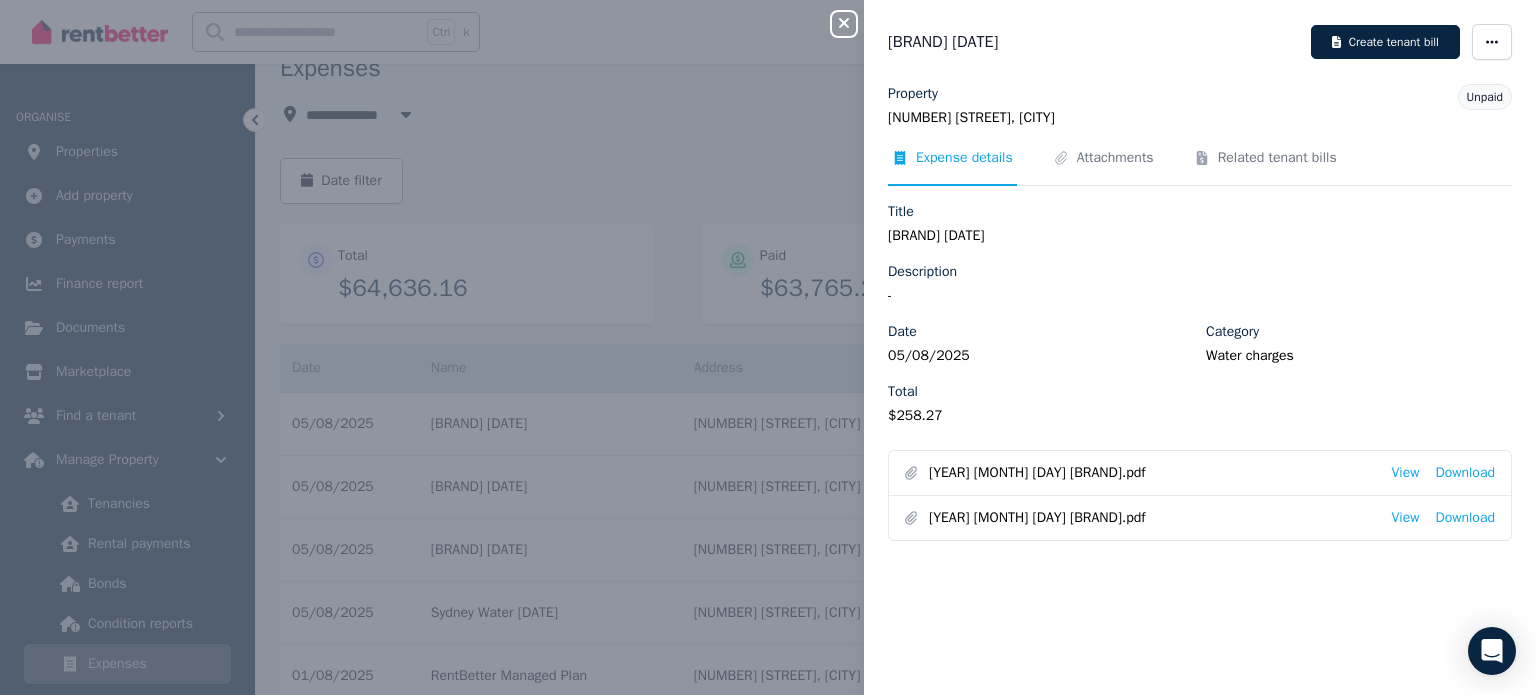 click on "Unpaid" at bounding box center (1485, 97) 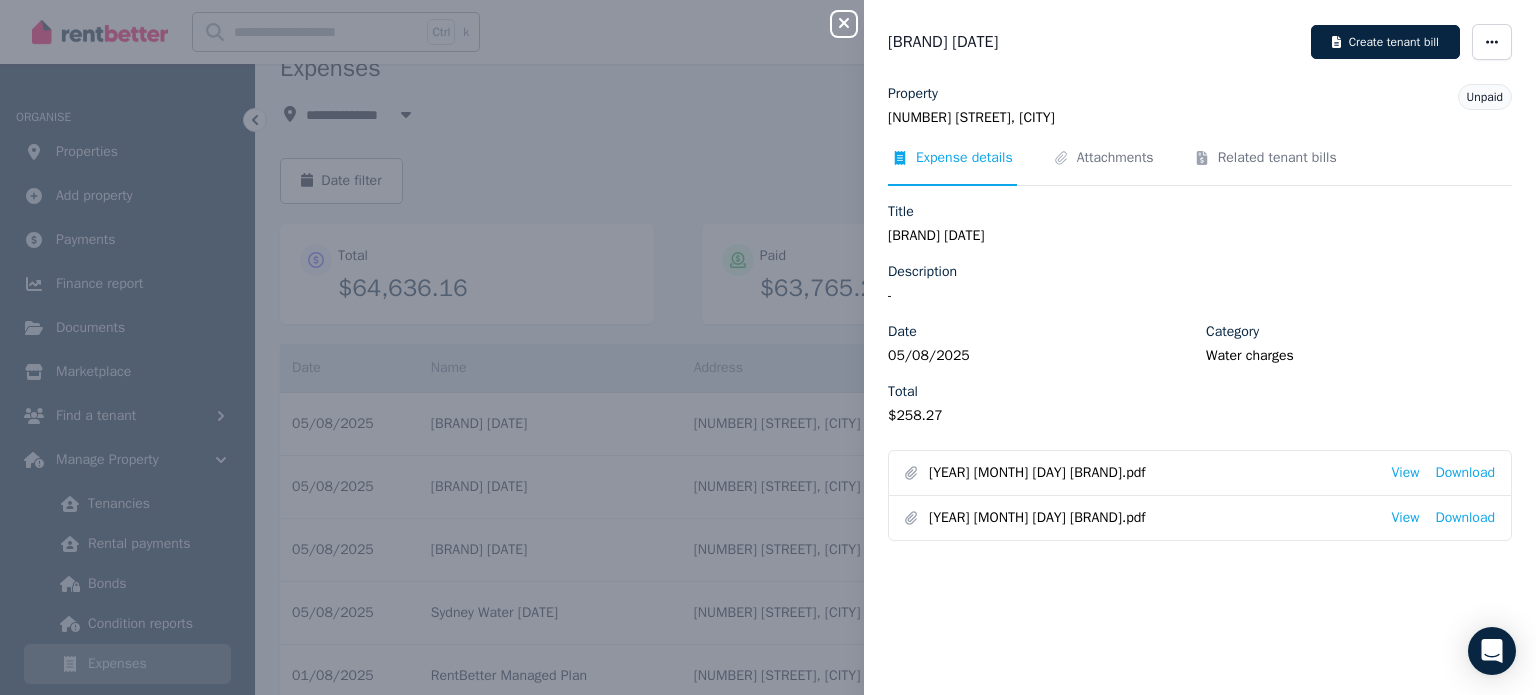 click on "Unpaid" at bounding box center [1485, 97] 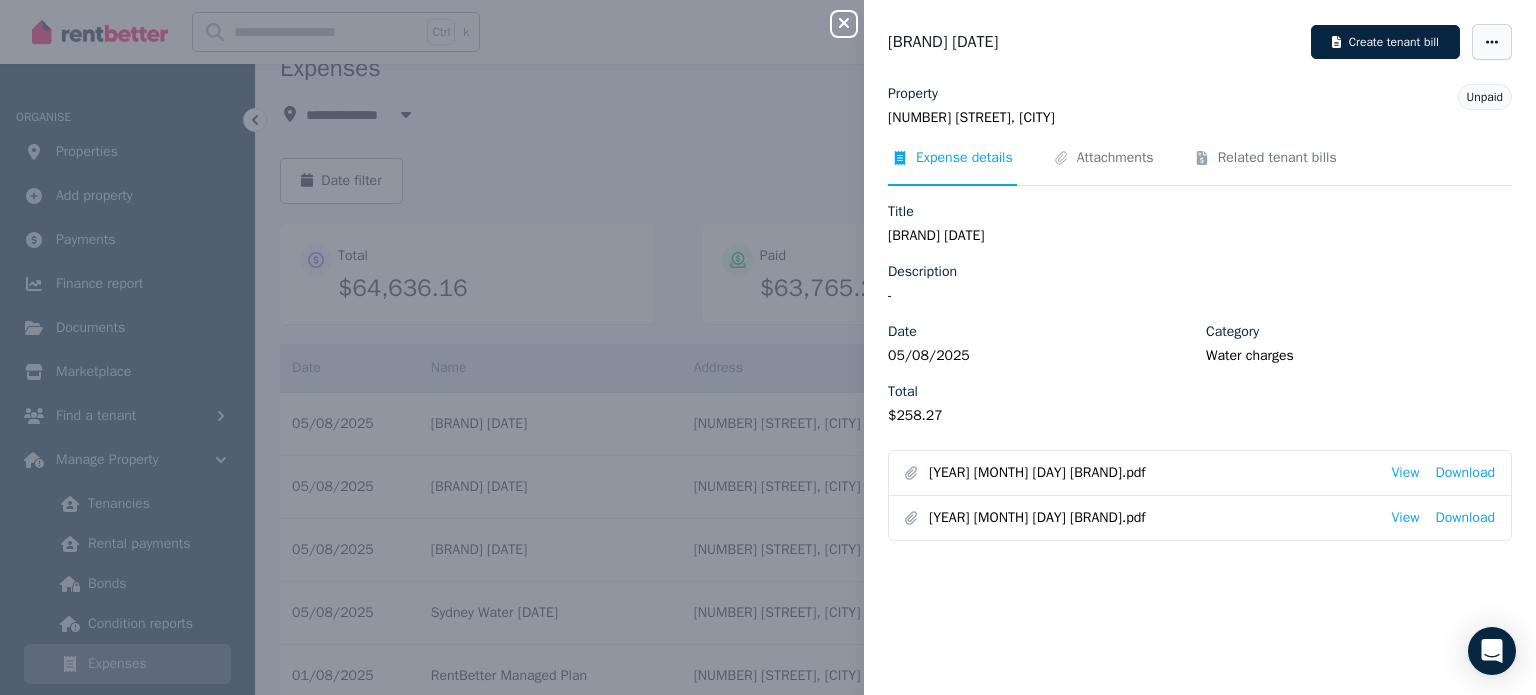click at bounding box center (1492, 42) 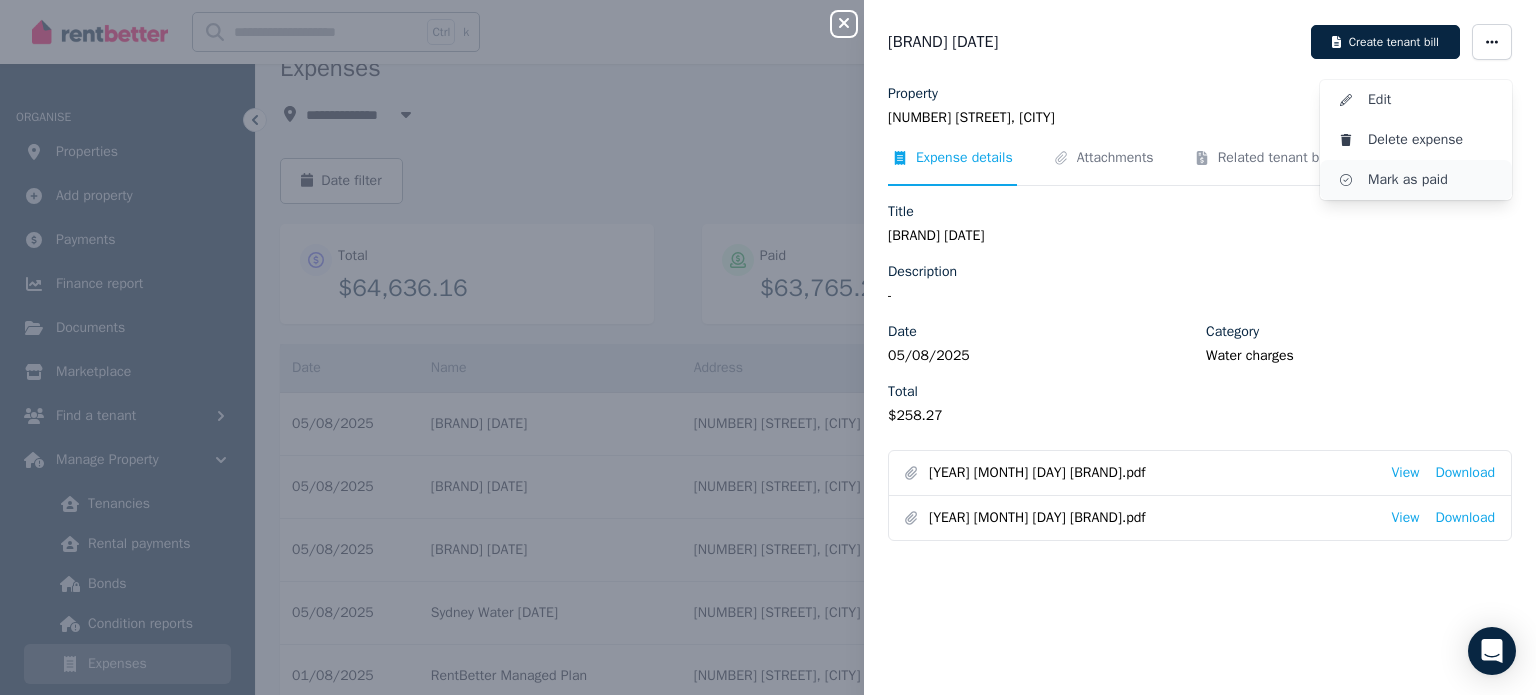 click on "Mark as paid" at bounding box center [1432, 180] 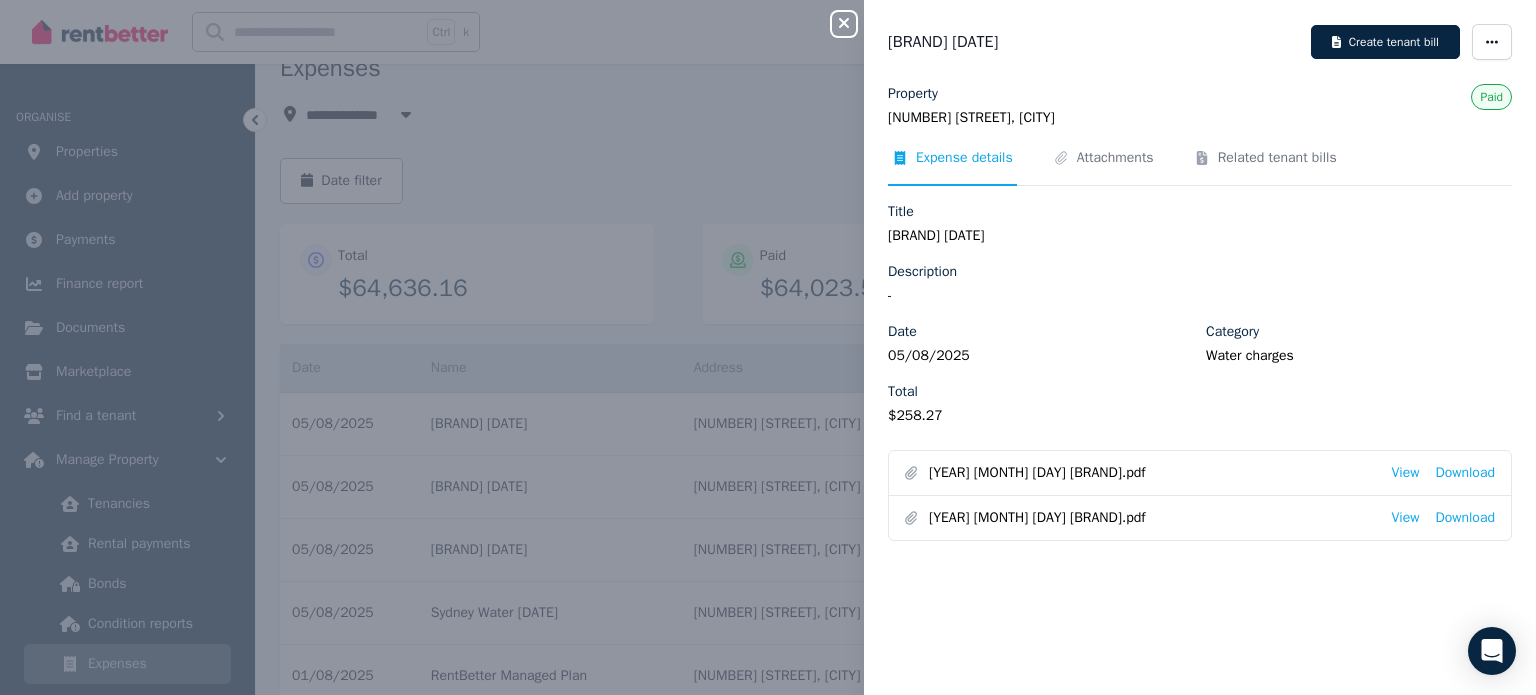 click 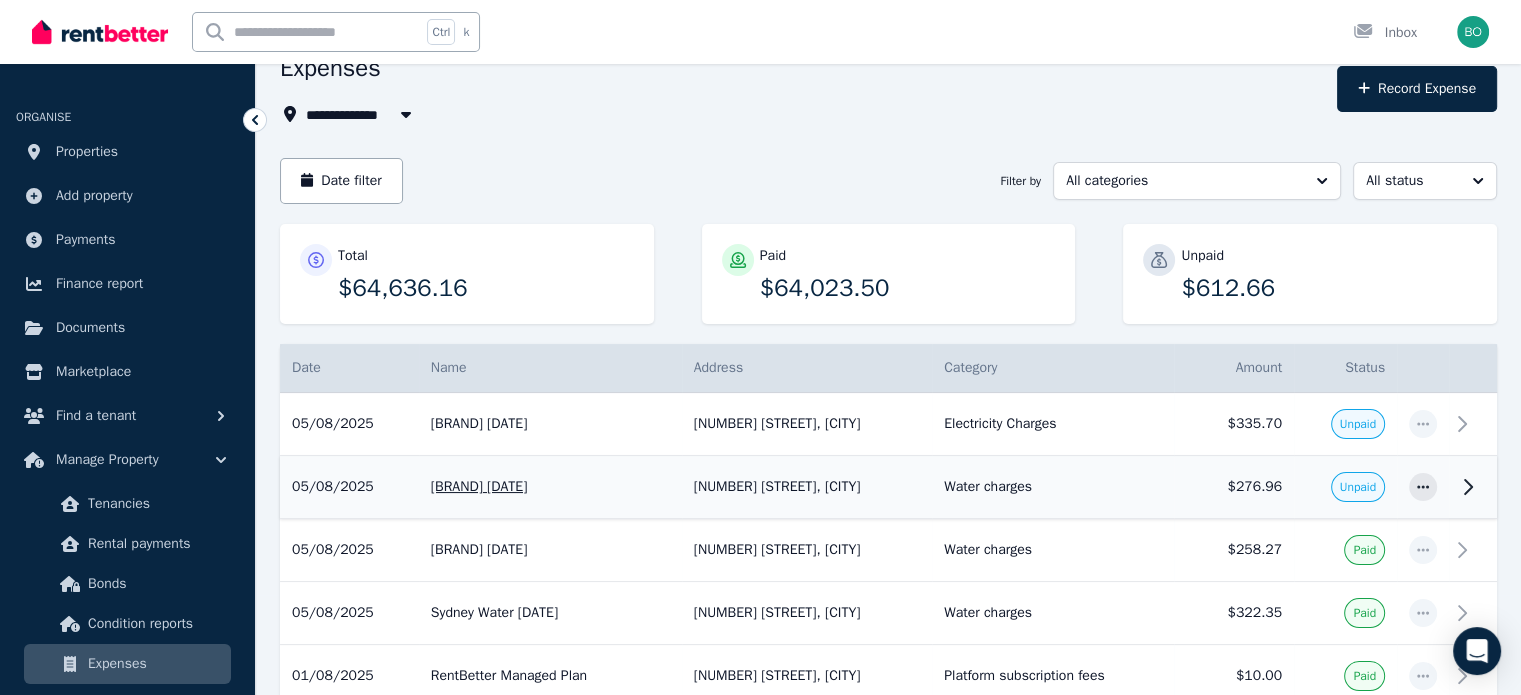 click on "Unpaid" at bounding box center (1358, 487) 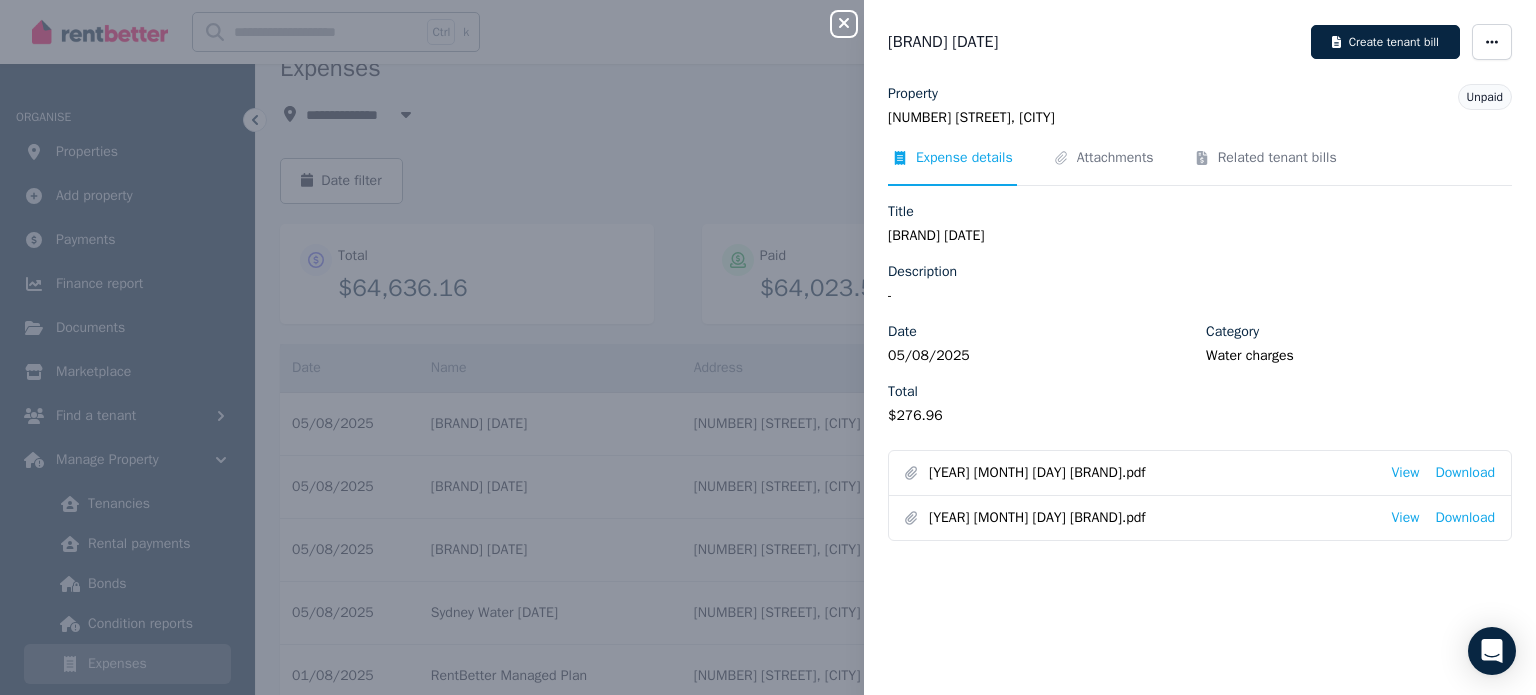 click on "Unpaid" at bounding box center (1485, 97) 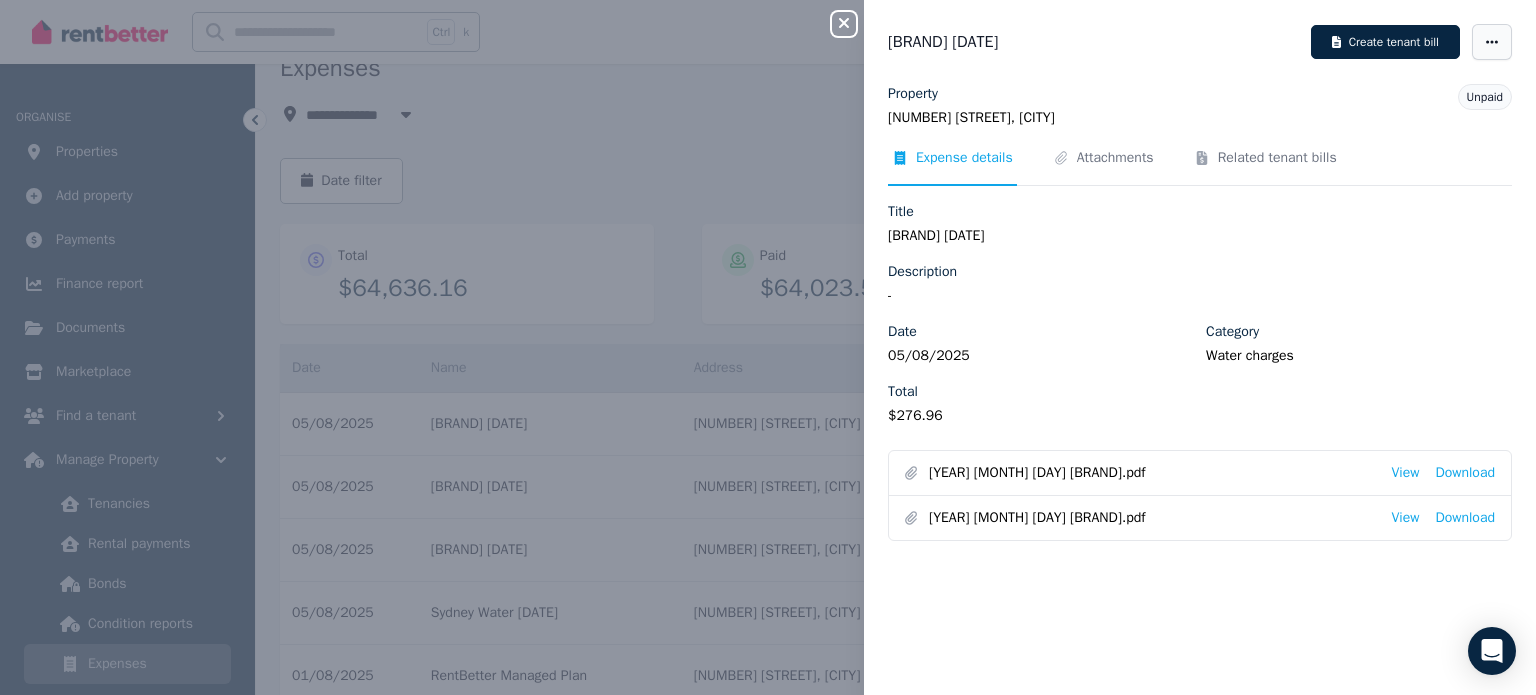 click 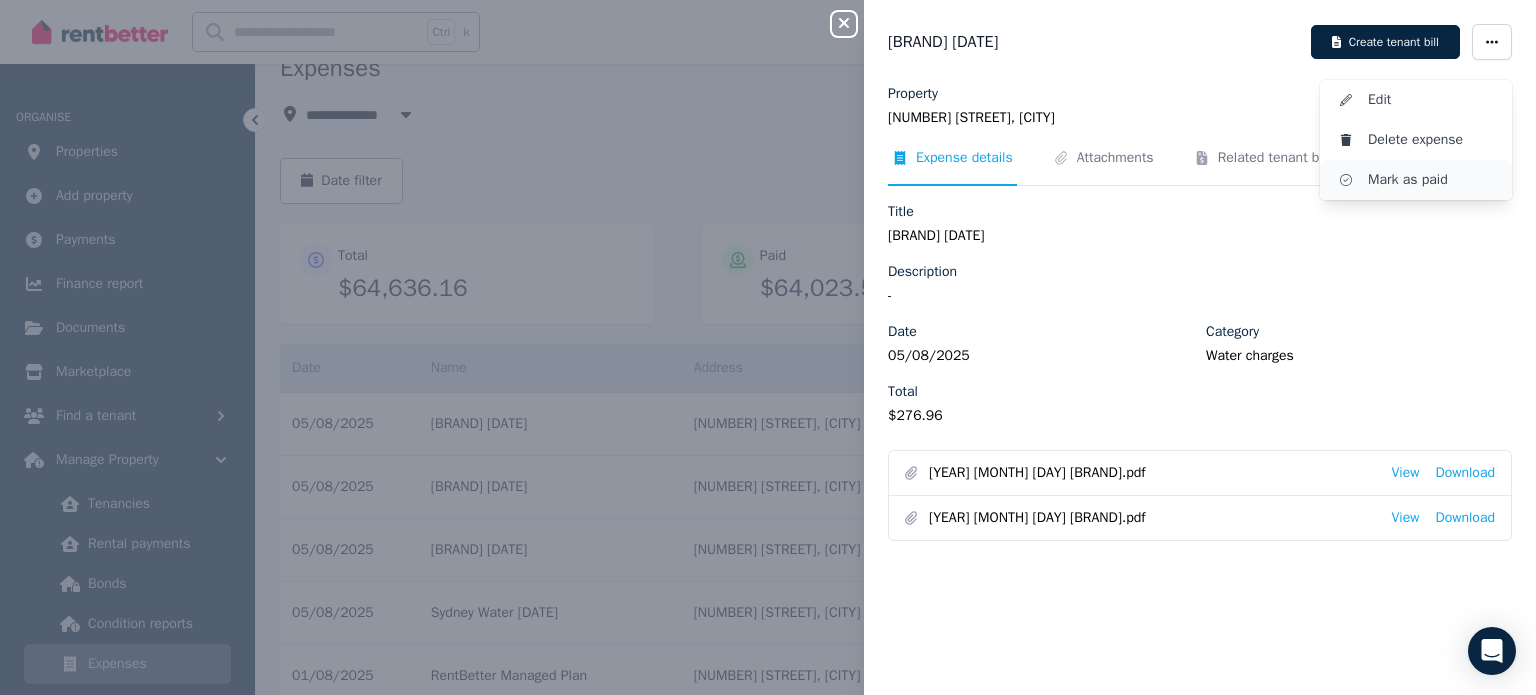 click on "Mark as paid" at bounding box center (1432, 180) 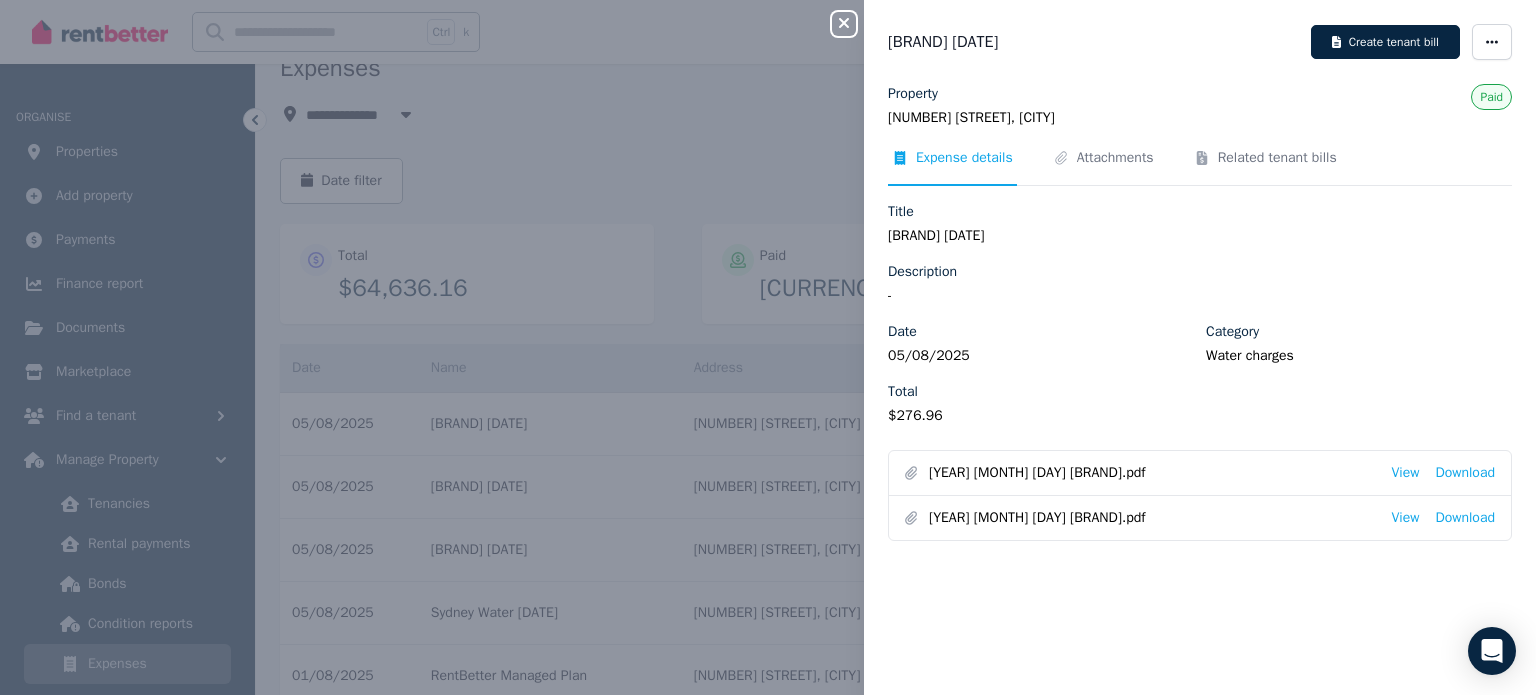 click 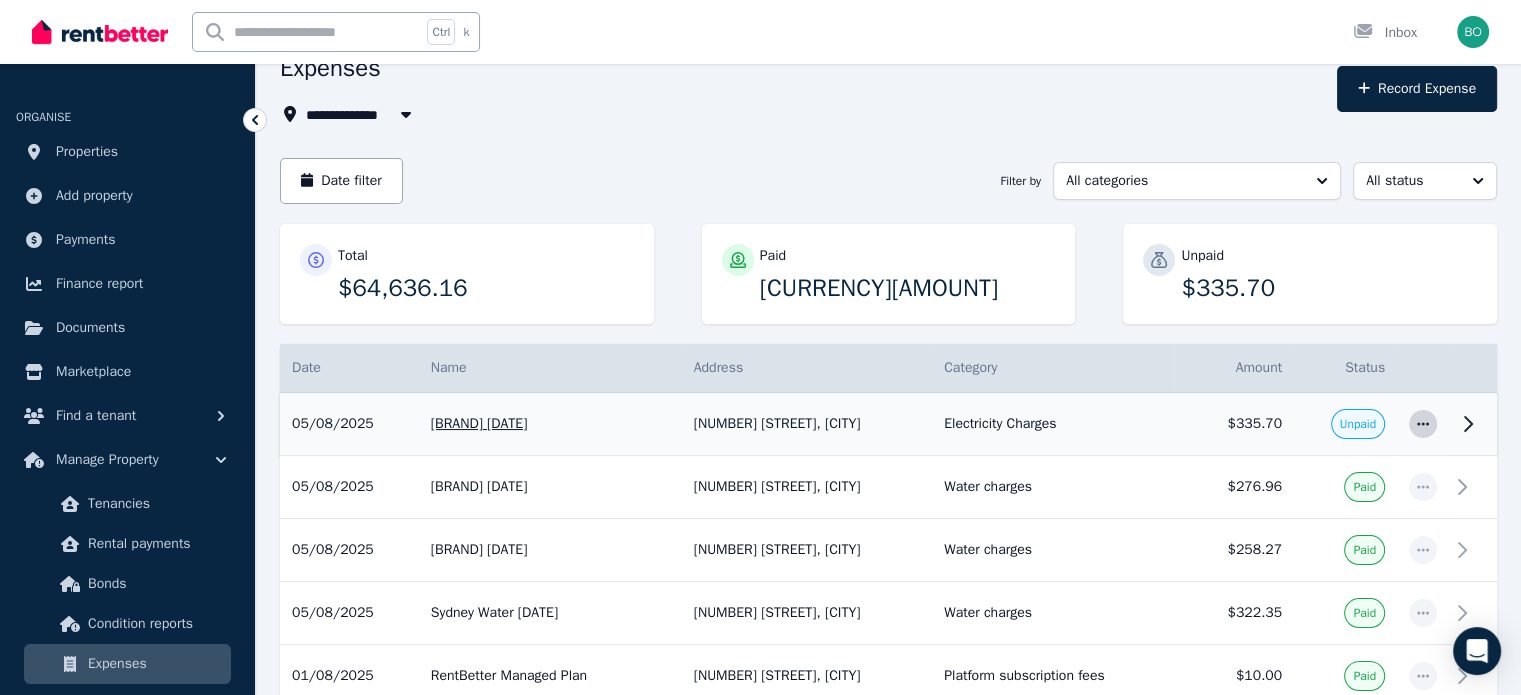 click 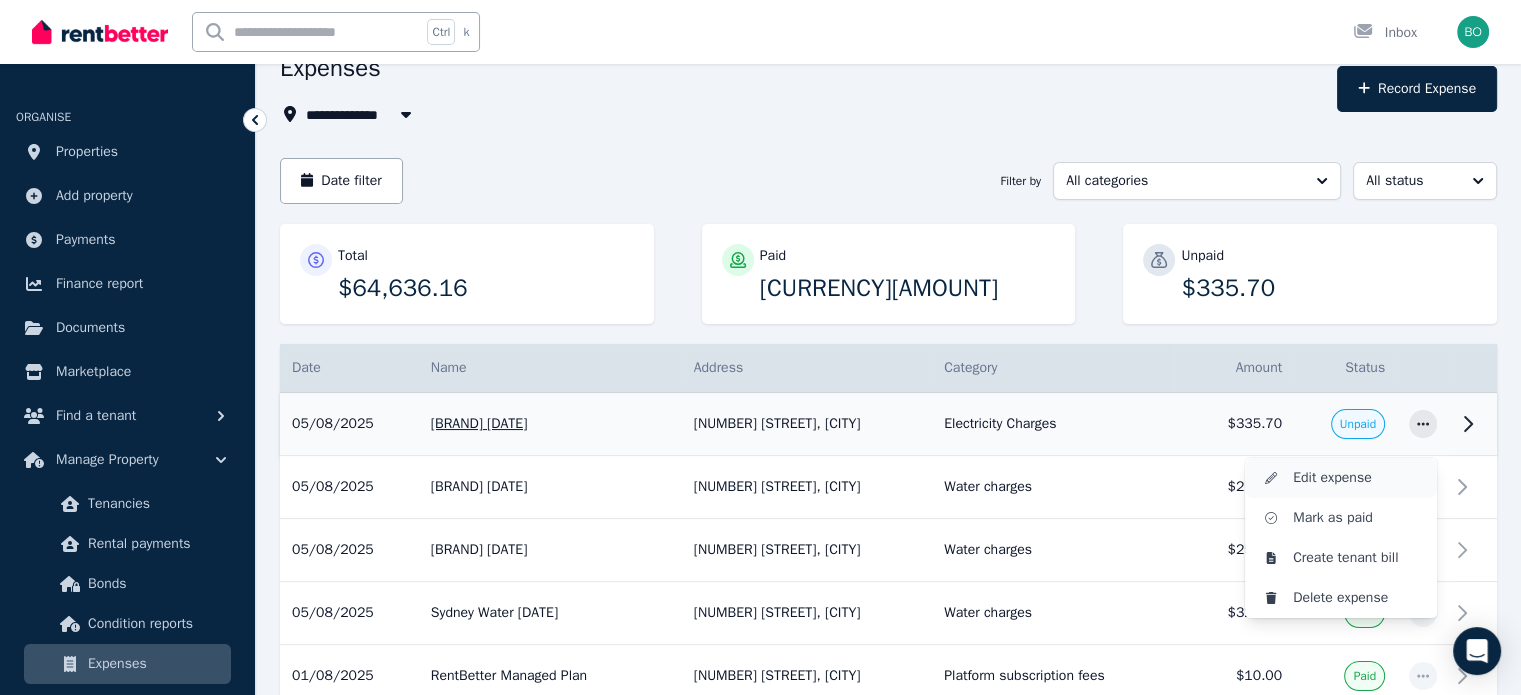 click on "Edit expense" at bounding box center [1357, 478] 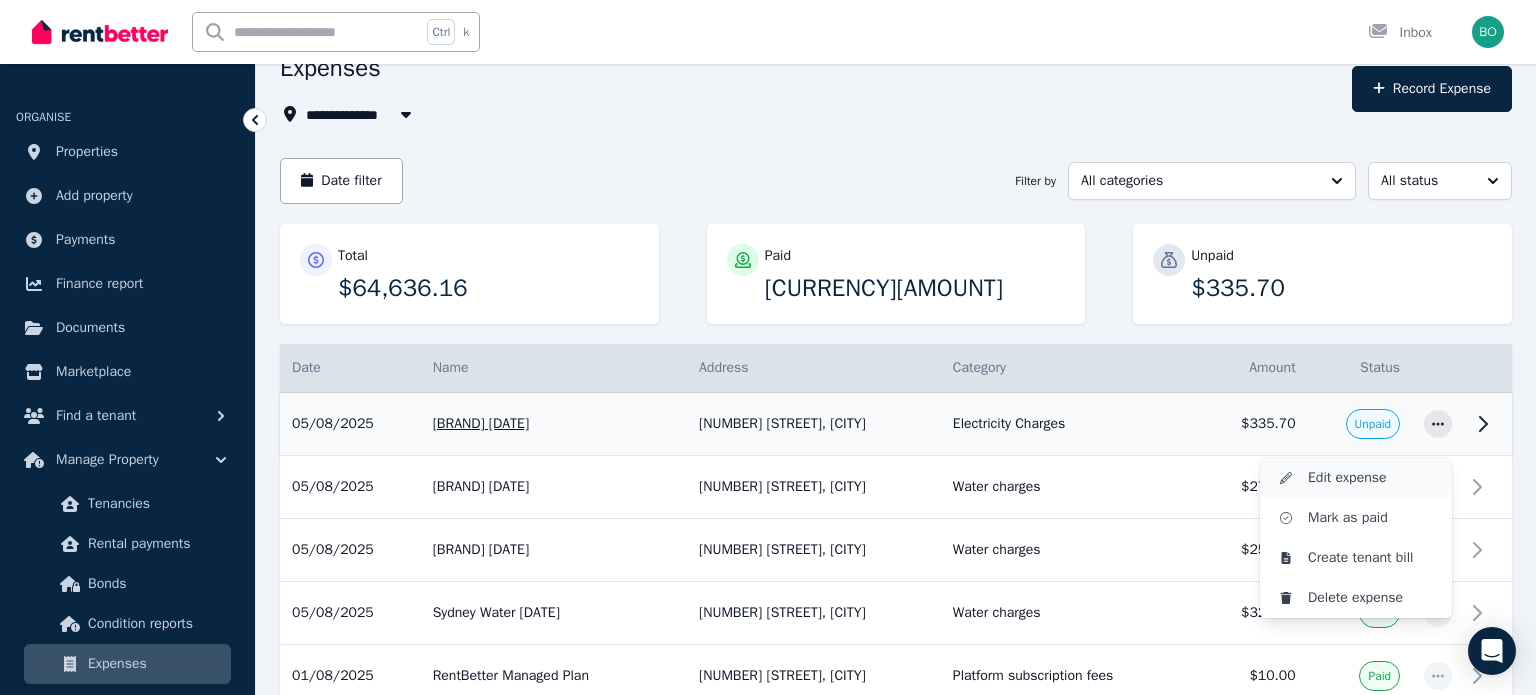 select on "**********" 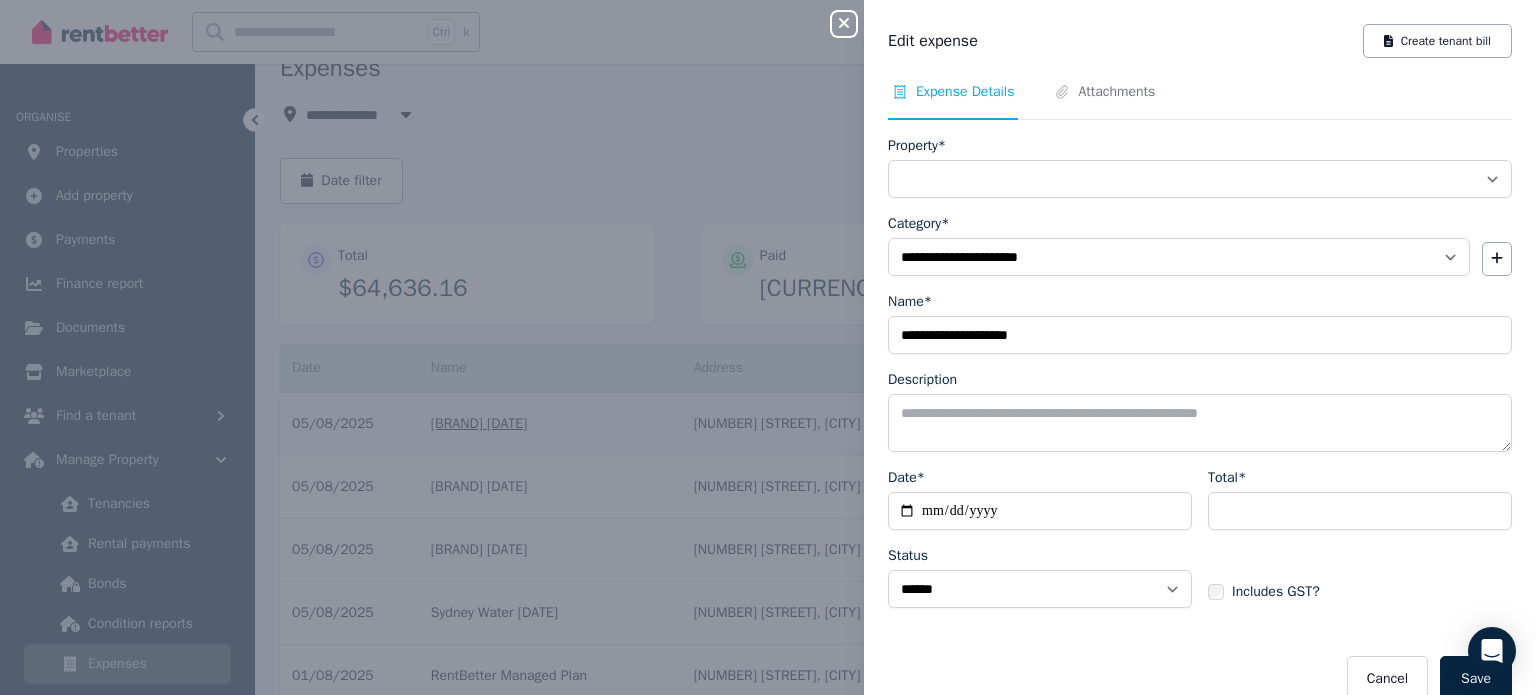 select on "**********" 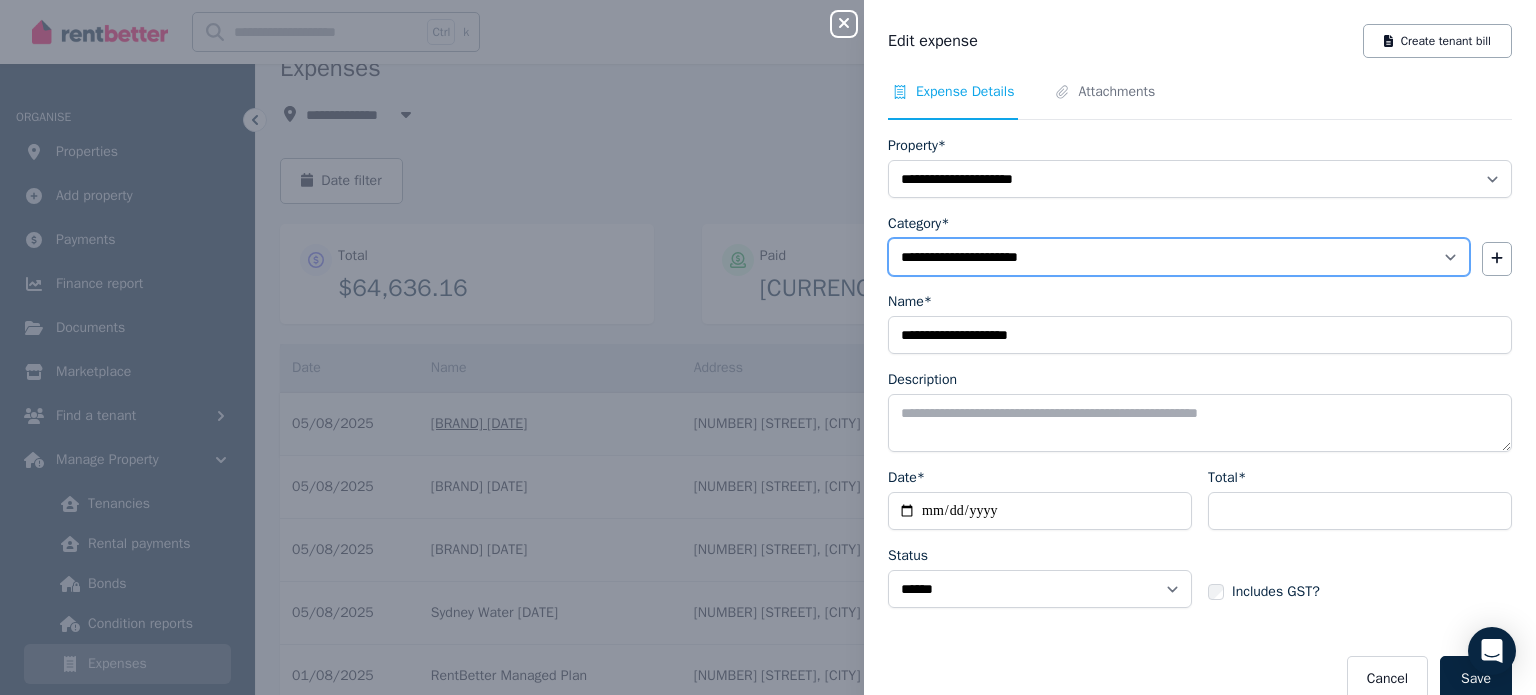 drag, startPoint x: 1060, startPoint y: 255, endPoint x: 948, endPoint y: 255, distance: 112 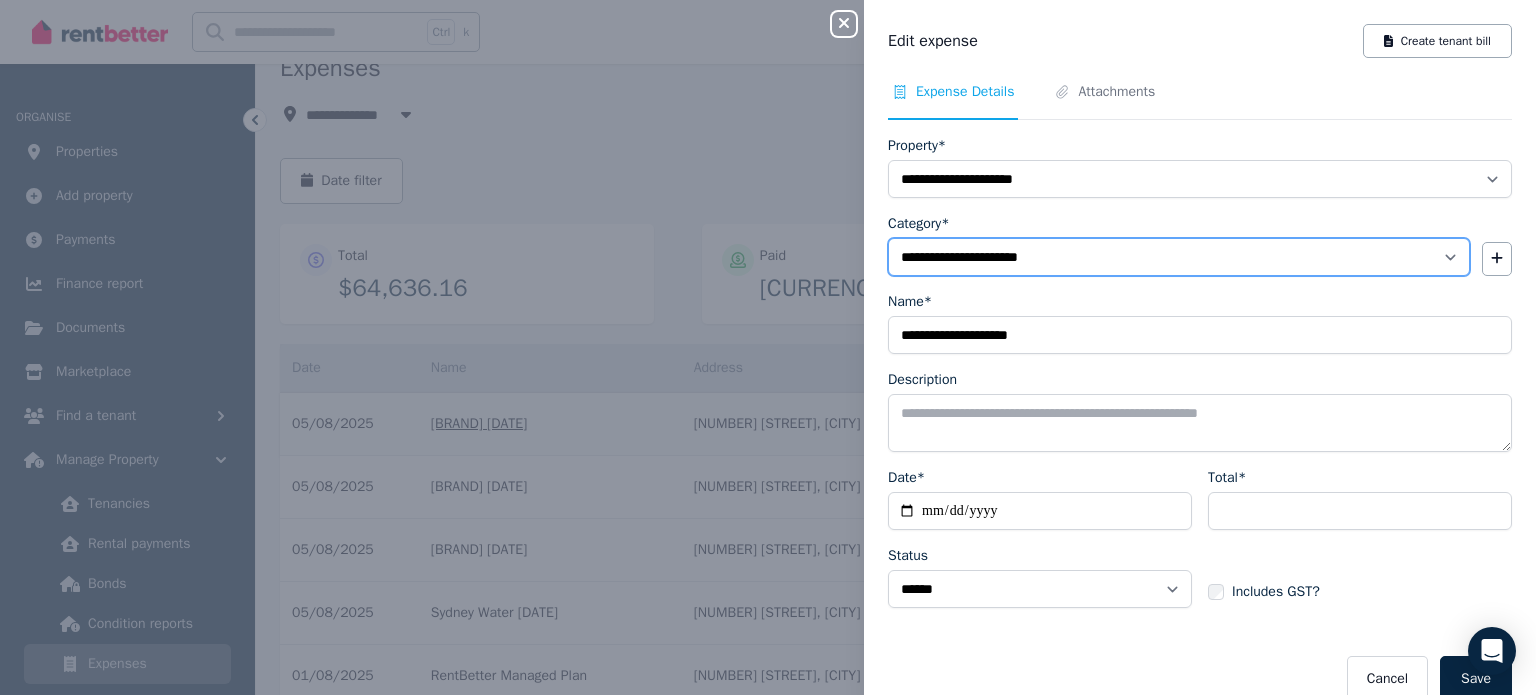 select on "**********" 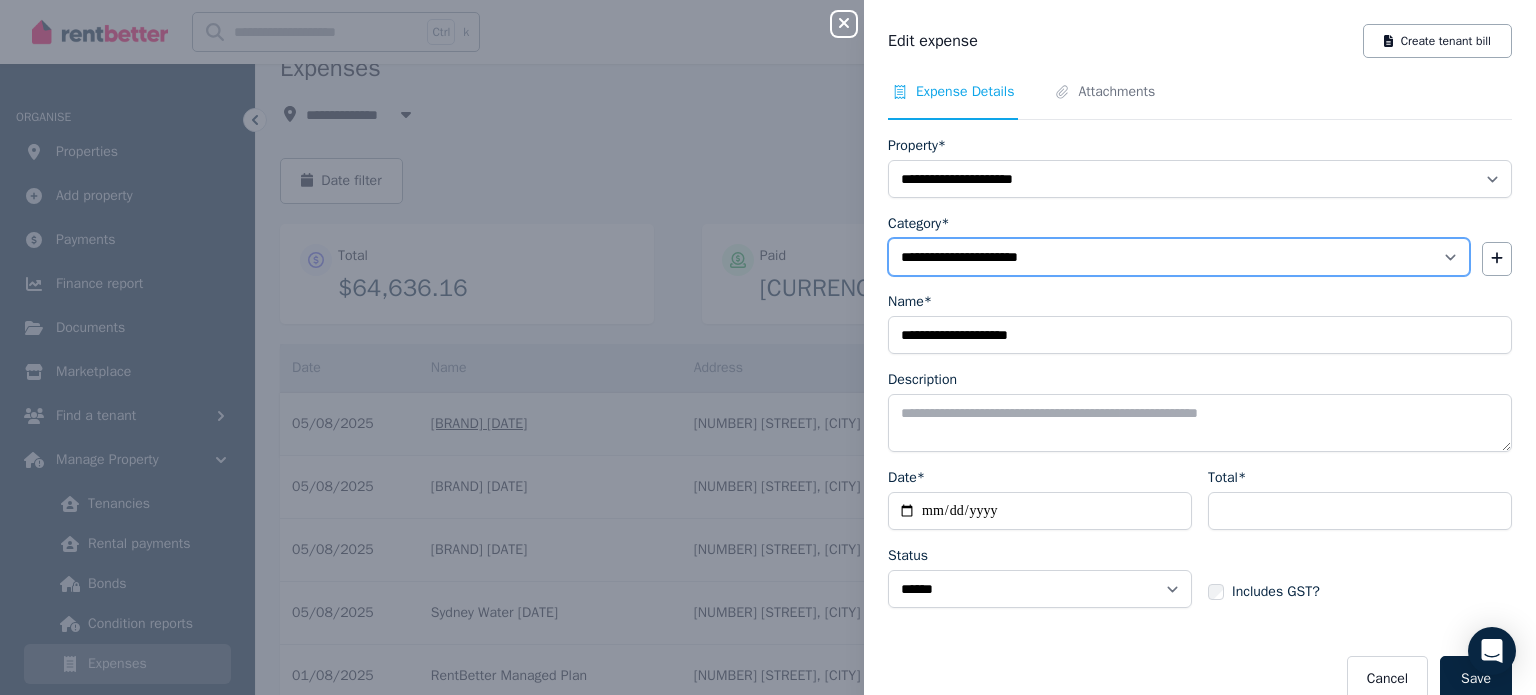 click on "**********" at bounding box center (1179, 257) 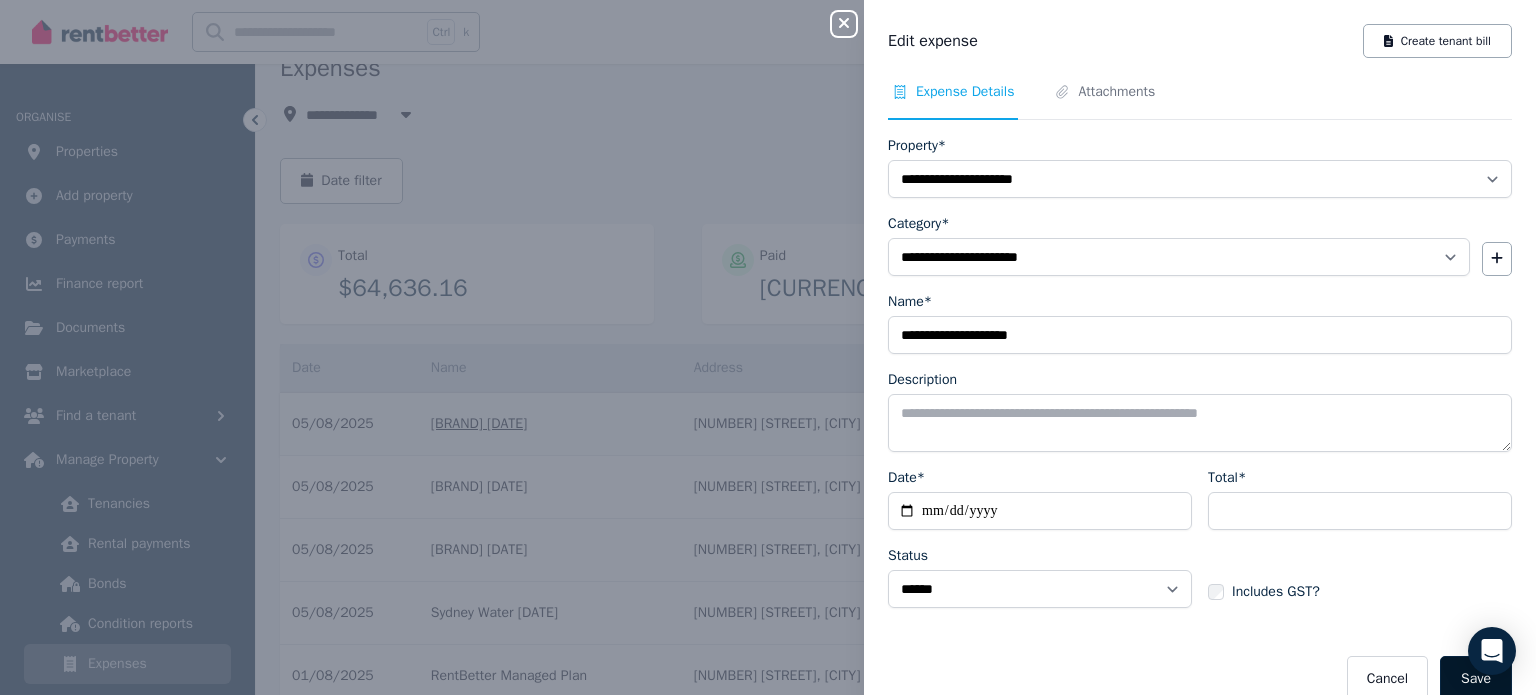 click on "Save" at bounding box center (1476, 679) 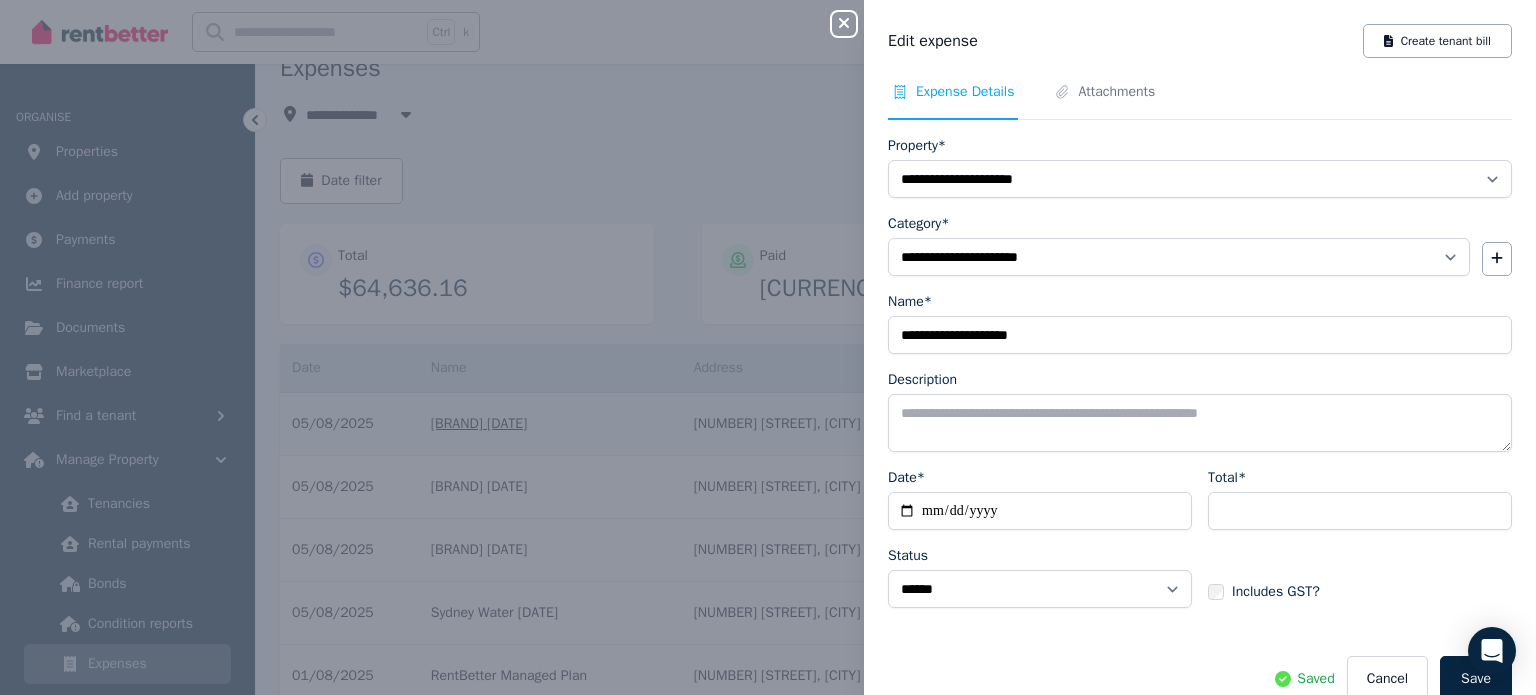 click 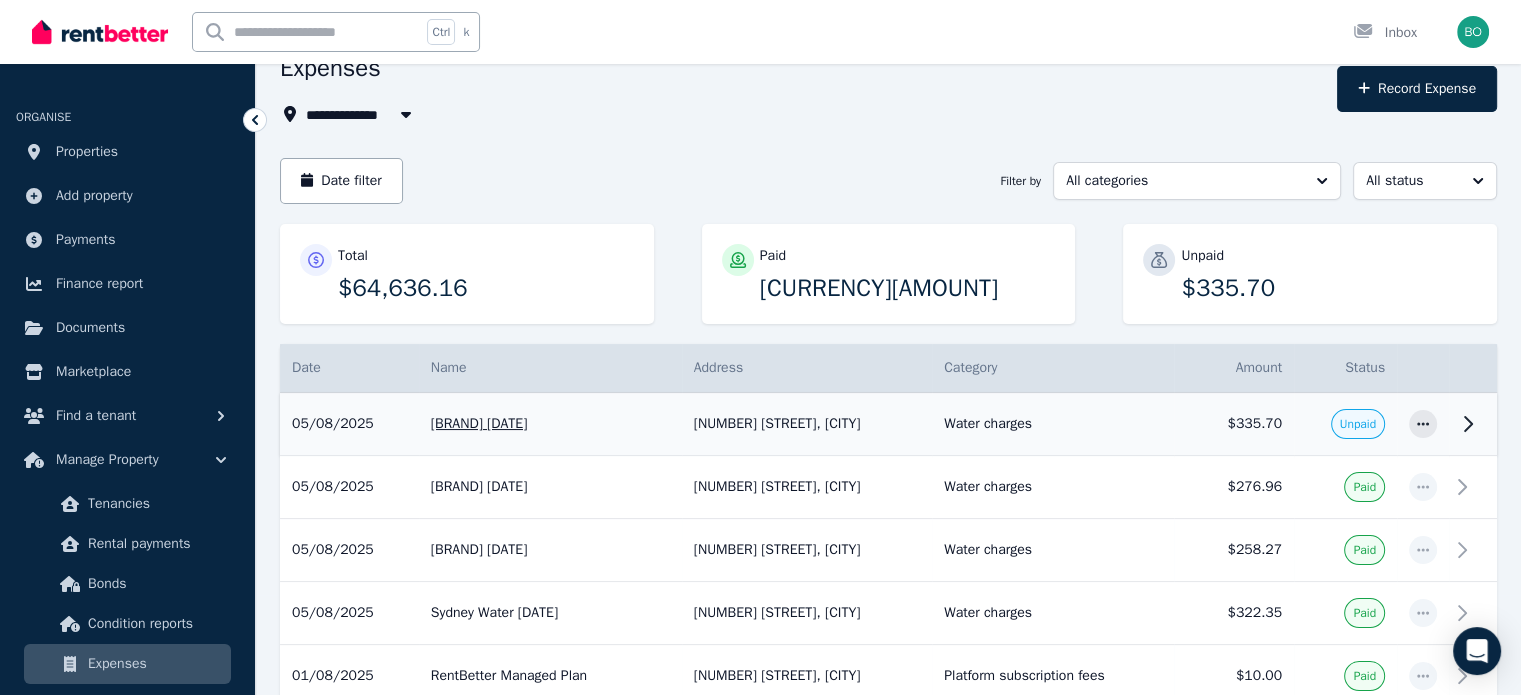 click on "Unpaid" at bounding box center (1358, 424) 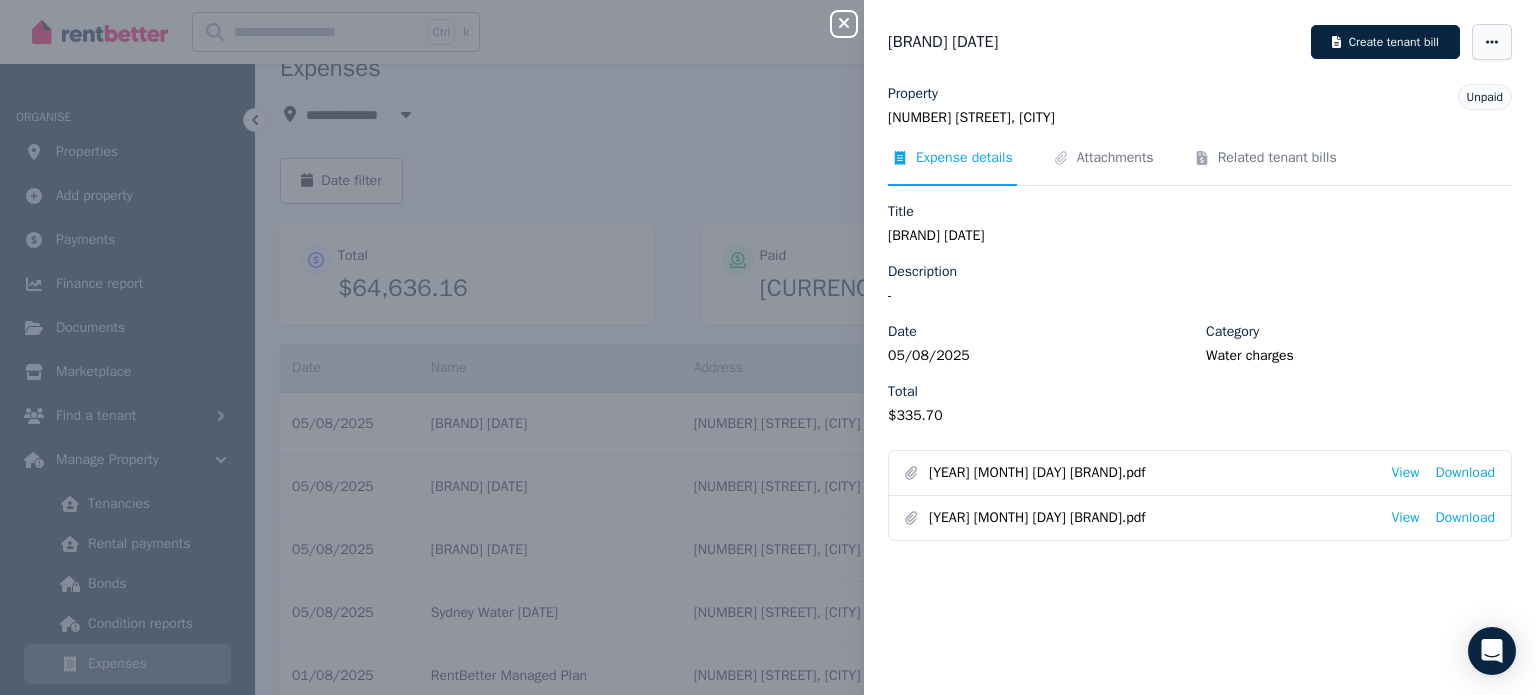 click at bounding box center (1492, 42) 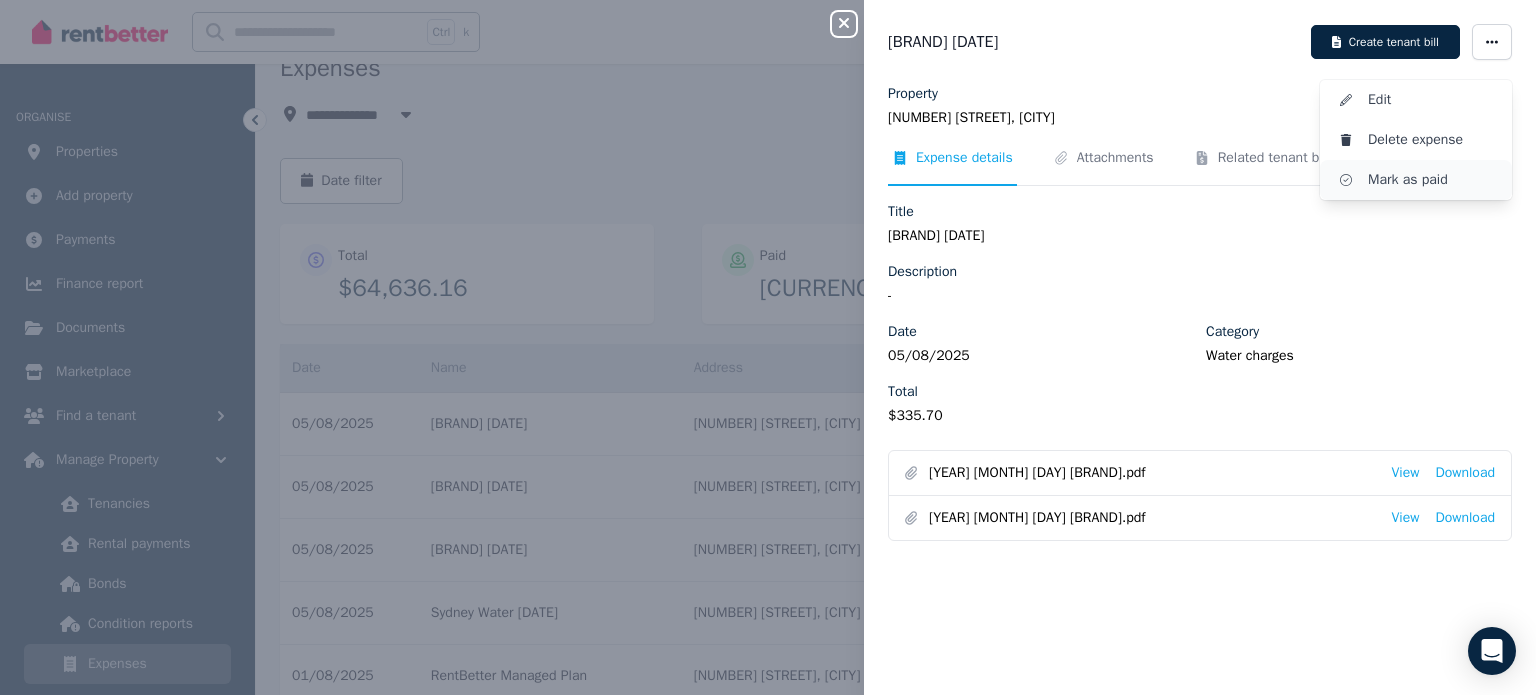 click on "Mark as paid" at bounding box center [1432, 180] 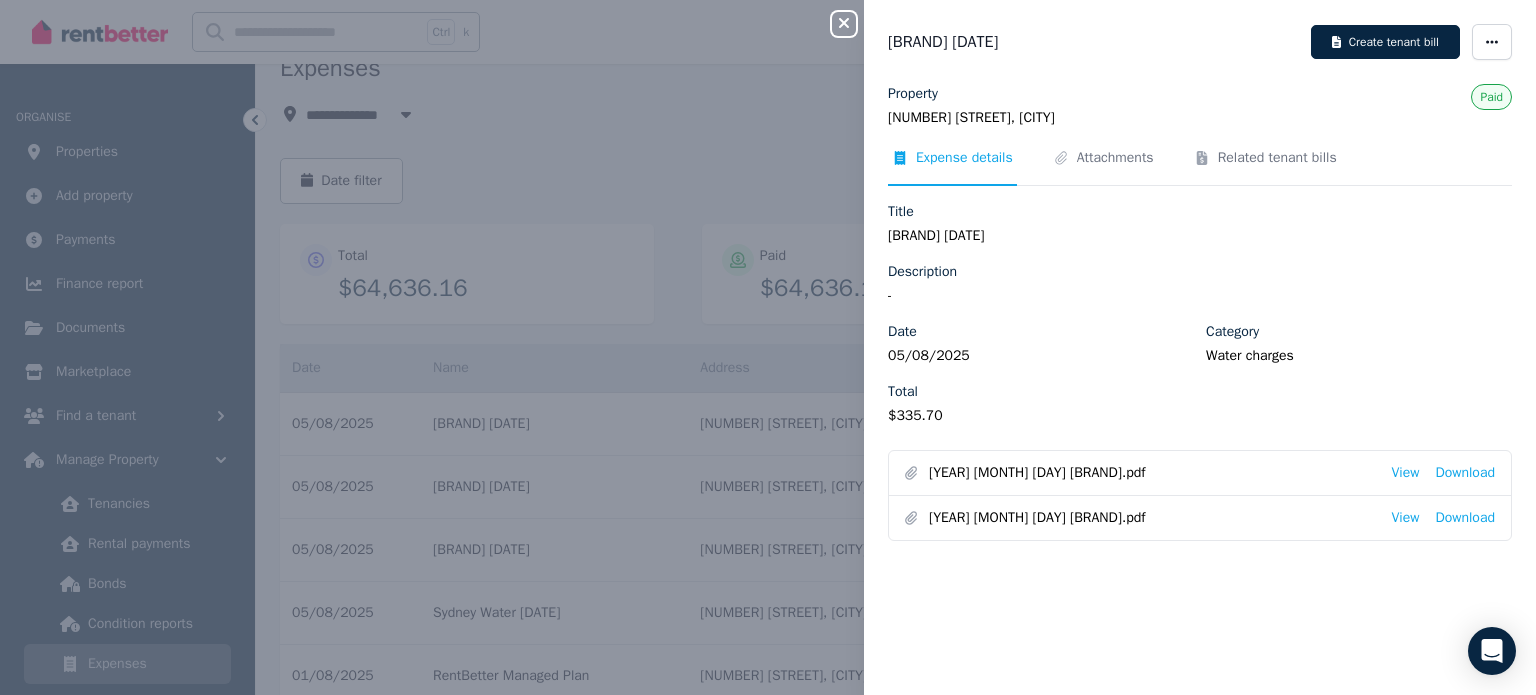 click 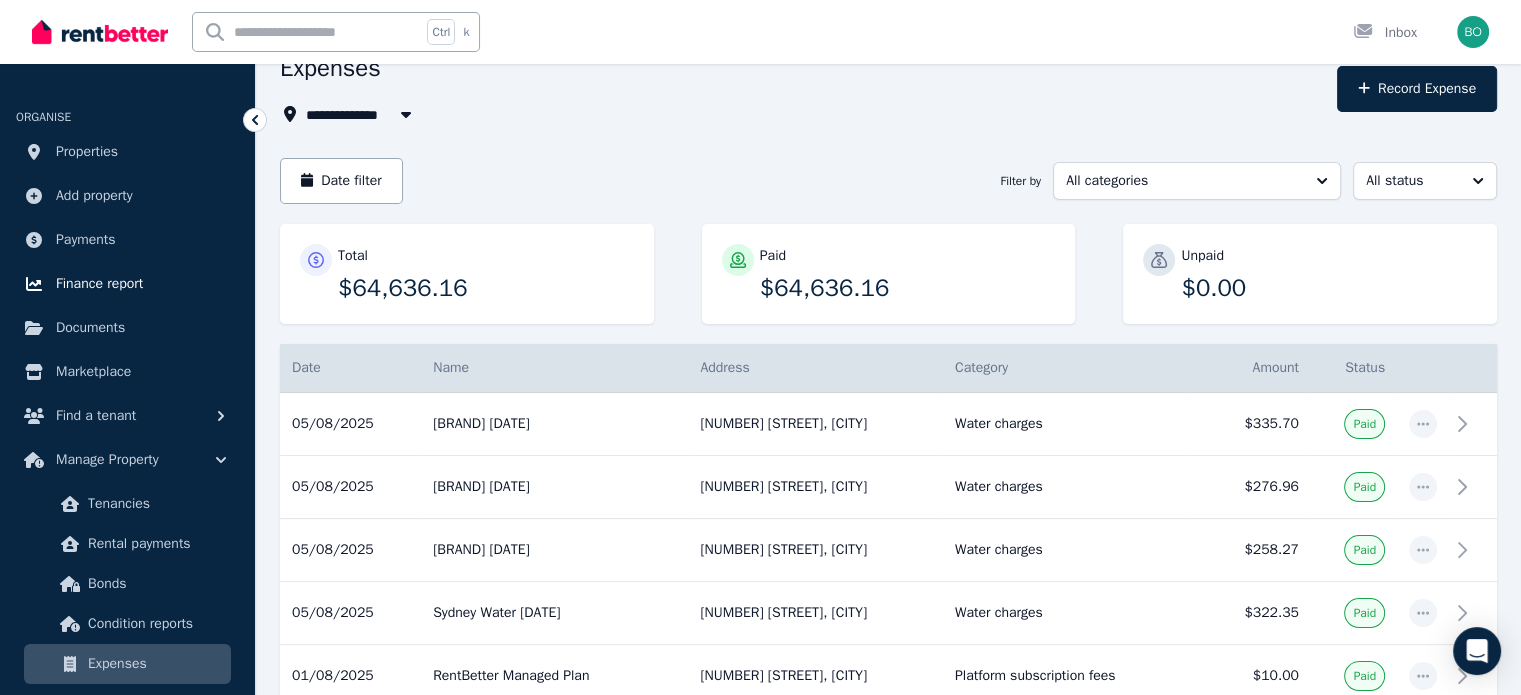 click on "Finance report" at bounding box center (99, 284) 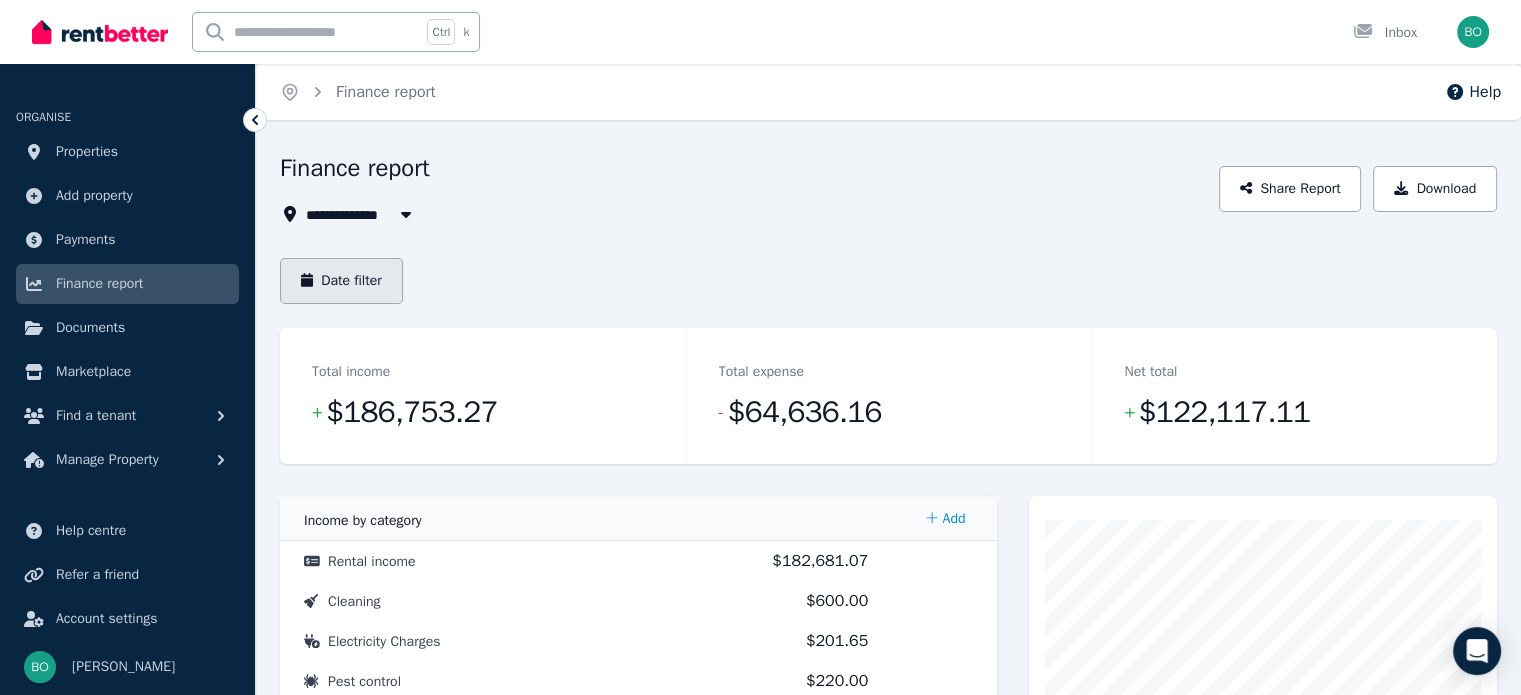 click on "Date filter" at bounding box center (341, 281) 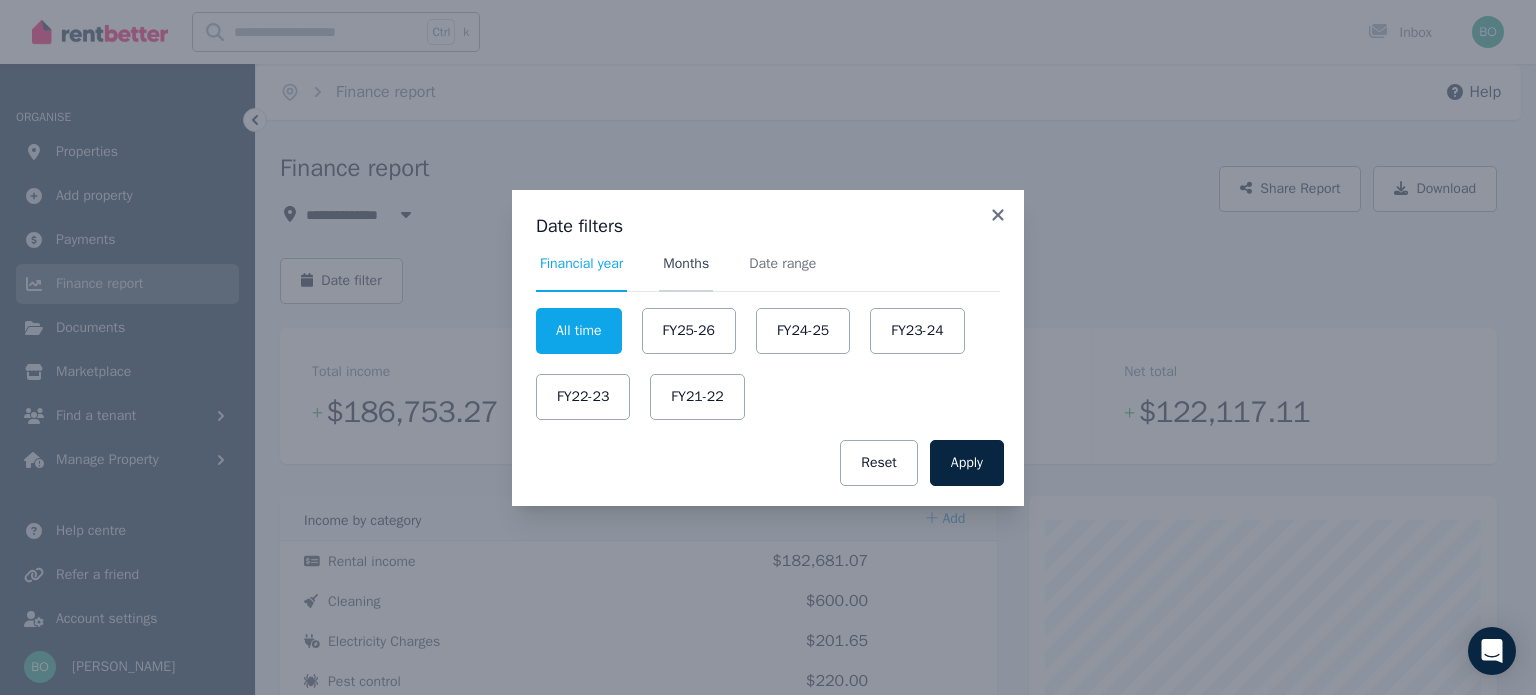 click on "Months" at bounding box center (686, 264) 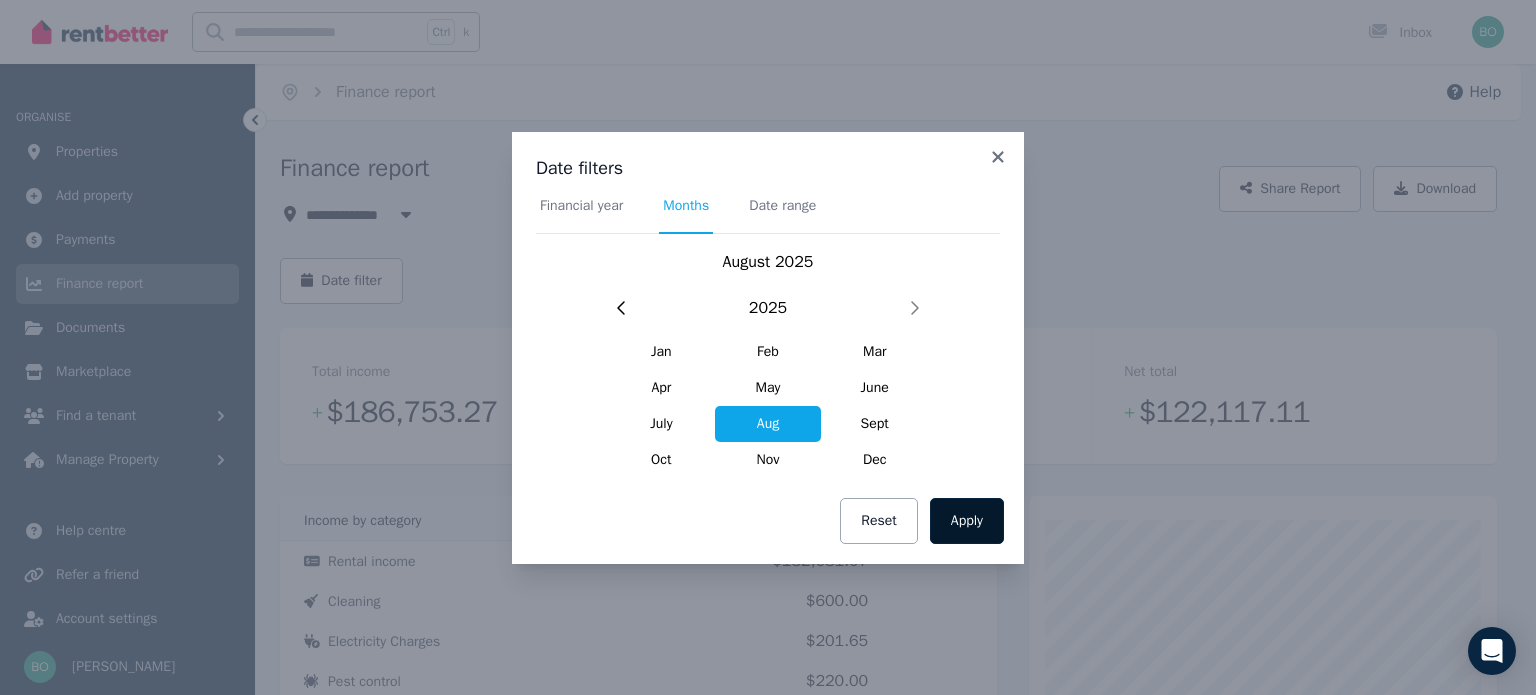 click on "Apply" at bounding box center (967, 521) 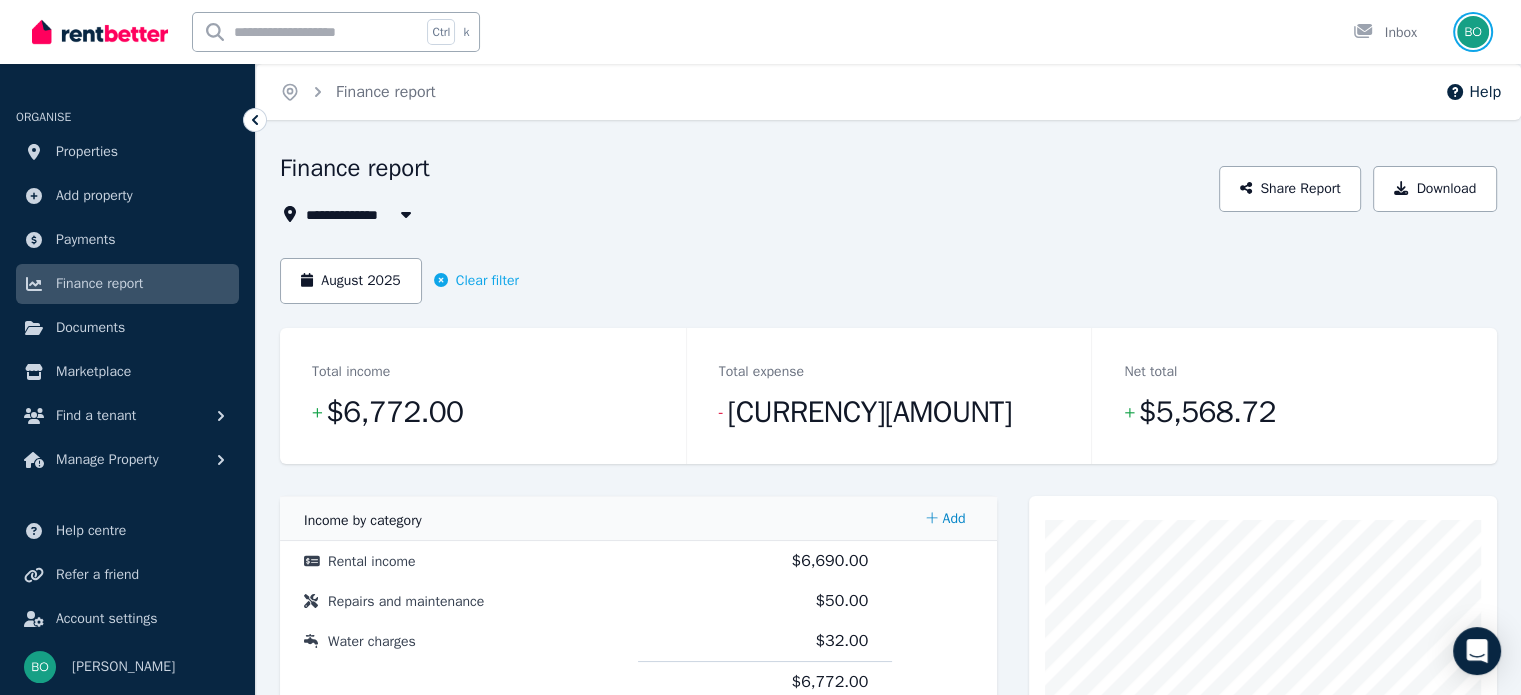 click at bounding box center (1473, 32) 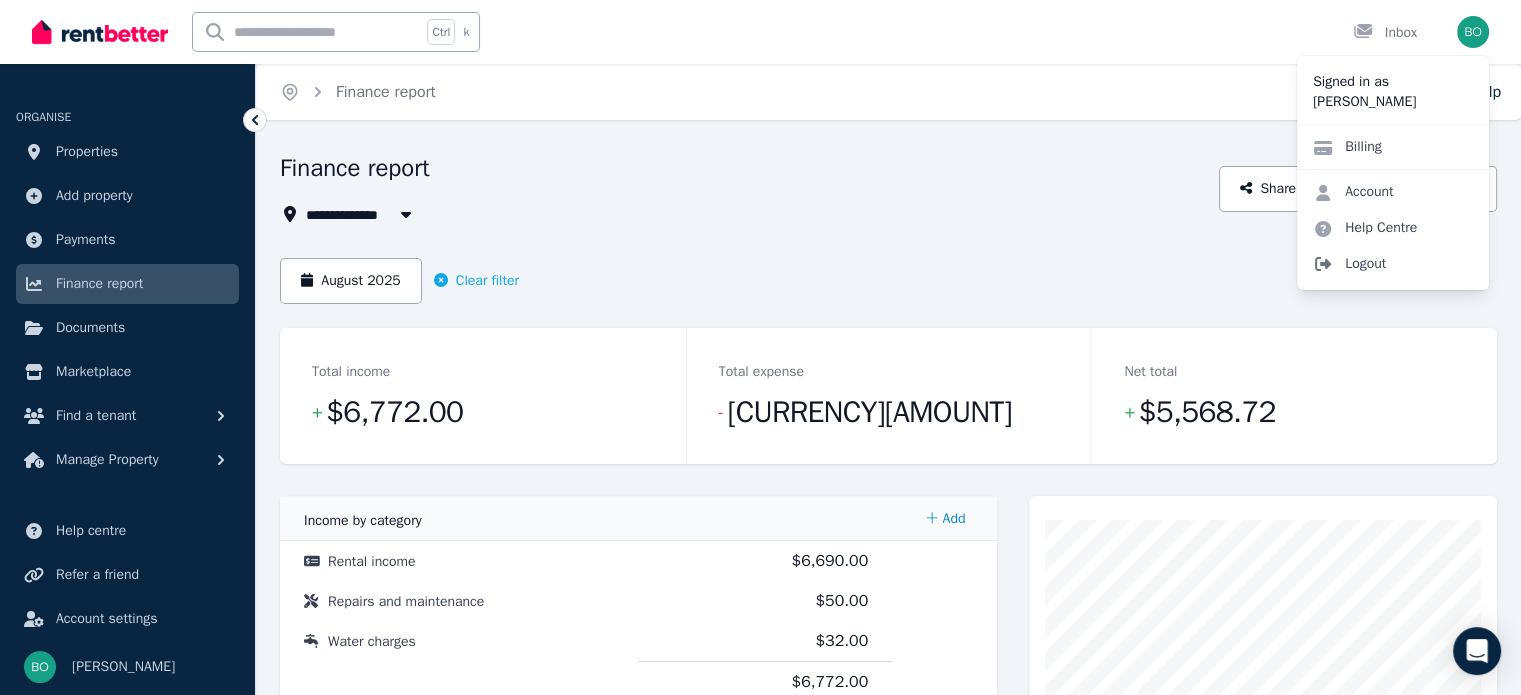 click on "Logout" at bounding box center [1393, 264] 